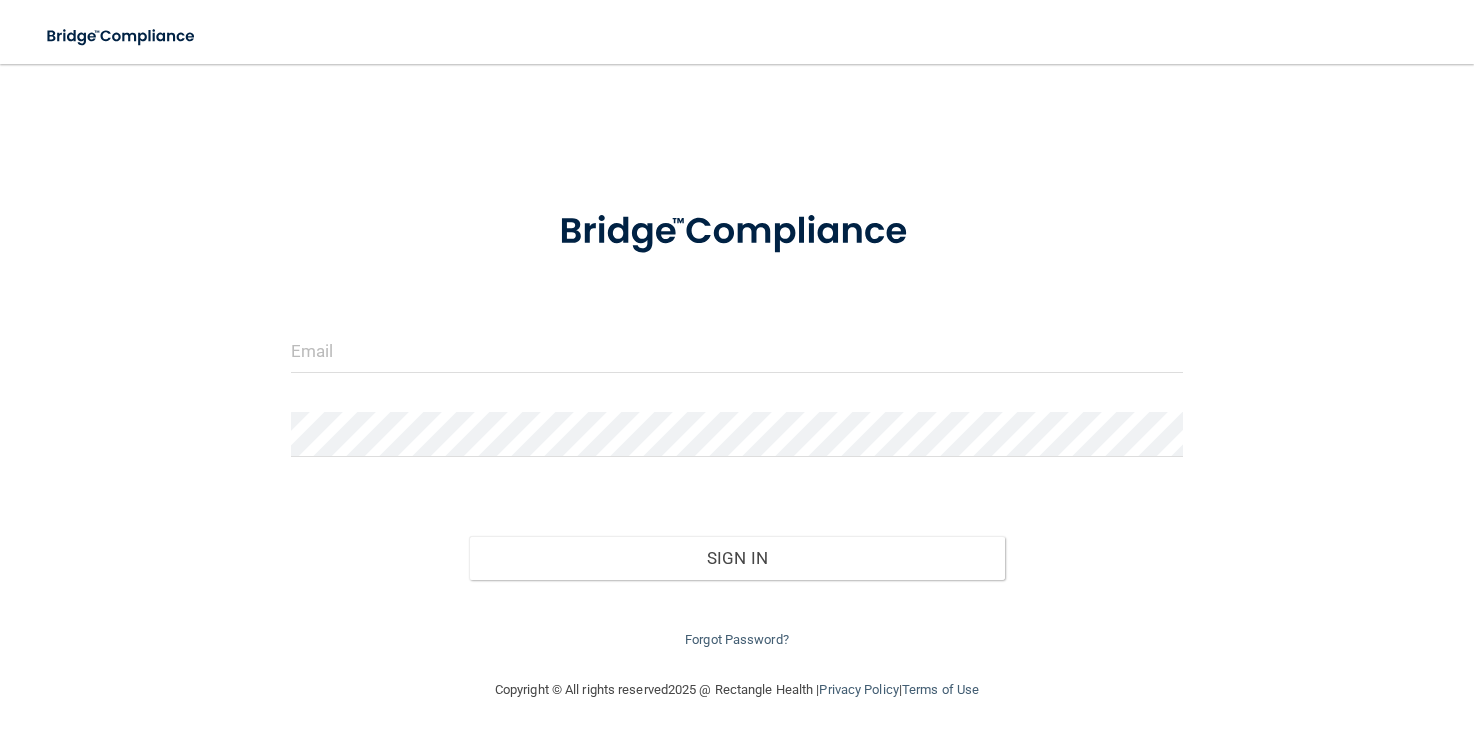 scroll, scrollTop: 0, scrollLeft: 0, axis: both 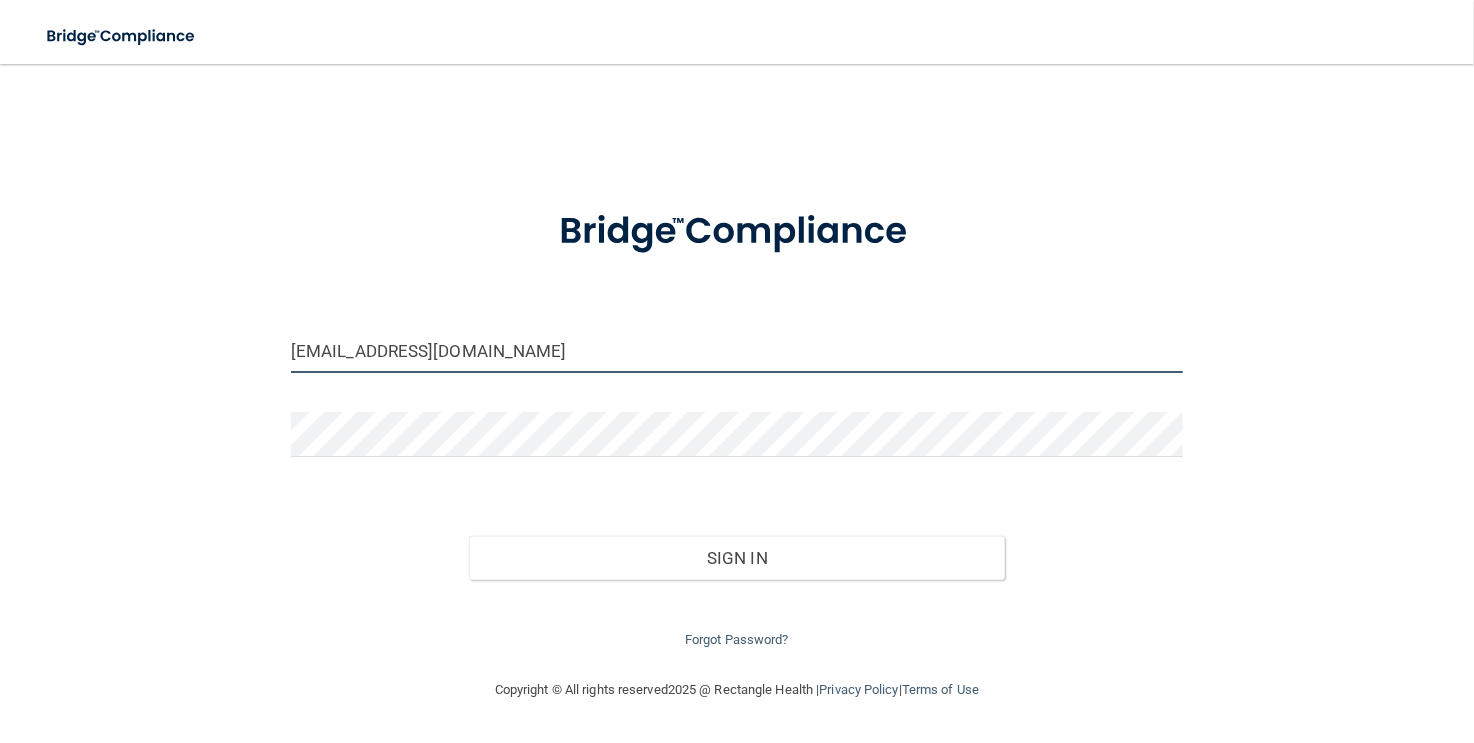 drag, startPoint x: 573, startPoint y: 356, endPoint x: 267, endPoint y: 348, distance: 306.10455 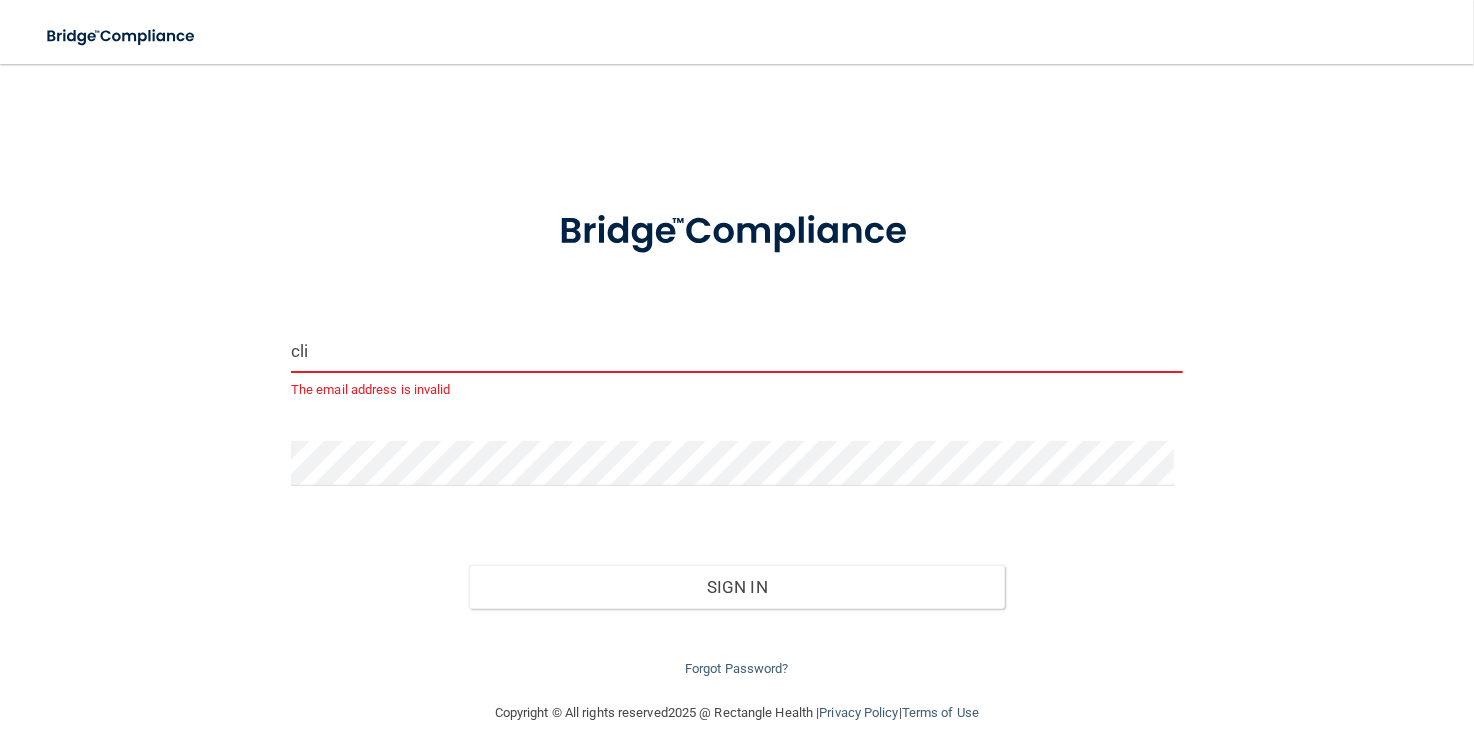 type on "[EMAIL_ADDRESS][DOMAIN_NAME]" 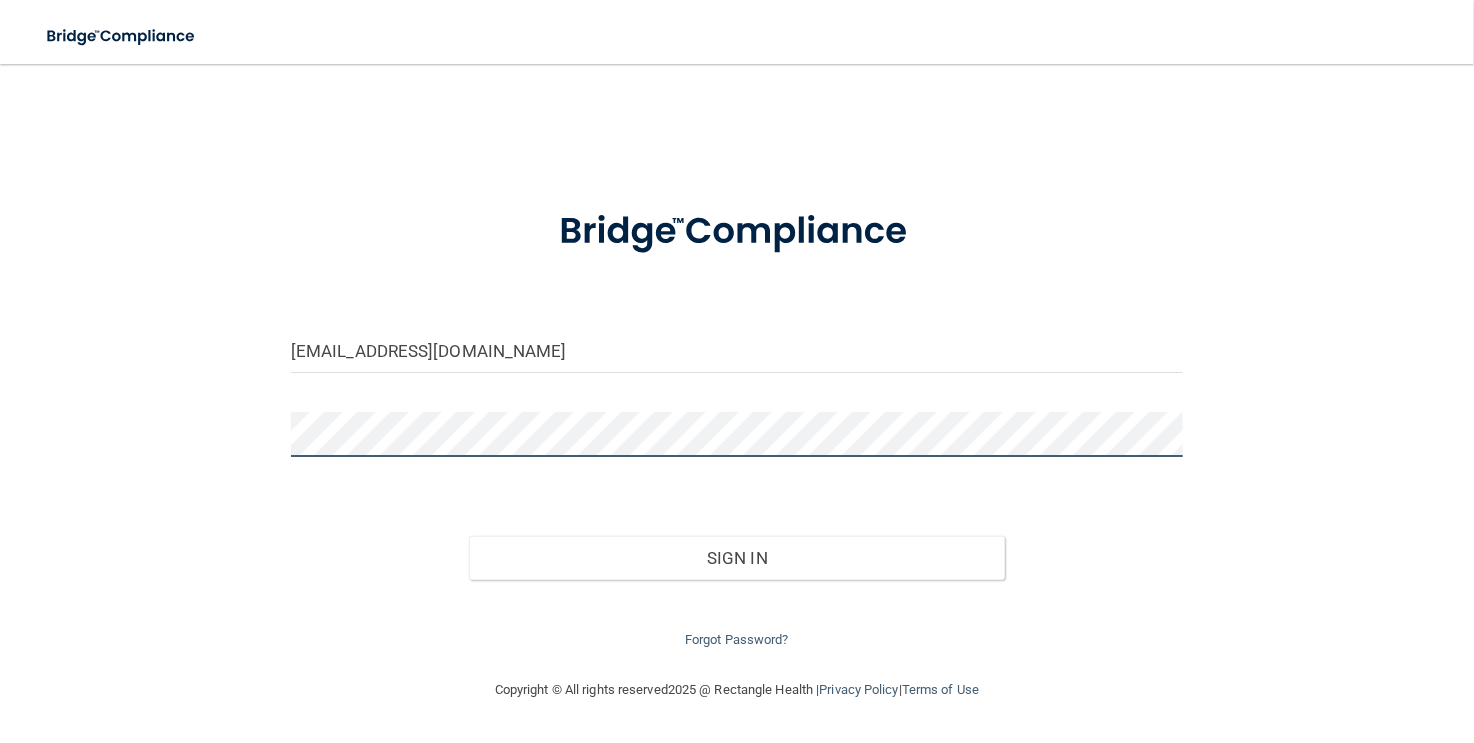 click at bounding box center [737, 442] 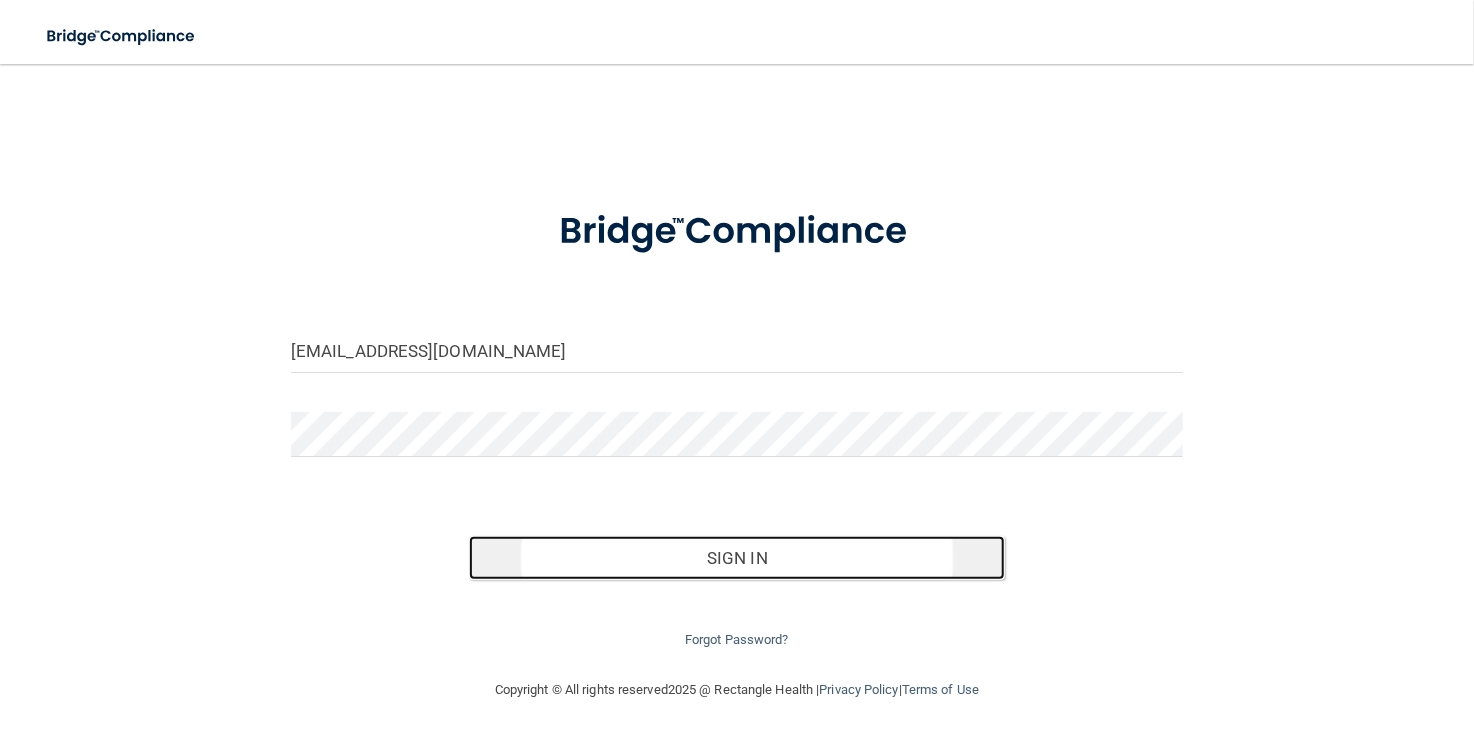 click on "Sign In" at bounding box center (736, 558) 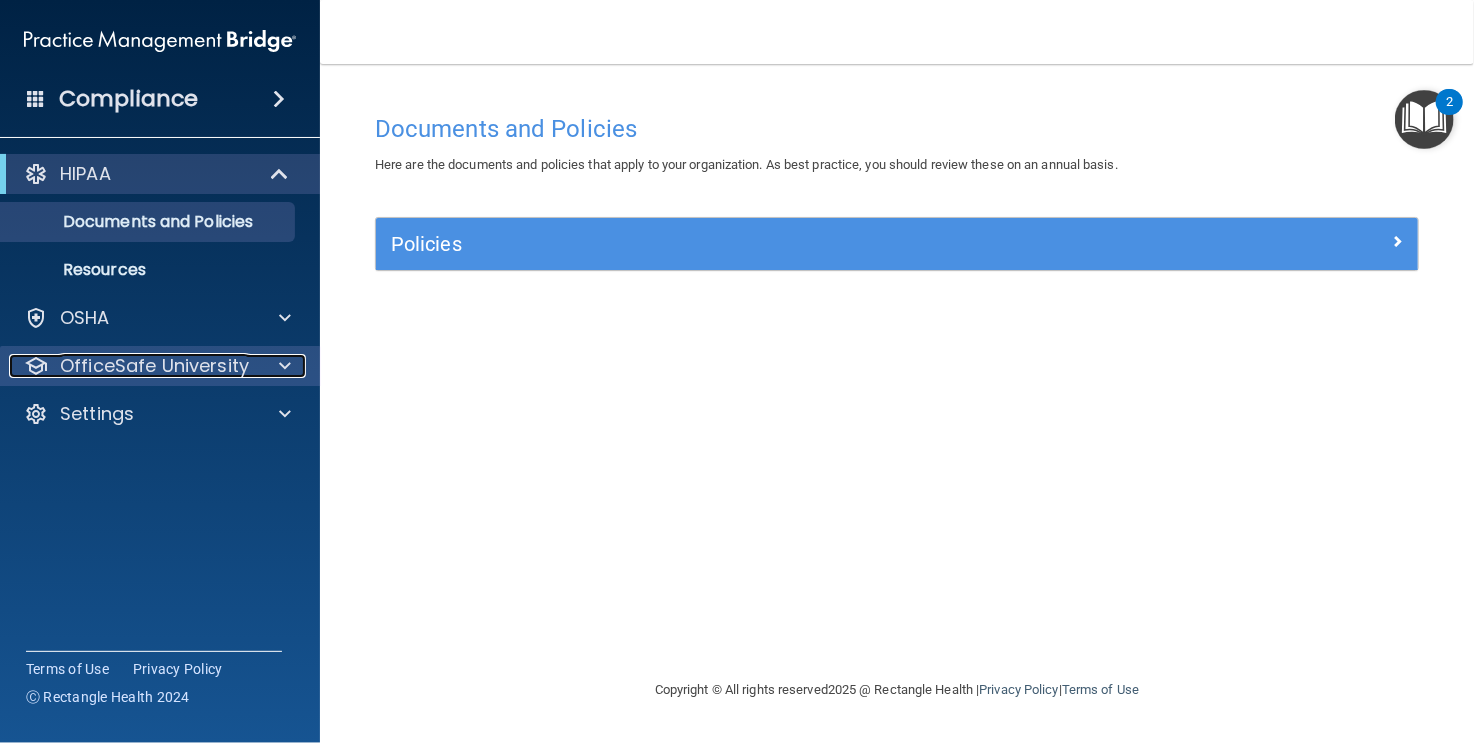 click on "OfficeSafe University" at bounding box center (154, 366) 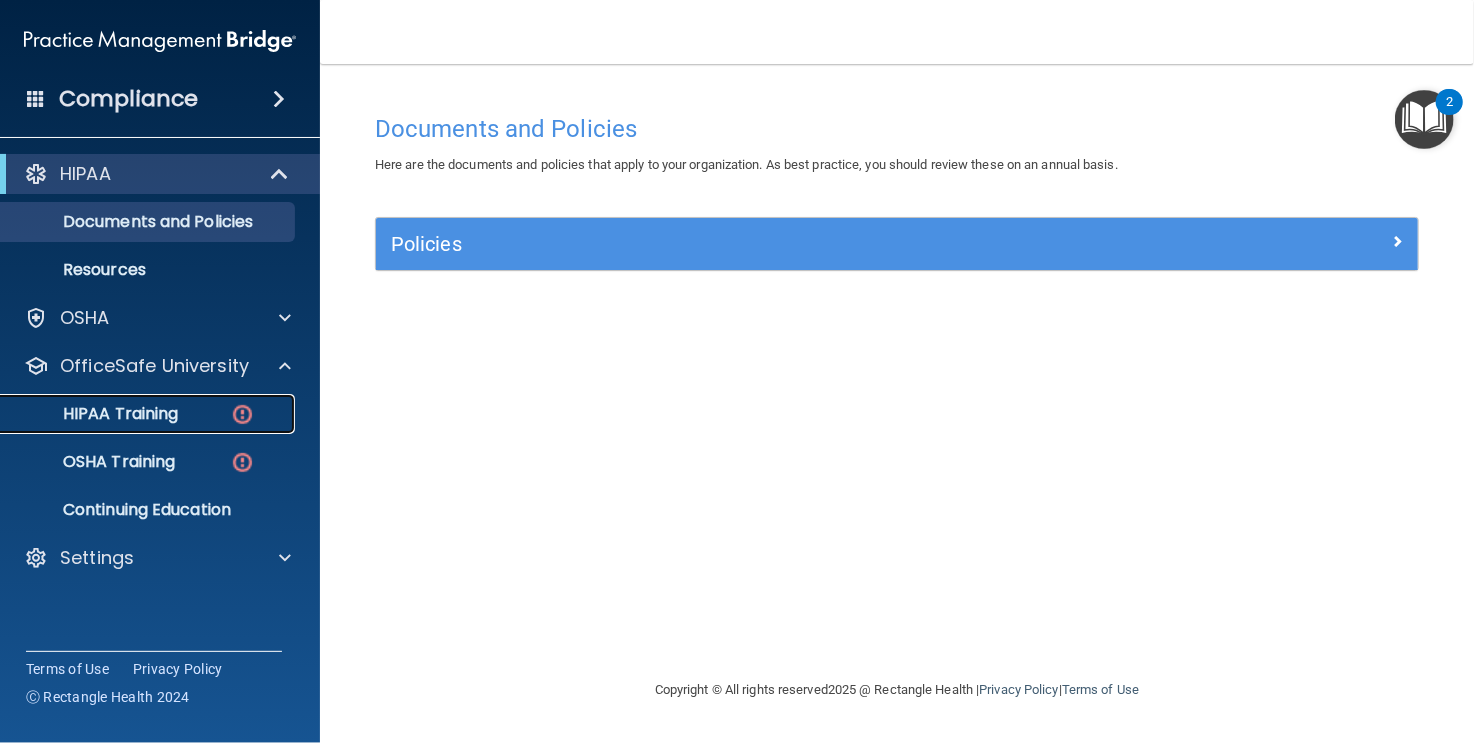 click on "HIPAA Training" at bounding box center [95, 414] 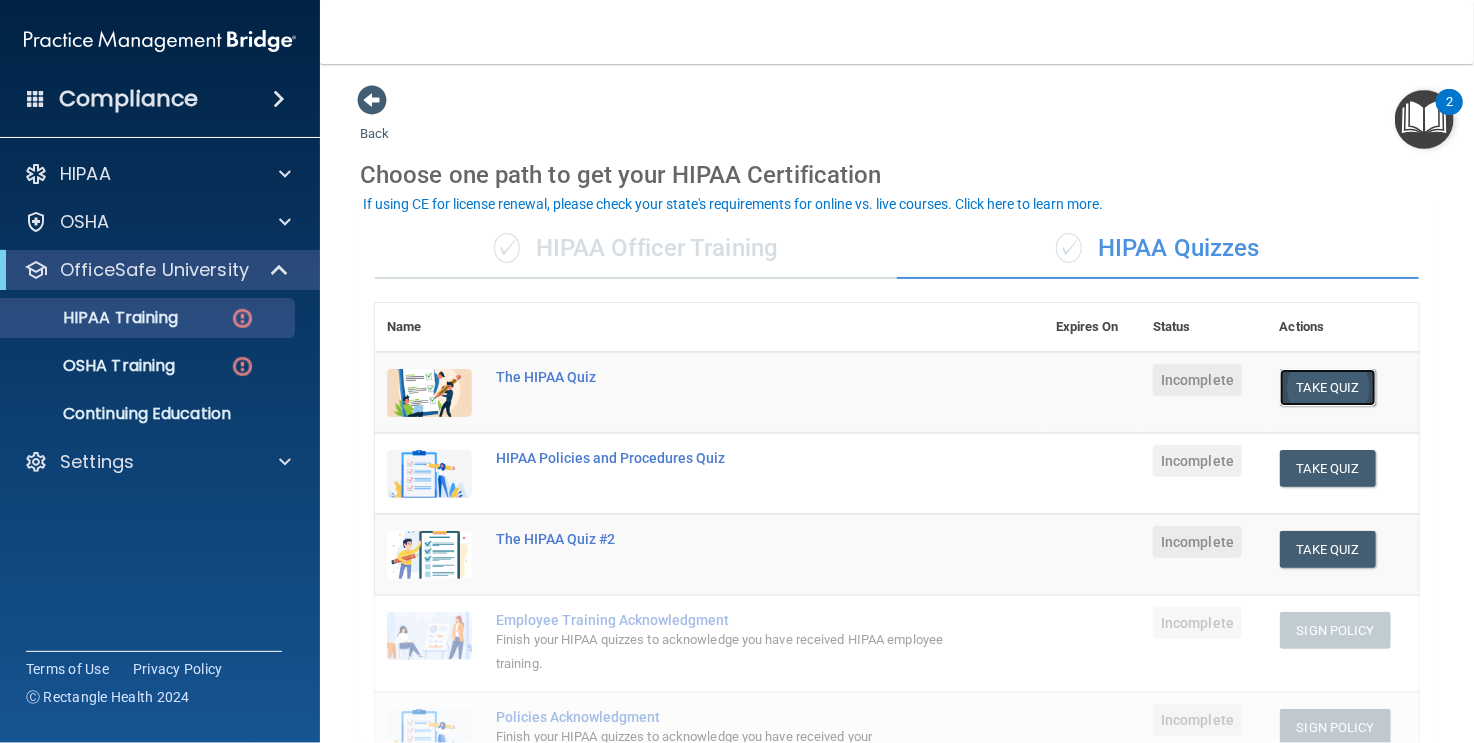 click on "Take Quiz" at bounding box center (1328, 387) 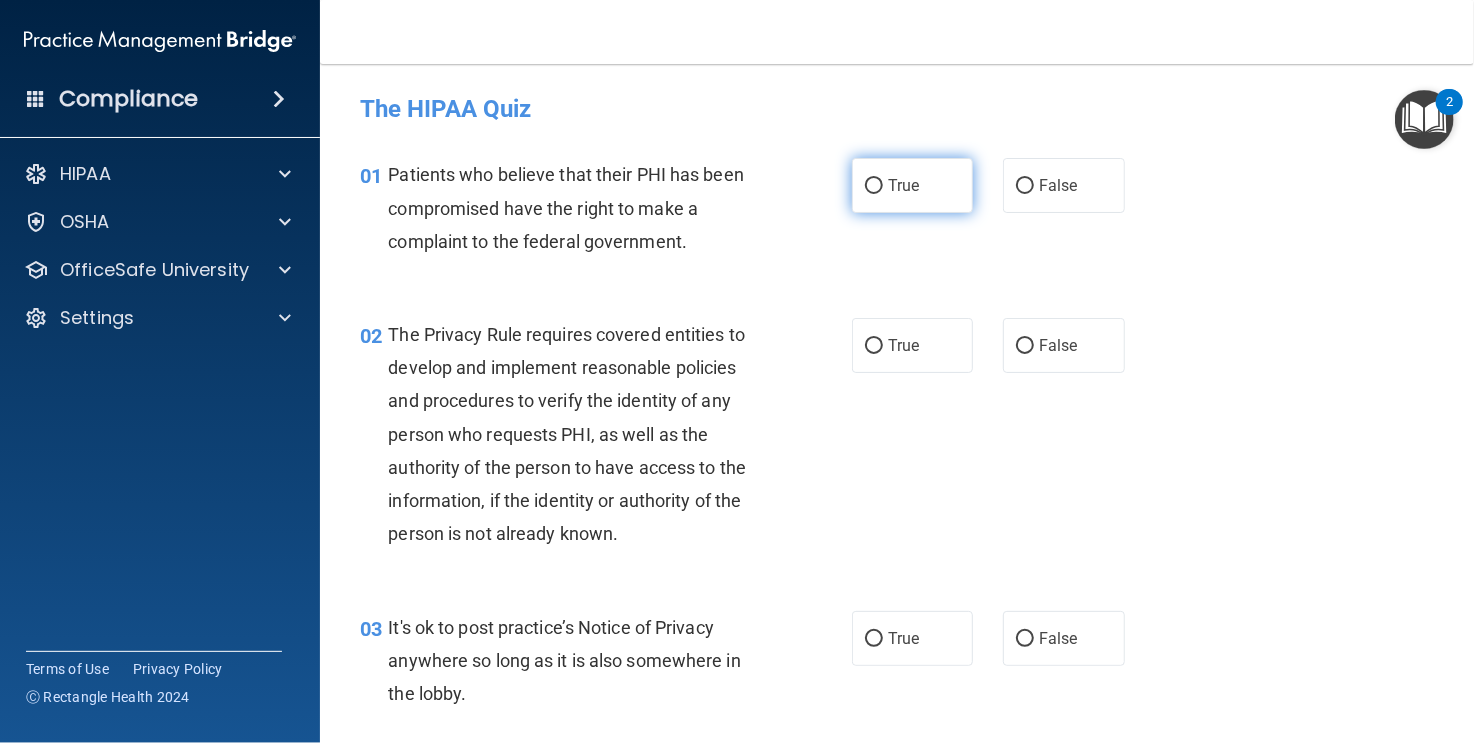 click on "True" at bounding box center (874, 186) 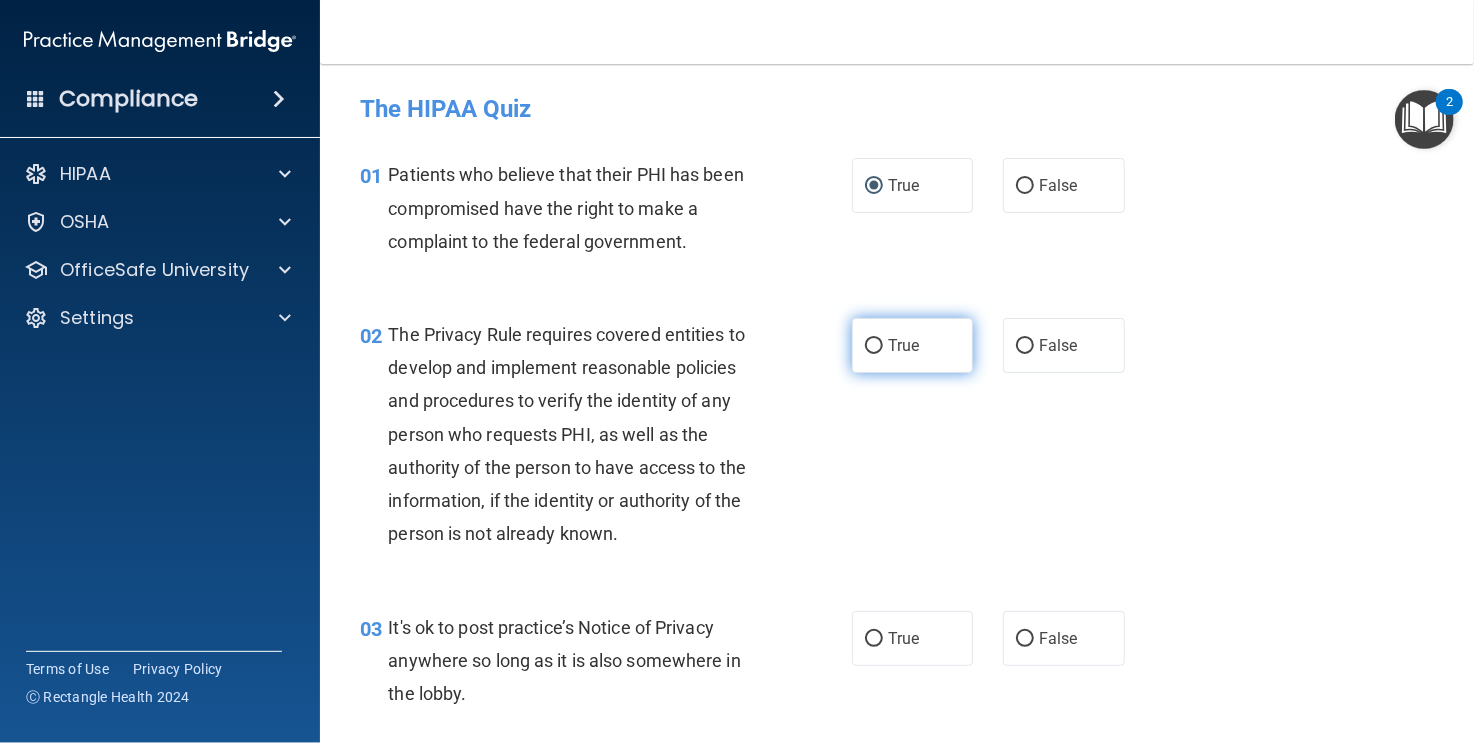 click on "True" at bounding box center [874, 346] 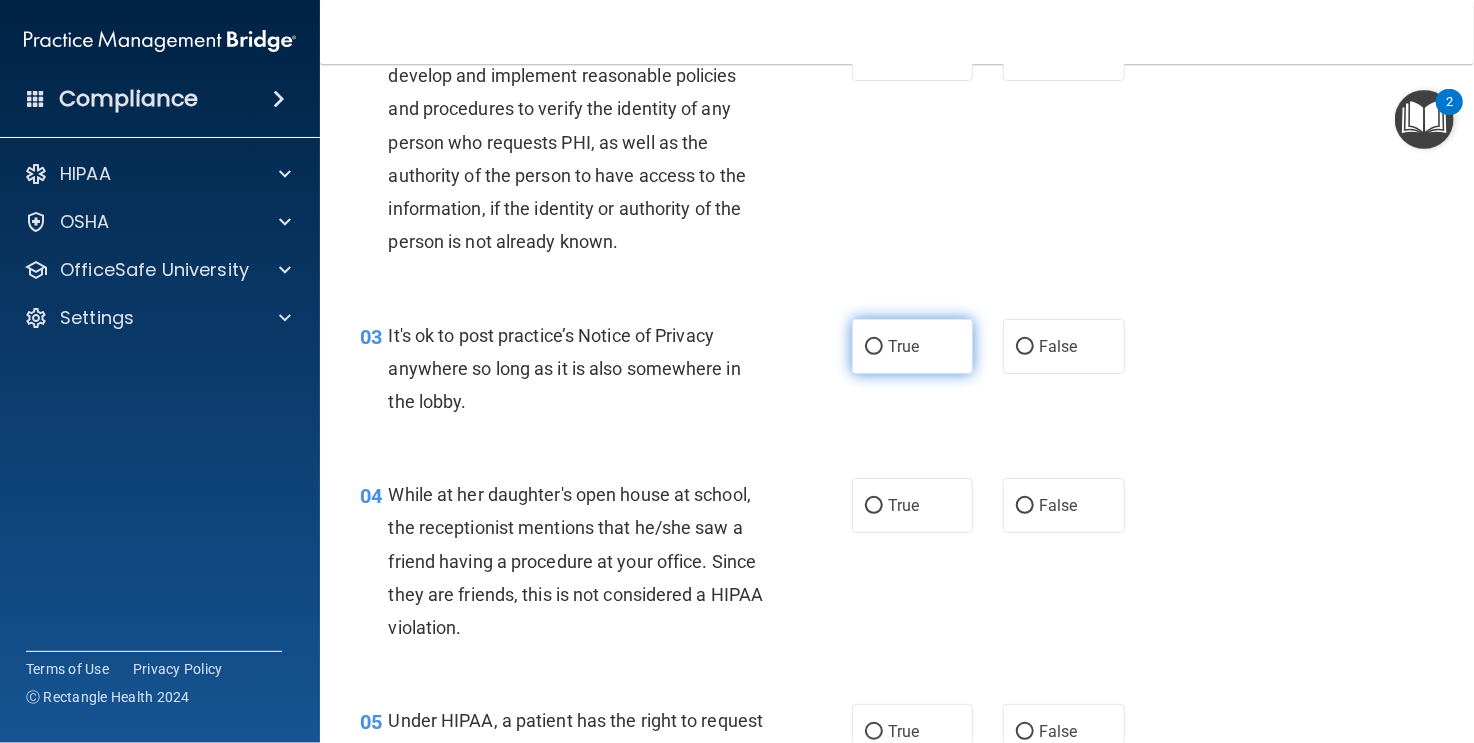 scroll, scrollTop: 300, scrollLeft: 0, axis: vertical 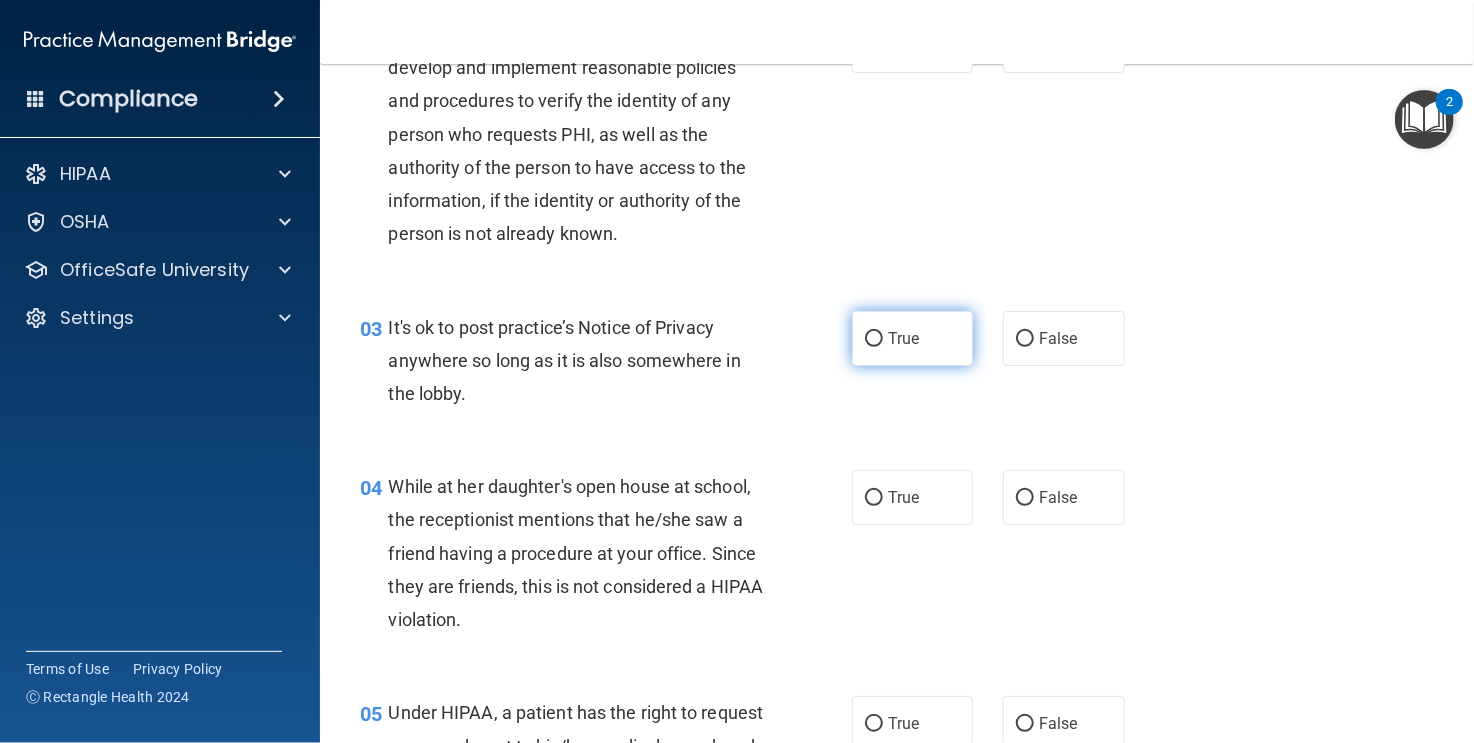 click on "True" at bounding box center (874, 339) 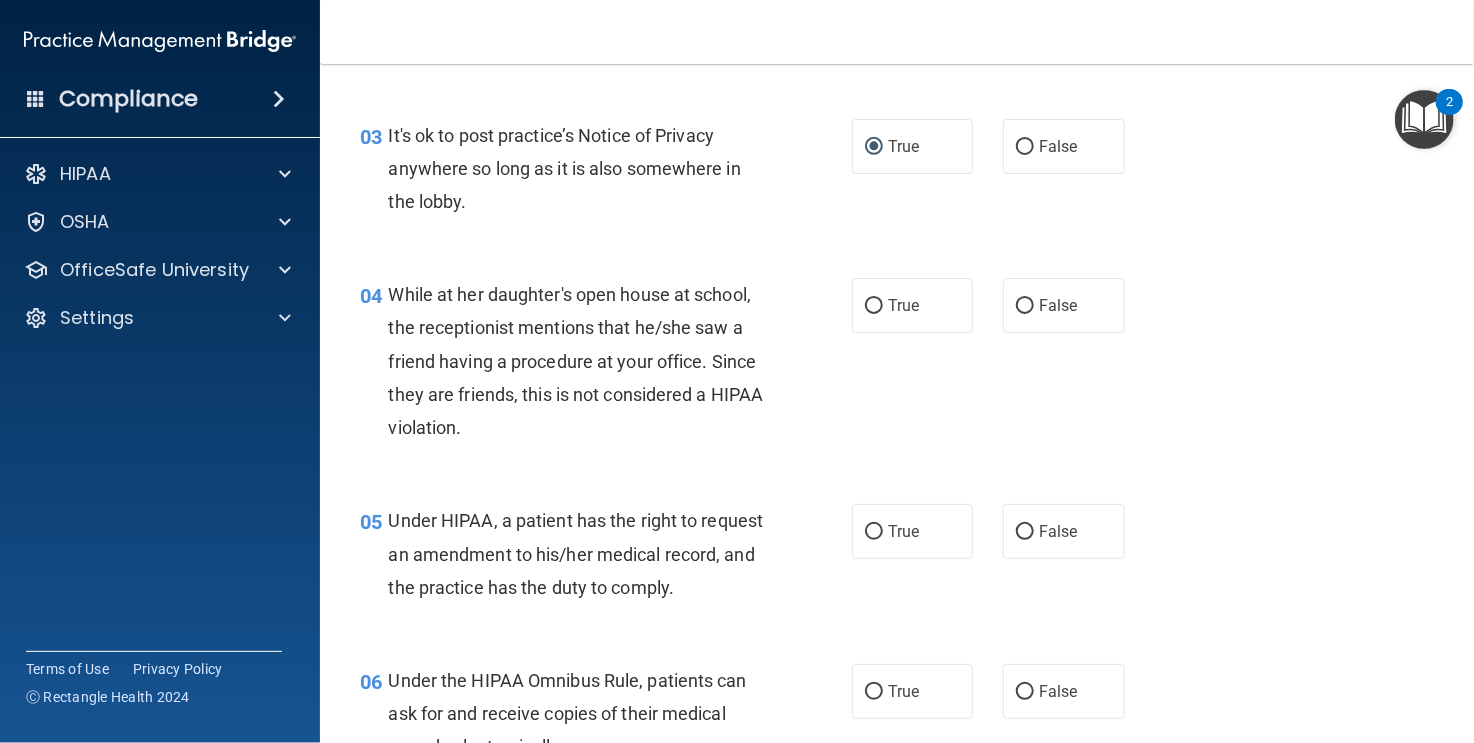 scroll, scrollTop: 500, scrollLeft: 0, axis: vertical 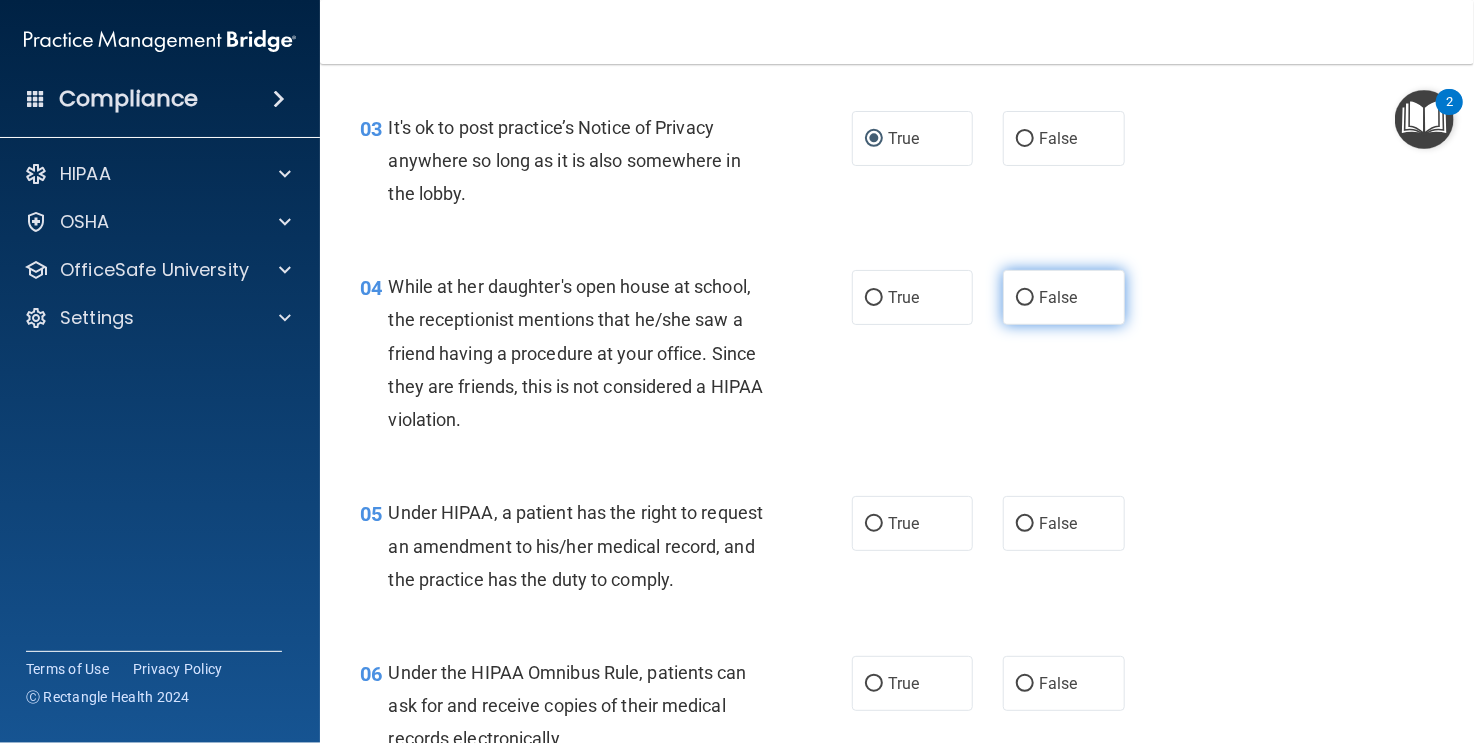 click on "False" at bounding box center [1025, 298] 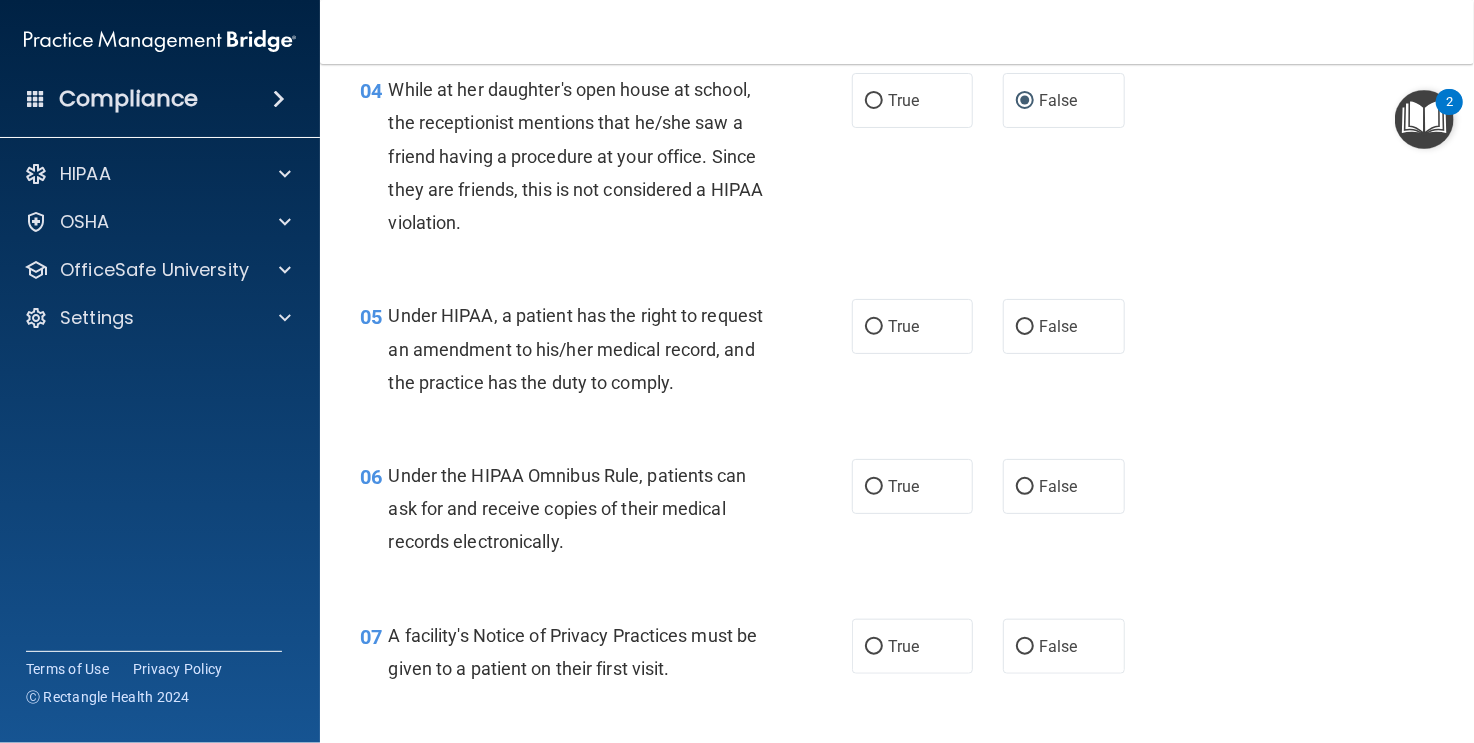 scroll, scrollTop: 700, scrollLeft: 0, axis: vertical 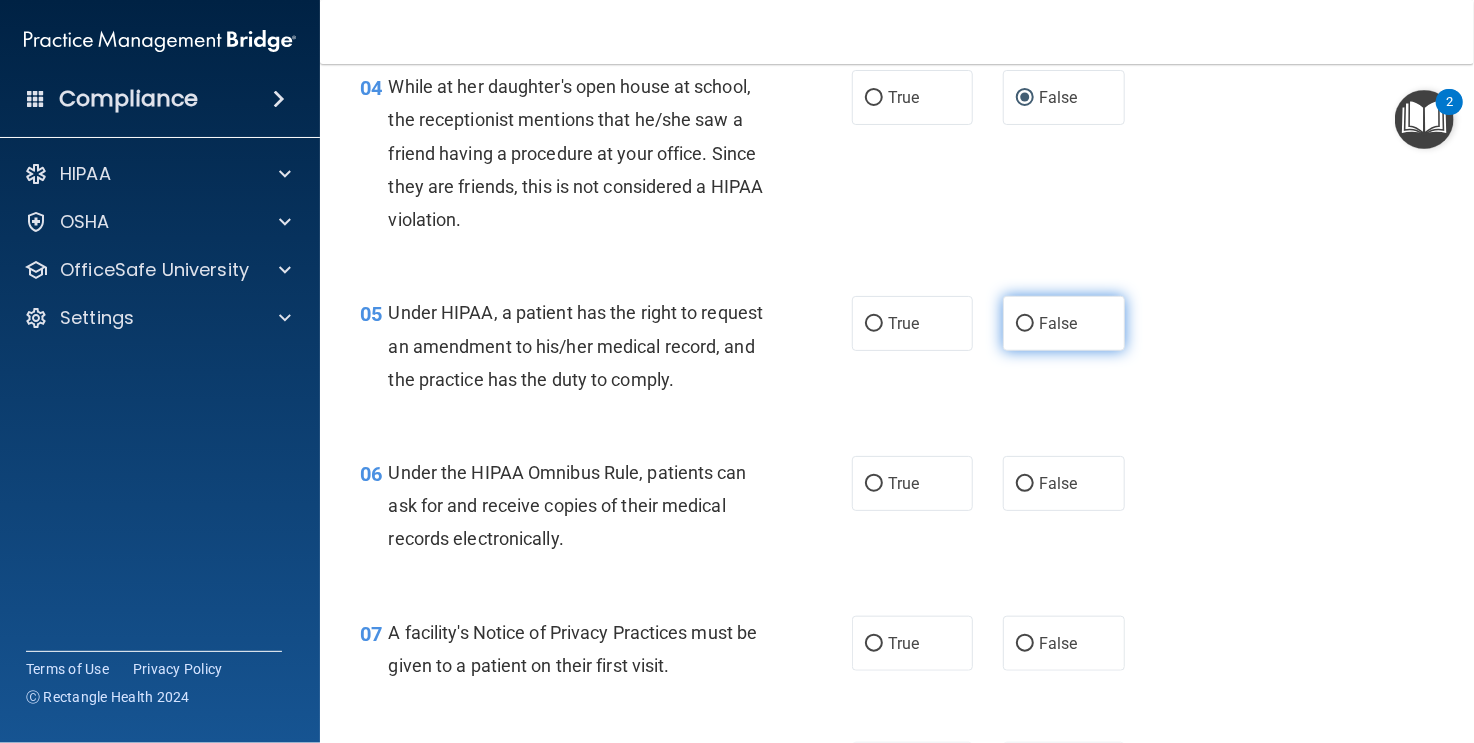 click on "False" at bounding box center (1025, 324) 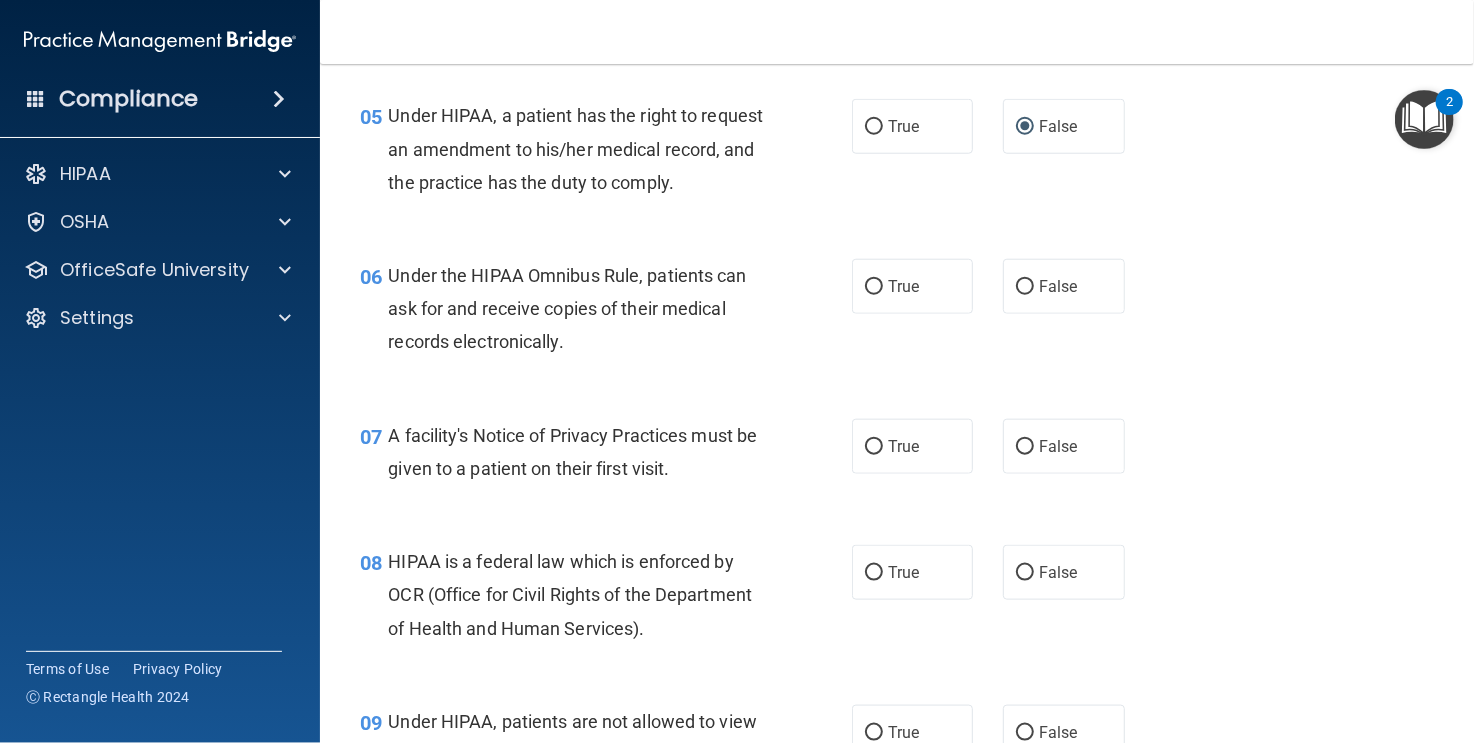 scroll, scrollTop: 900, scrollLeft: 0, axis: vertical 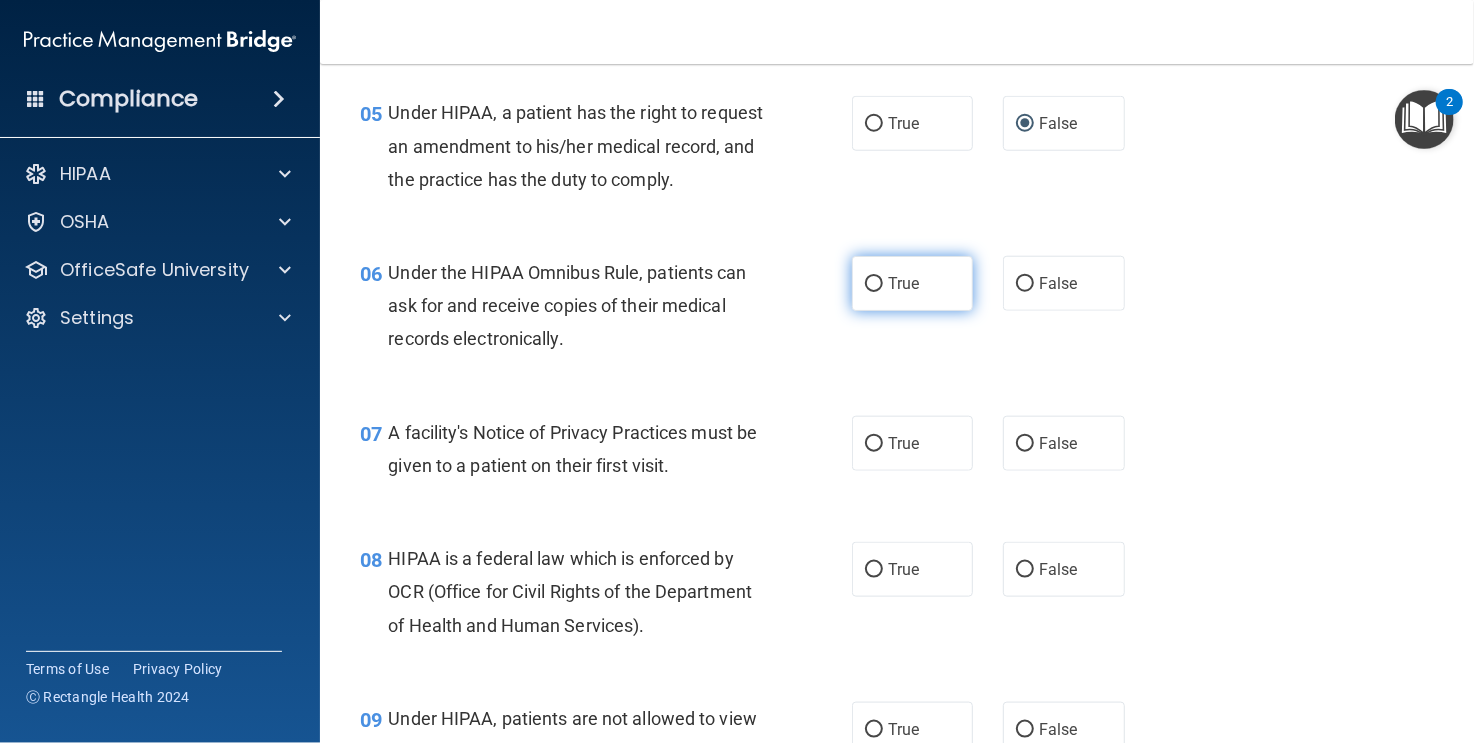 click on "True" at bounding box center (912, 283) 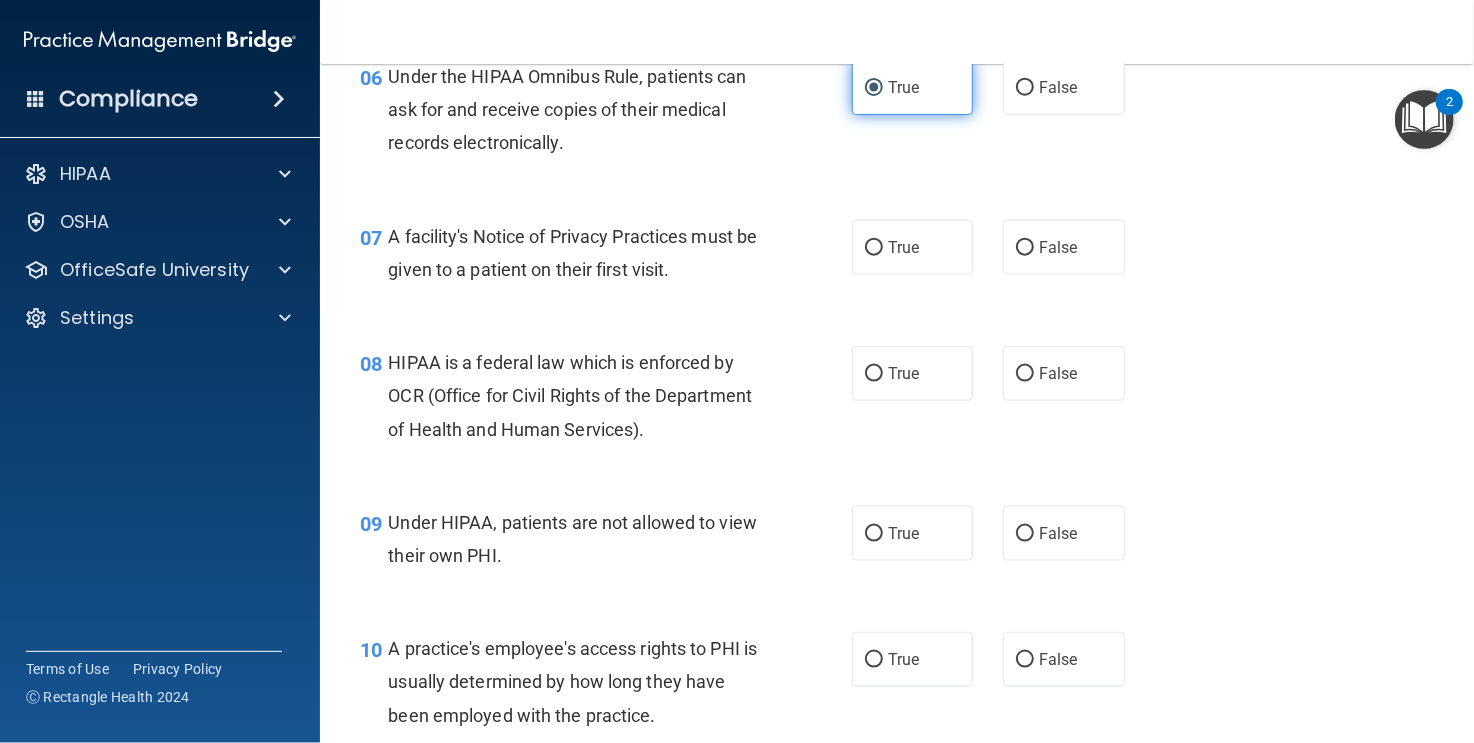 scroll, scrollTop: 1100, scrollLeft: 0, axis: vertical 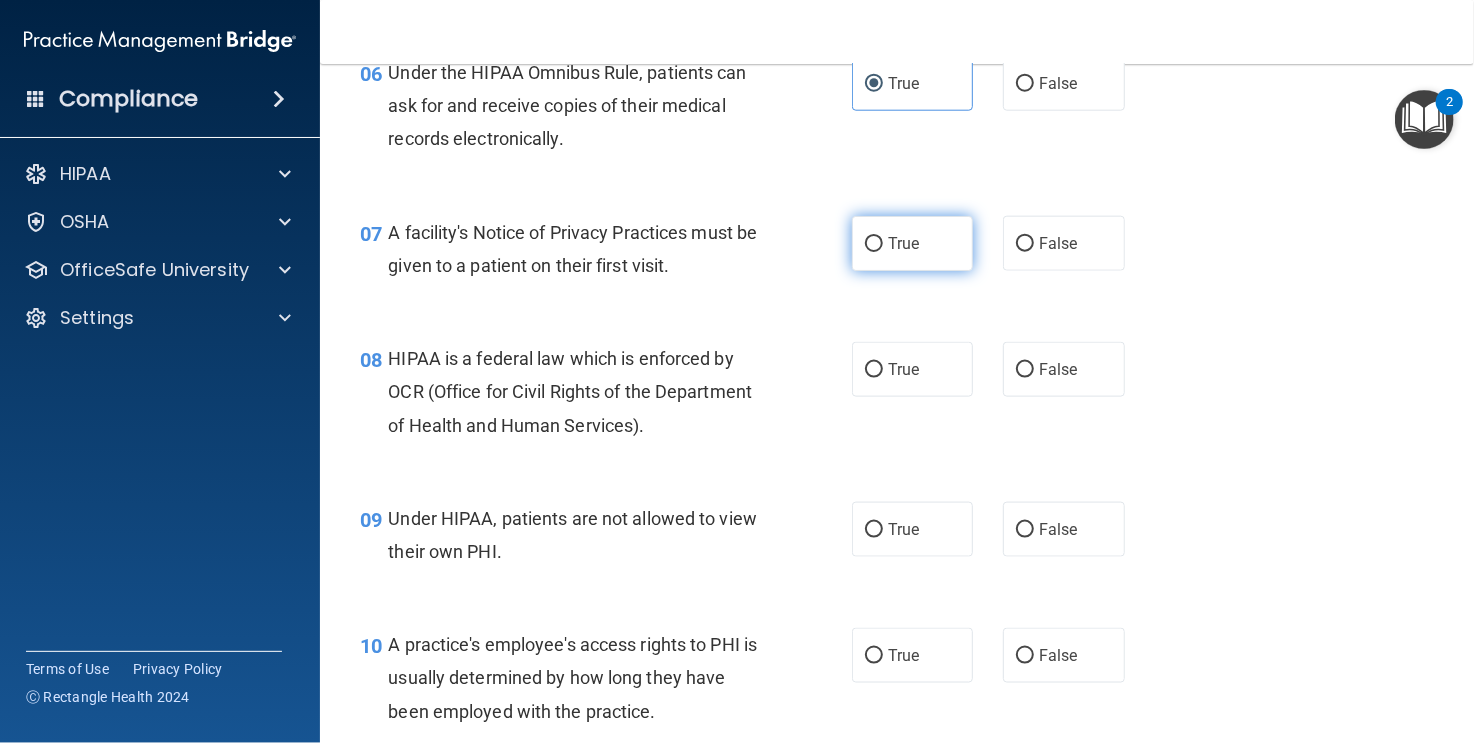 click on "True" at bounding box center [874, 244] 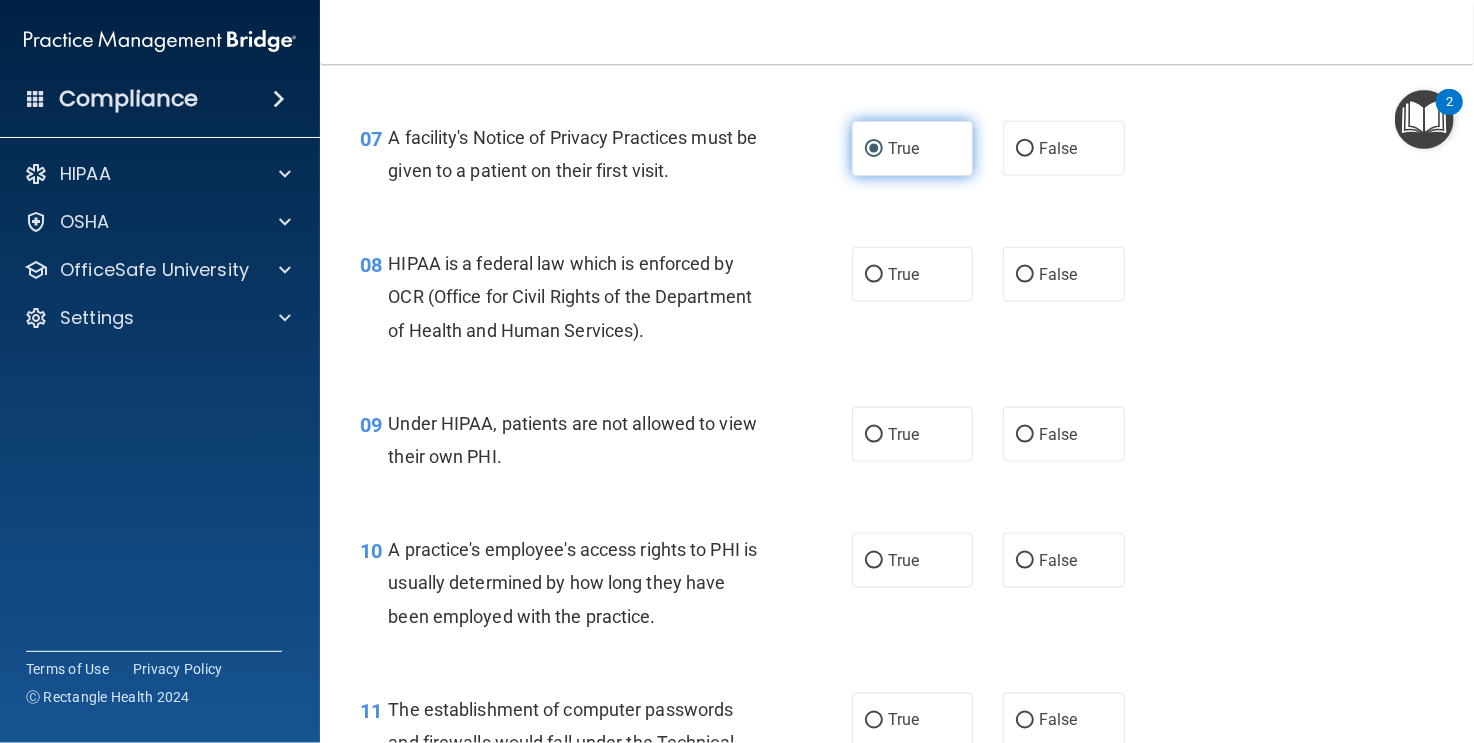 scroll, scrollTop: 1200, scrollLeft: 0, axis: vertical 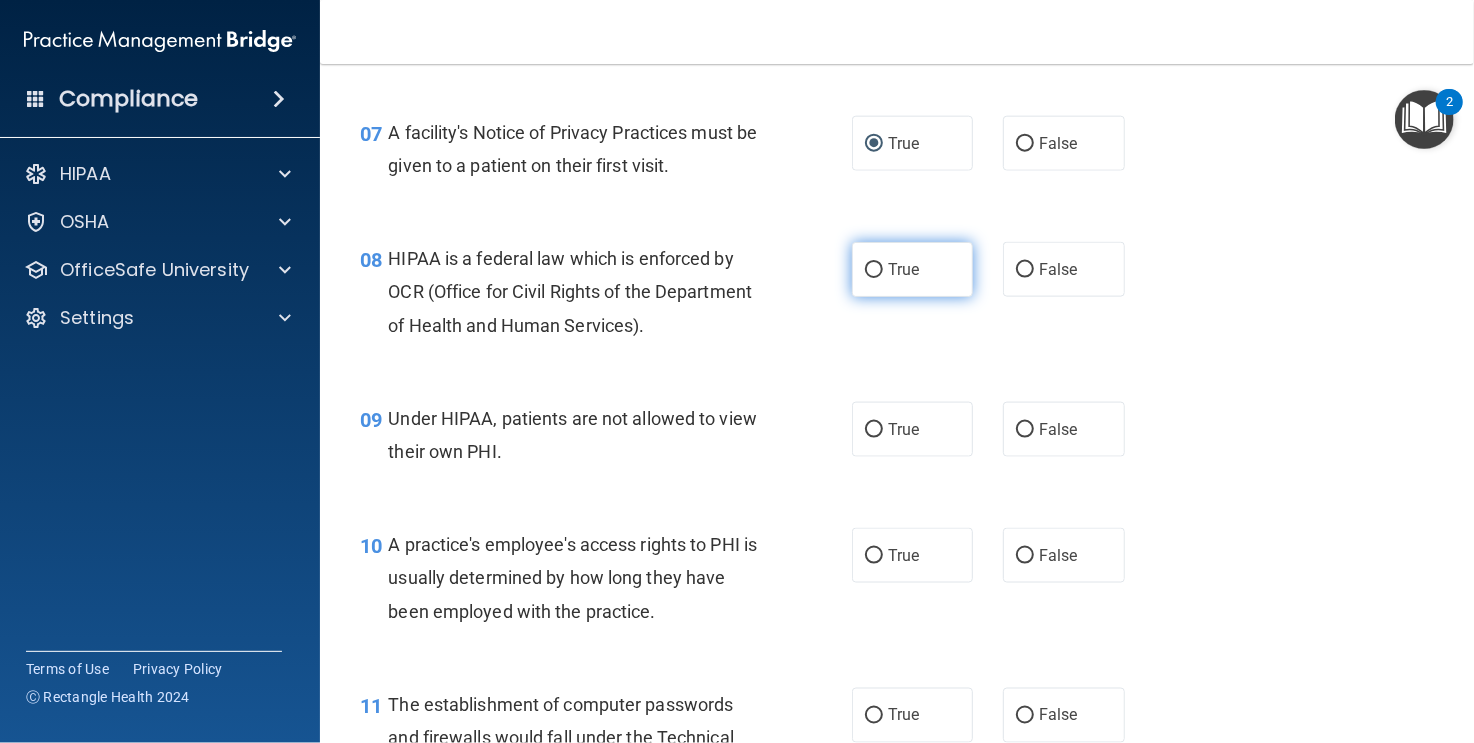 click on "True" at bounding box center (874, 270) 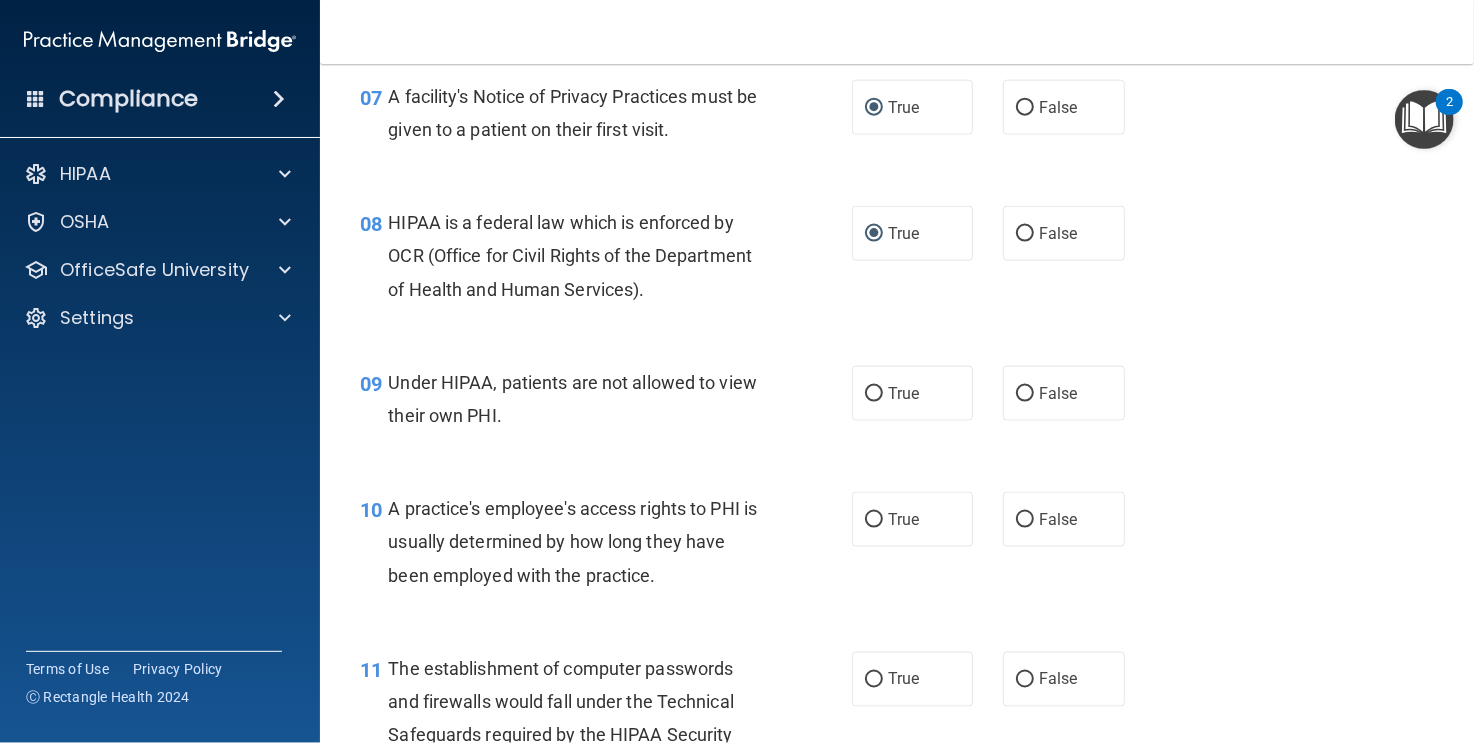 scroll, scrollTop: 1300, scrollLeft: 0, axis: vertical 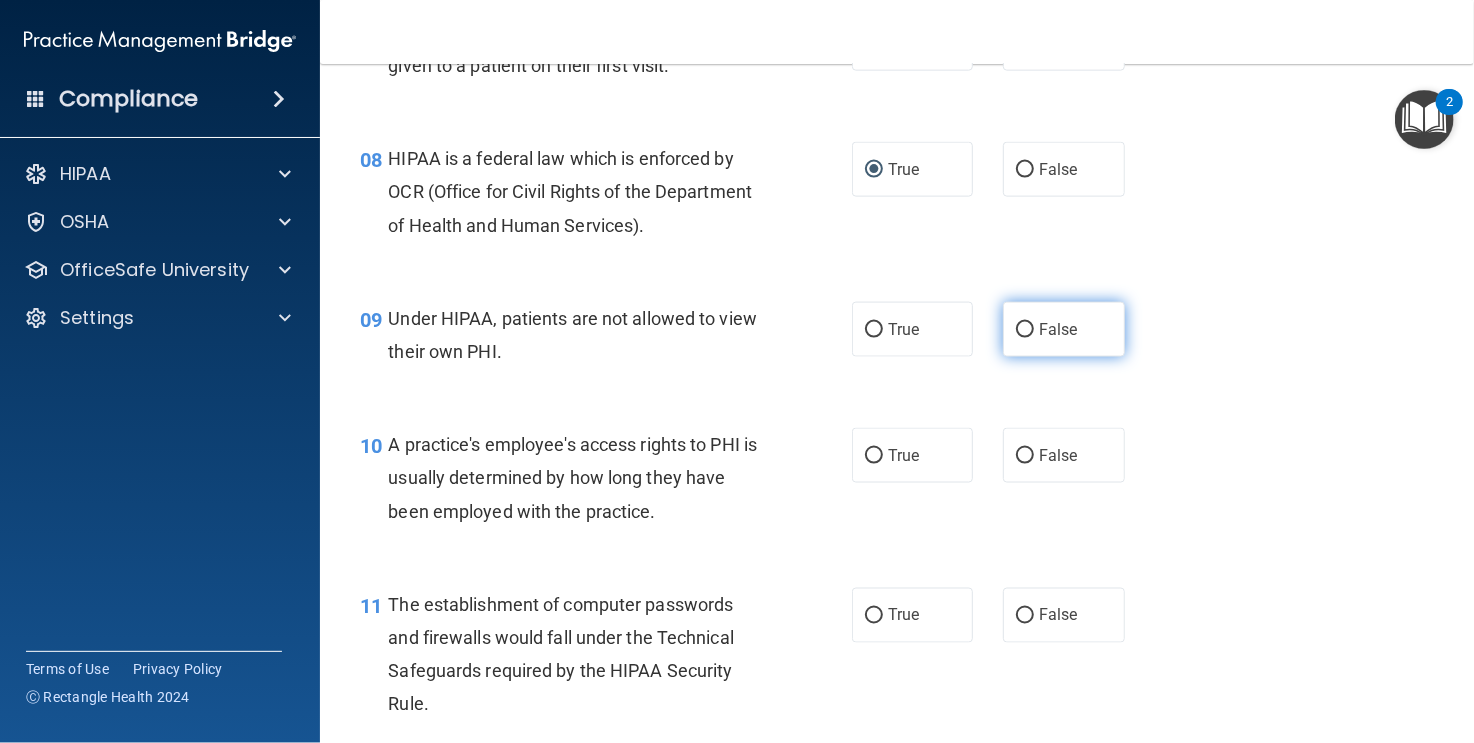 click on "False" at bounding box center [1025, 330] 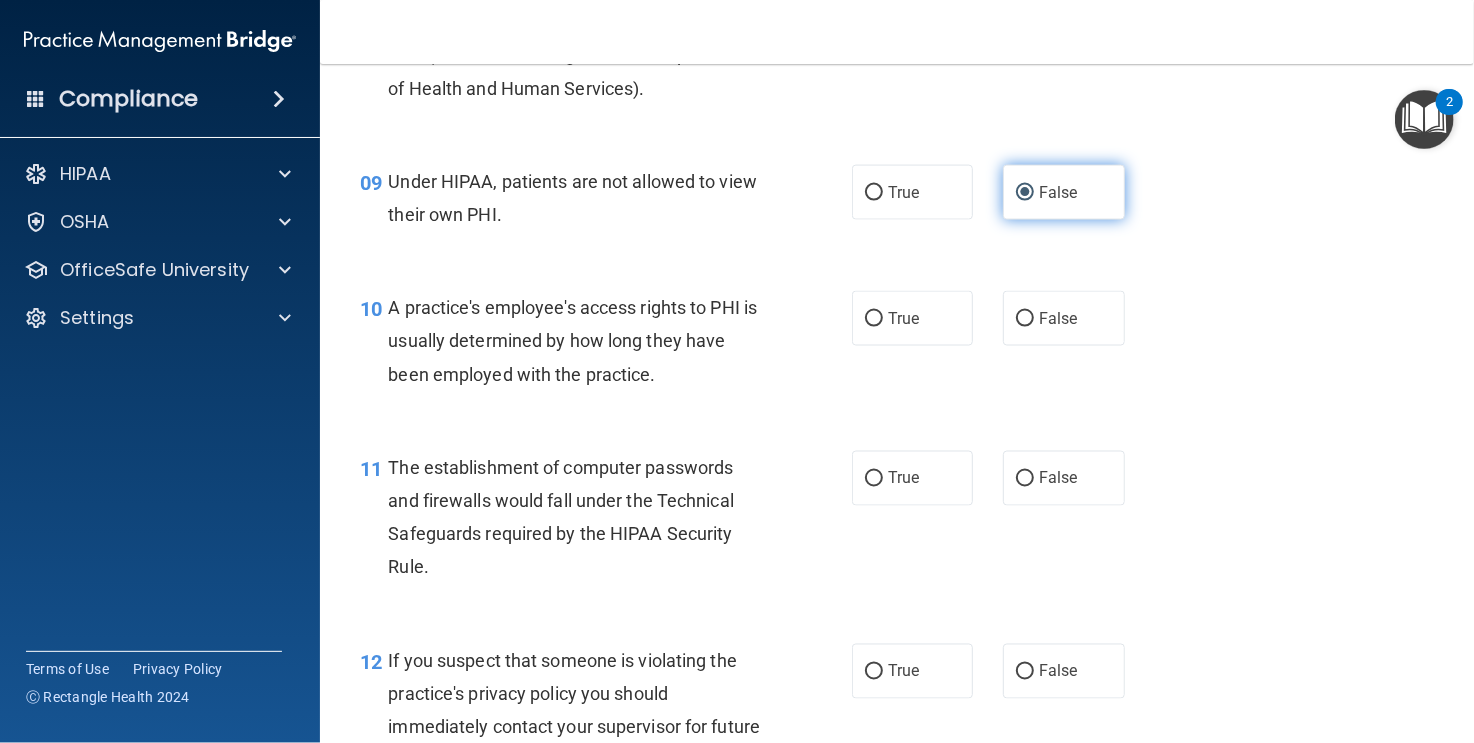 scroll, scrollTop: 1500, scrollLeft: 0, axis: vertical 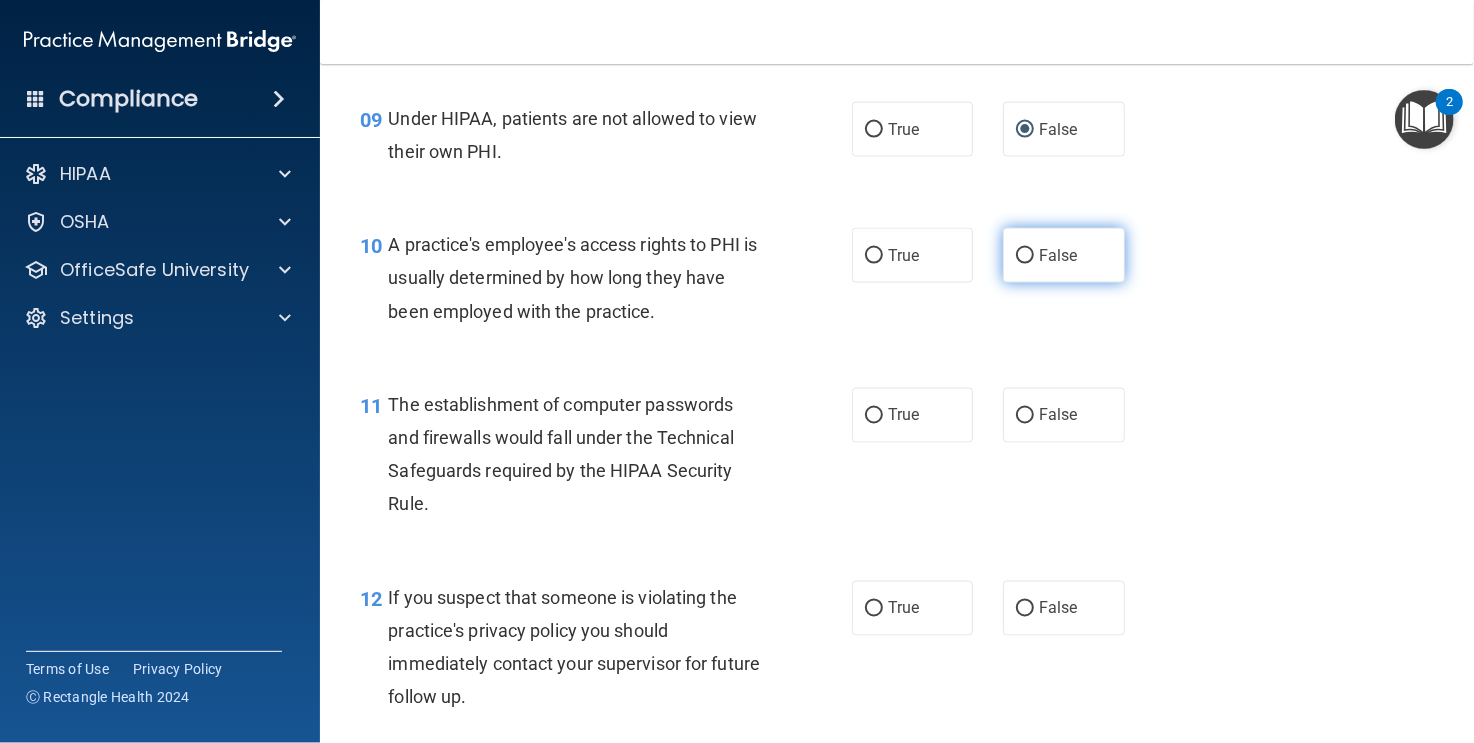 click on "False" at bounding box center (1025, 256) 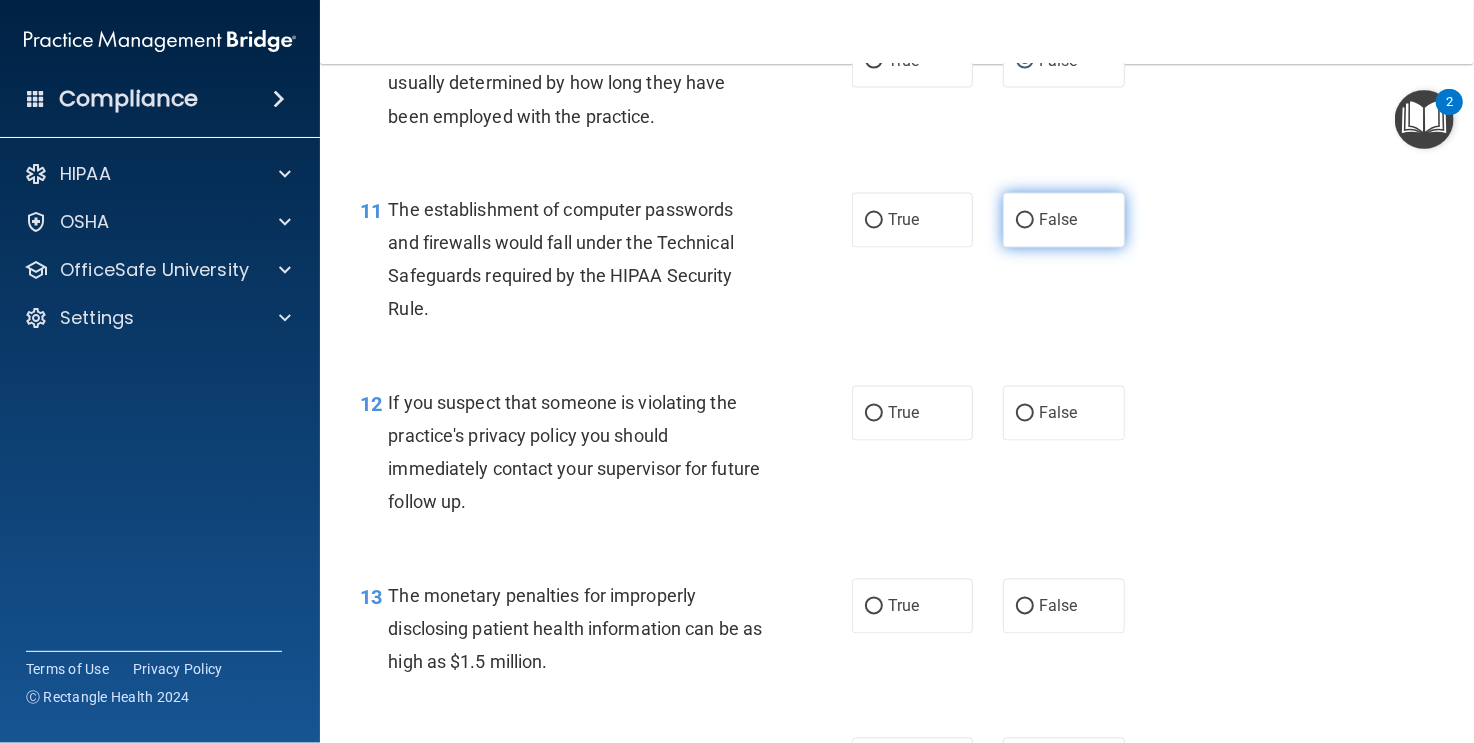 scroll, scrollTop: 1700, scrollLeft: 0, axis: vertical 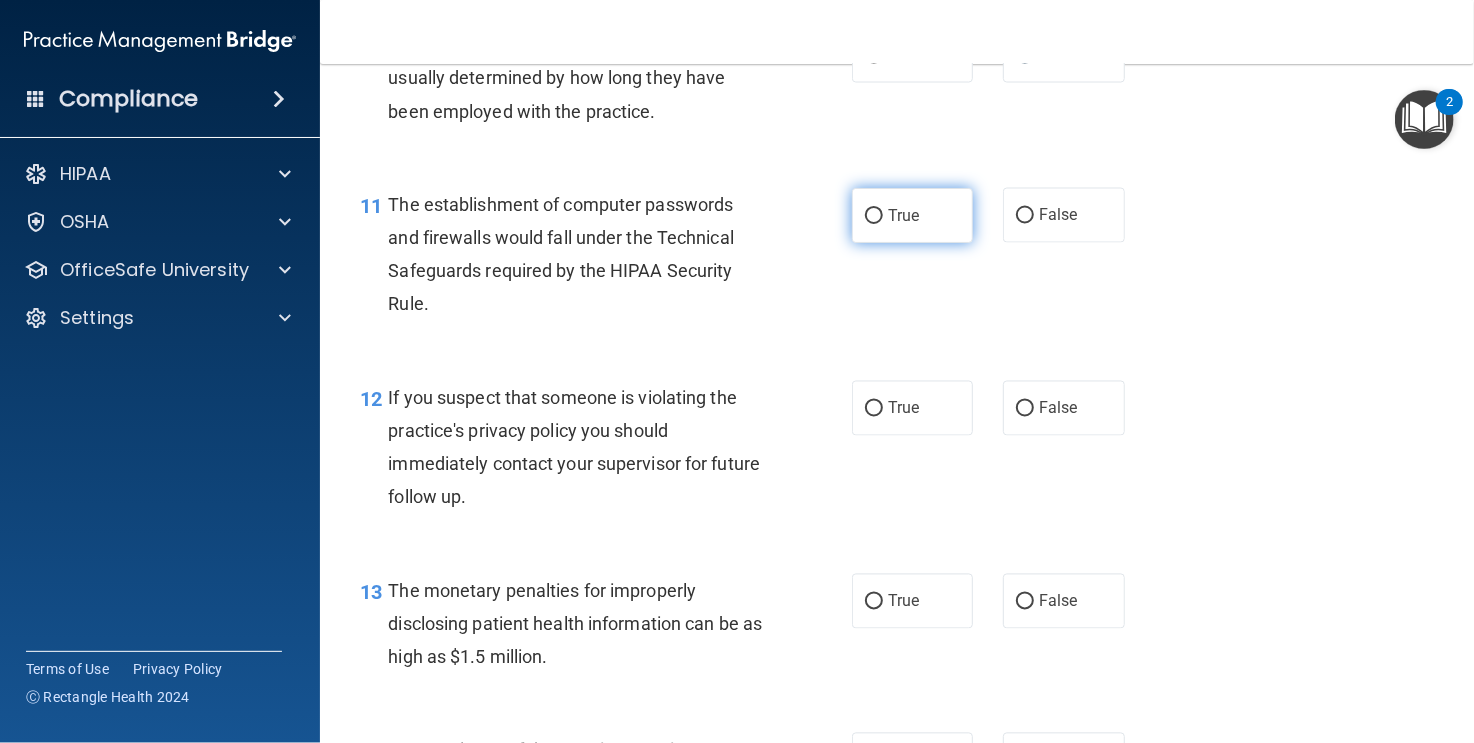 click on "True" at bounding box center (874, 216) 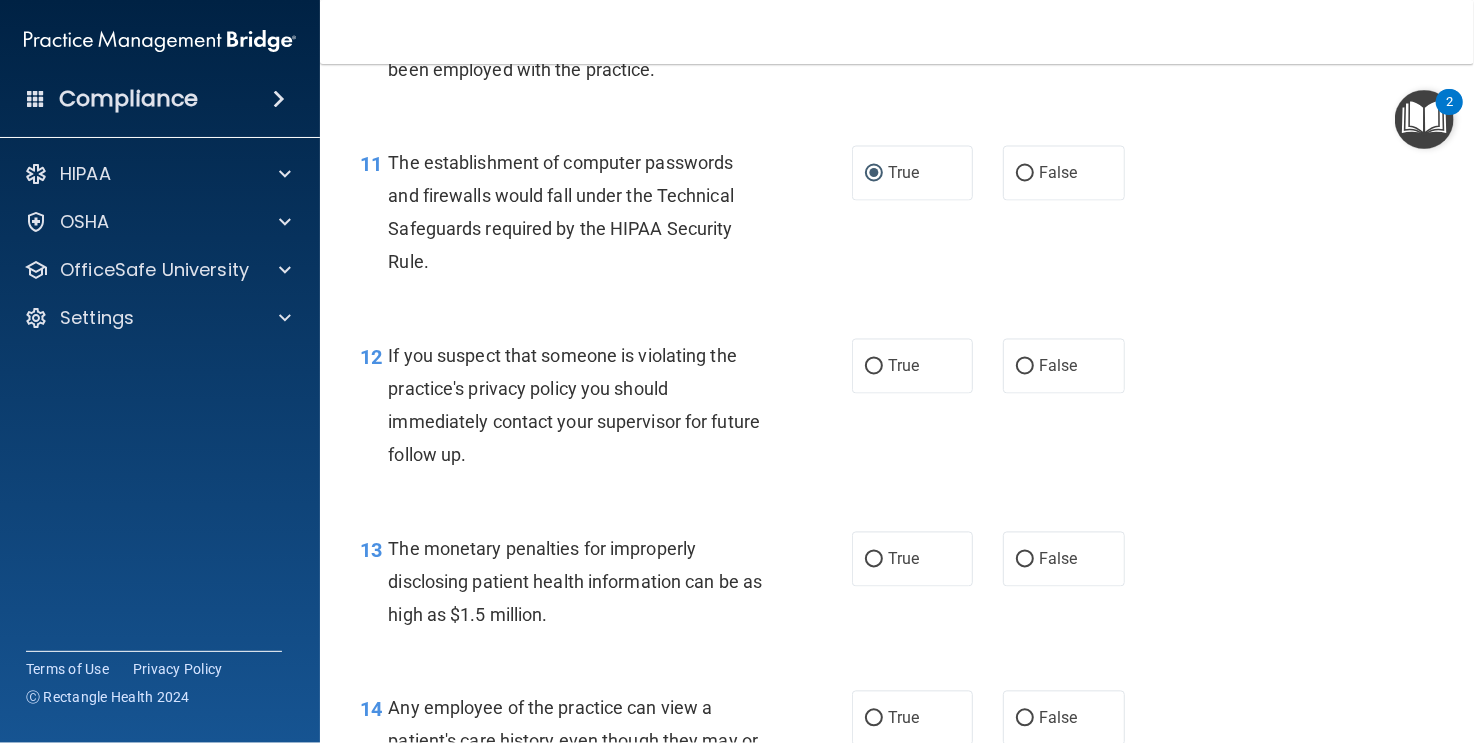scroll, scrollTop: 1800, scrollLeft: 0, axis: vertical 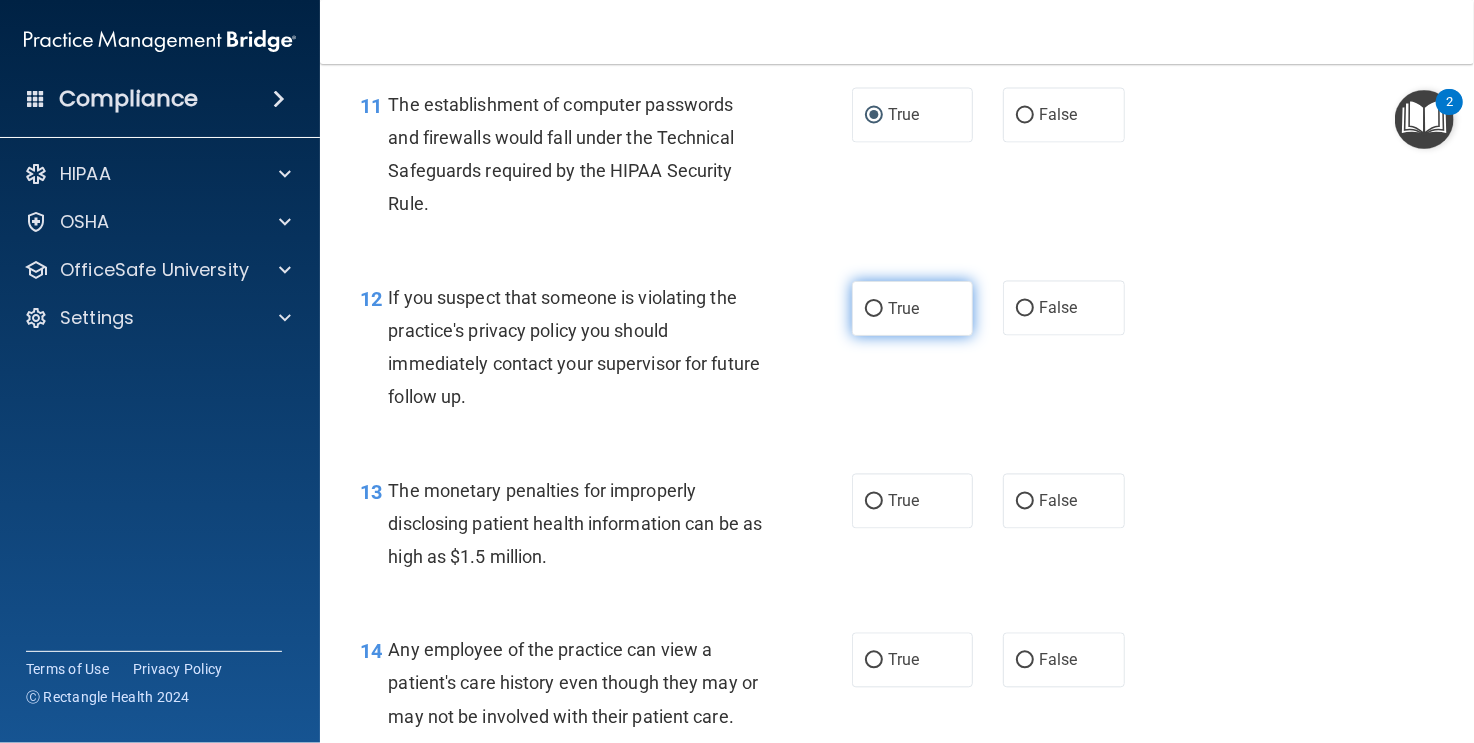 click on "True" at bounding box center [874, 309] 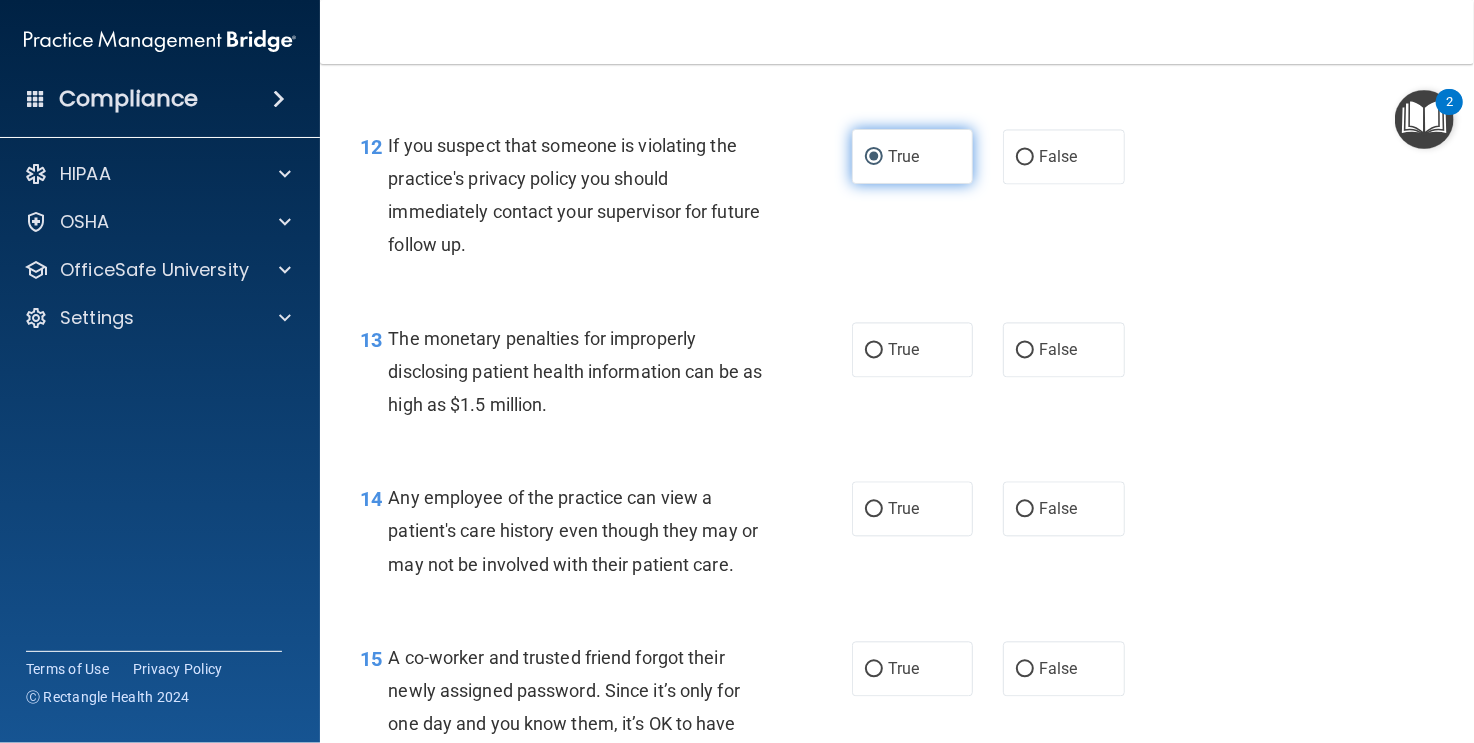 scroll, scrollTop: 2000, scrollLeft: 0, axis: vertical 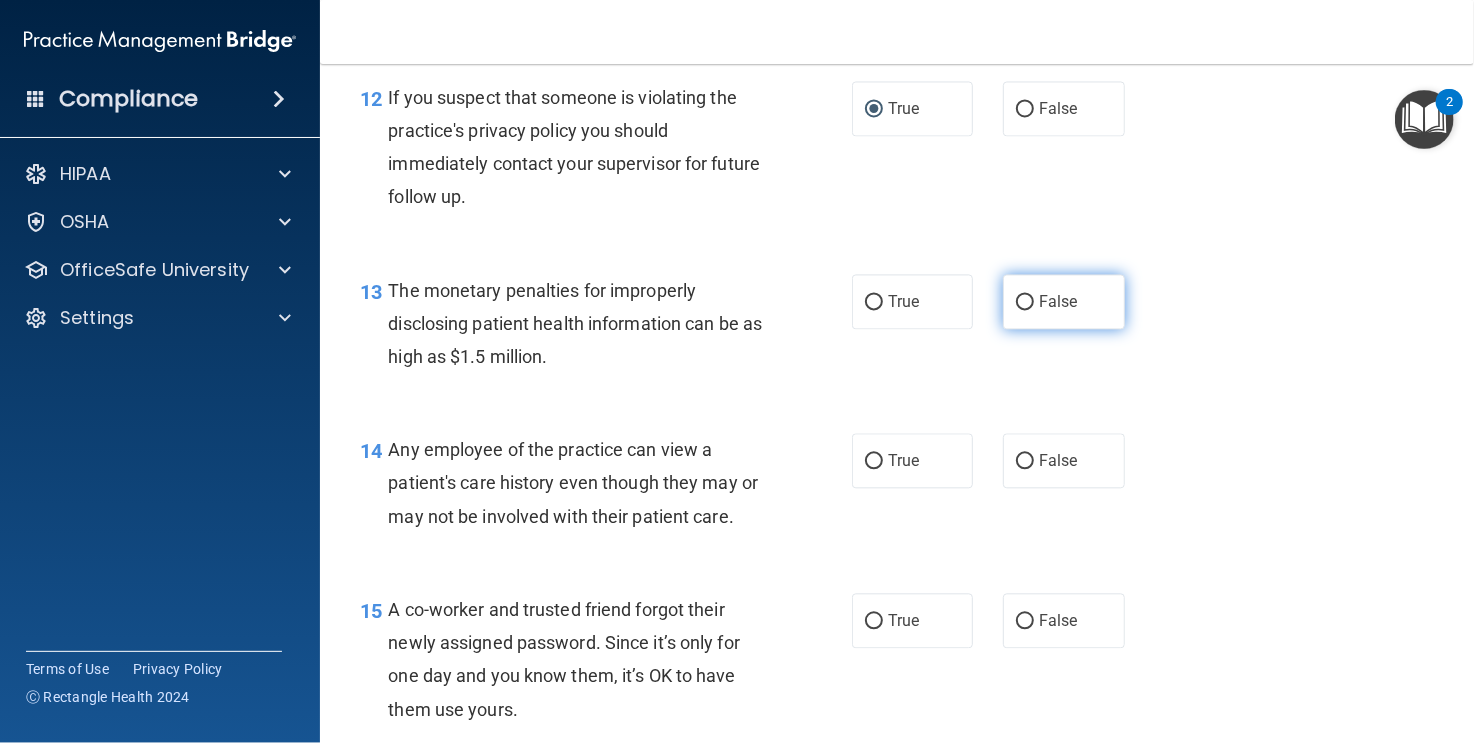 click on "False" at bounding box center (1063, 301) 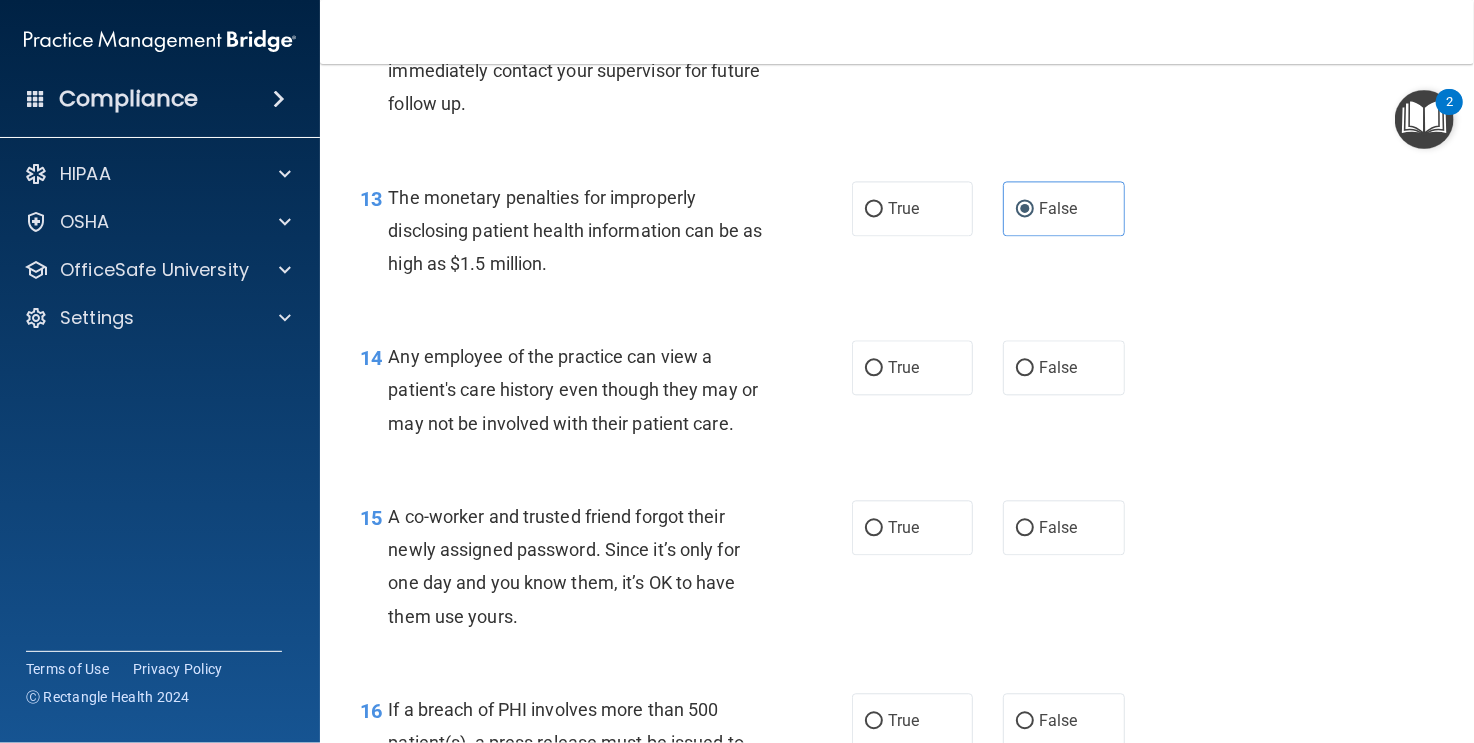 scroll, scrollTop: 2100, scrollLeft: 0, axis: vertical 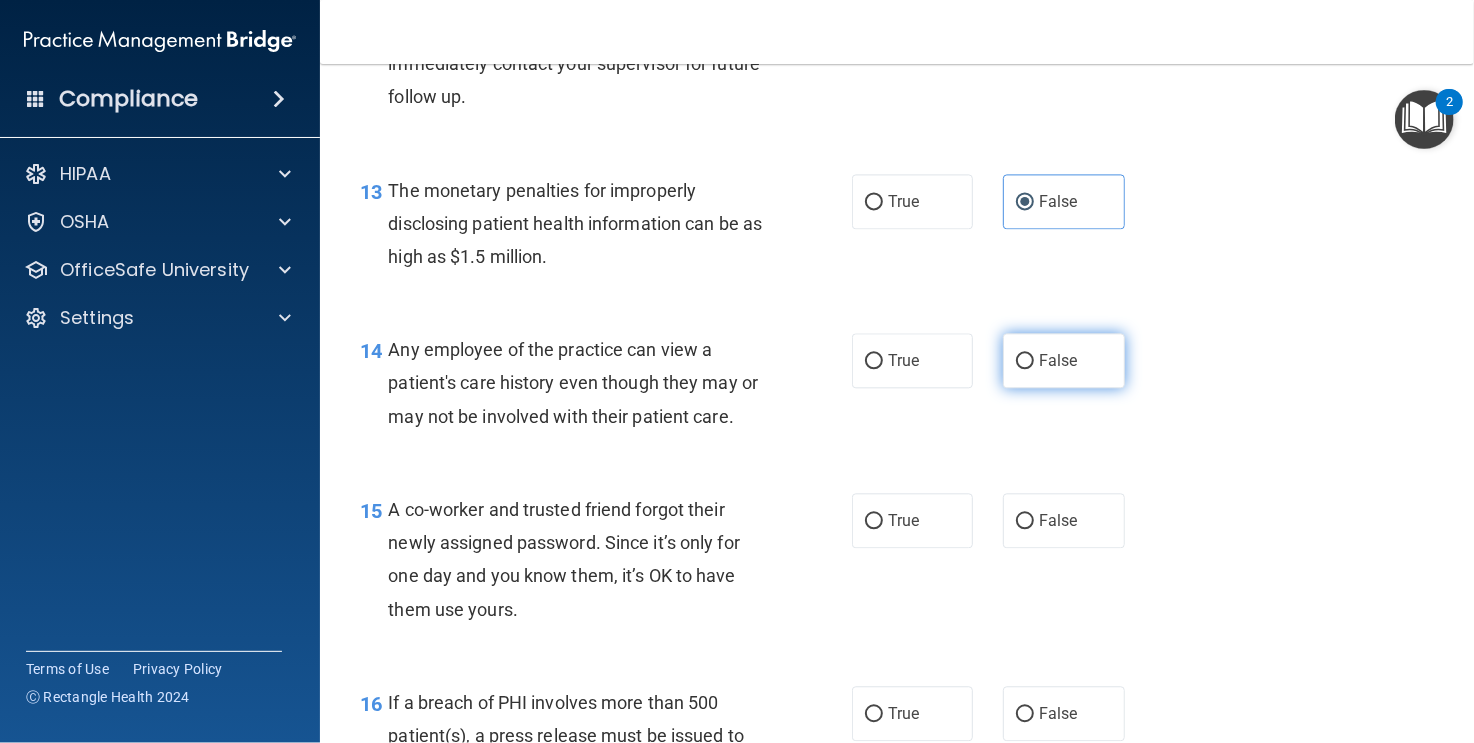 click on "False" at bounding box center [1058, 360] 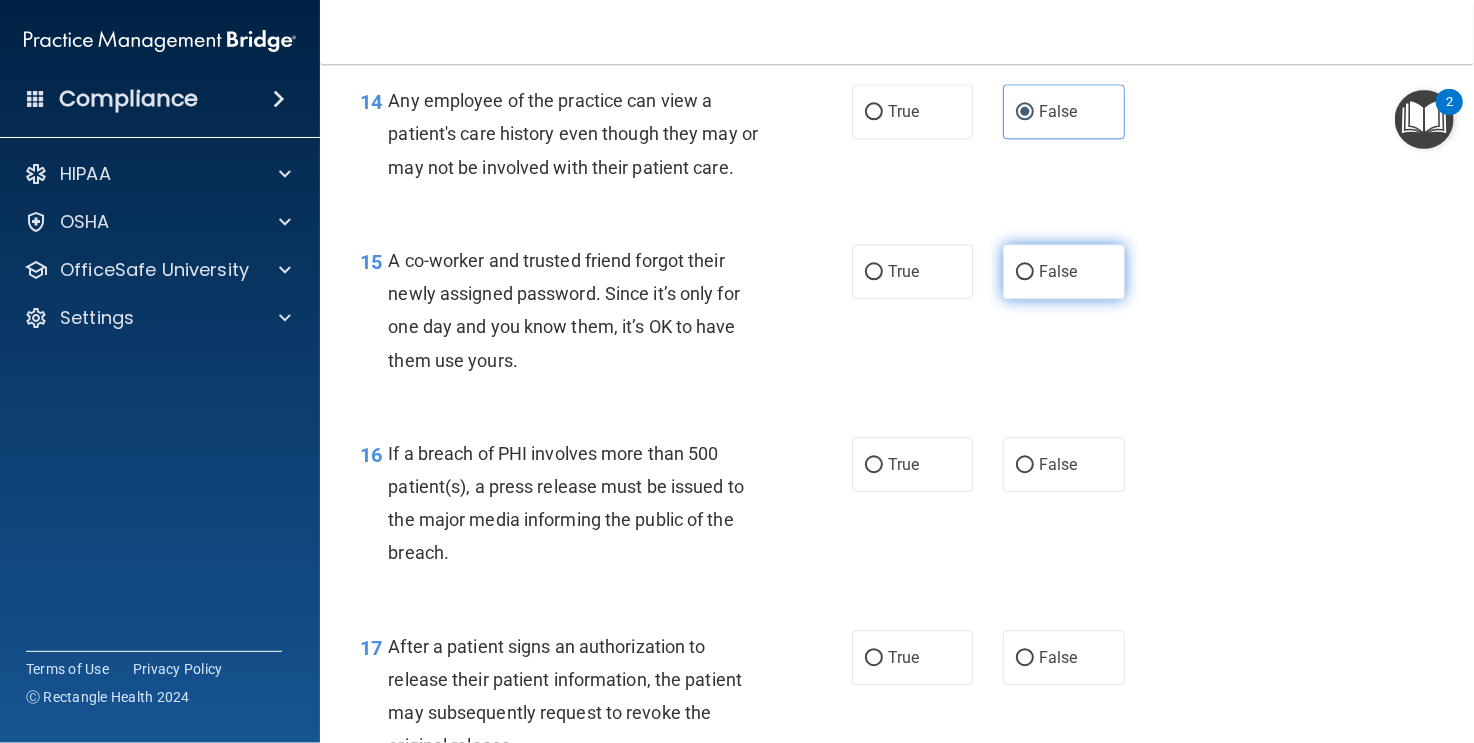 scroll, scrollTop: 2400, scrollLeft: 0, axis: vertical 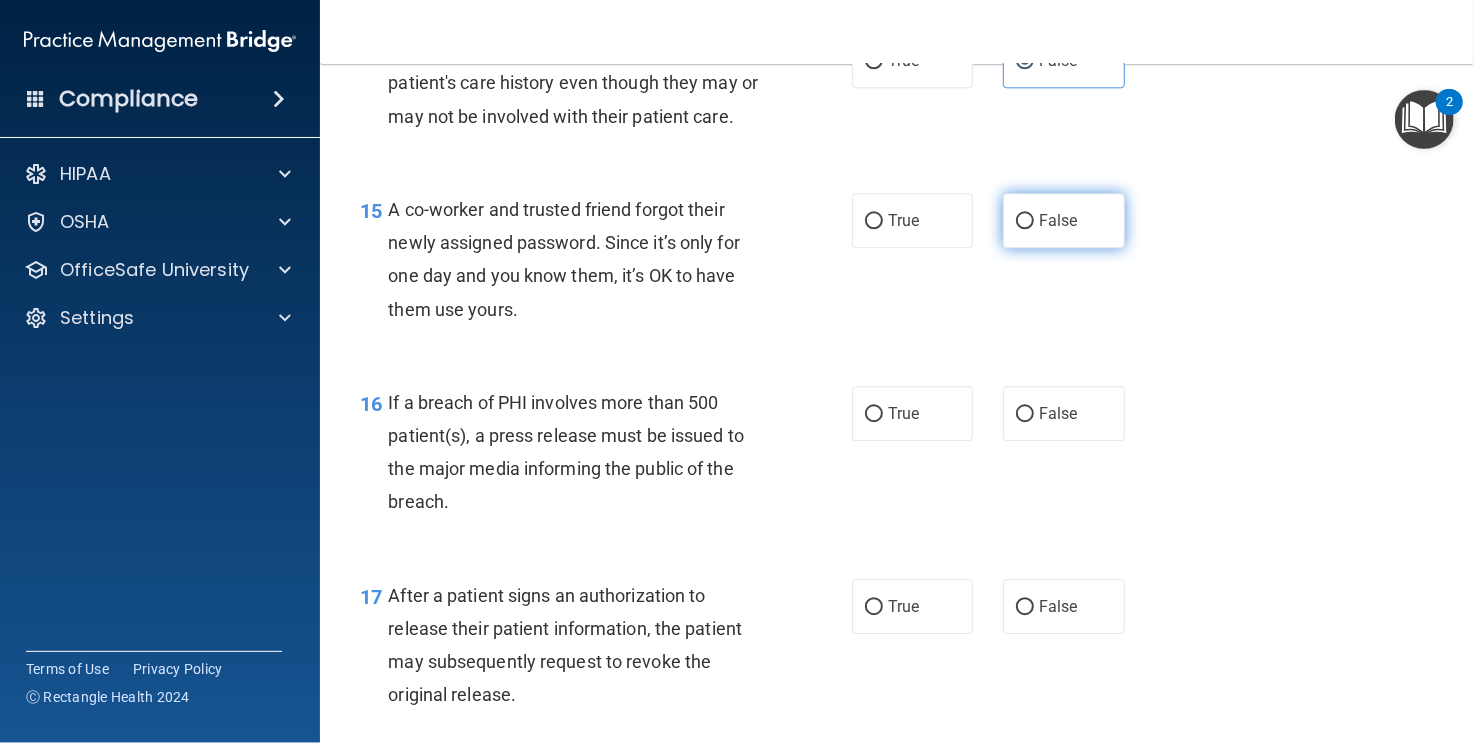 click on "False" at bounding box center [1025, 221] 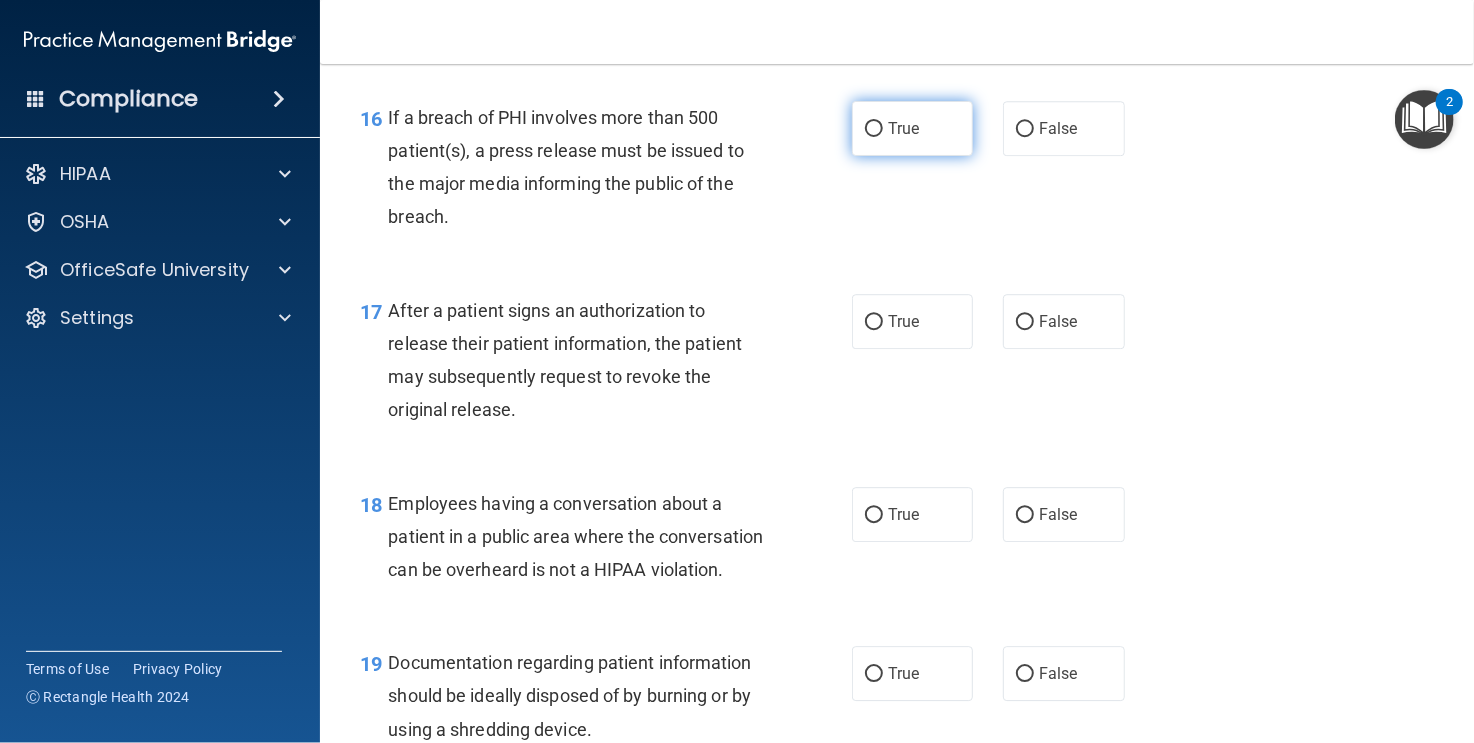 scroll, scrollTop: 2700, scrollLeft: 0, axis: vertical 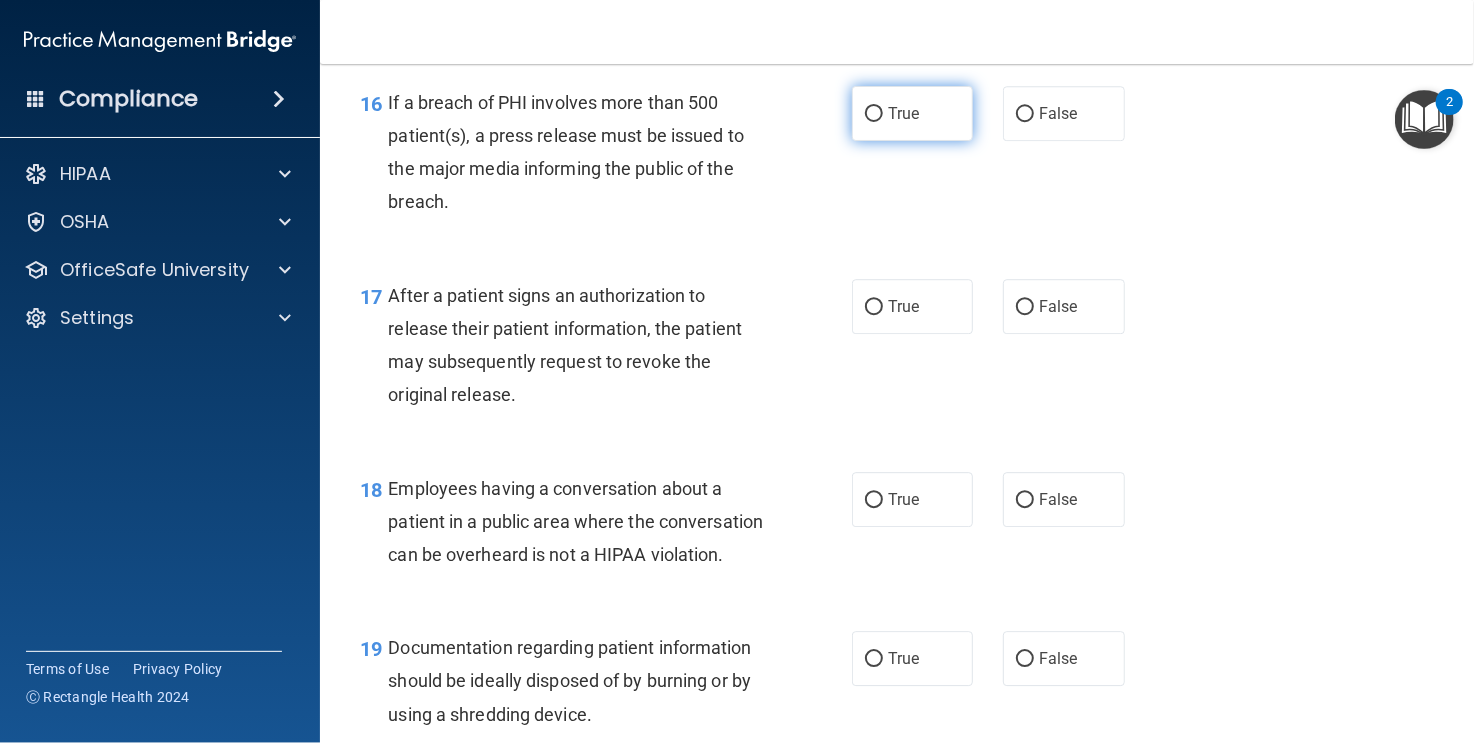 click on "True" at bounding box center (903, 113) 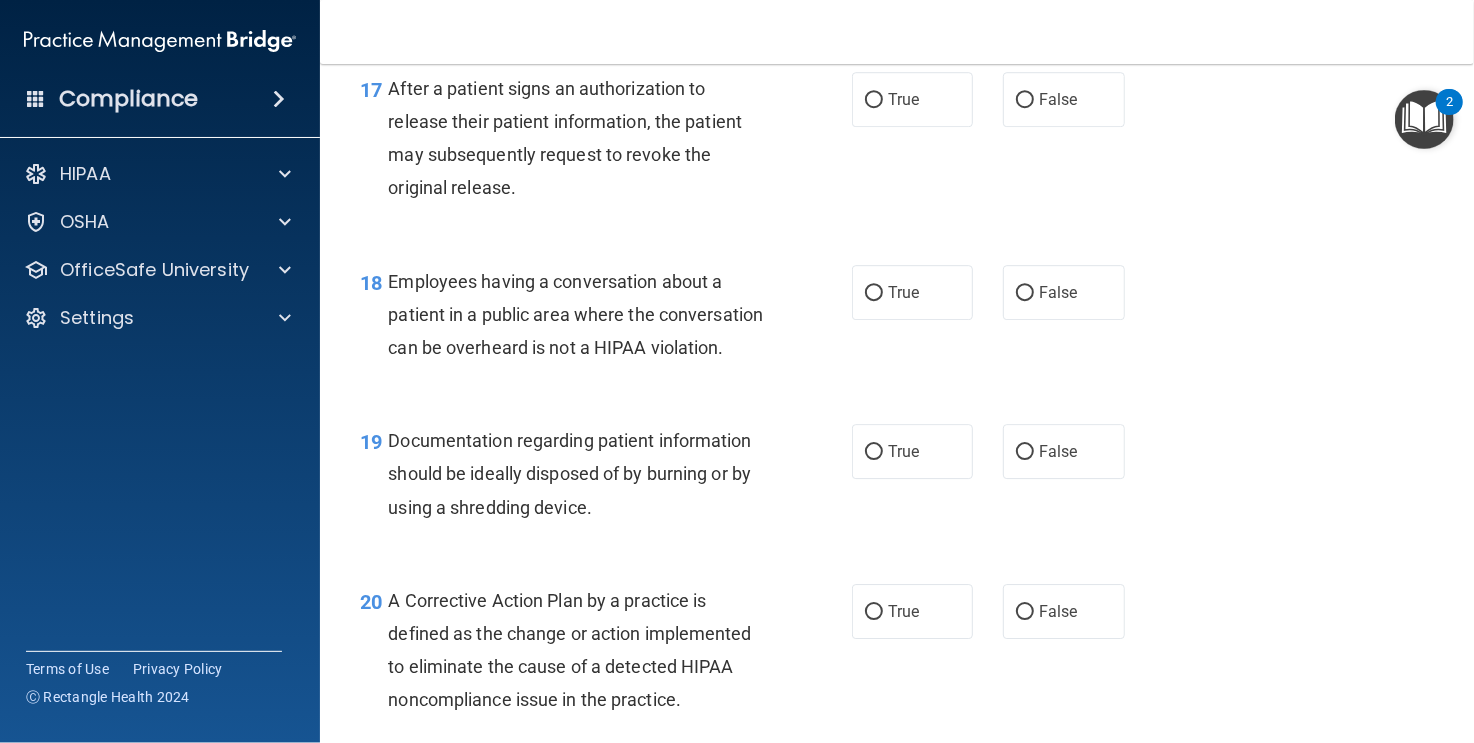 scroll, scrollTop: 2900, scrollLeft: 0, axis: vertical 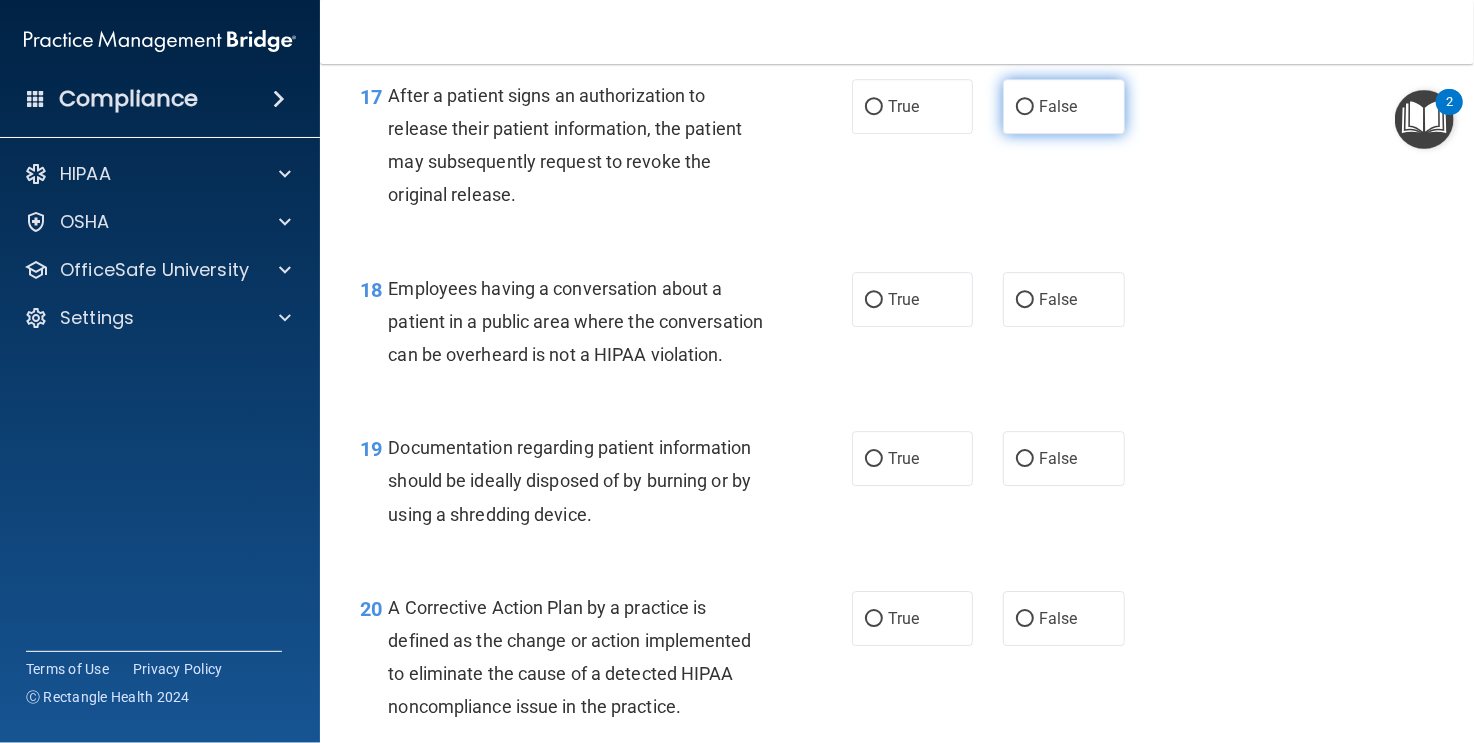 click on "False" at bounding box center (1025, 107) 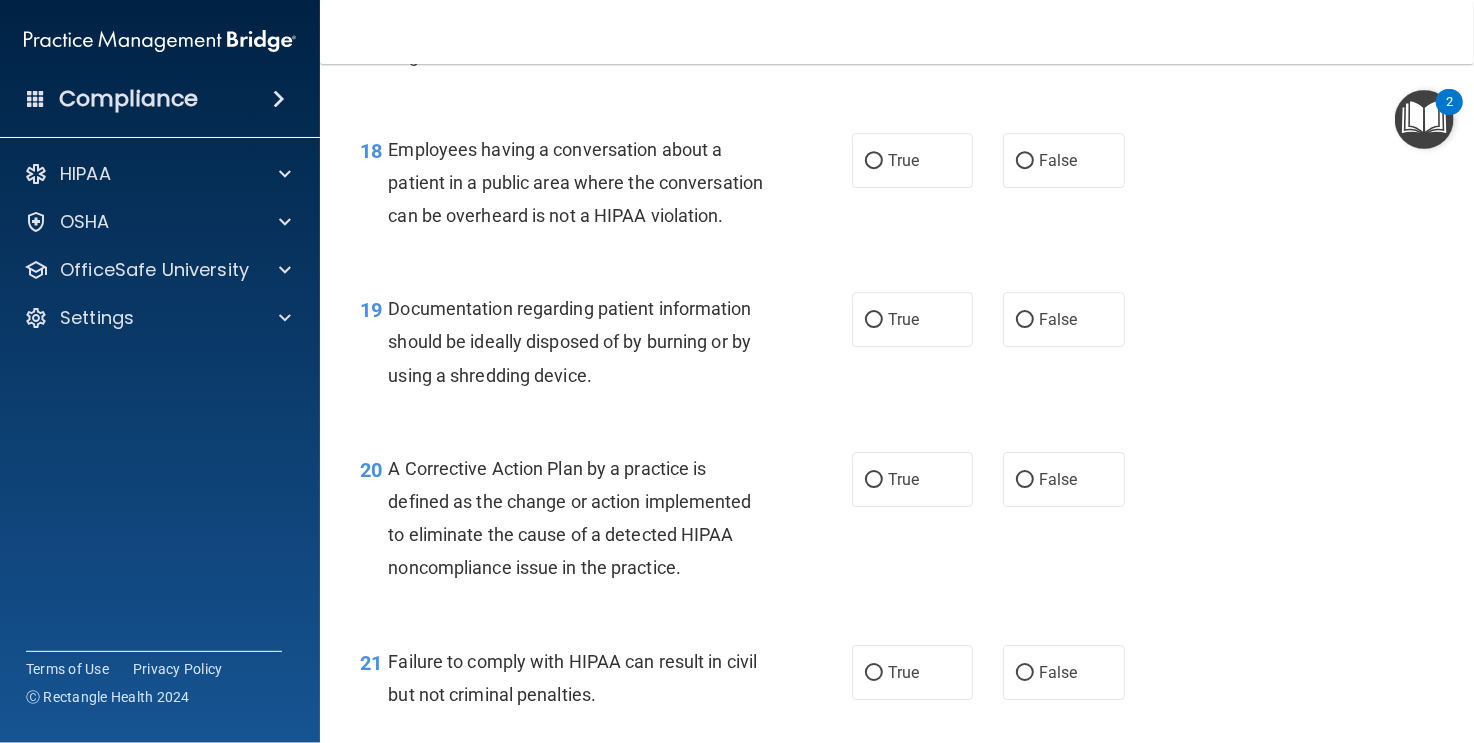 scroll, scrollTop: 3100, scrollLeft: 0, axis: vertical 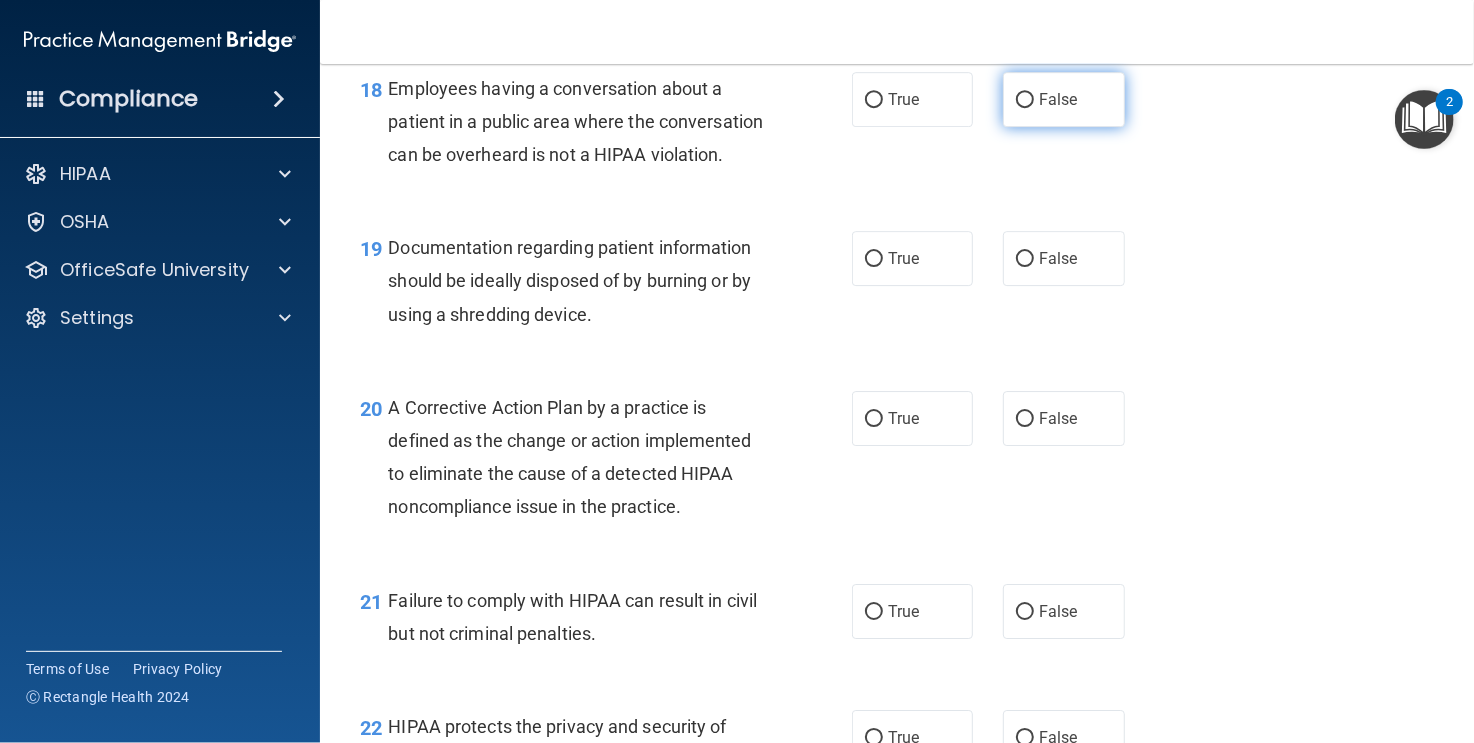 click on "False" at bounding box center (1063, 99) 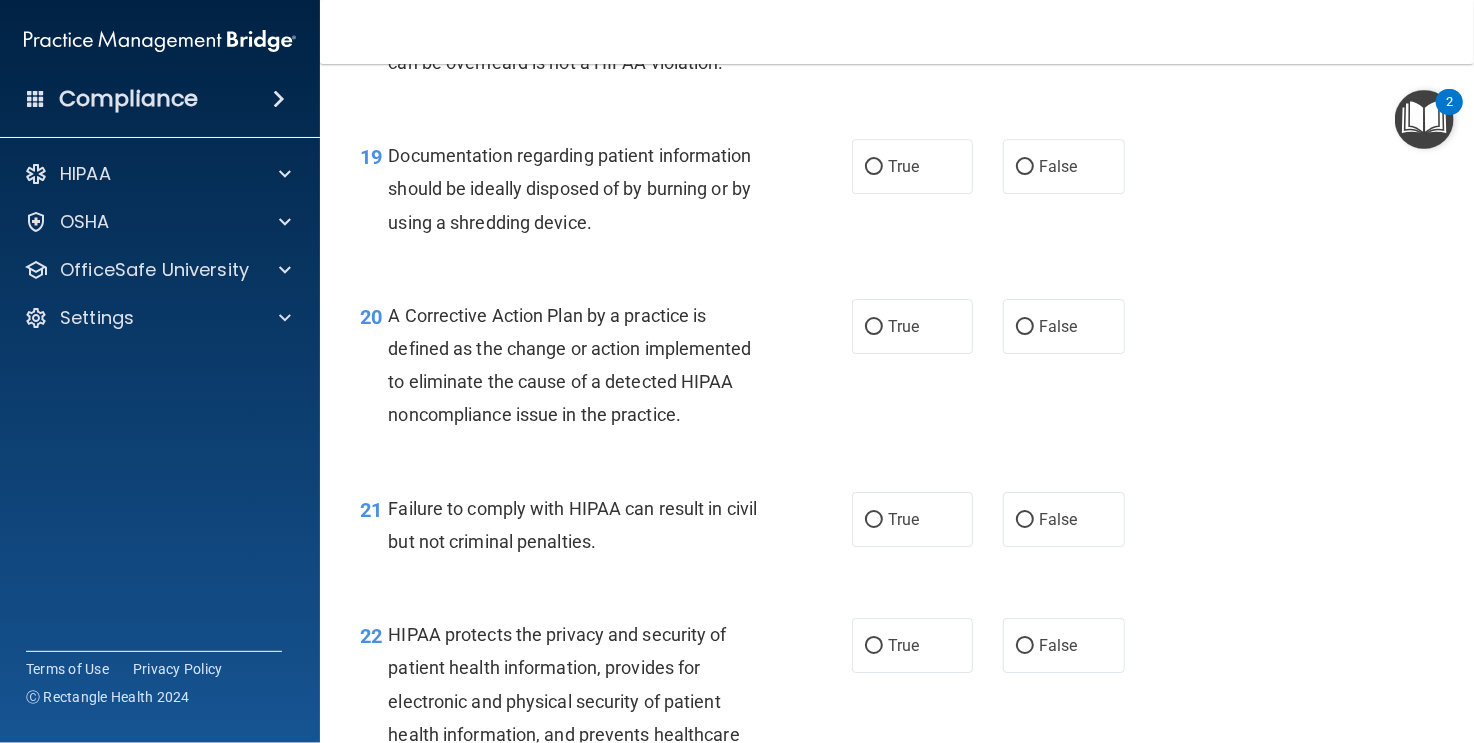 scroll, scrollTop: 3200, scrollLeft: 0, axis: vertical 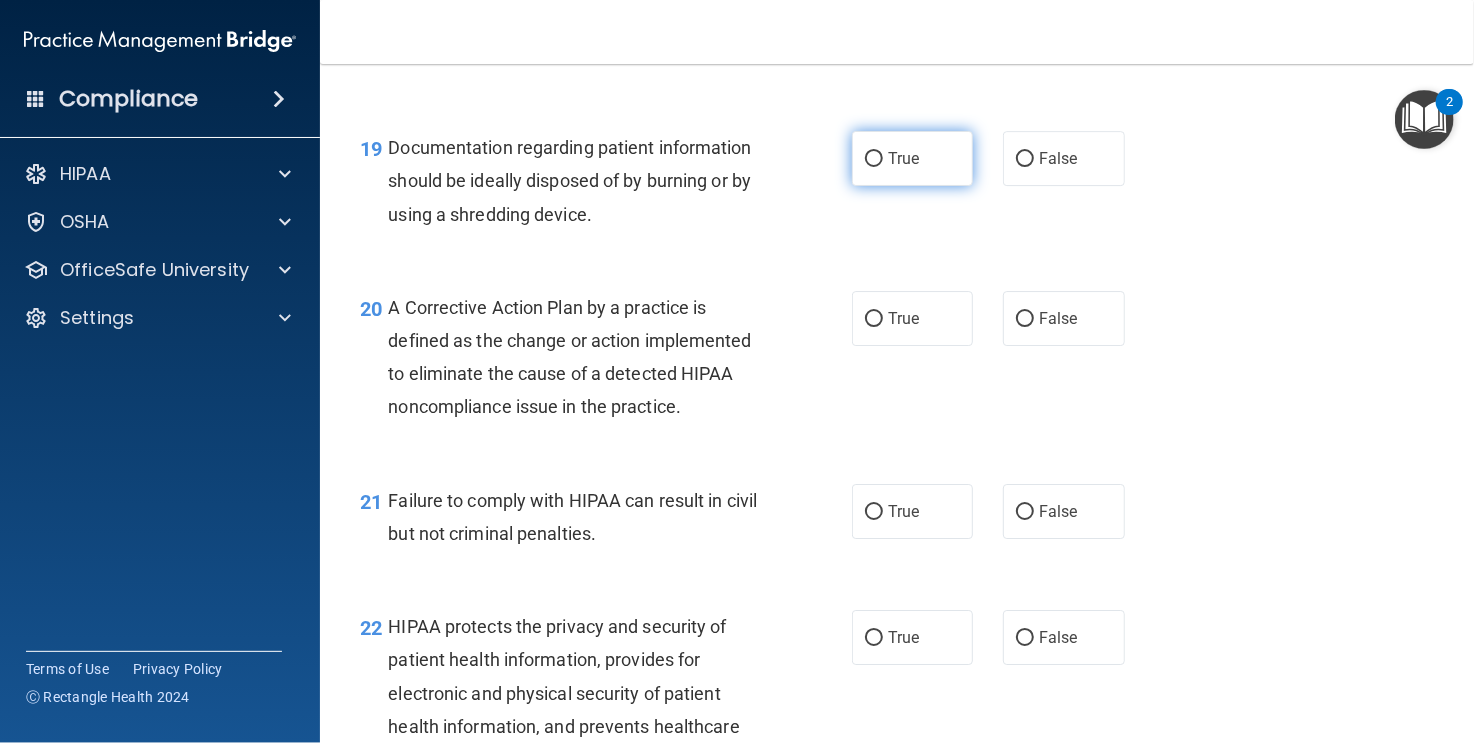 click on "True" at bounding box center [874, 159] 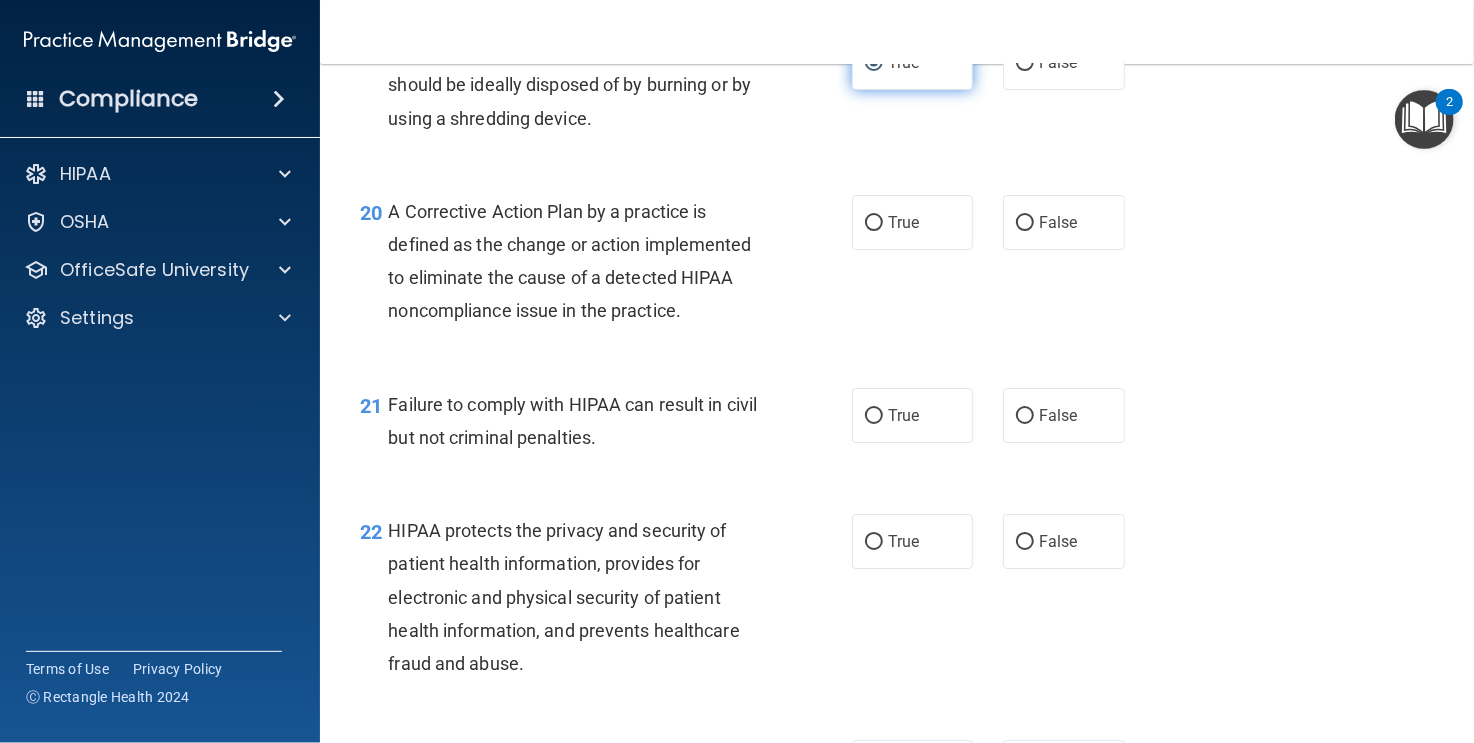 scroll, scrollTop: 3300, scrollLeft: 0, axis: vertical 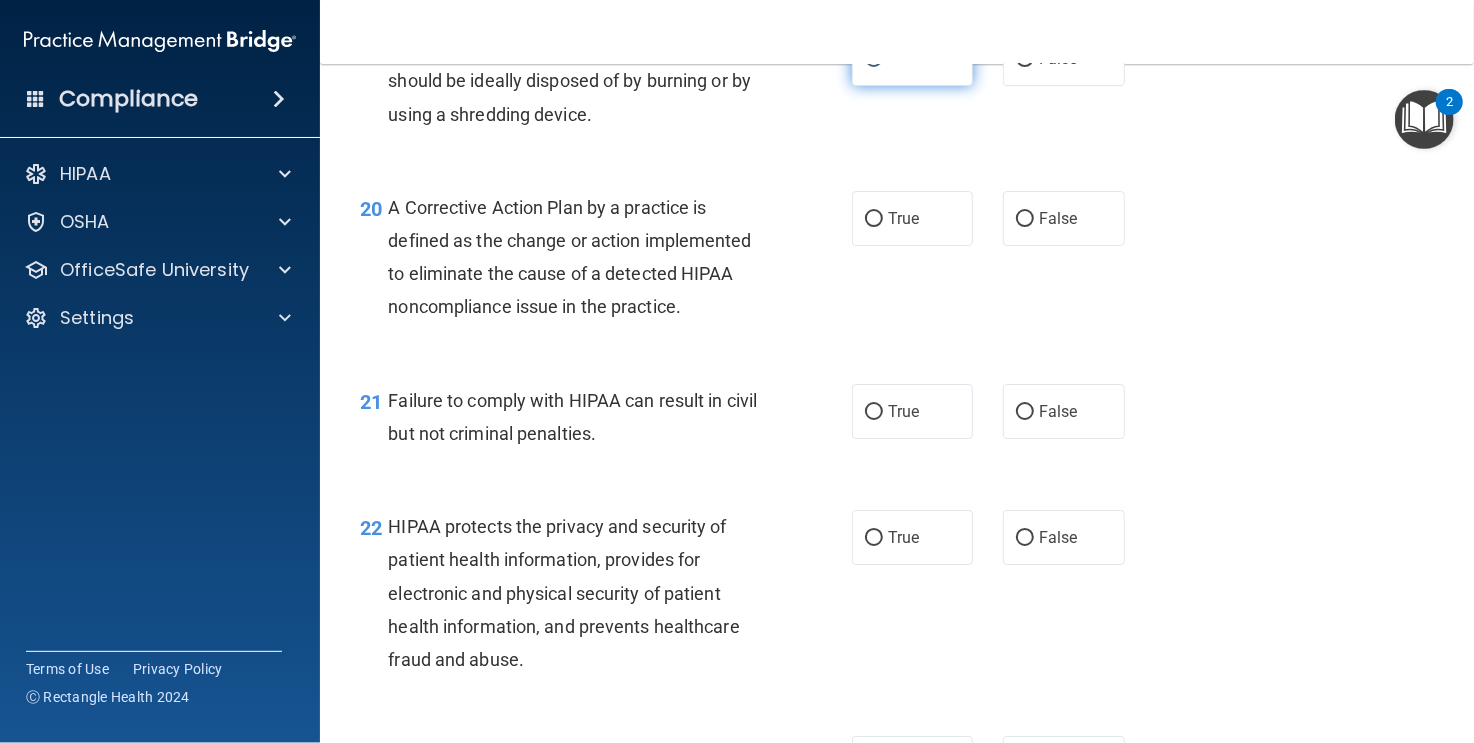 click on "True" at bounding box center (874, 59) 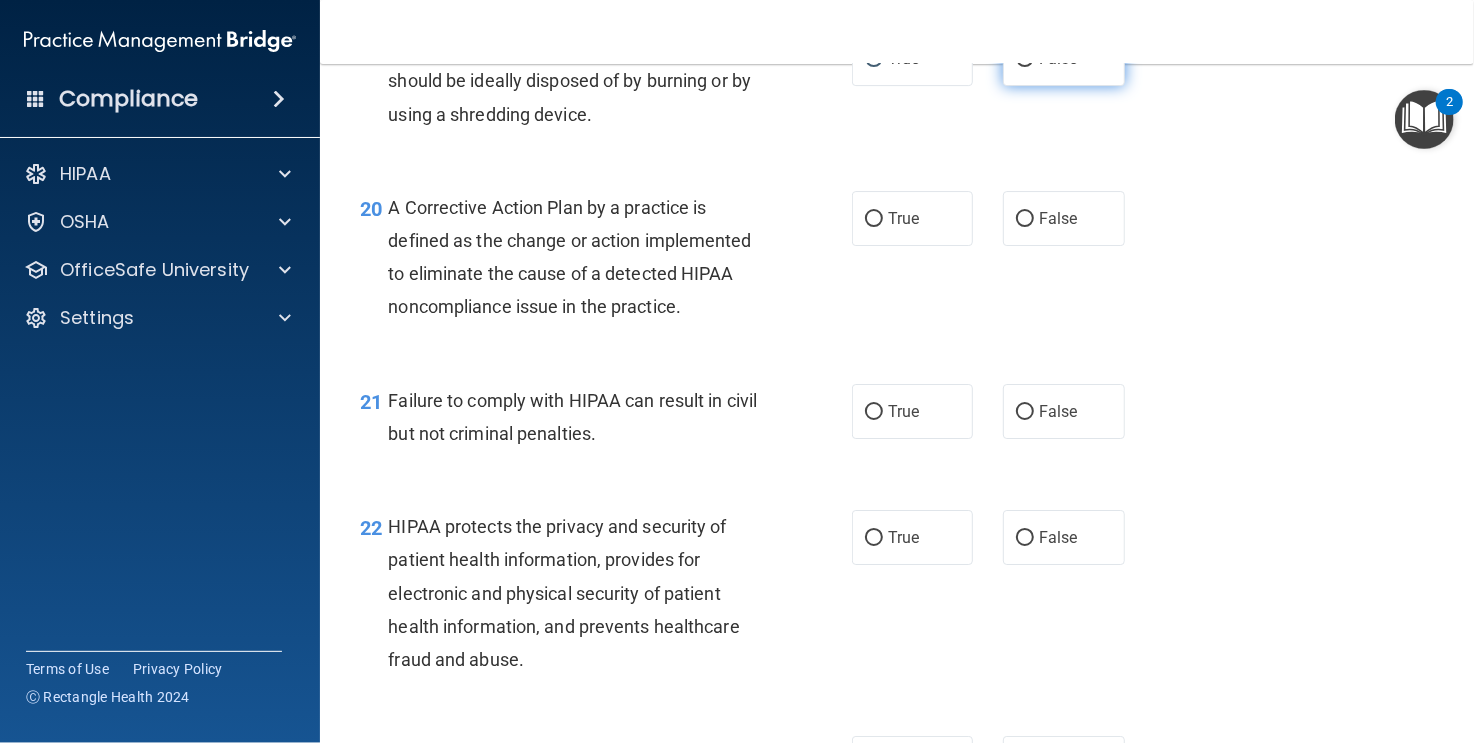 click on "False" at bounding box center (1025, 59) 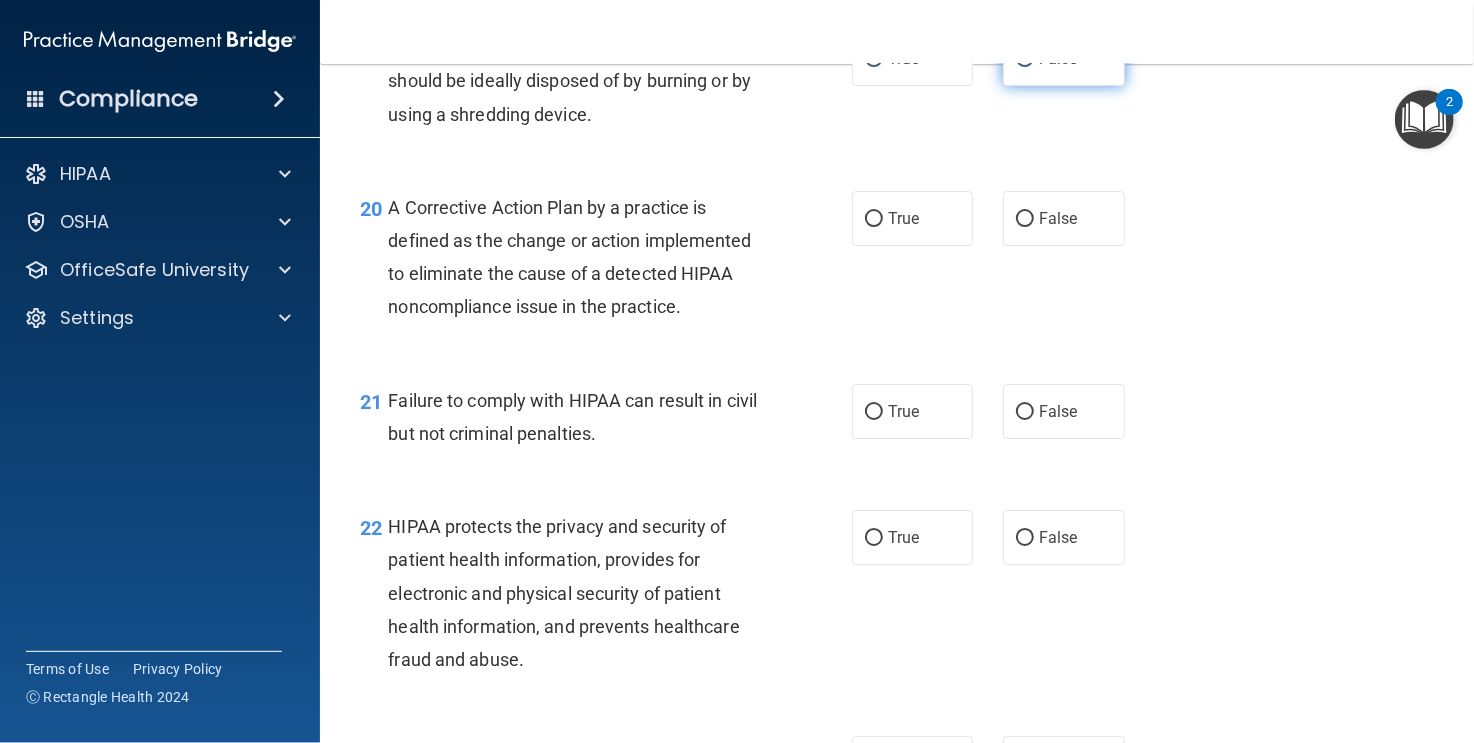 radio on "false" 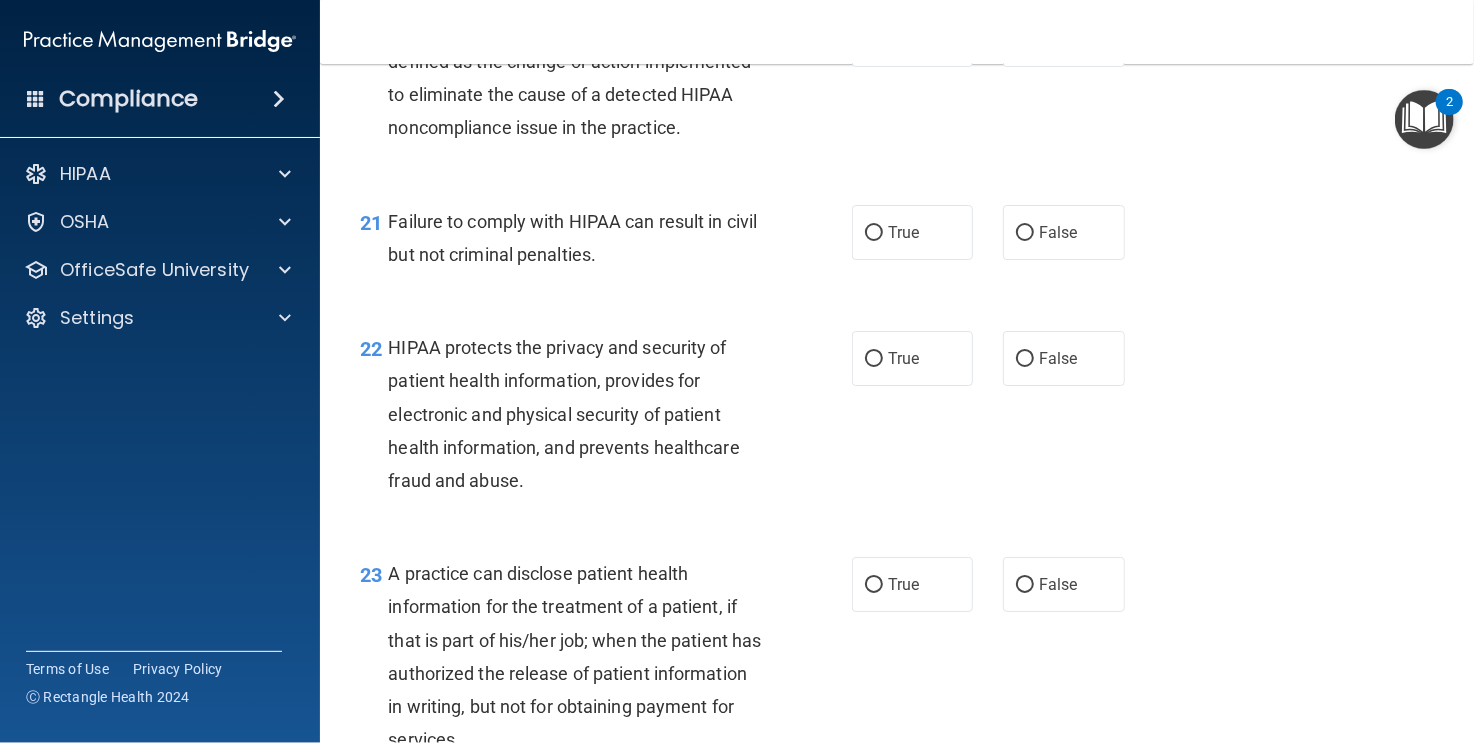 scroll, scrollTop: 3400, scrollLeft: 0, axis: vertical 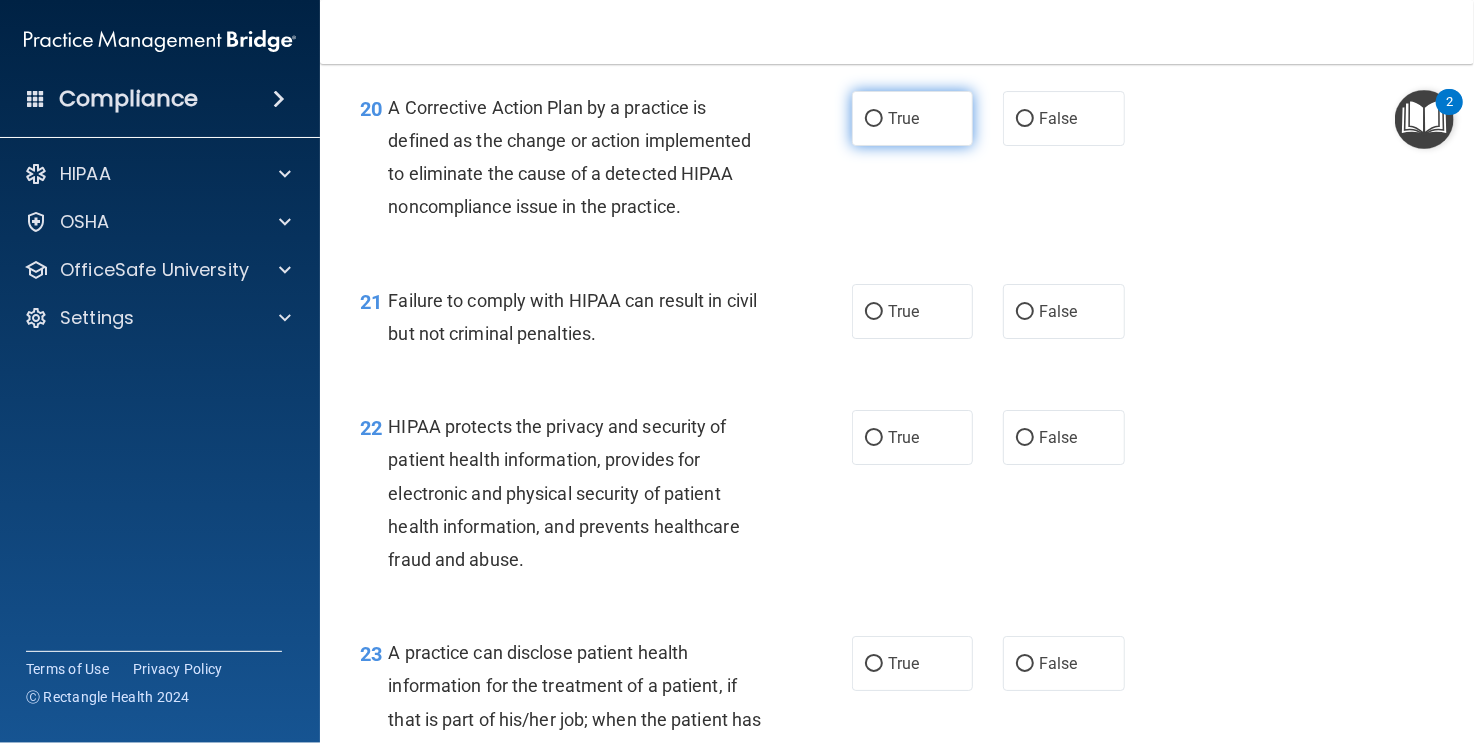click on "True" at bounding box center (874, 119) 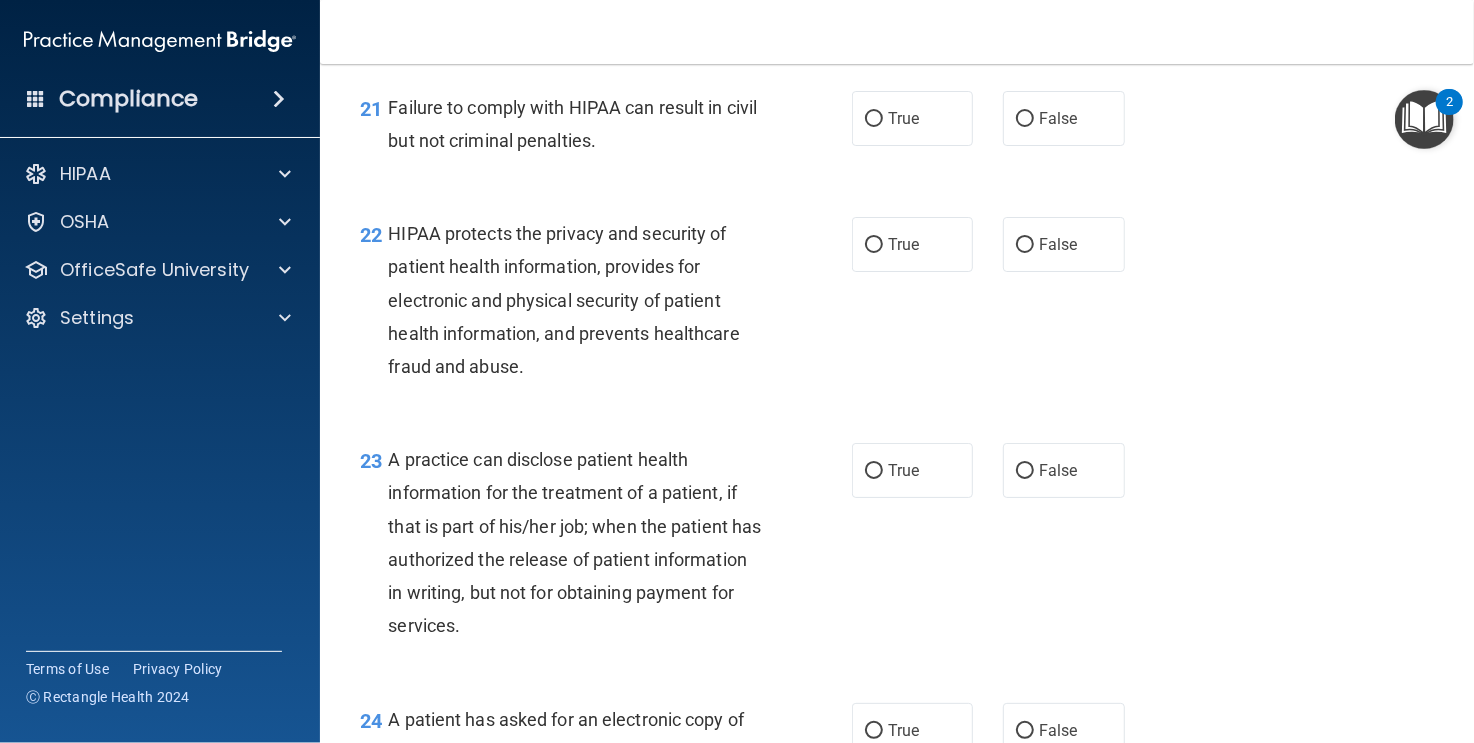 scroll, scrollTop: 3600, scrollLeft: 0, axis: vertical 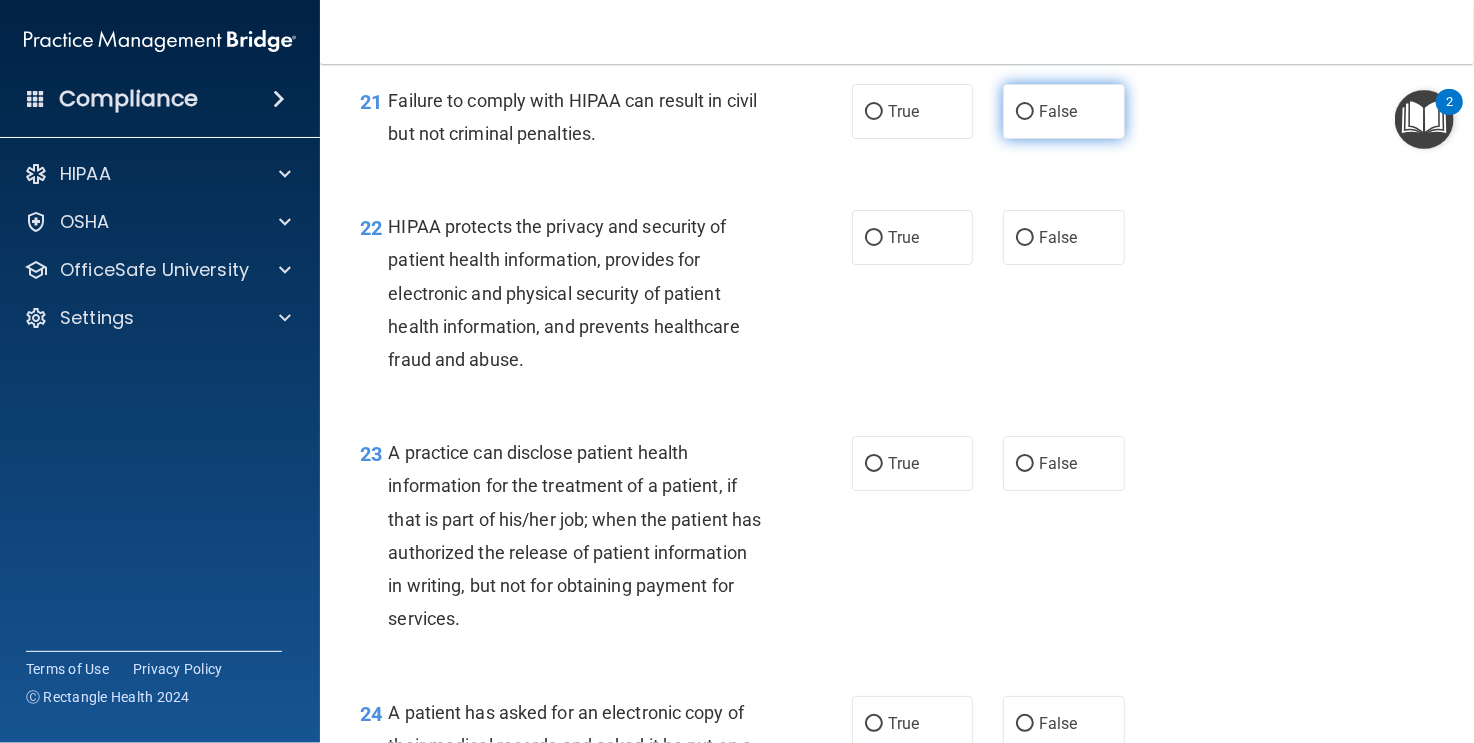 click on "False" at bounding box center (1058, 111) 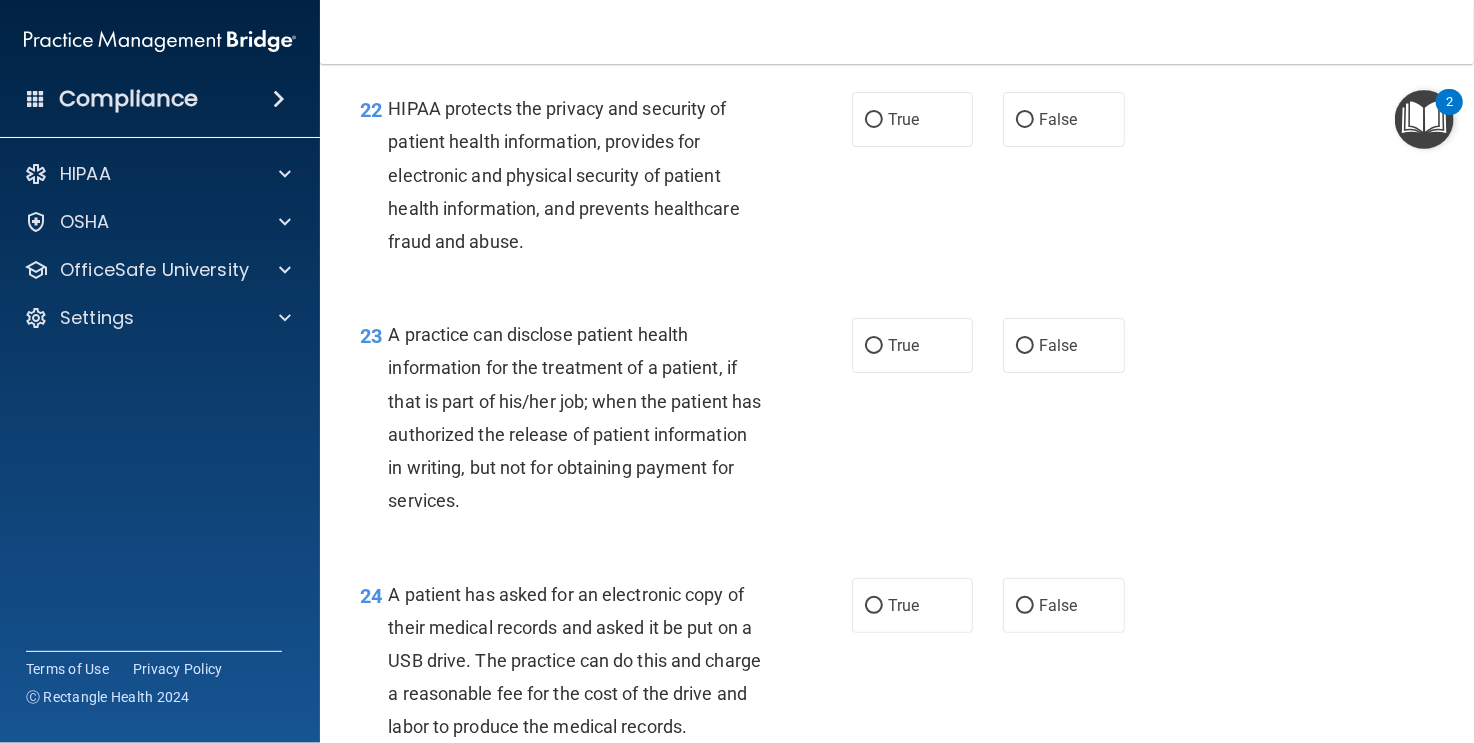 scroll, scrollTop: 3800, scrollLeft: 0, axis: vertical 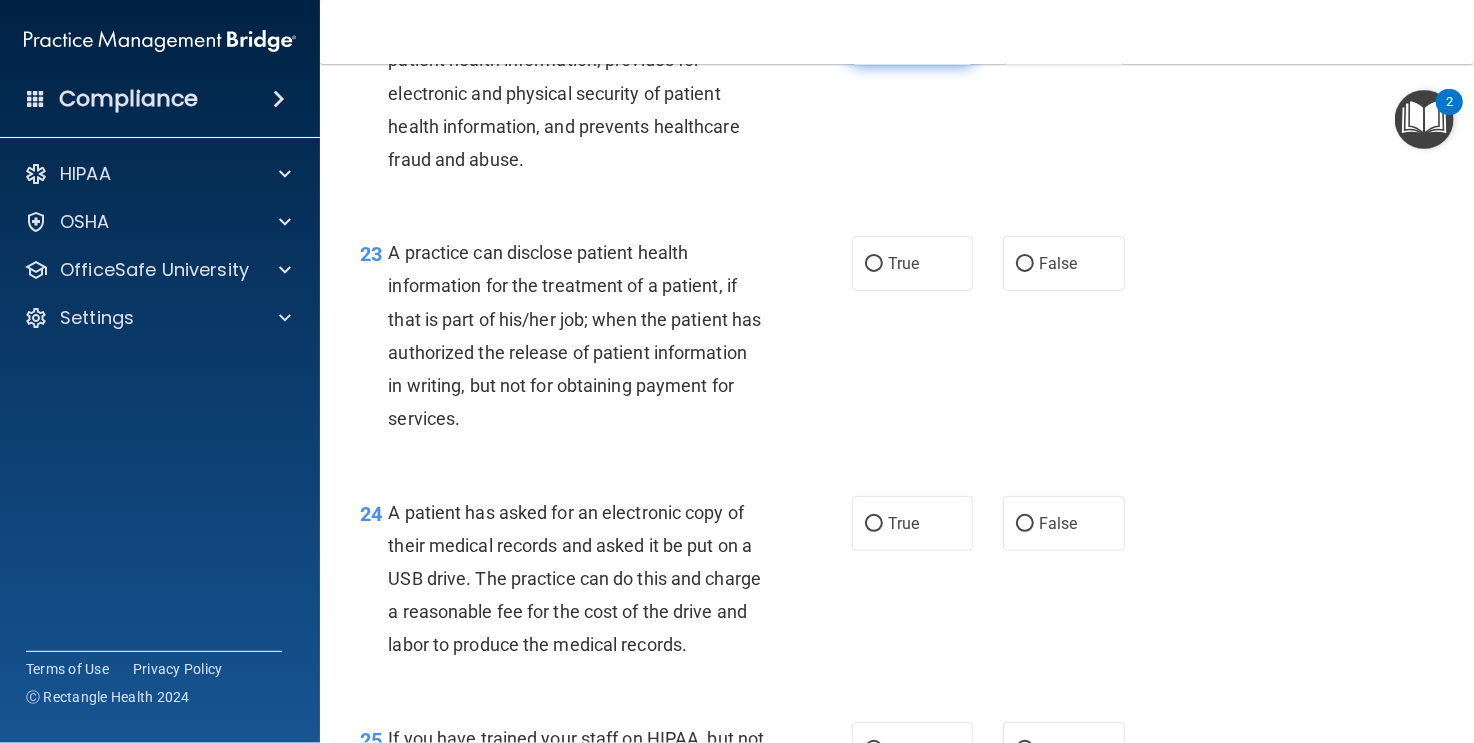 click on "True" at bounding box center [874, 38] 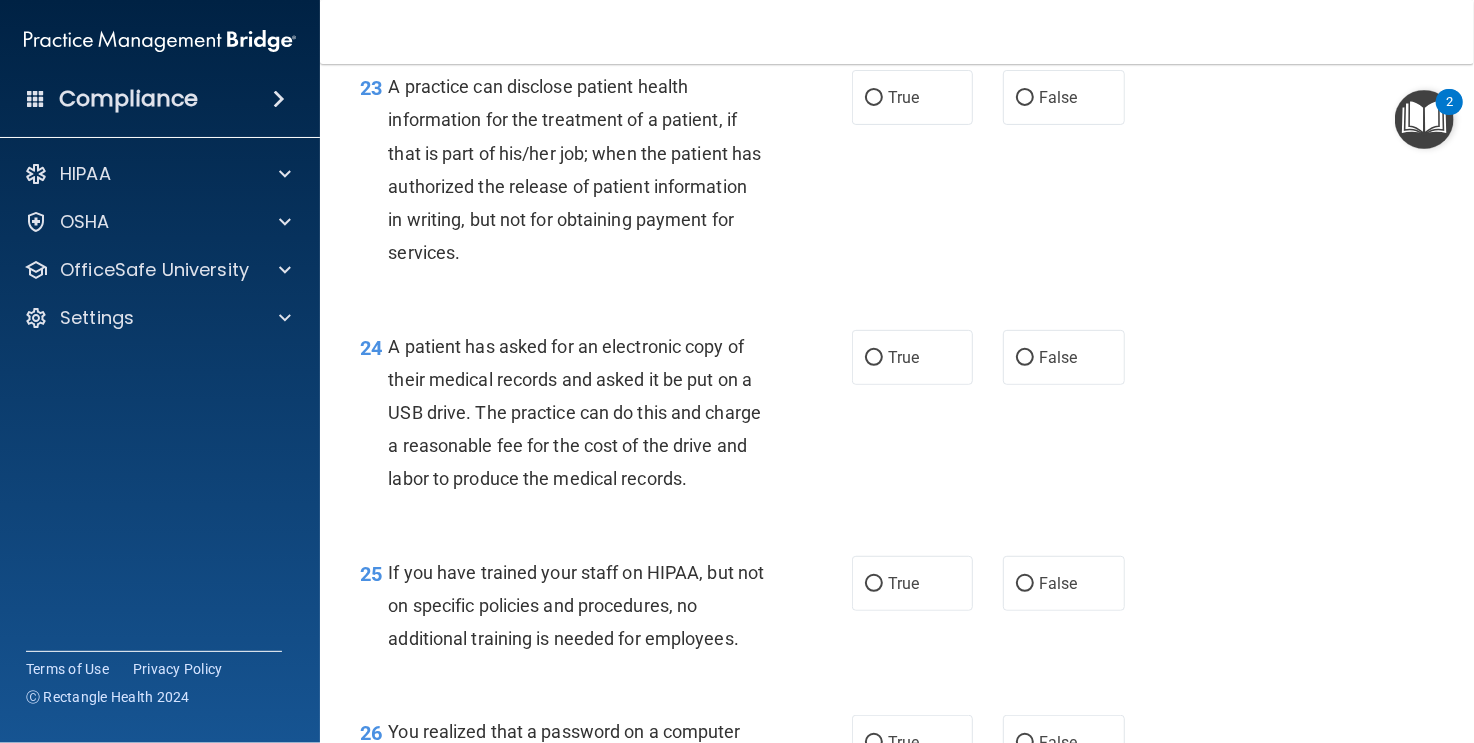scroll, scrollTop: 3900, scrollLeft: 0, axis: vertical 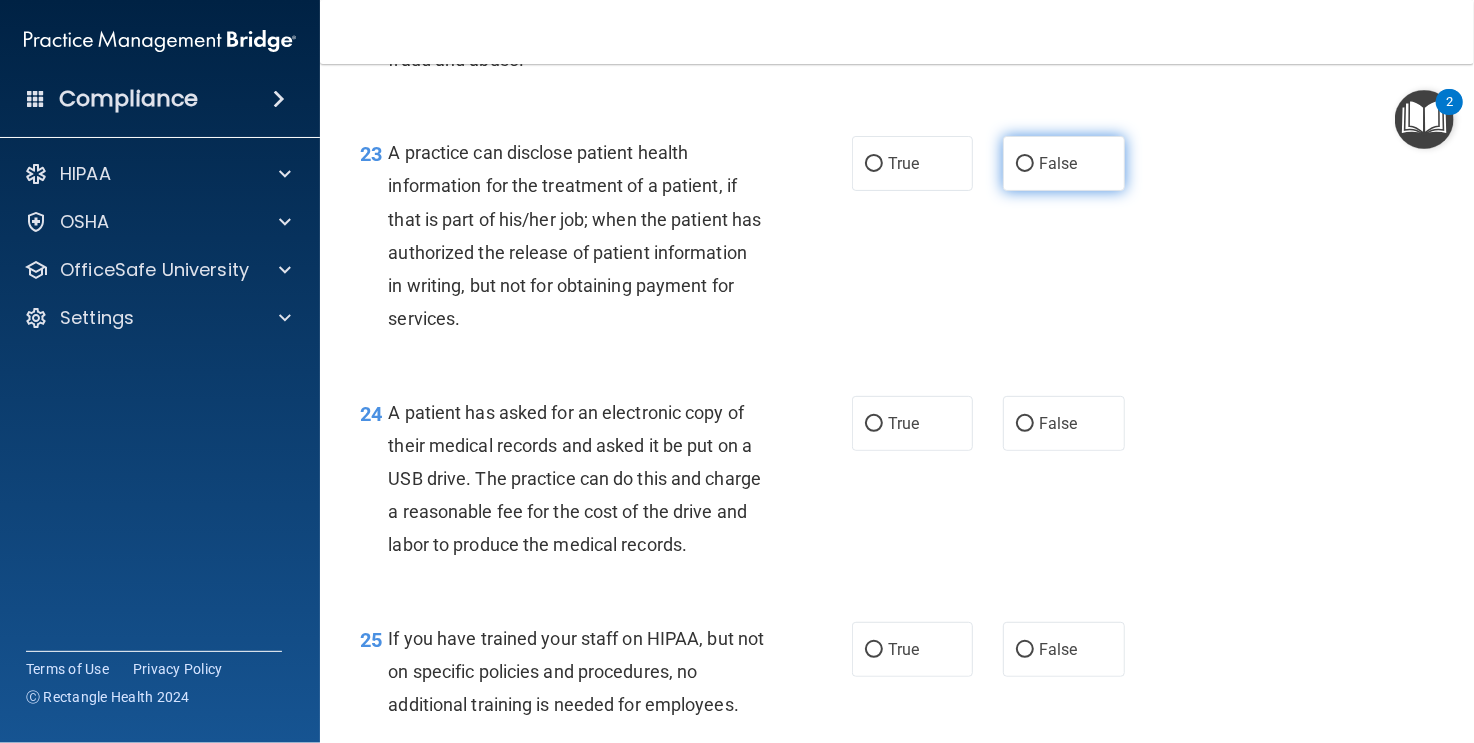 click on "False" at bounding box center (1025, 164) 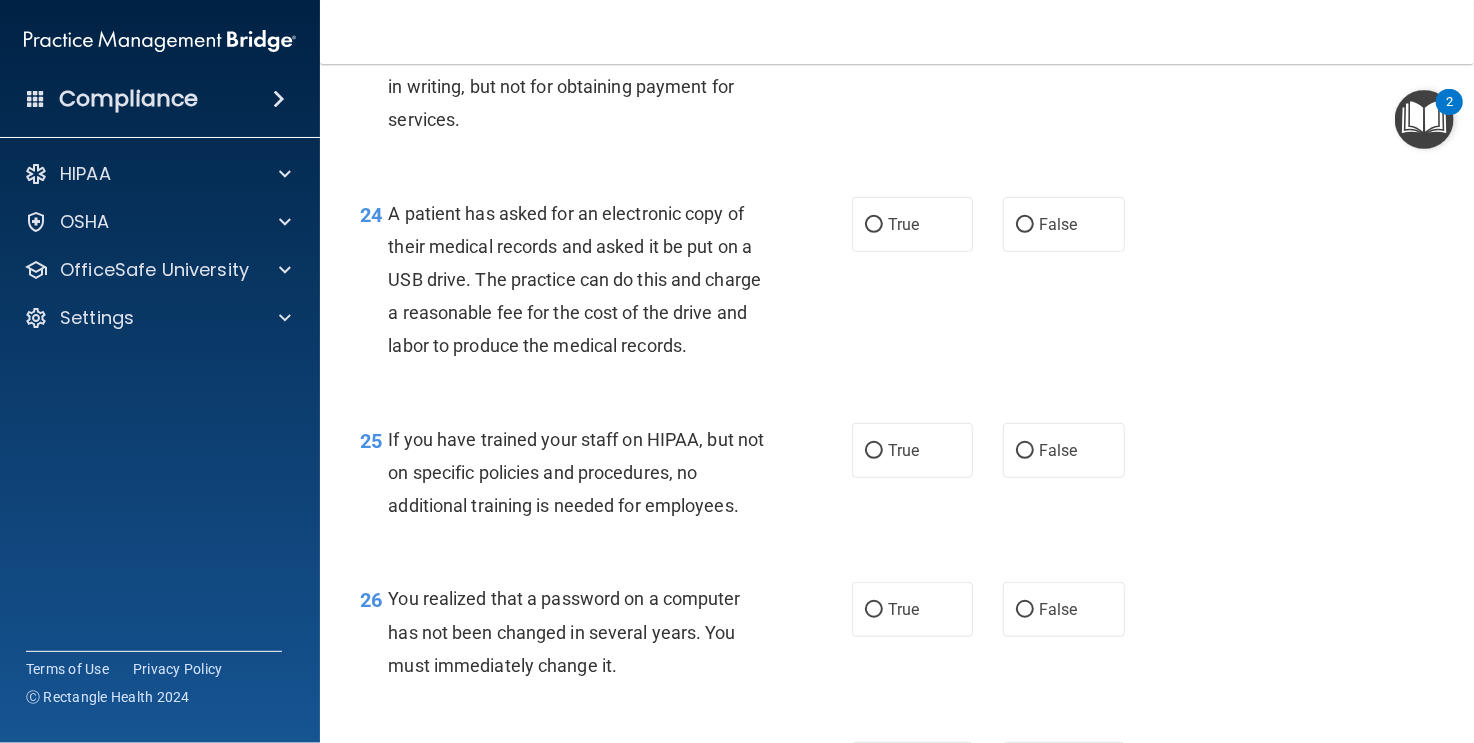 scroll, scrollTop: 4100, scrollLeft: 0, axis: vertical 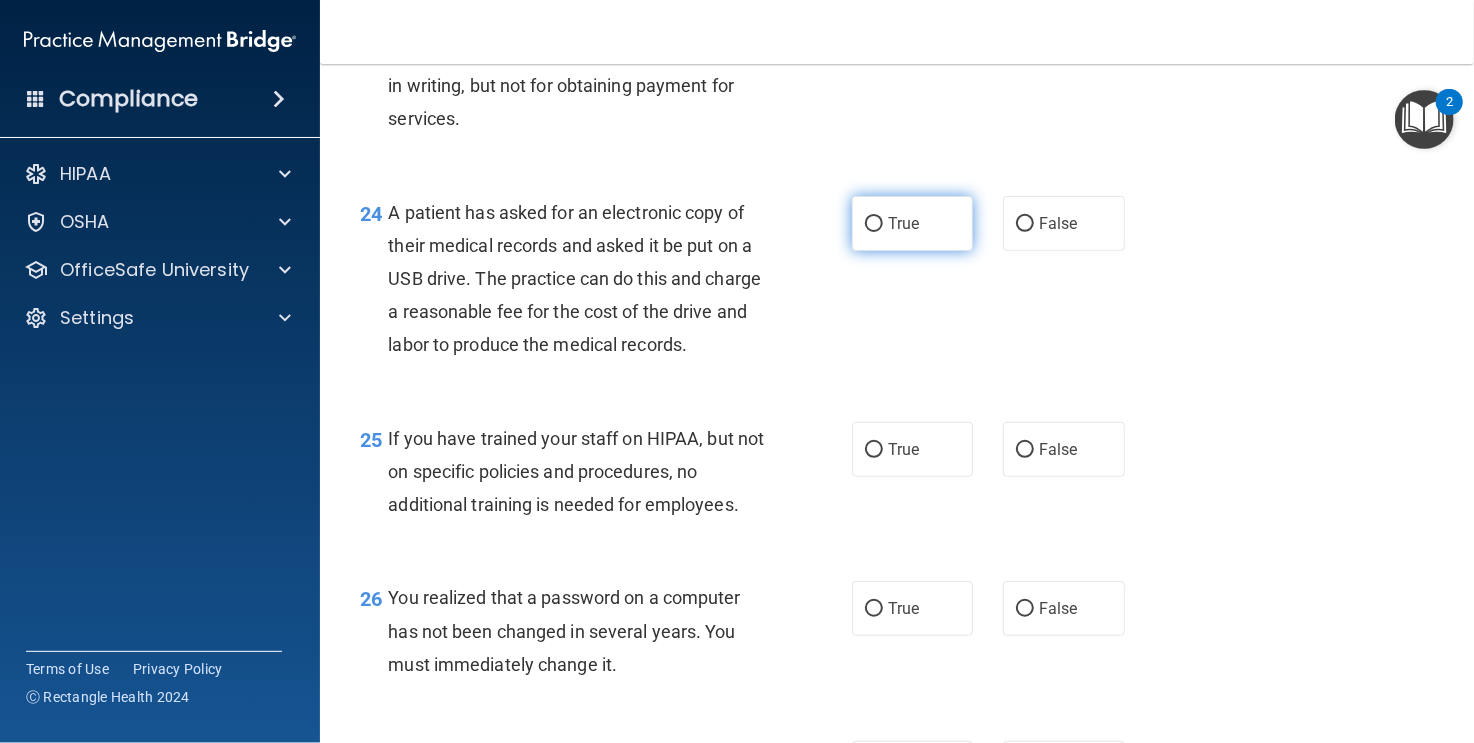 click on "True" at bounding box center [874, 224] 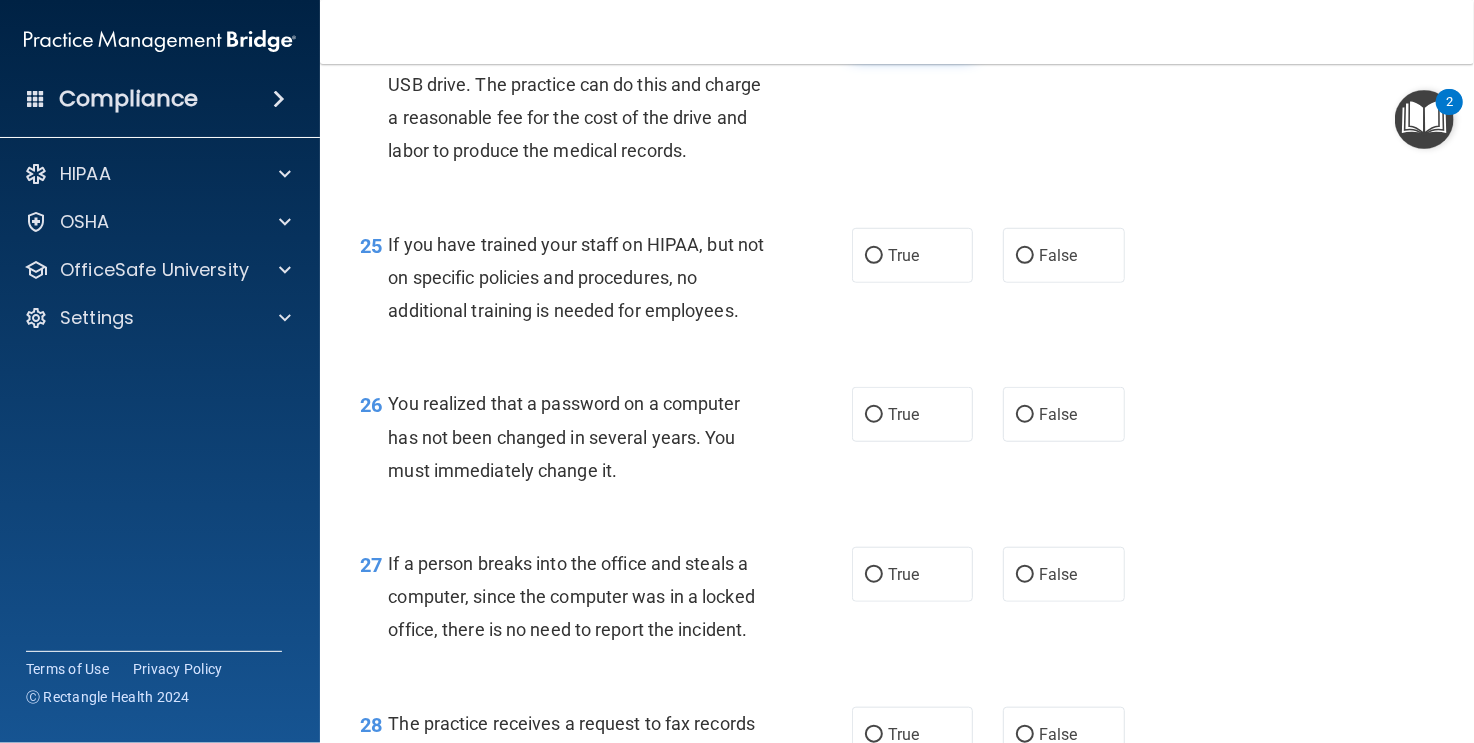 scroll, scrollTop: 4300, scrollLeft: 0, axis: vertical 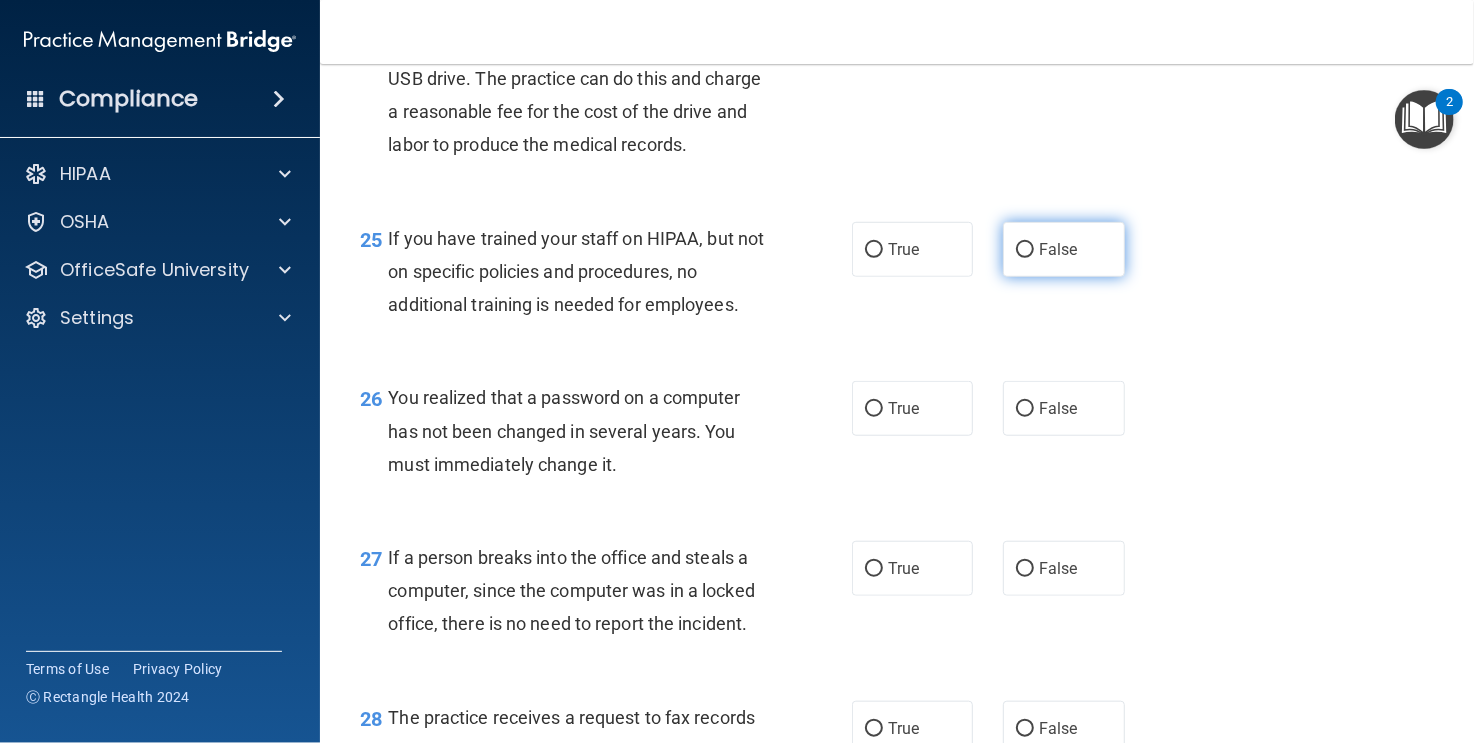 click on "False" at bounding box center [1063, 249] 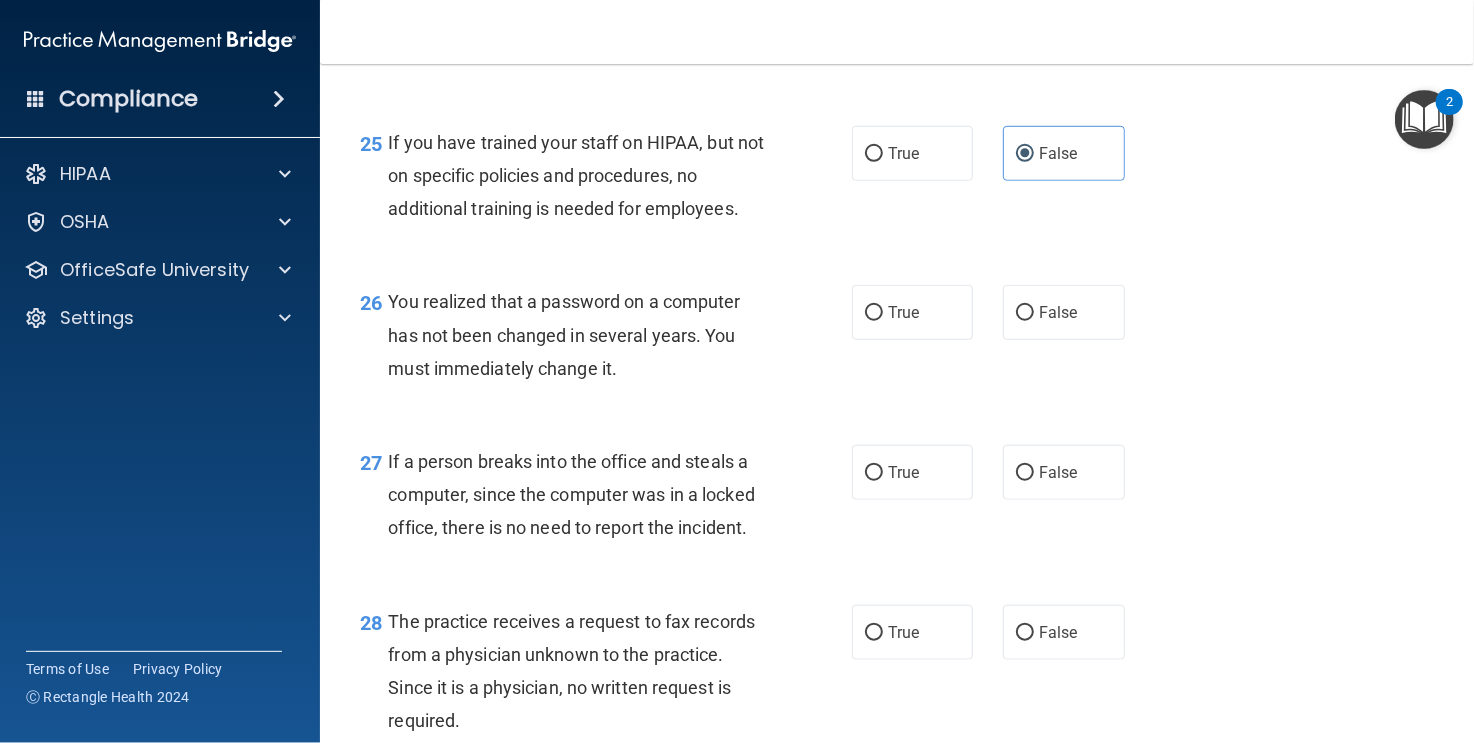 scroll, scrollTop: 4400, scrollLeft: 0, axis: vertical 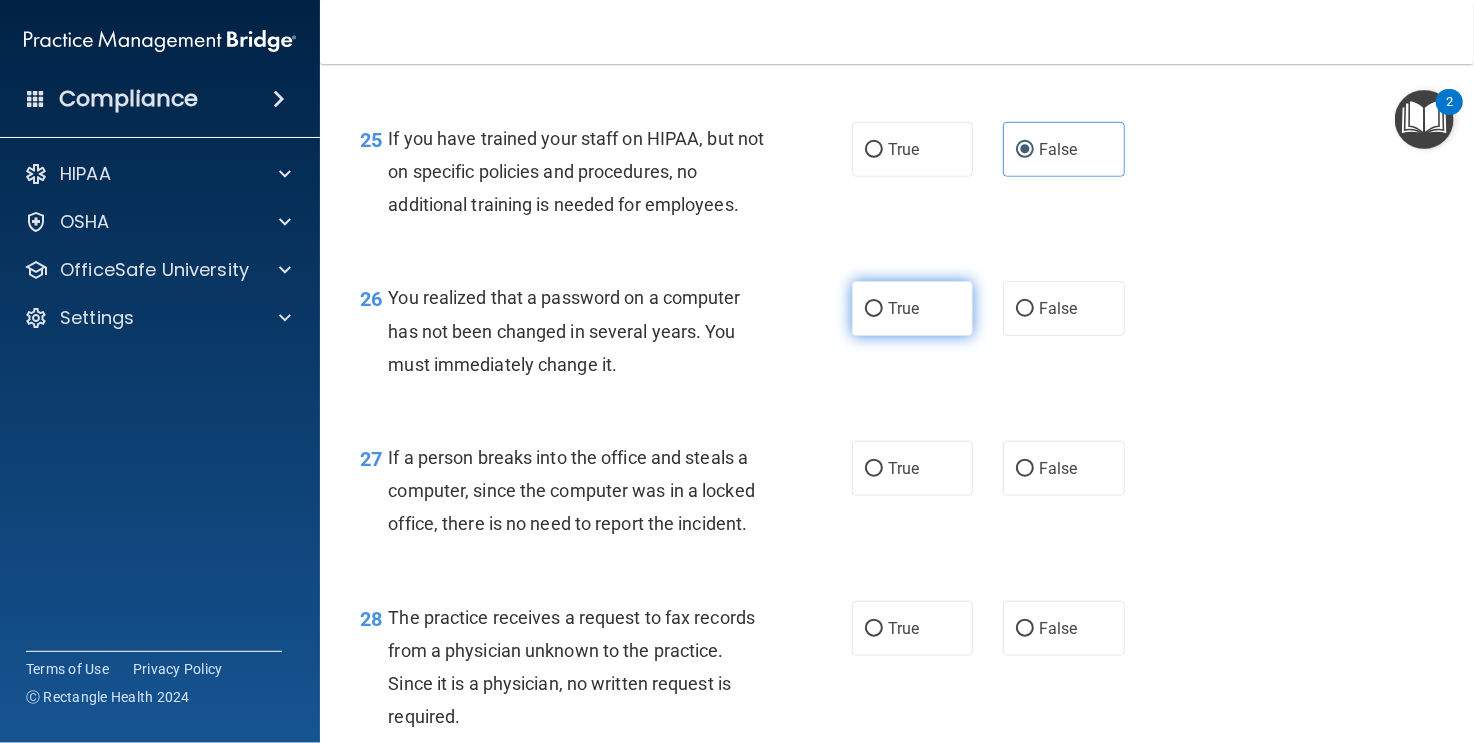 click on "True" at bounding box center [912, 308] 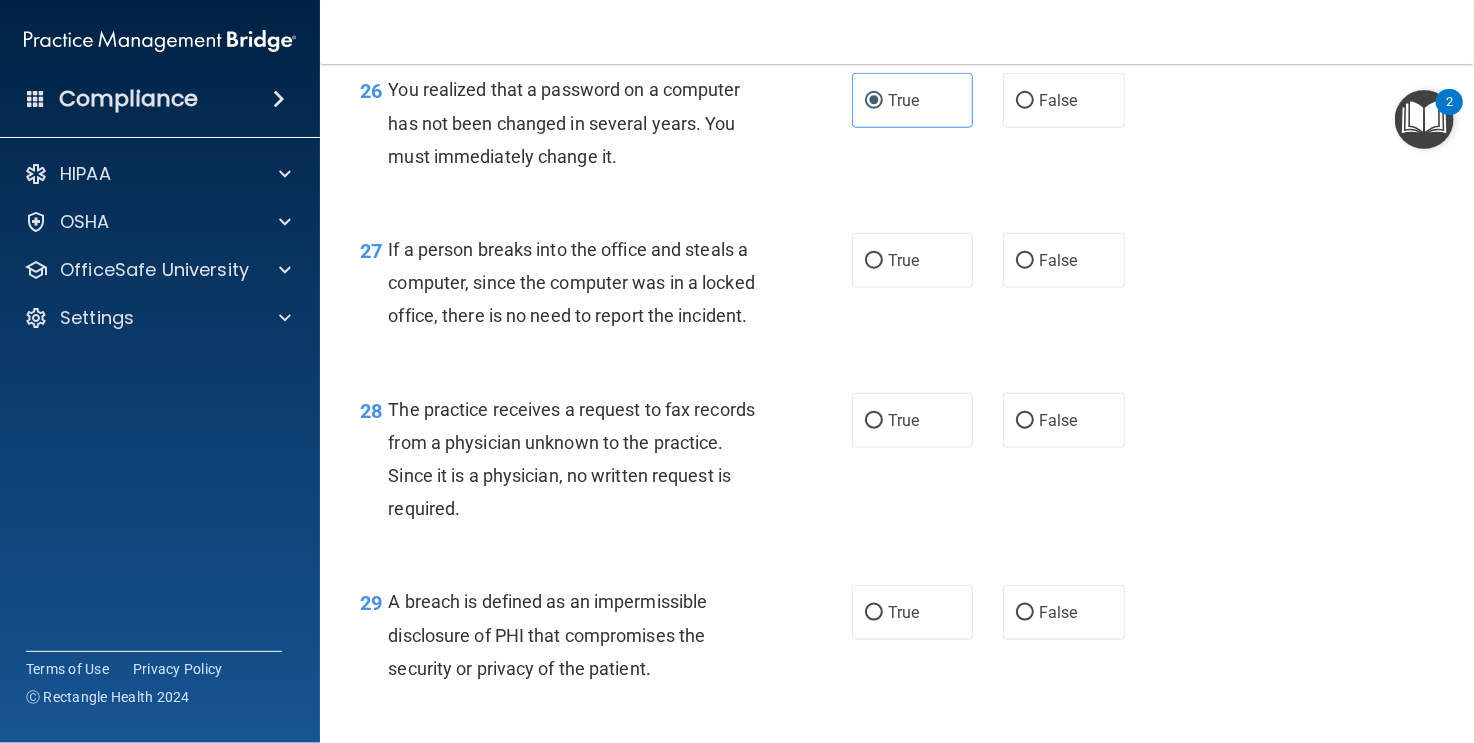 scroll, scrollTop: 4500, scrollLeft: 0, axis: vertical 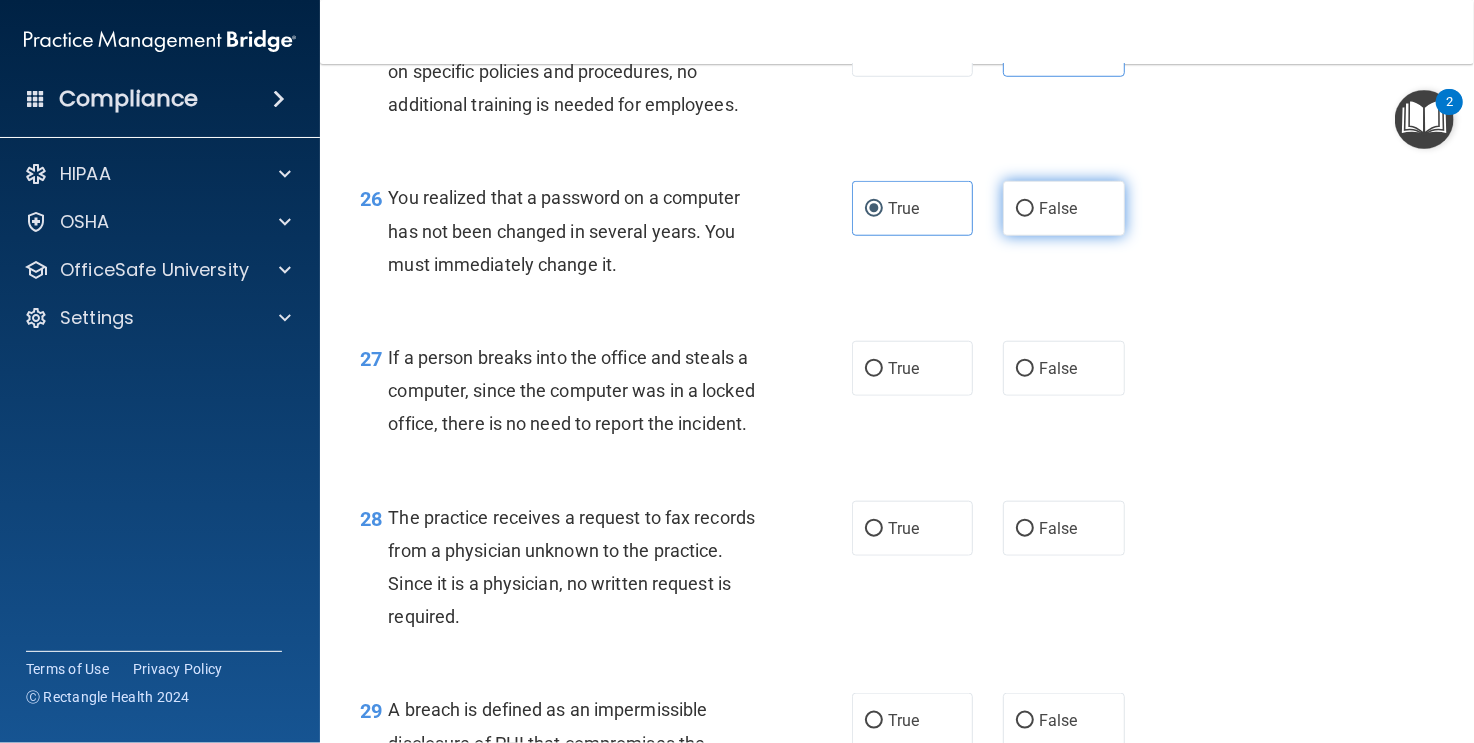 click on "False" at bounding box center (1025, 209) 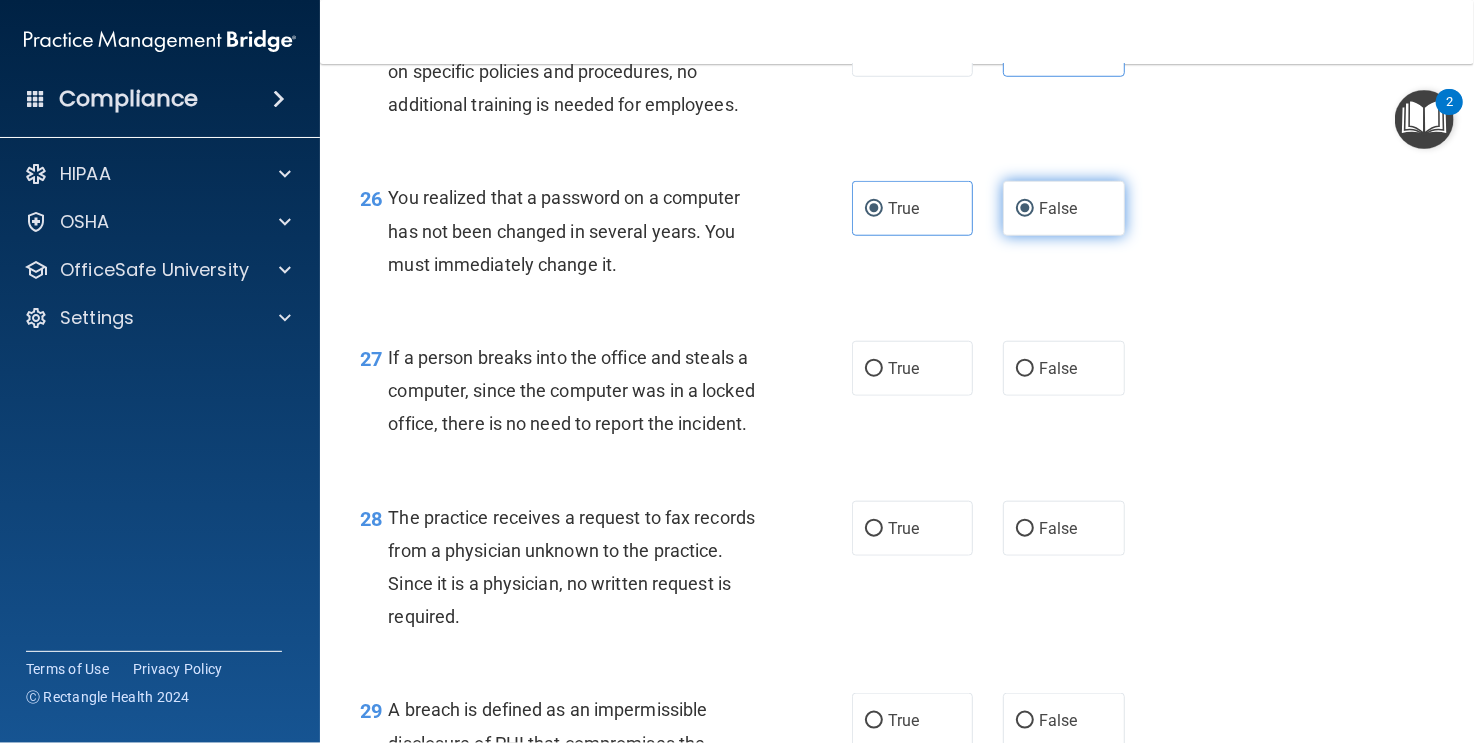 radio on "false" 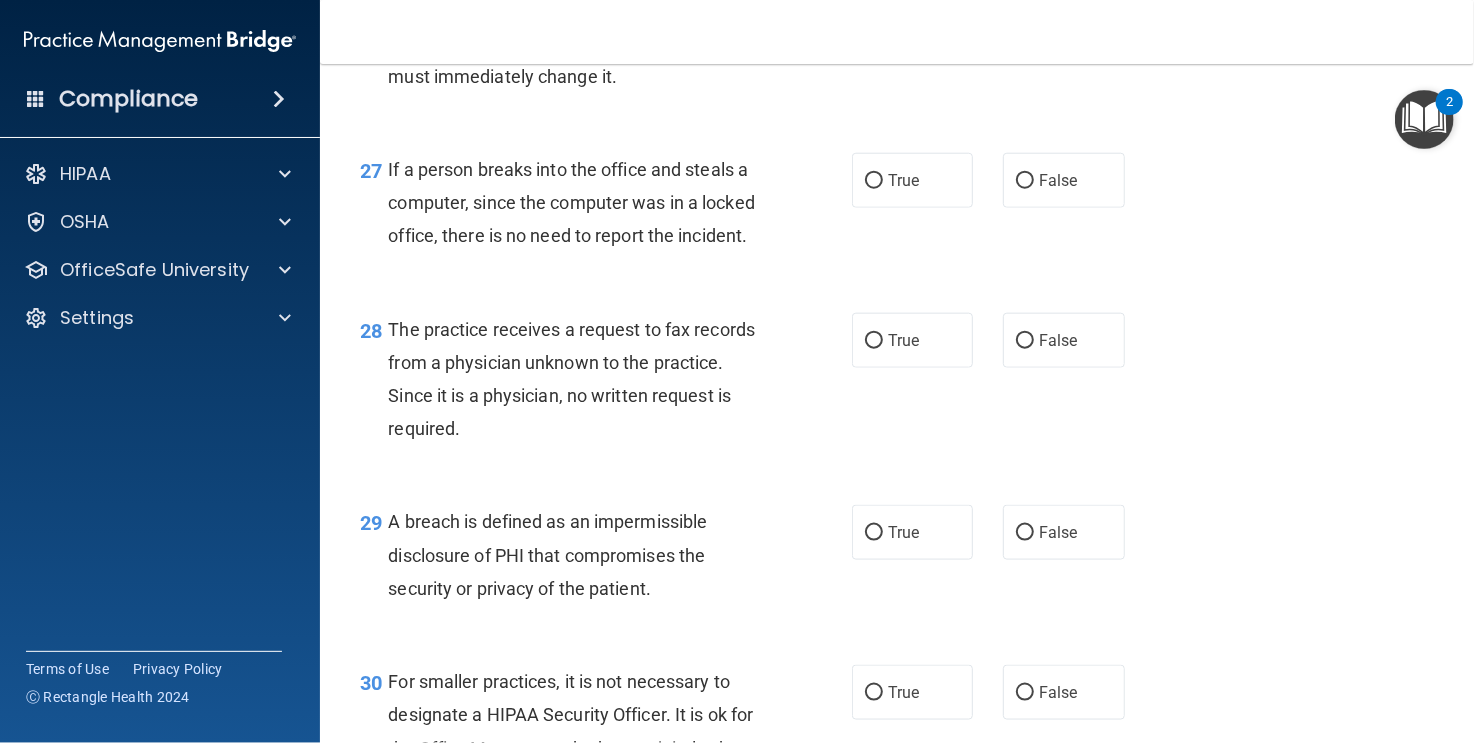 scroll, scrollTop: 4700, scrollLeft: 0, axis: vertical 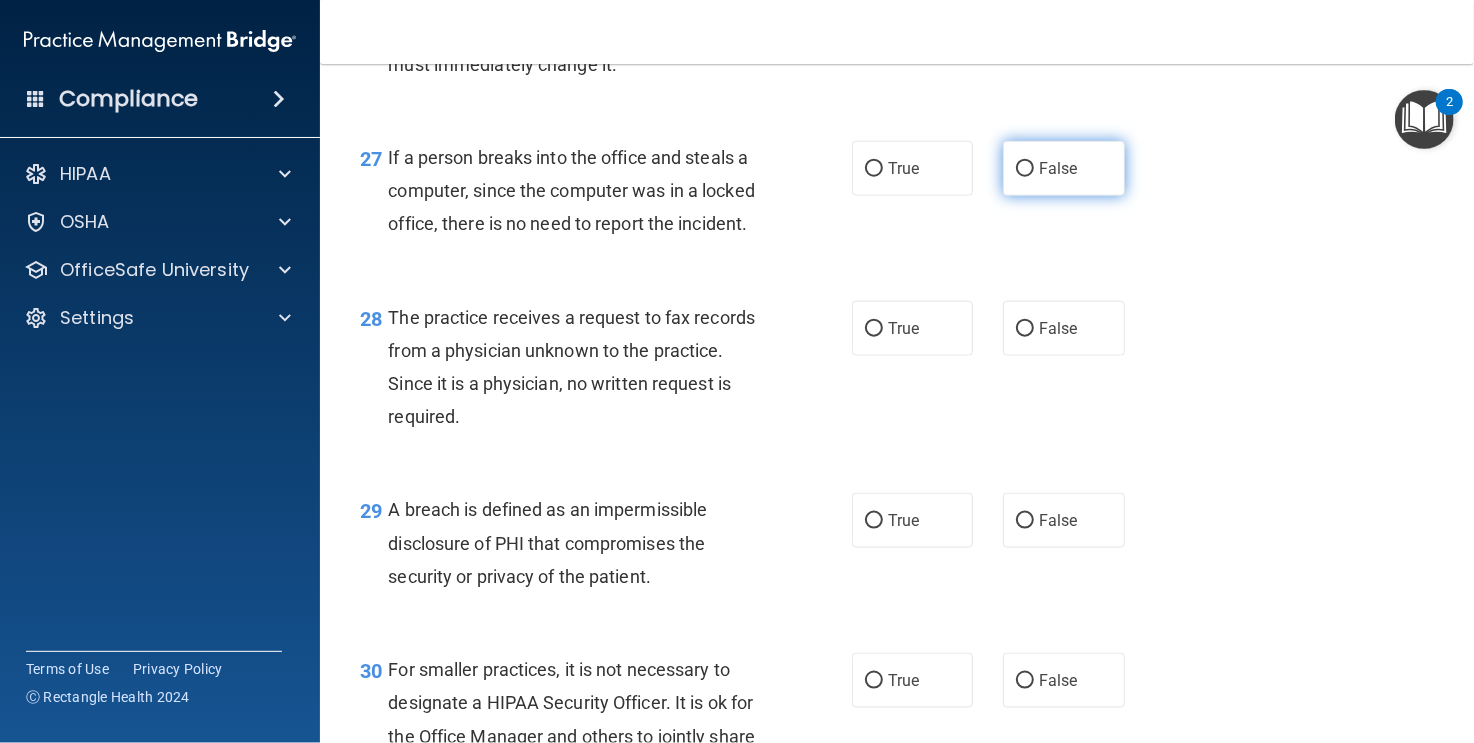 click on "False" at bounding box center (1025, 169) 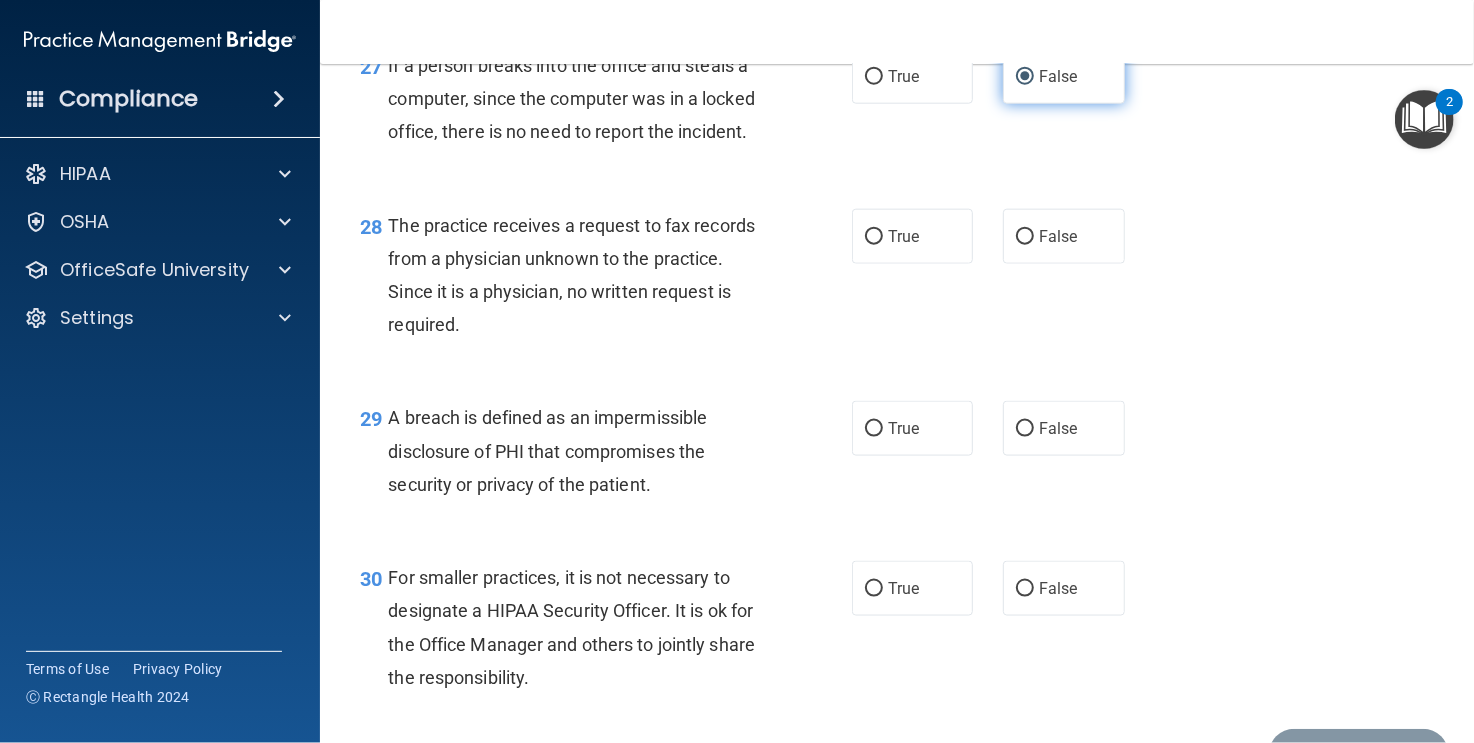 scroll, scrollTop: 4800, scrollLeft: 0, axis: vertical 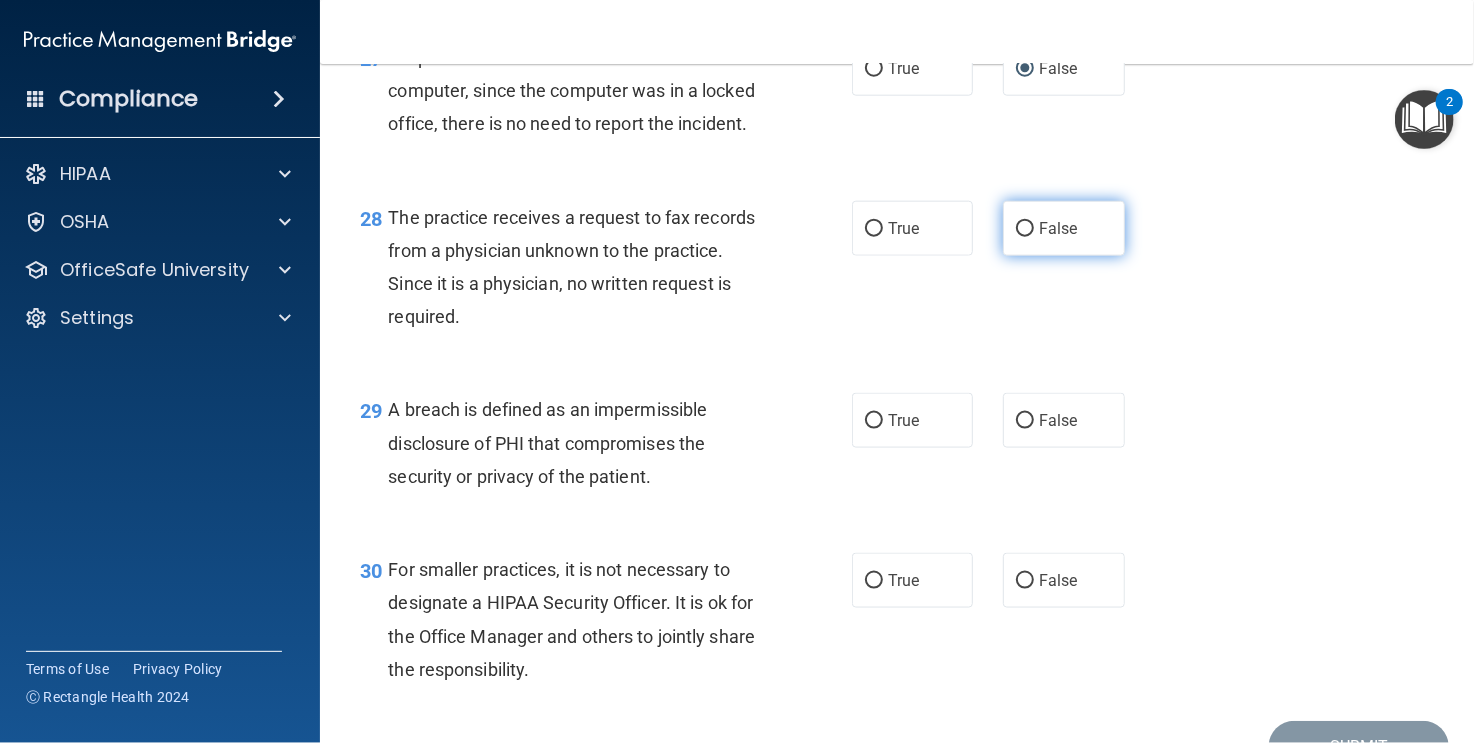 click on "False" at bounding box center [1025, 229] 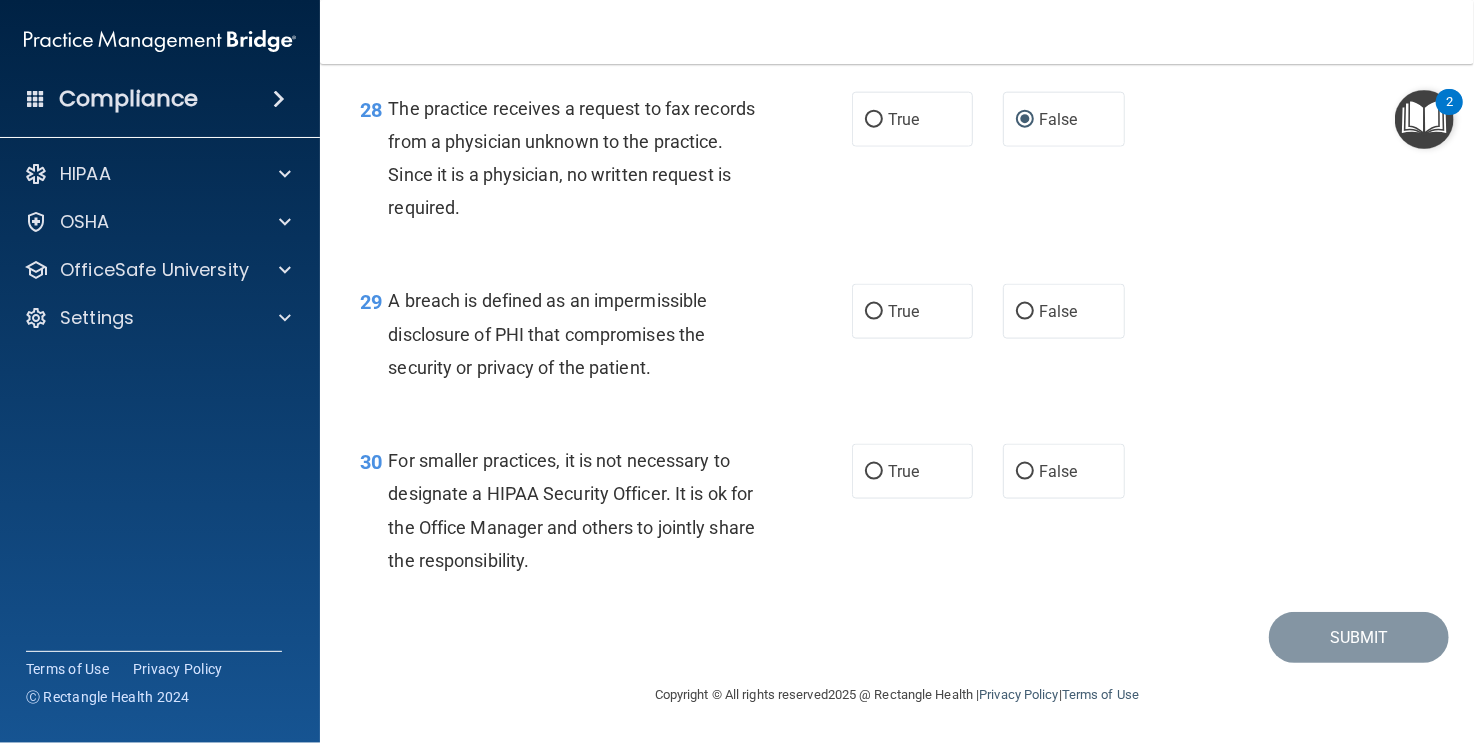 scroll, scrollTop: 5008, scrollLeft: 0, axis: vertical 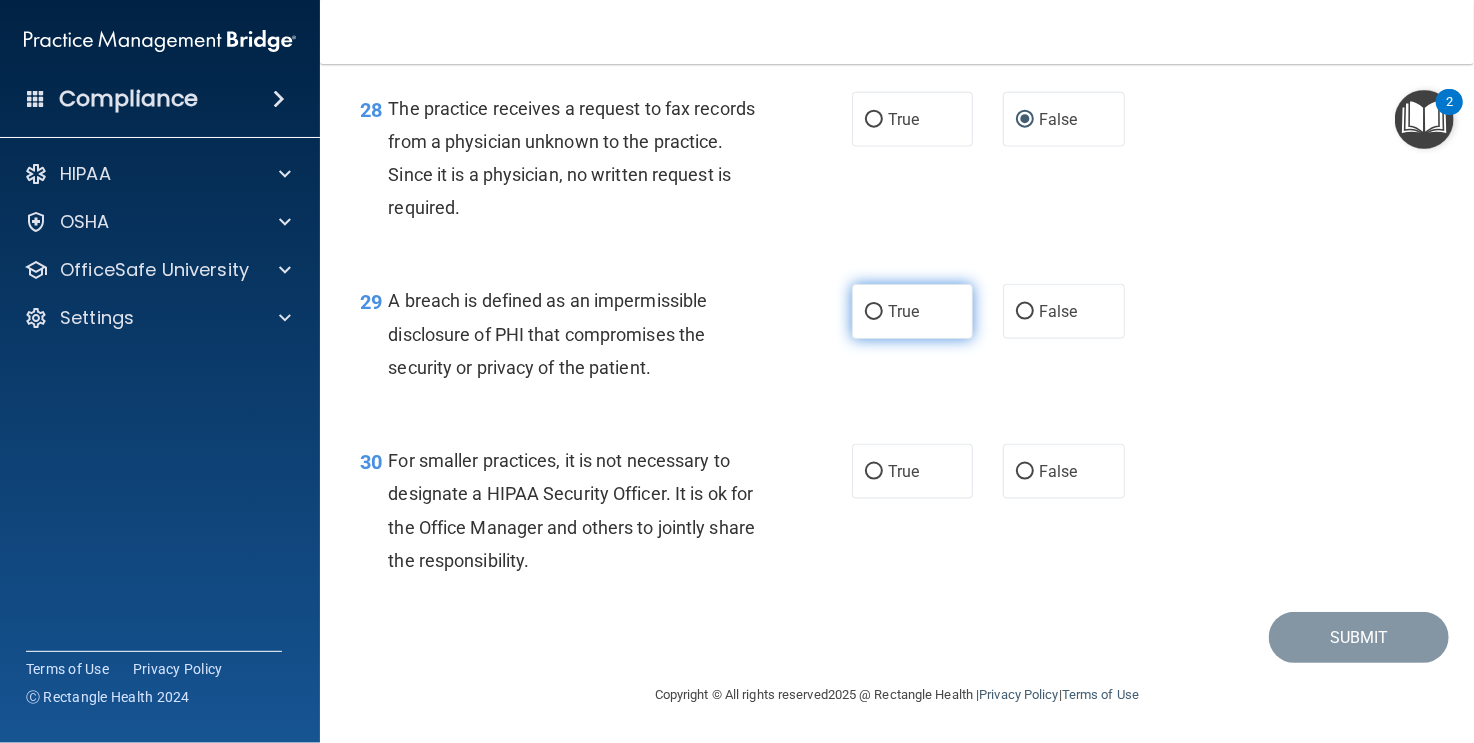 click on "True" at bounding box center [874, 312] 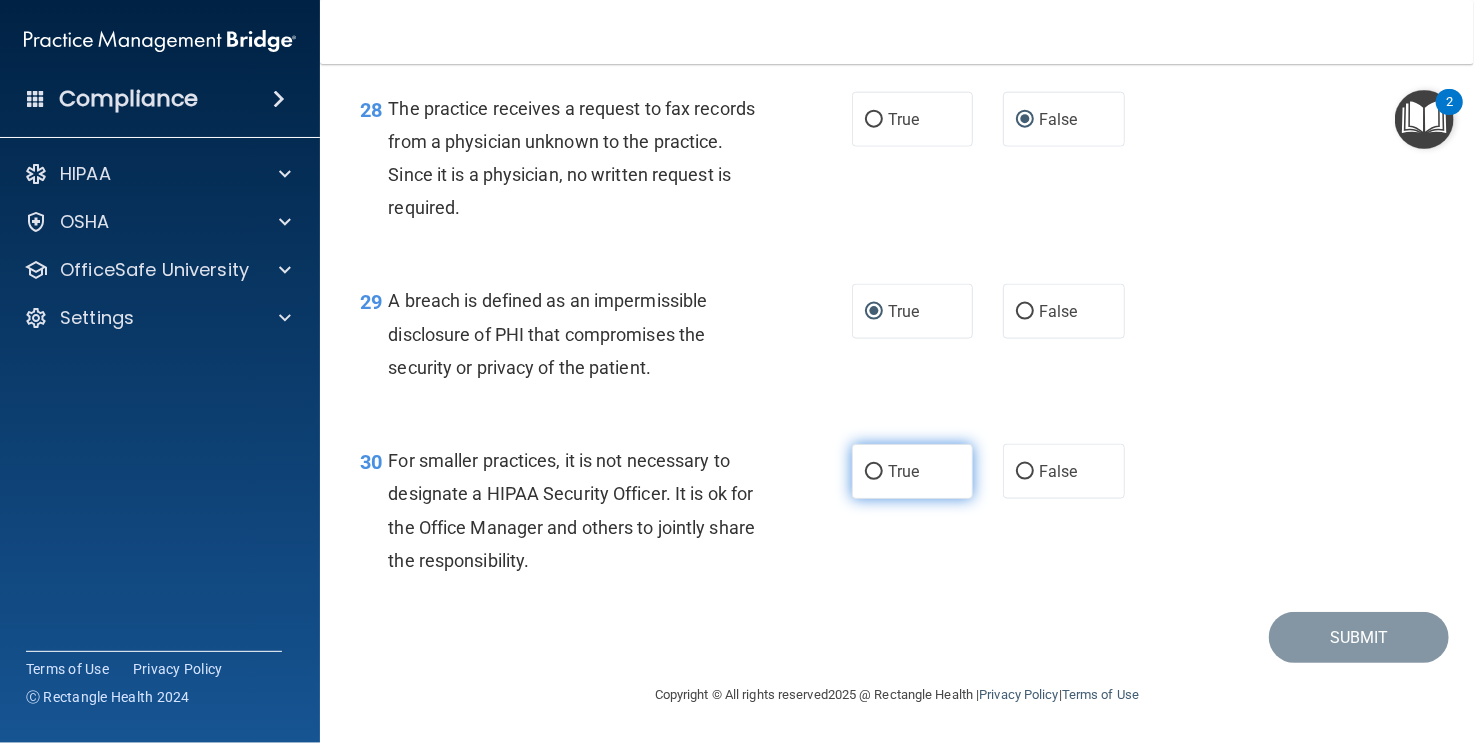 click on "True" at bounding box center [874, 472] 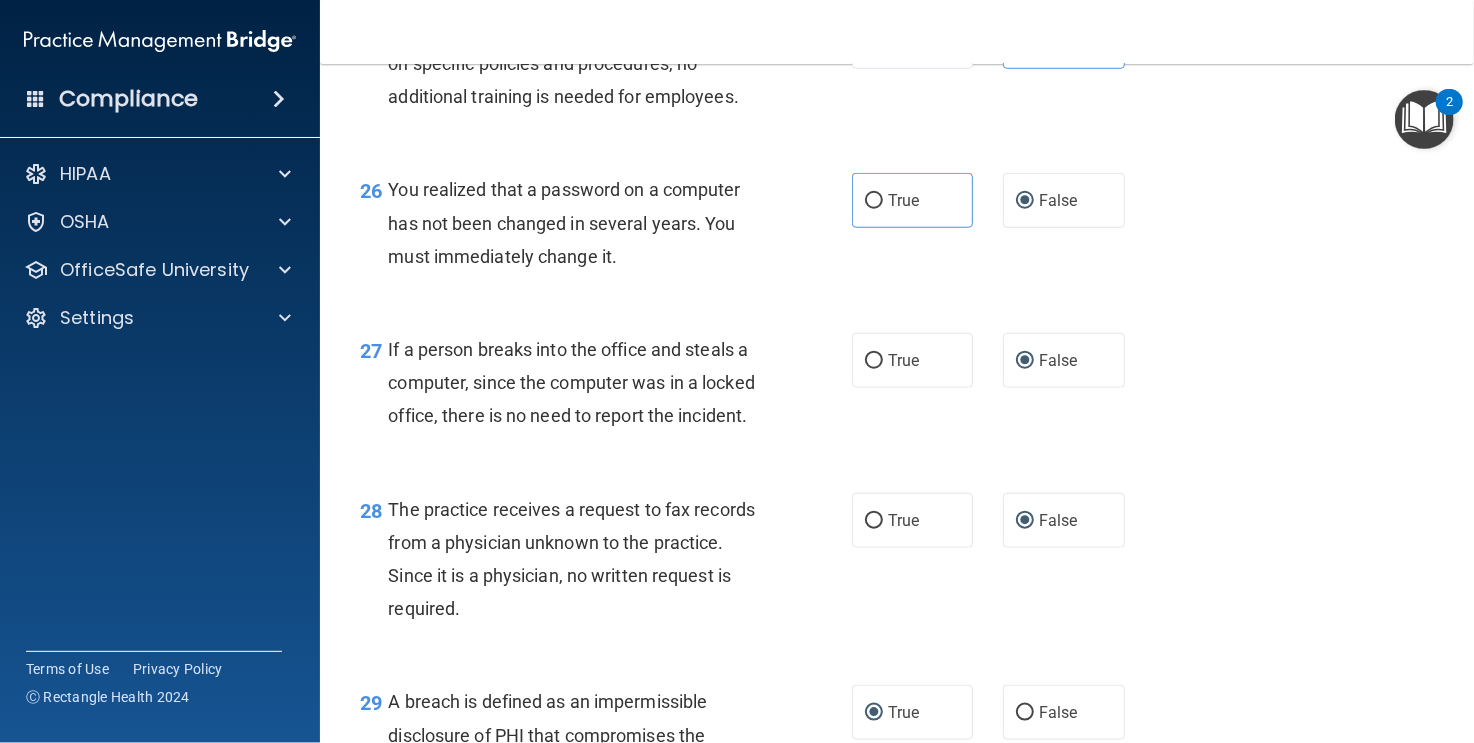 scroll, scrollTop: 5008, scrollLeft: 0, axis: vertical 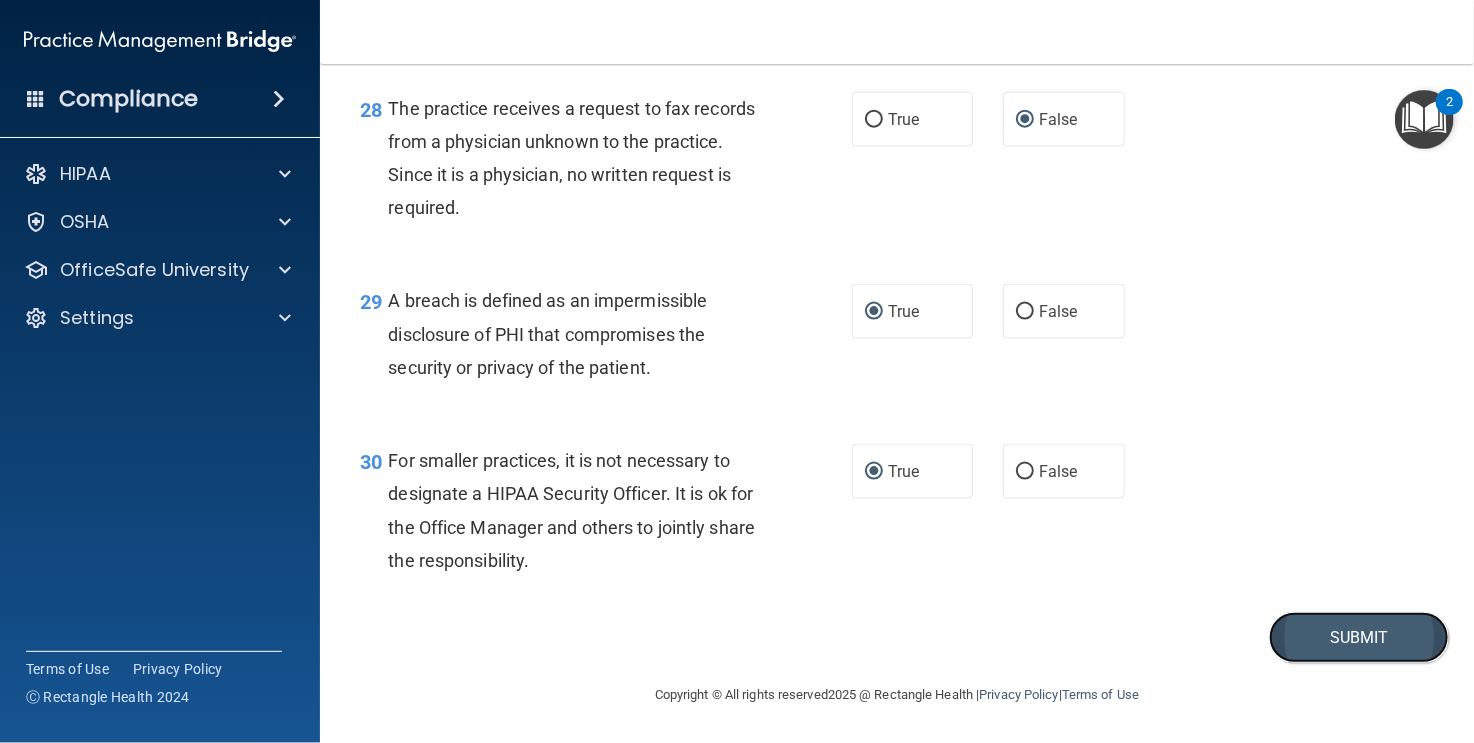 click on "Submit" at bounding box center [1359, 637] 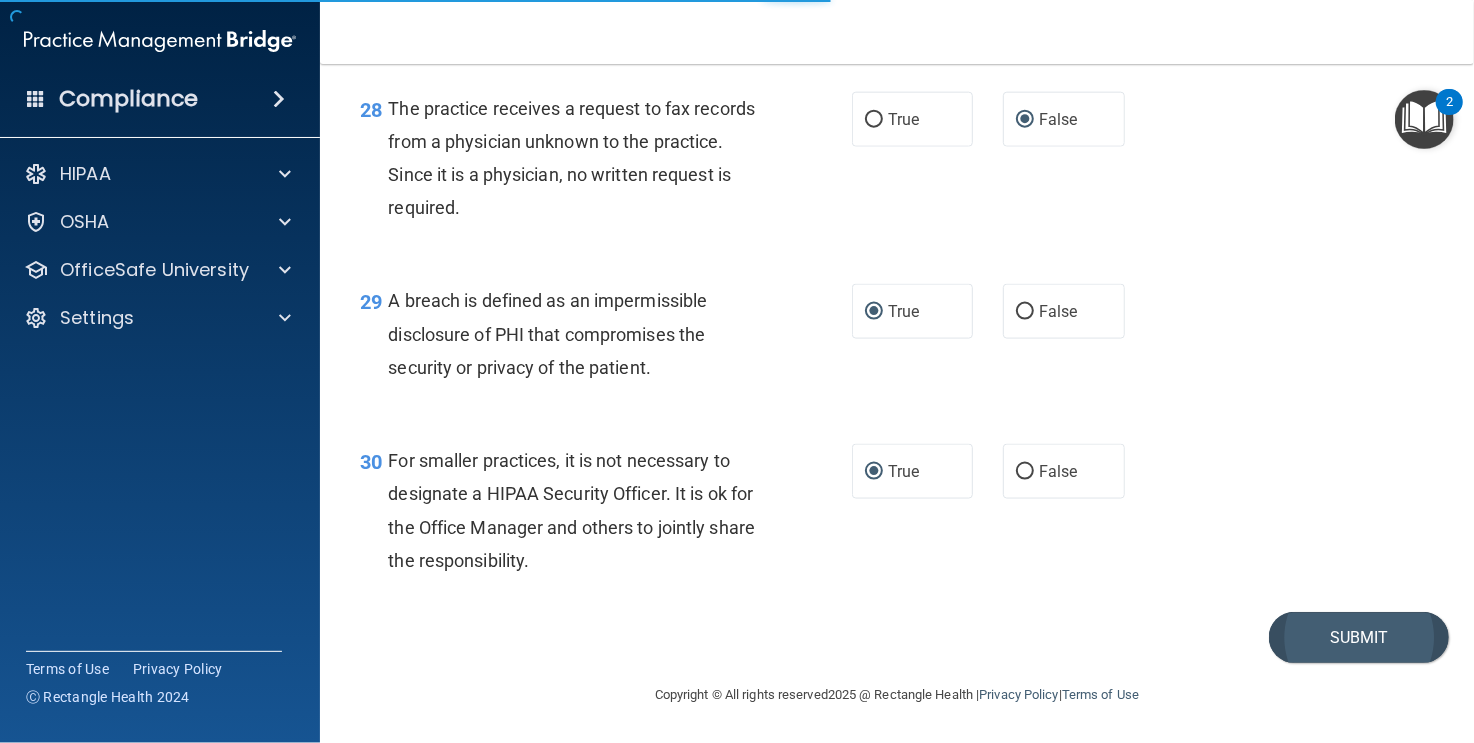 scroll, scrollTop: 0, scrollLeft: 0, axis: both 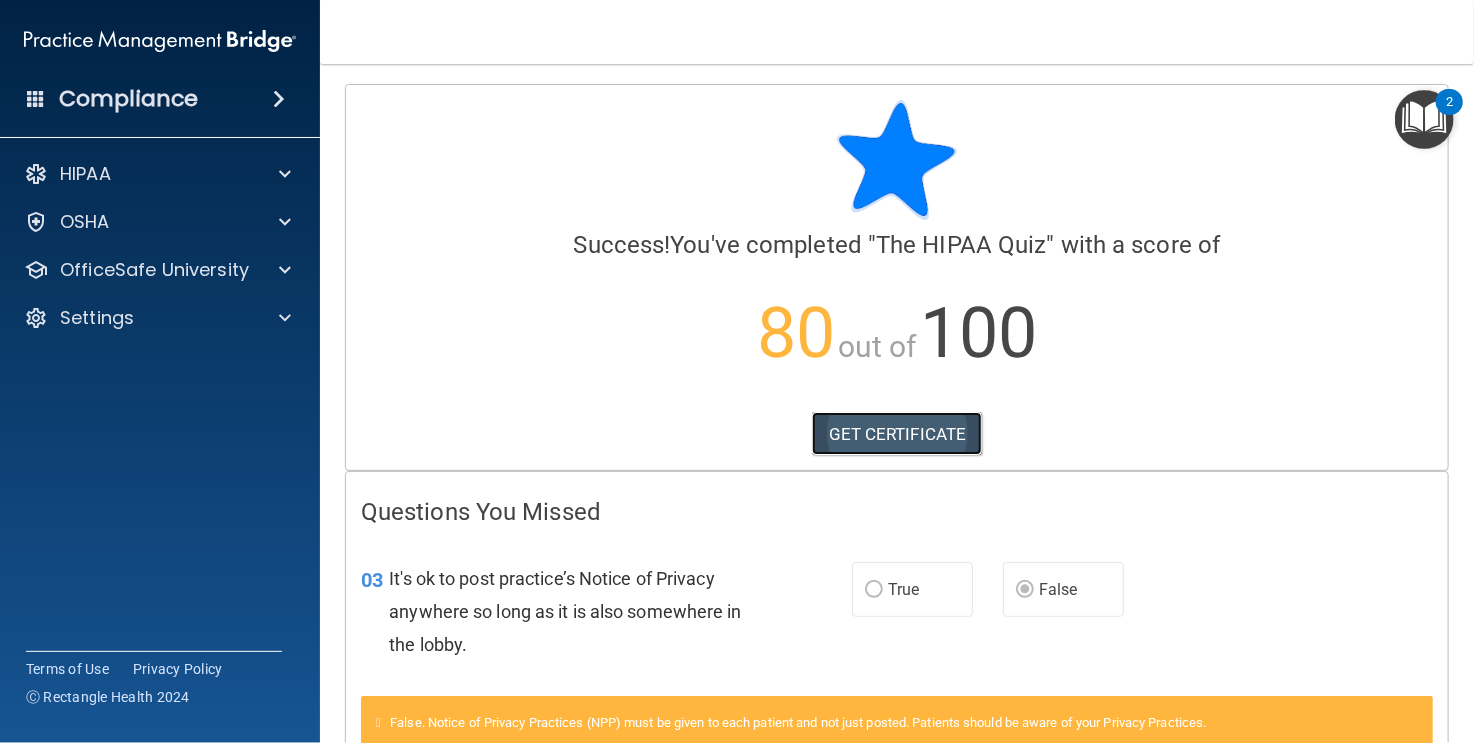 click on "GET CERTIFICATE" at bounding box center [897, 434] 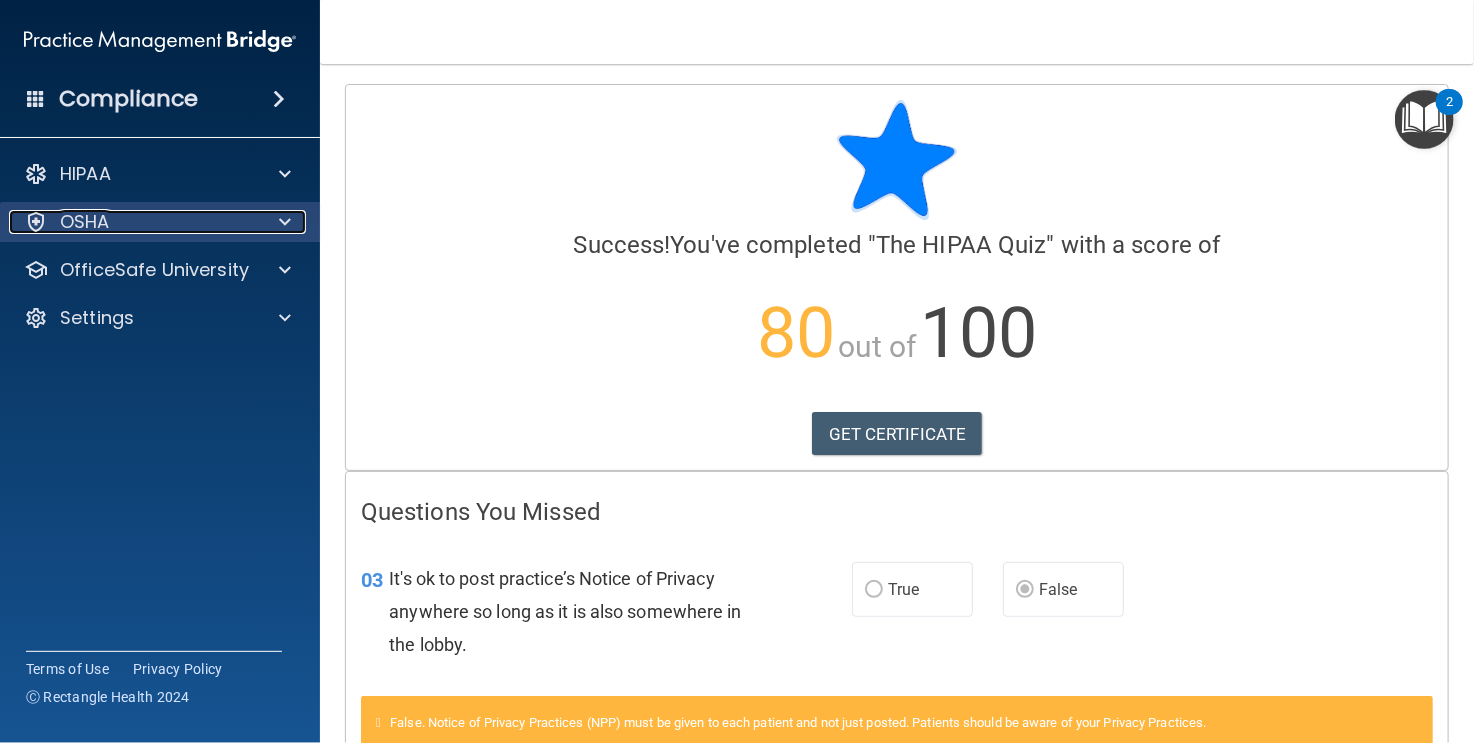 click on "OSHA" at bounding box center [85, 222] 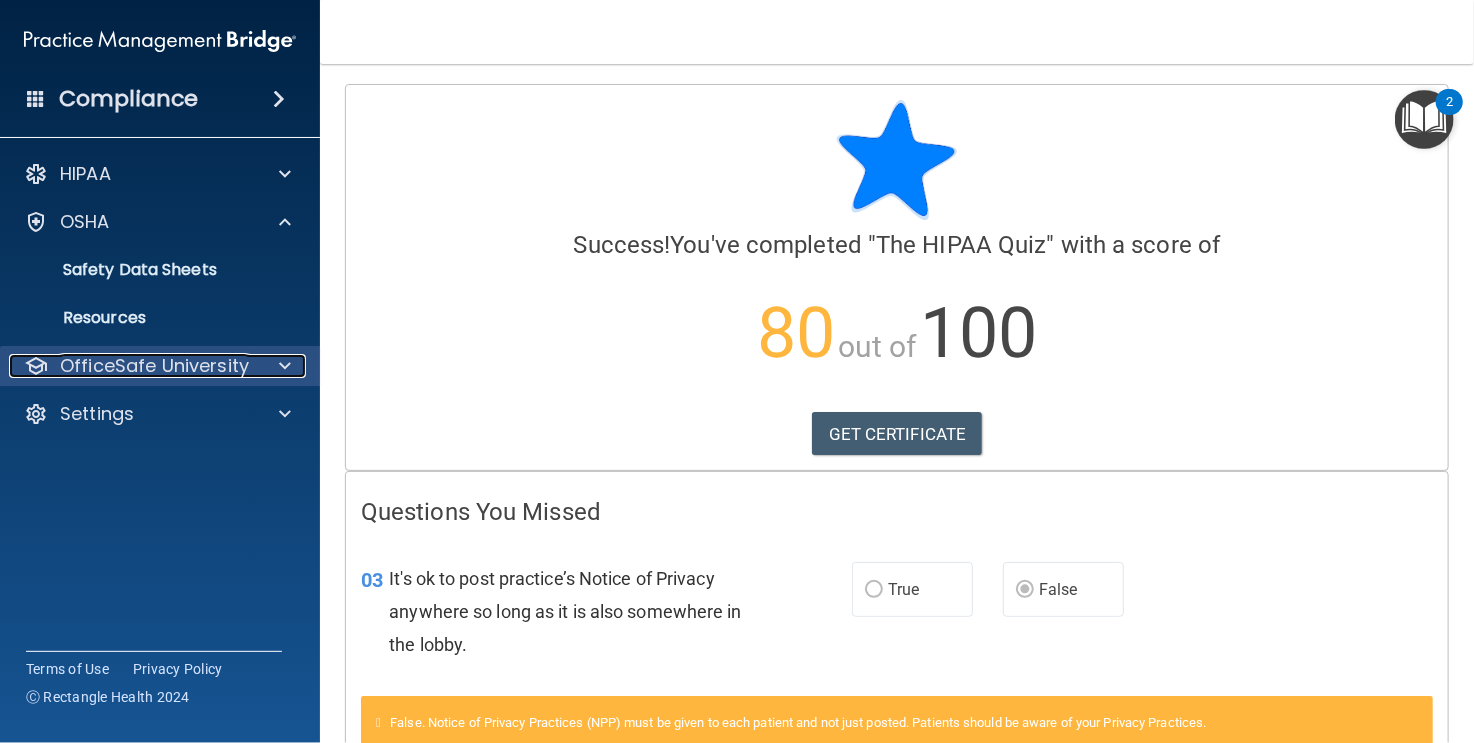 click on "OfficeSafe University" at bounding box center [154, 366] 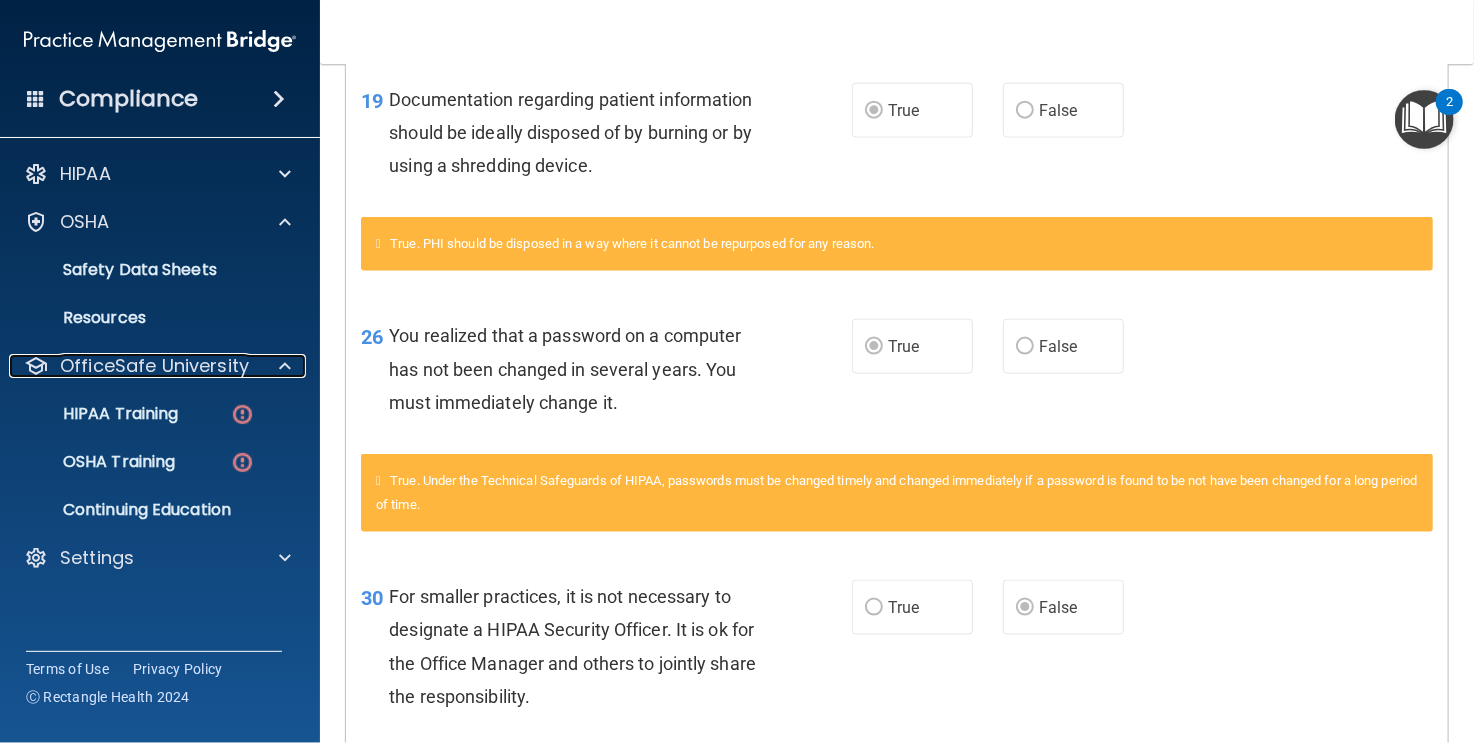 scroll, scrollTop: 1399, scrollLeft: 0, axis: vertical 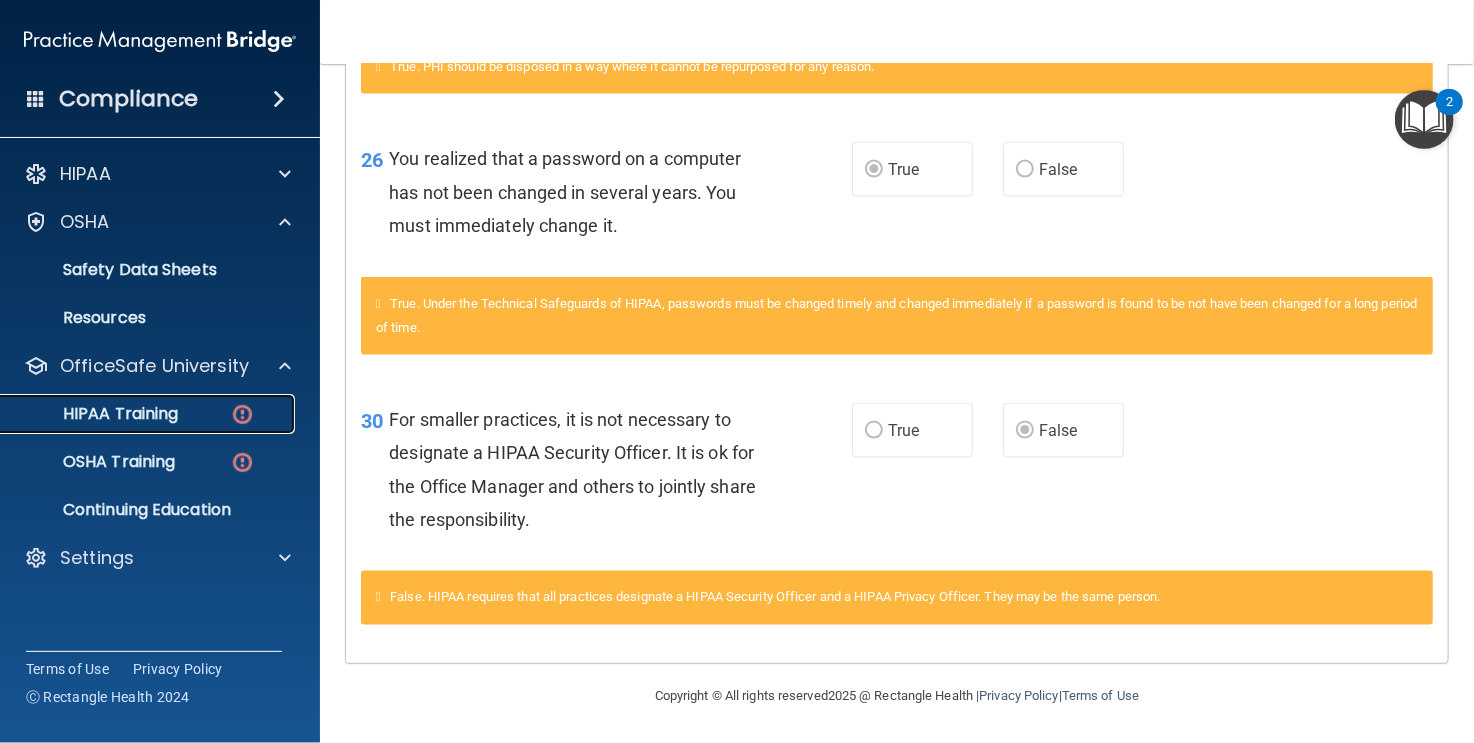 click on "HIPAA Training" at bounding box center (95, 414) 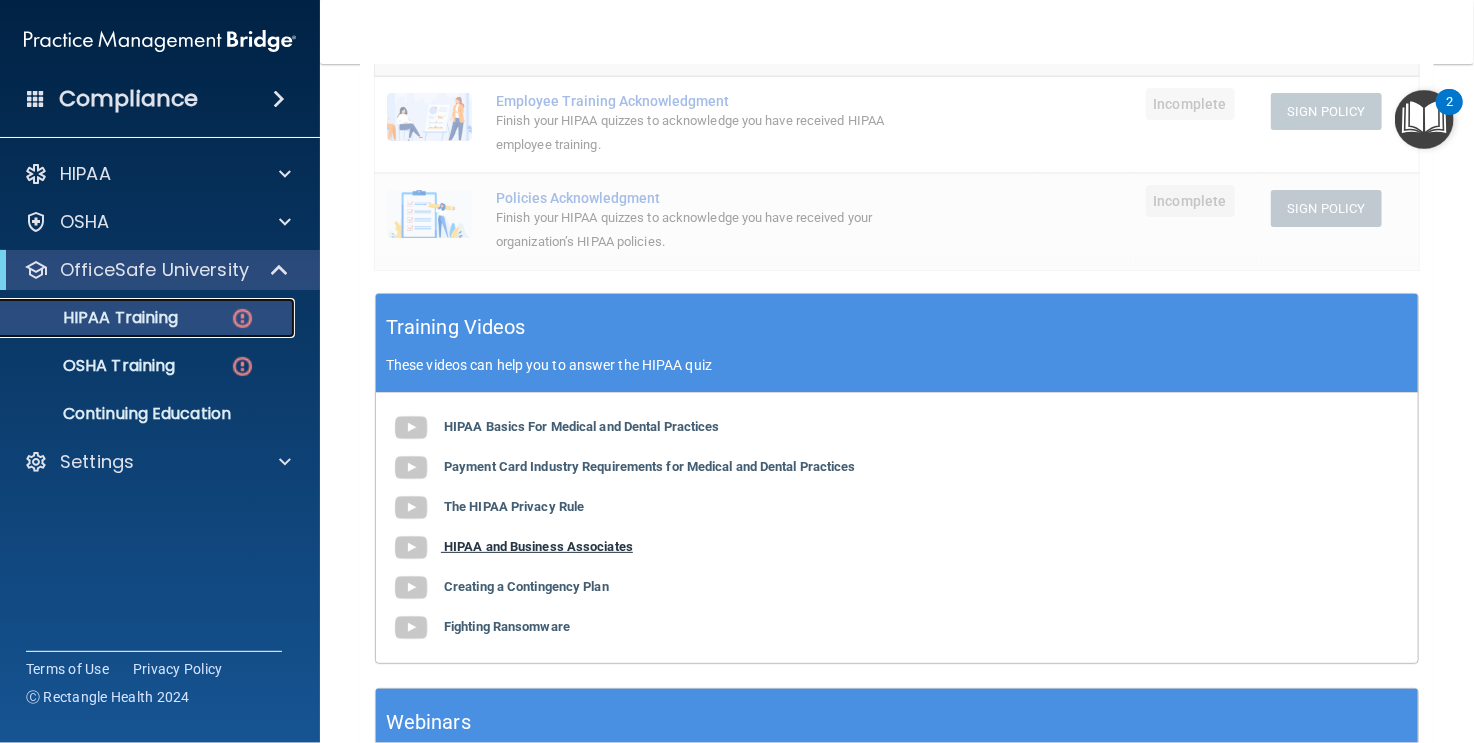 scroll, scrollTop: 508, scrollLeft: 0, axis: vertical 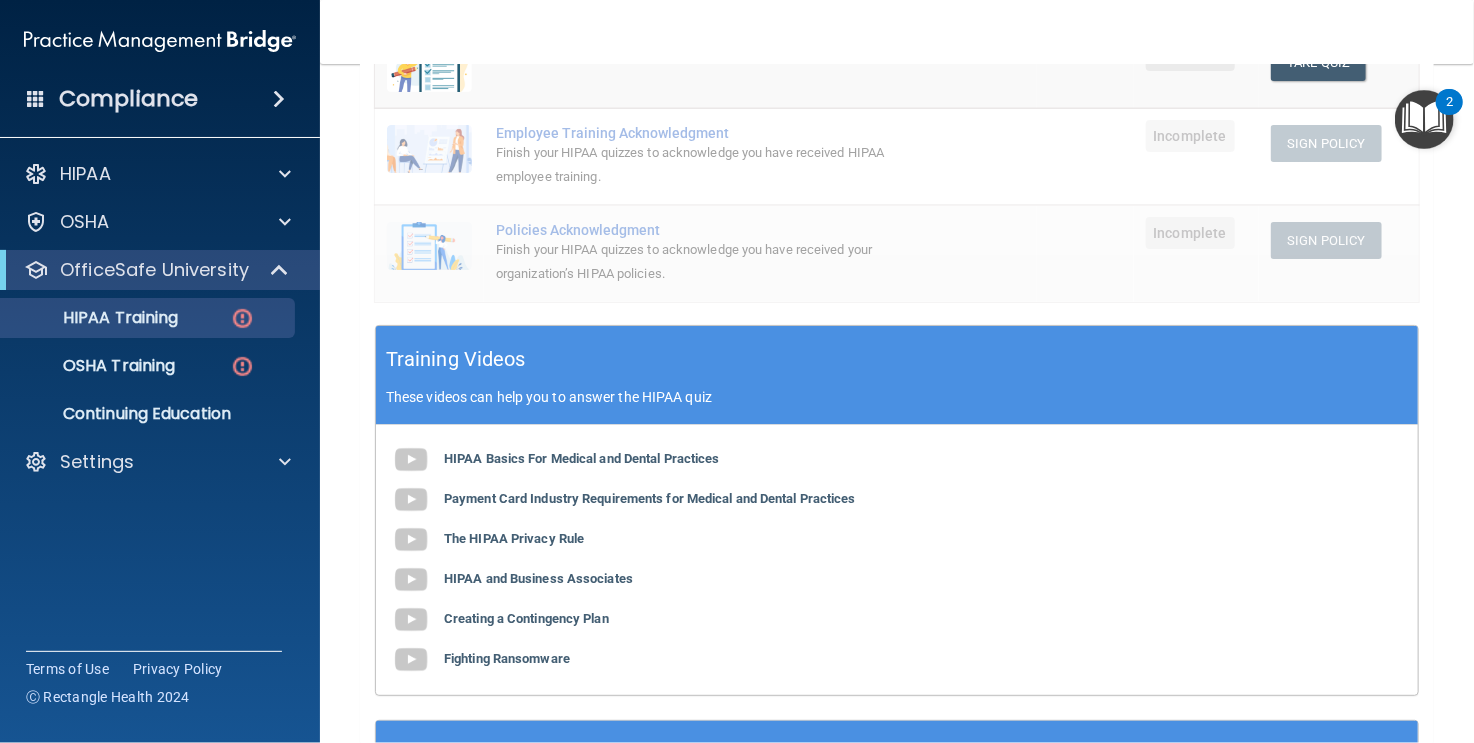 click on "Incomplete" at bounding box center [1190, 136] 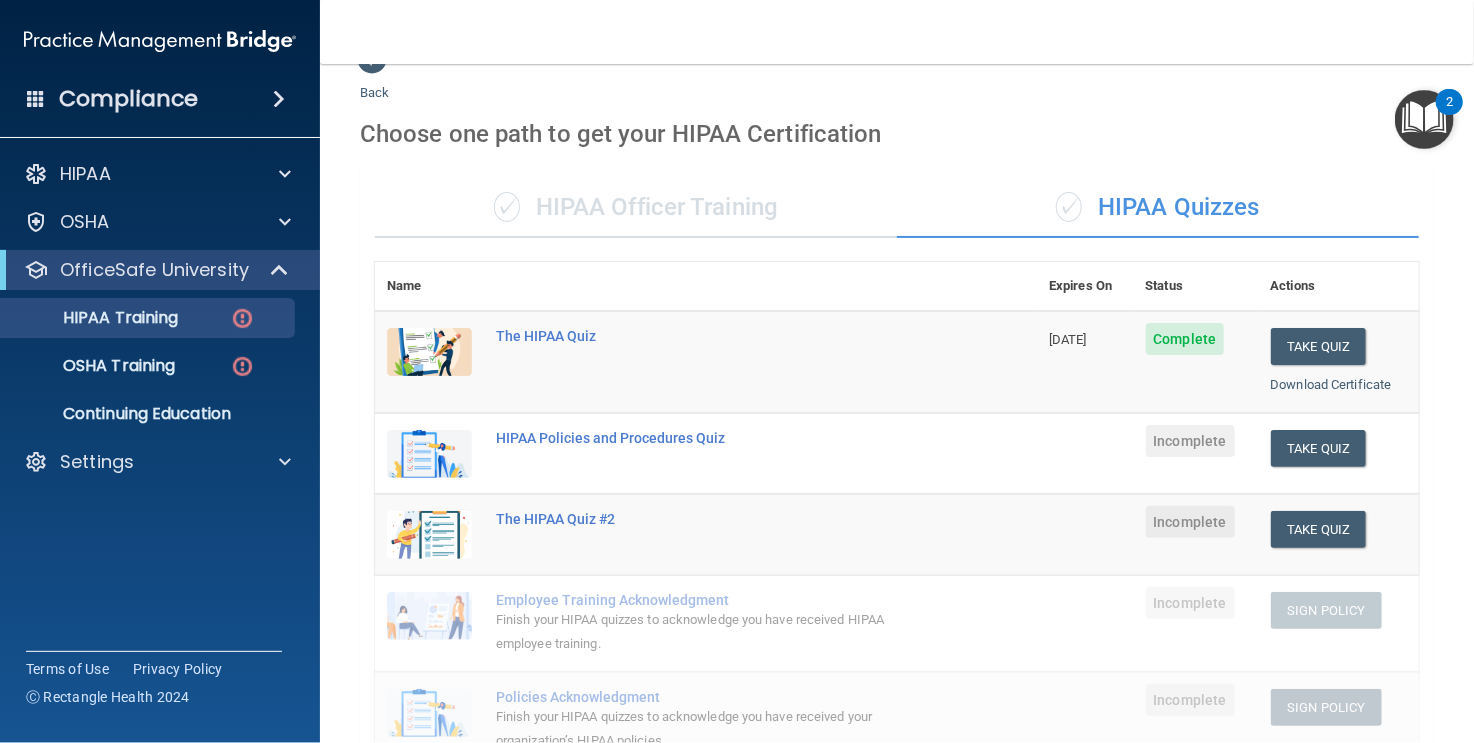 scroll, scrollTop: 8, scrollLeft: 0, axis: vertical 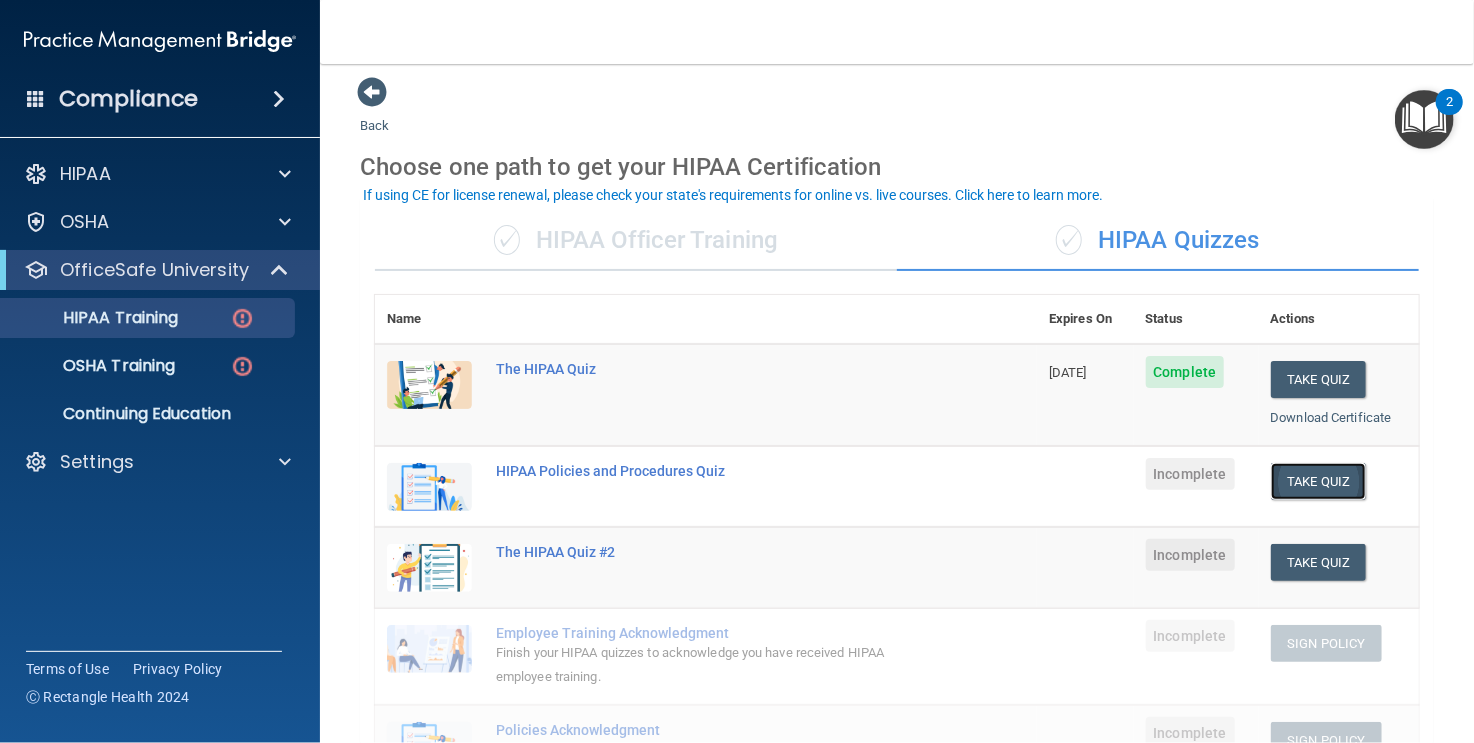 click on "Take Quiz" at bounding box center [1319, 481] 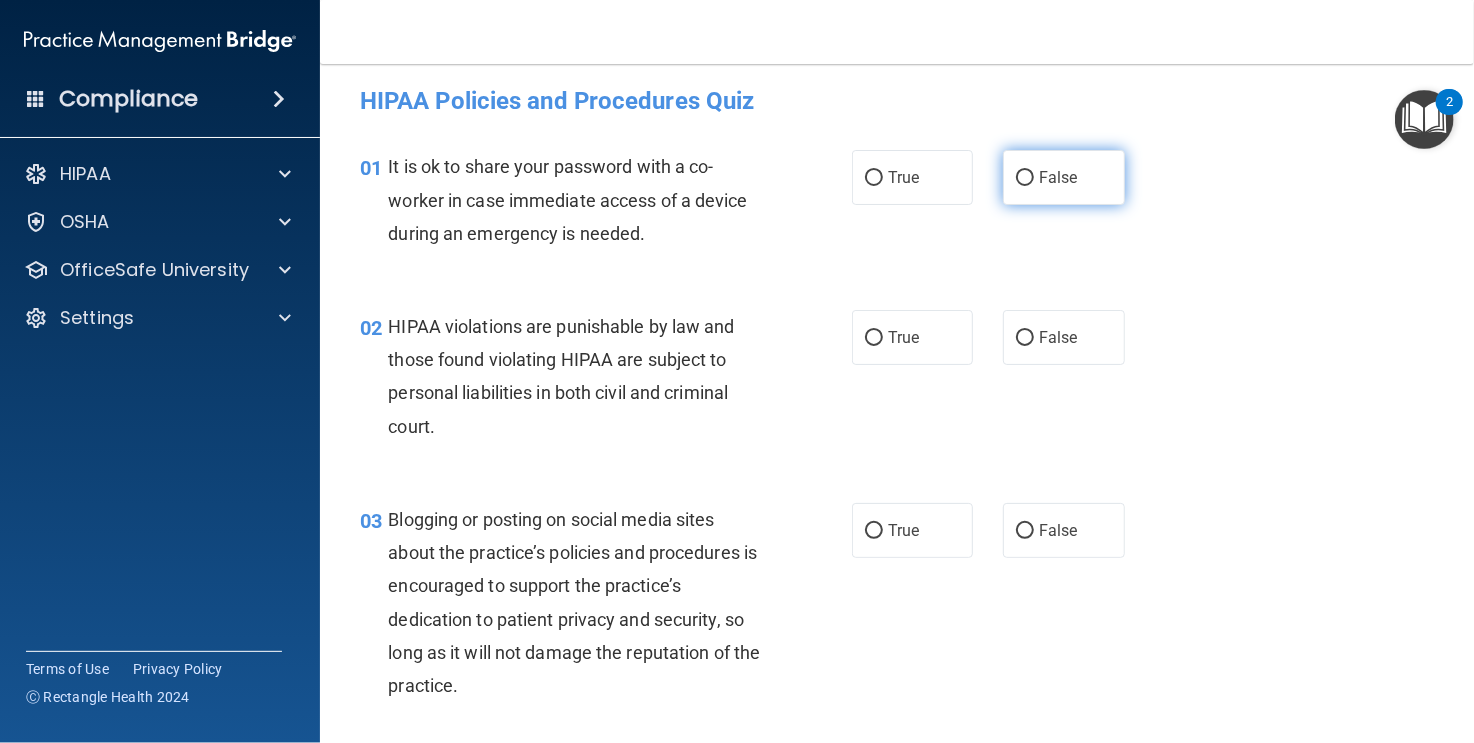 click on "False" at bounding box center [1025, 178] 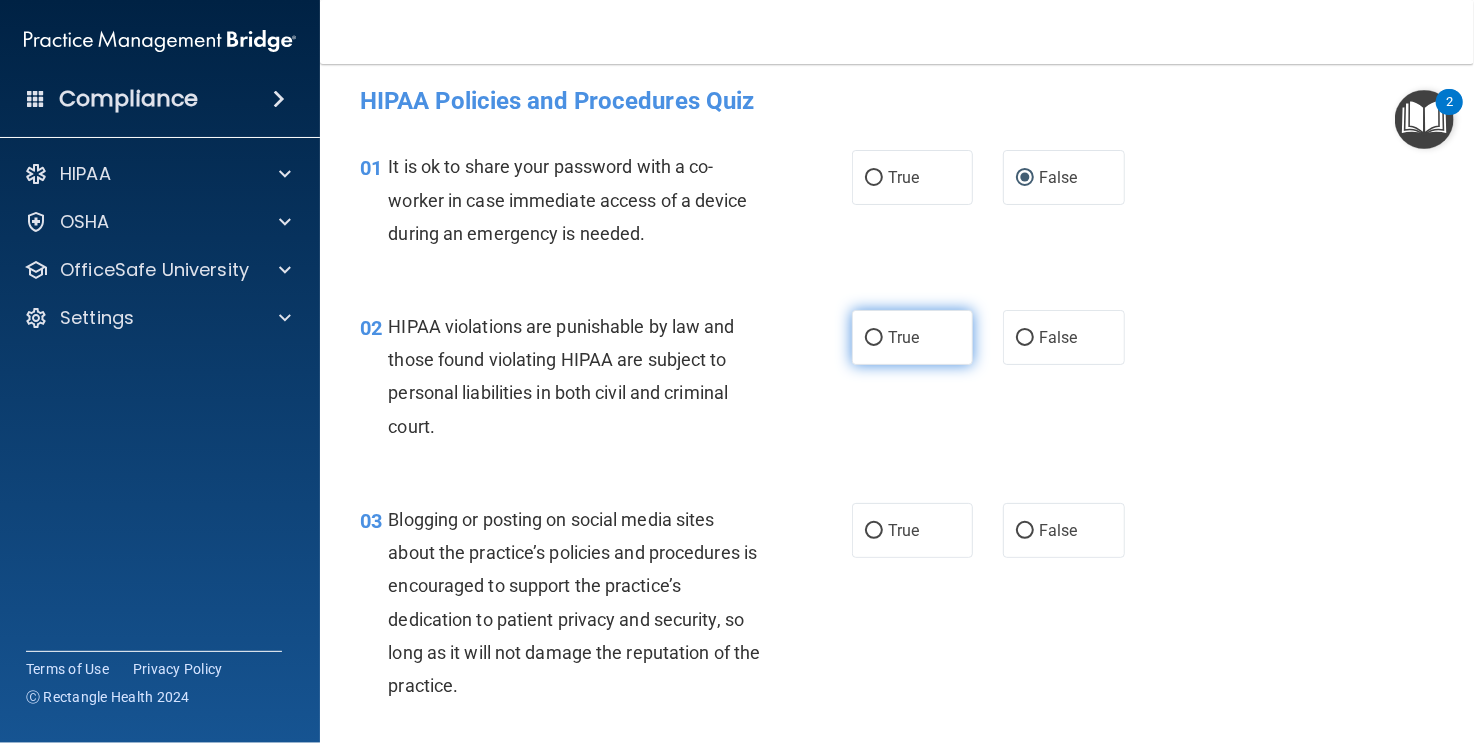 click on "True" at bounding box center [912, 337] 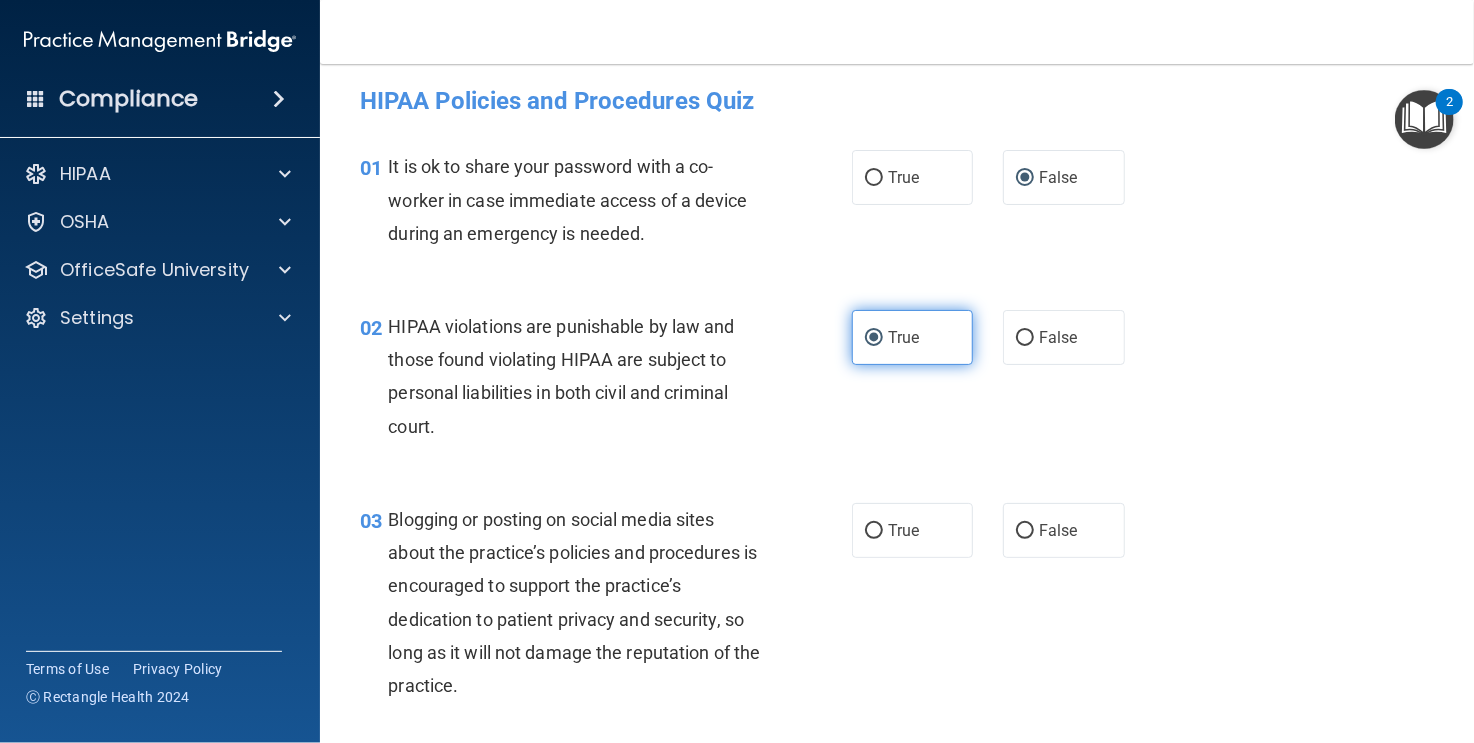 click on "True" at bounding box center [912, 337] 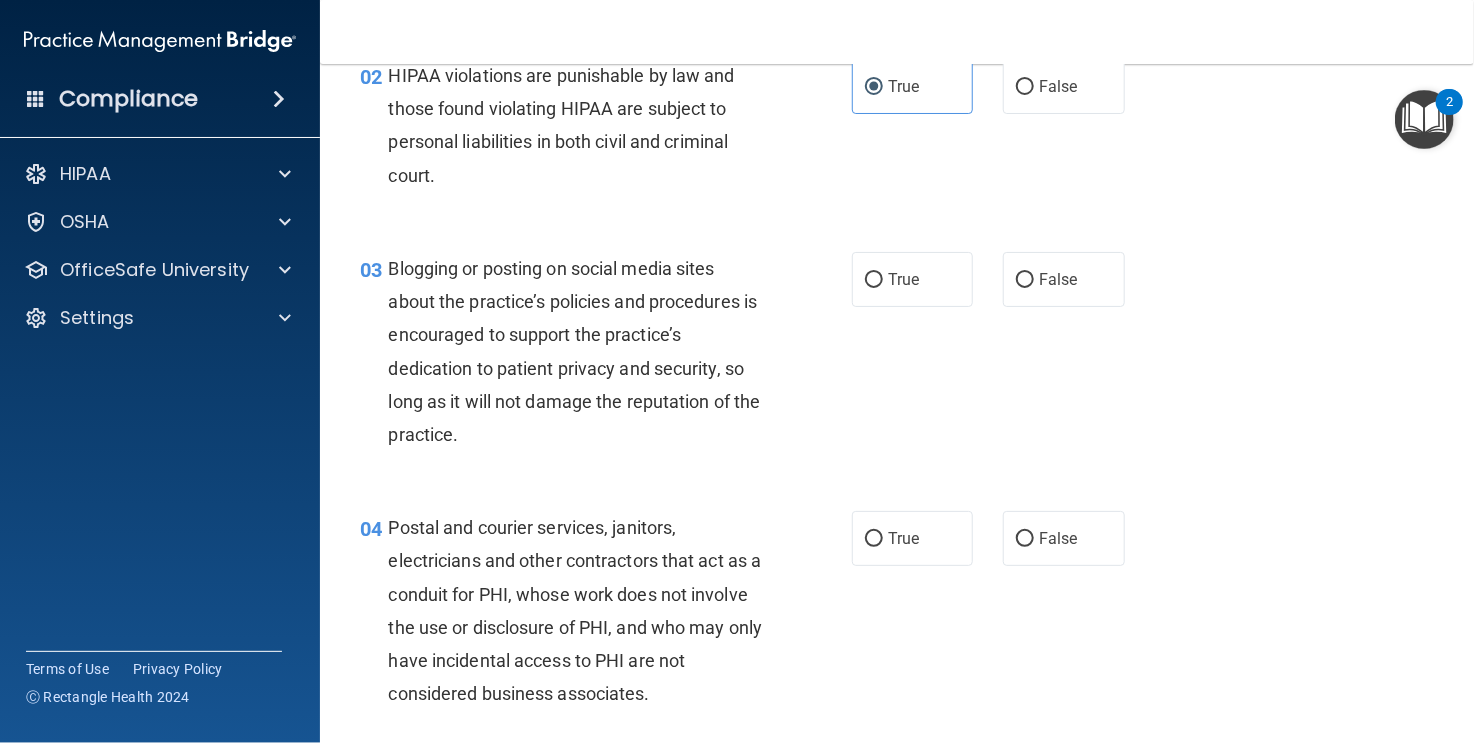scroll, scrollTop: 308, scrollLeft: 0, axis: vertical 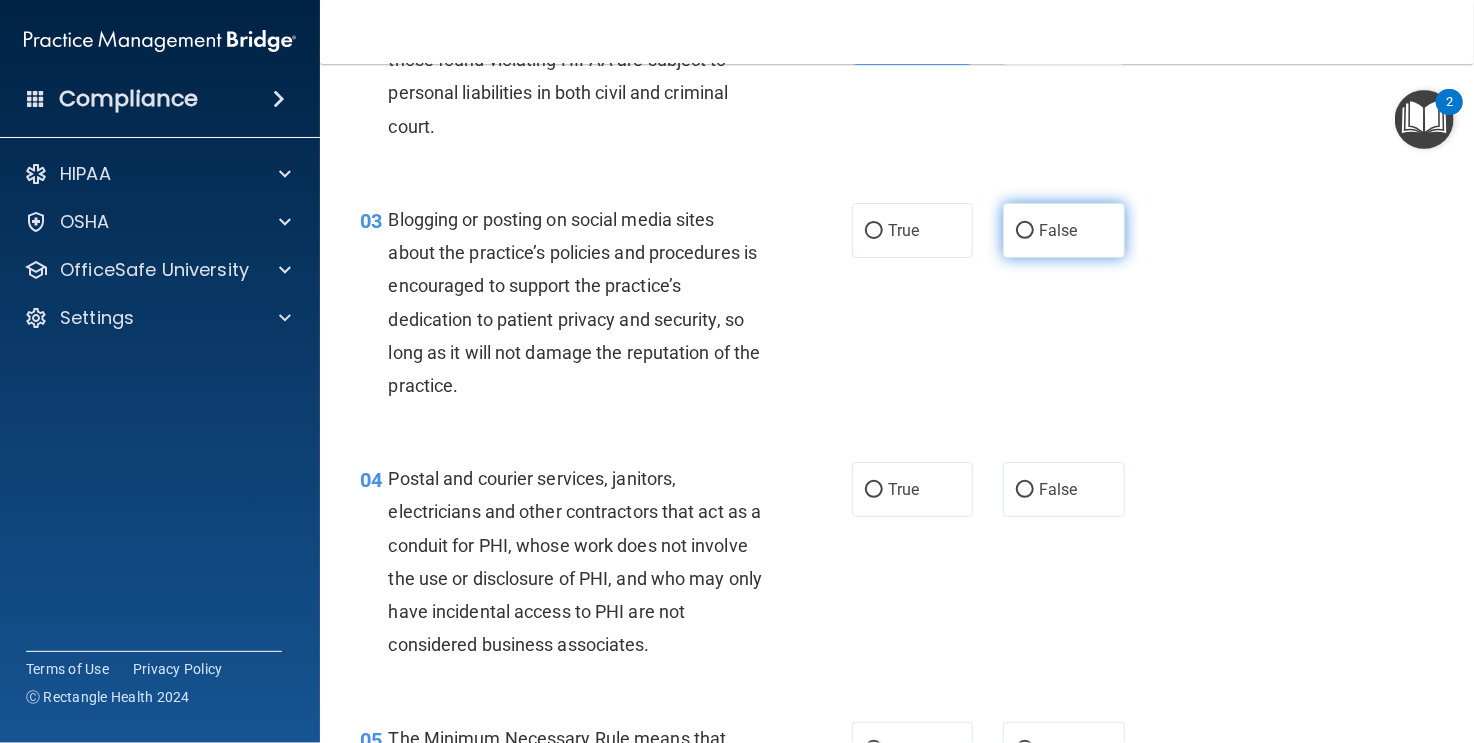 click on "False" at bounding box center (1025, 231) 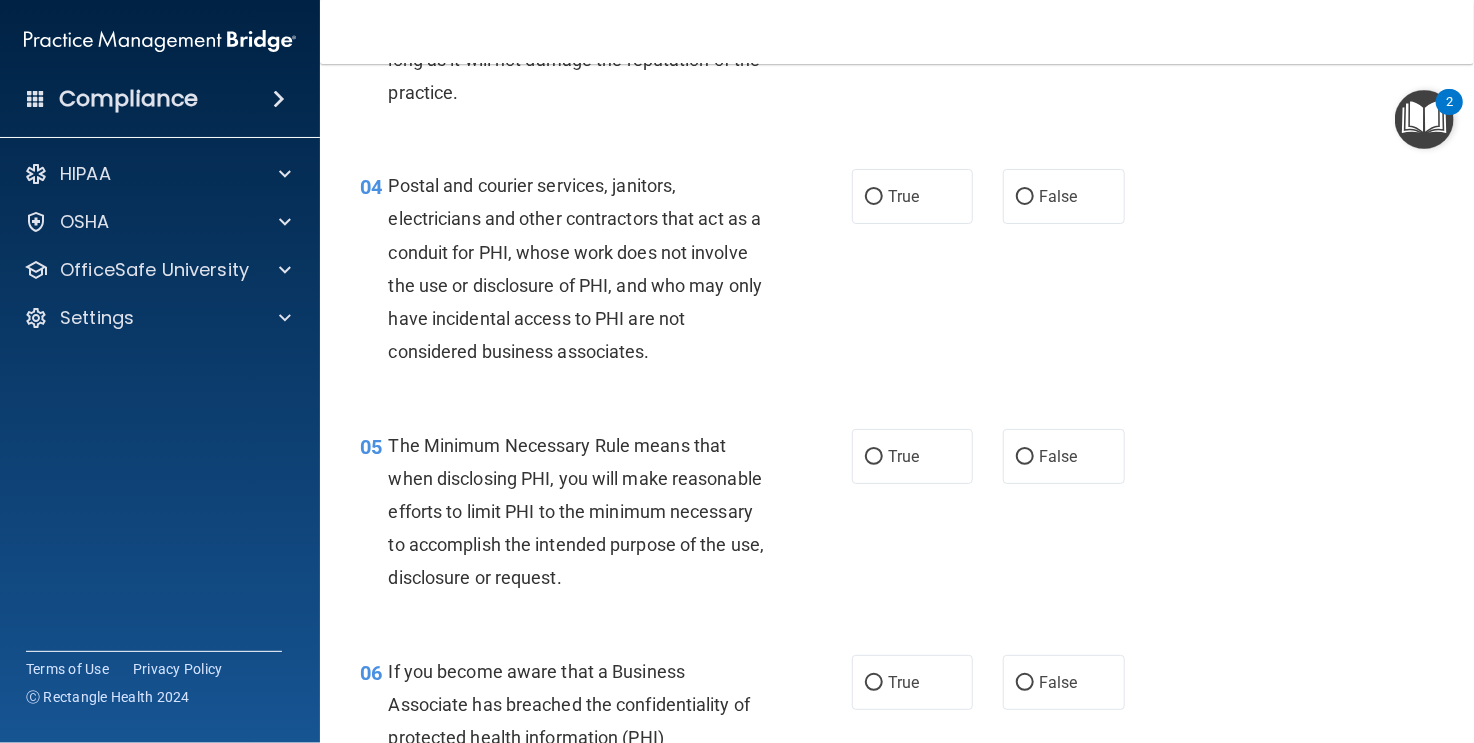 scroll, scrollTop: 608, scrollLeft: 0, axis: vertical 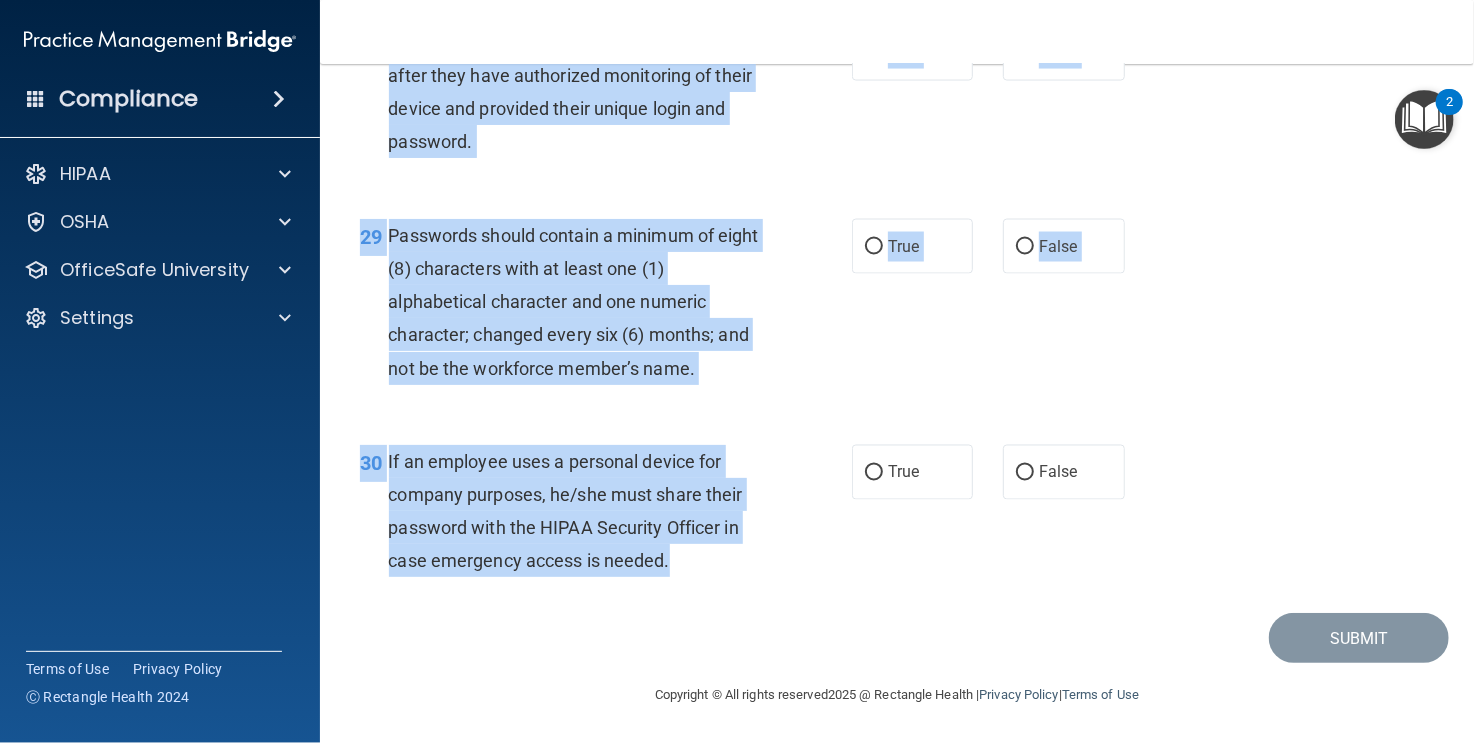drag, startPoint x: 391, startPoint y: 372, endPoint x: 768, endPoint y: 579, distance: 430.0907 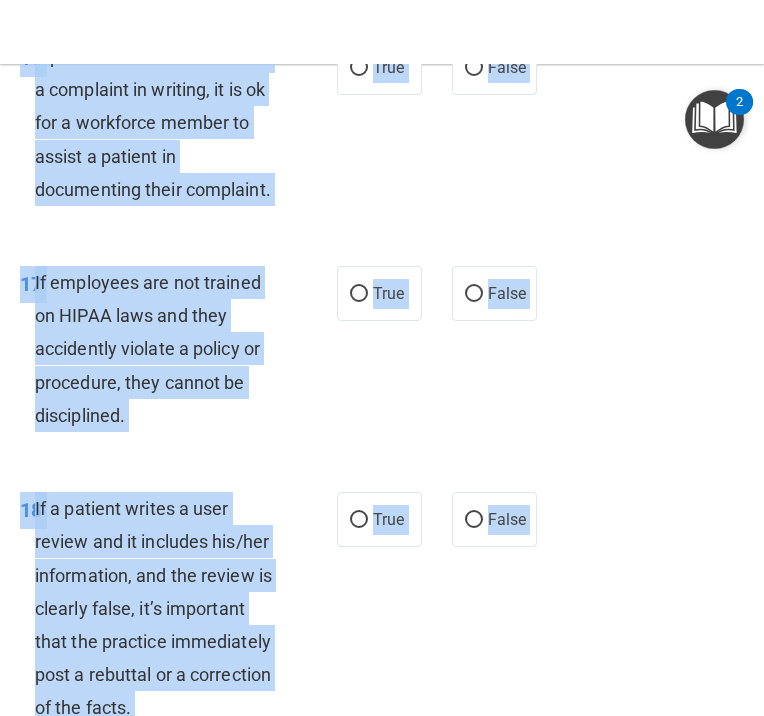 click on "16       If patient does not wish to file a complaint in writing, it is ok for a workforce member to assist a patient in documenting their complaint.                  True           False" at bounding box center (382, 128) 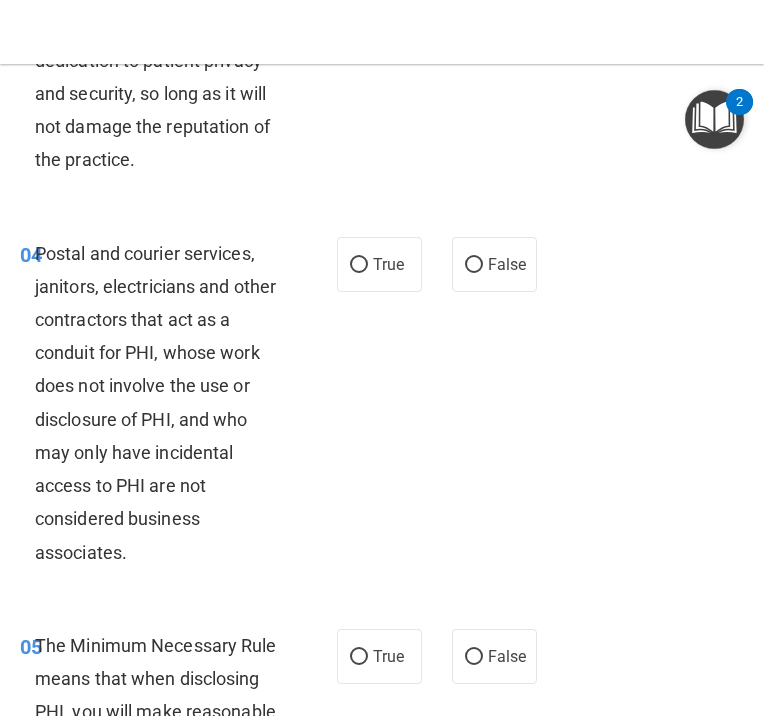 scroll, scrollTop: 740, scrollLeft: 0, axis: vertical 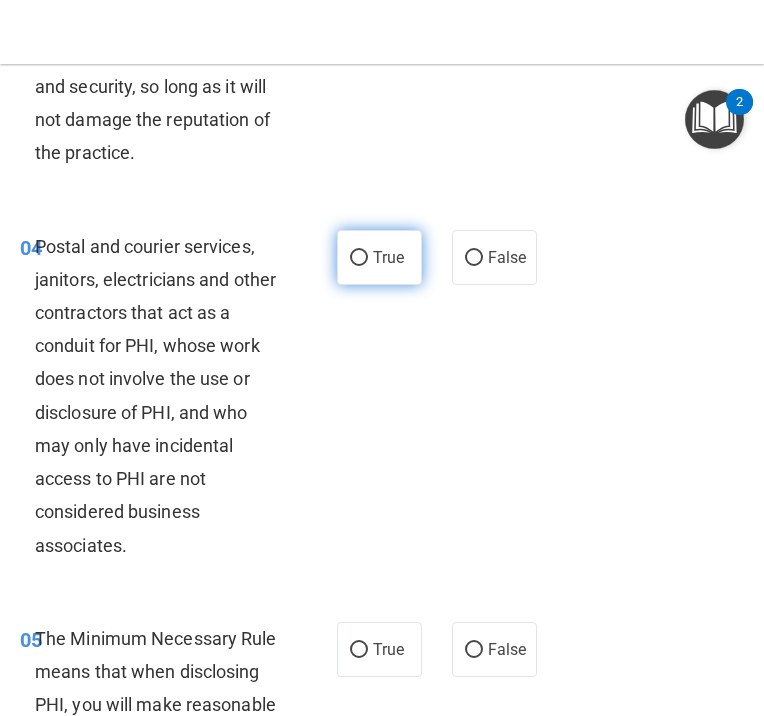 click on "True" at bounding box center [359, 258] 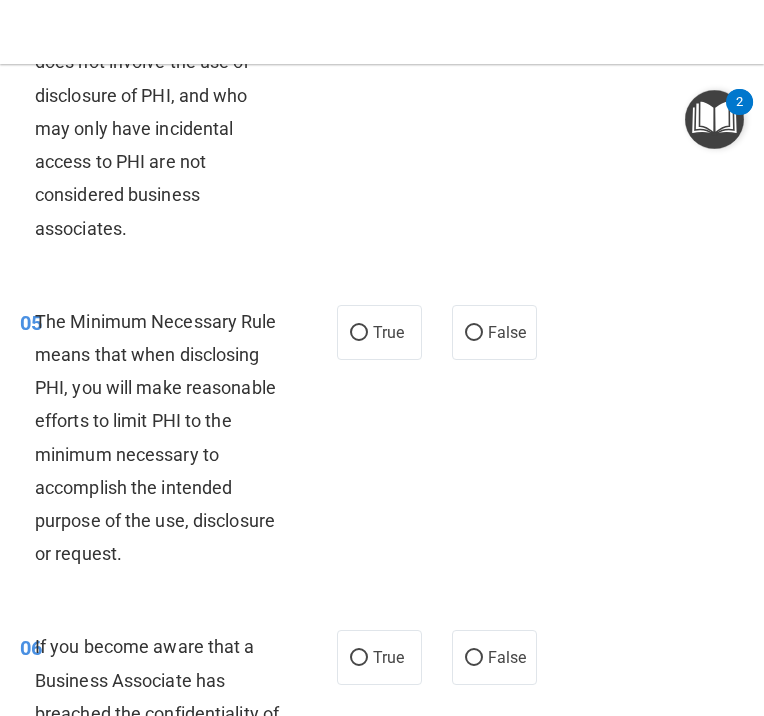 scroll, scrollTop: 1140, scrollLeft: 0, axis: vertical 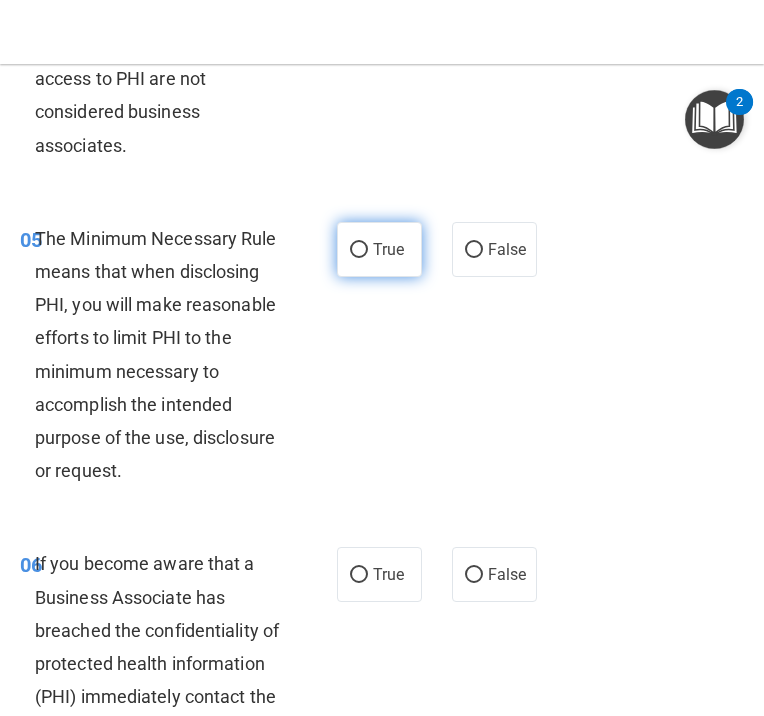click on "True" at bounding box center [379, 249] 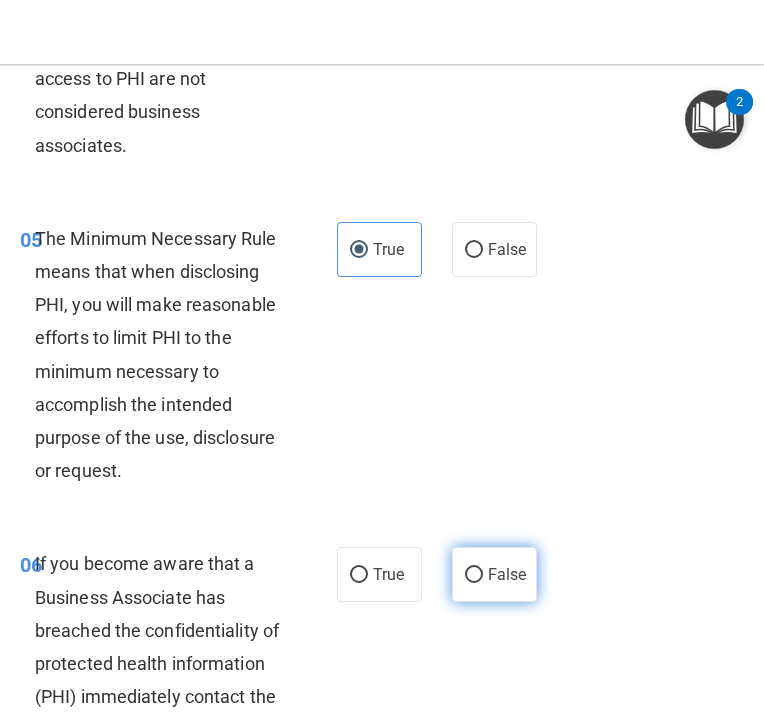 click on "False" at bounding box center (474, 575) 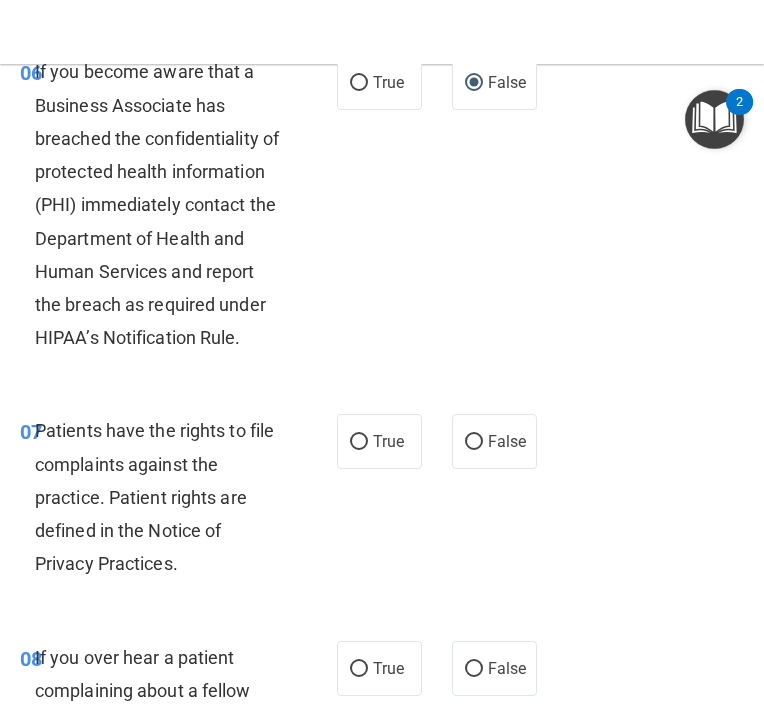 scroll, scrollTop: 1640, scrollLeft: 0, axis: vertical 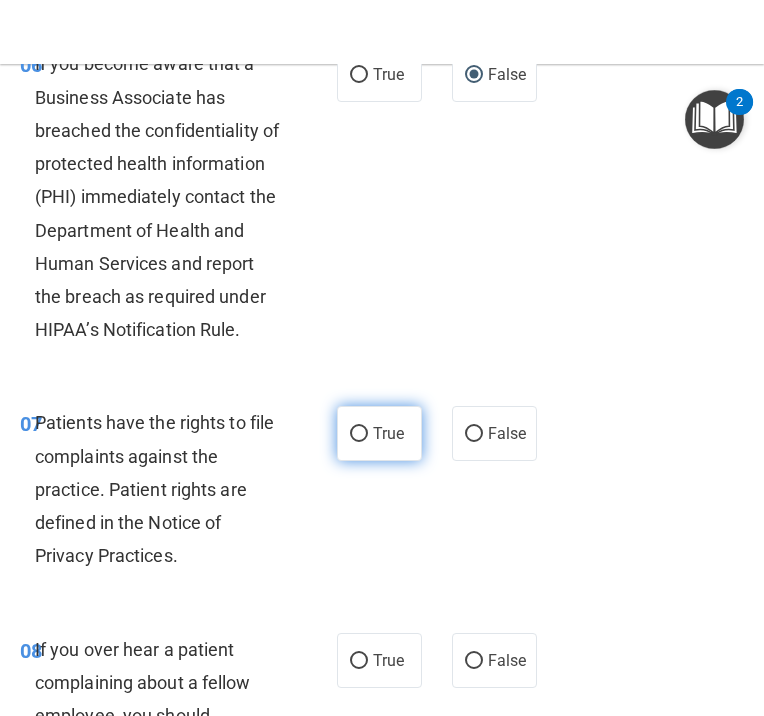 click on "True" at bounding box center (359, 434) 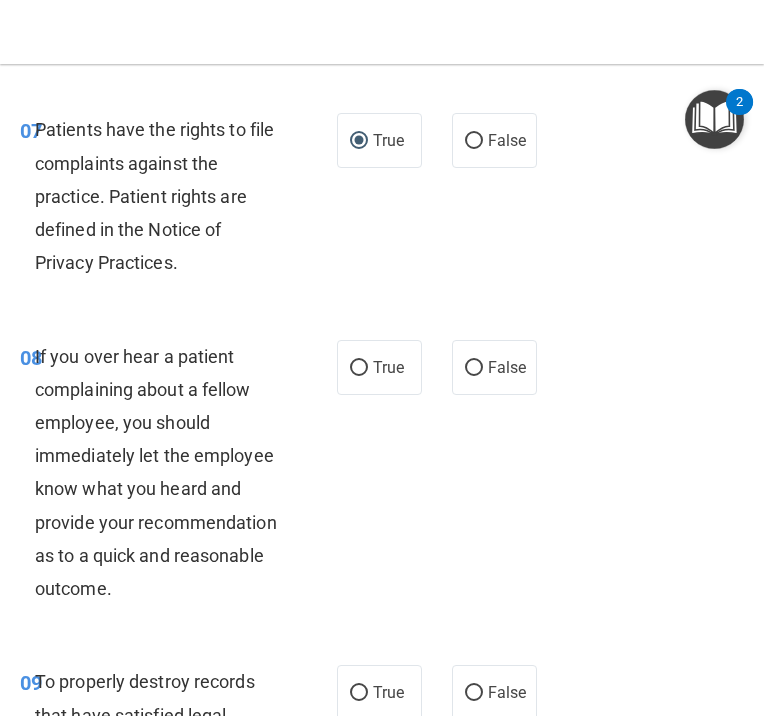 scroll, scrollTop: 1940, scrollLeft: 0, axis: vertical 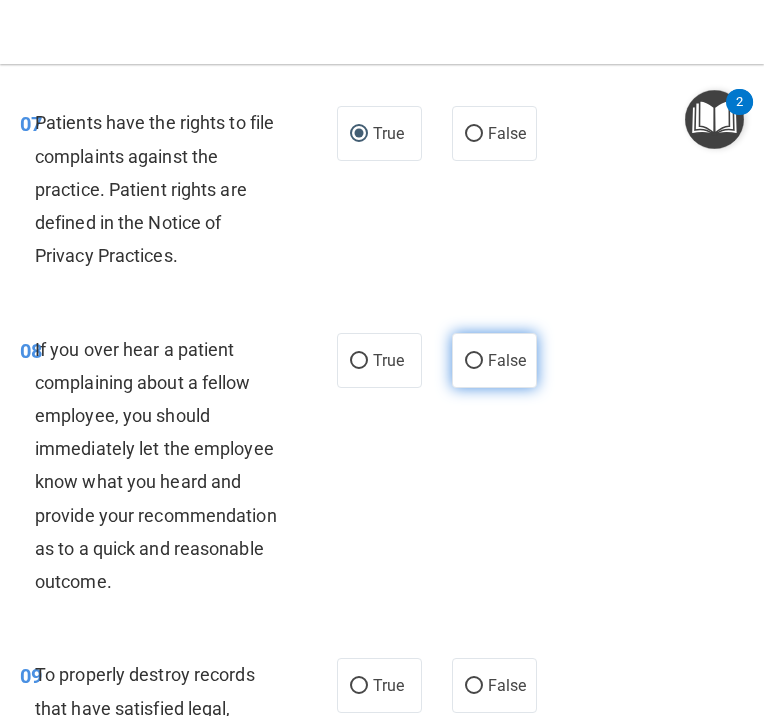 click on "False" at bounding box center (474, 361) 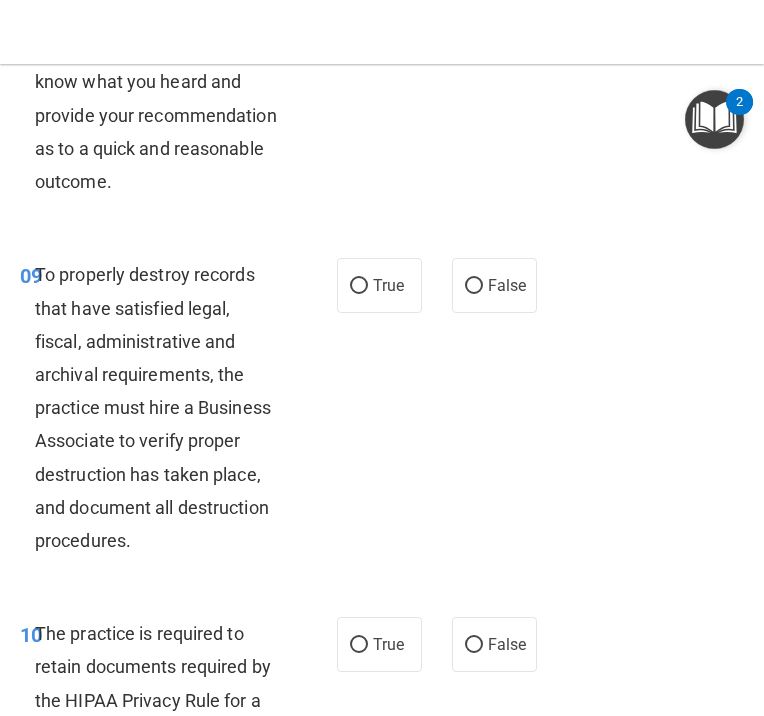 scroll, scrollTop: 2340, scrollLeft: 0, axis: vertical 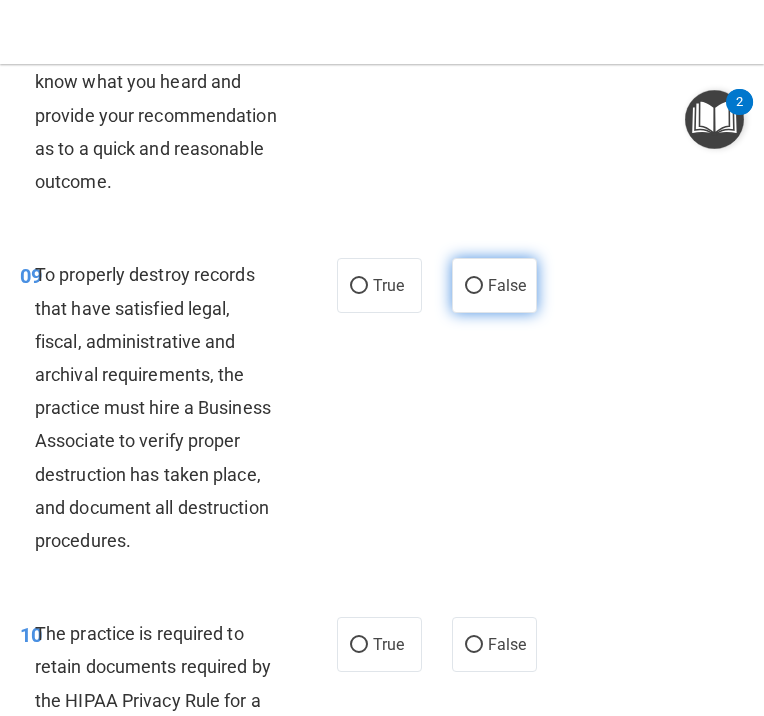 click on "False" at bounding box center [494, 285] 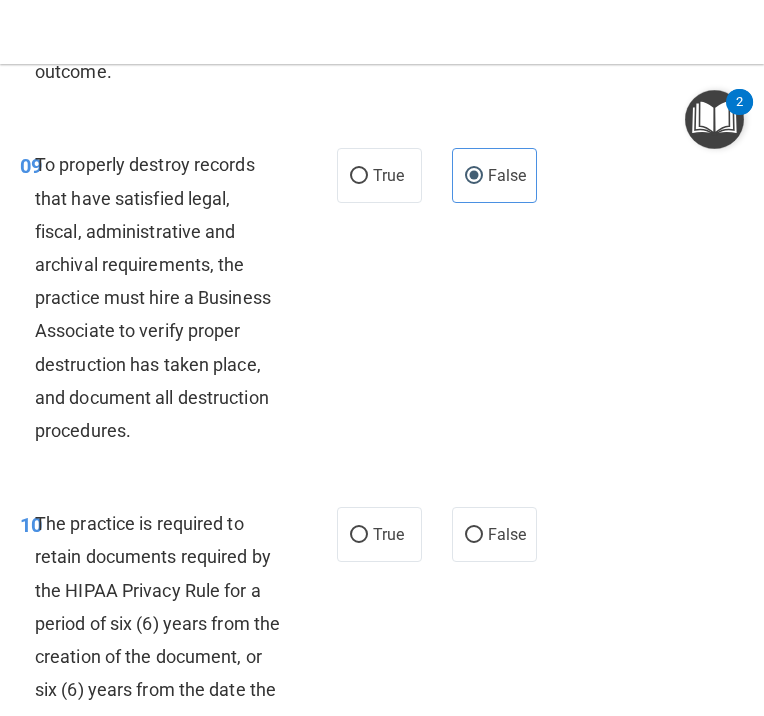 scroll, scrollTop: 2540, scrollLeft: 0, axis: vertical 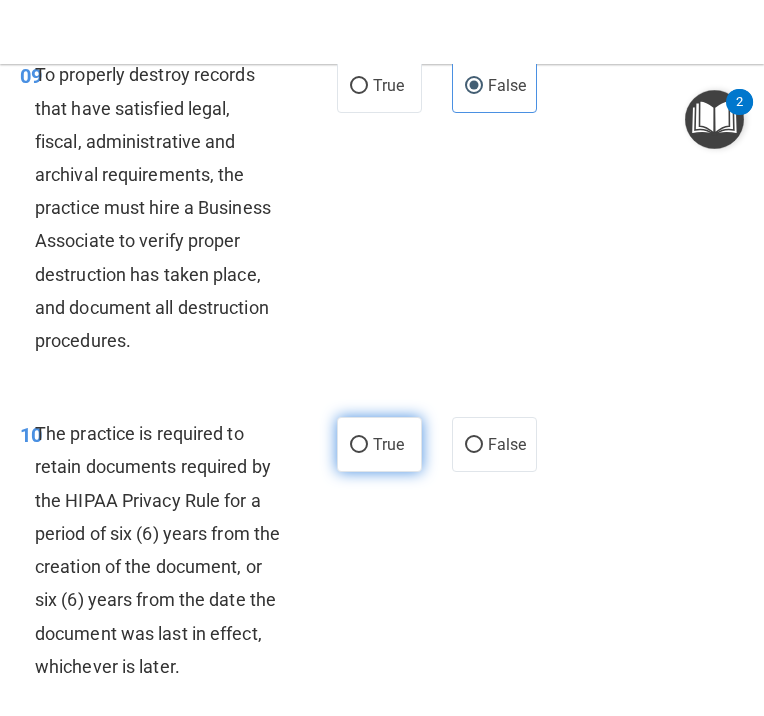 click on "True" at bounding box center [359, 445] 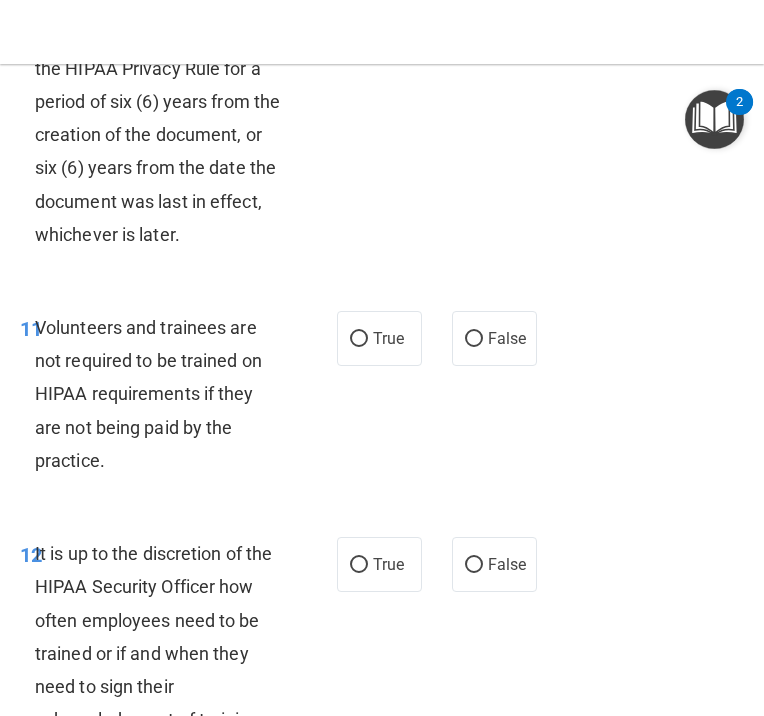 scroll, scrollTop: 3040, scrollLeft: 0, axis: vertical 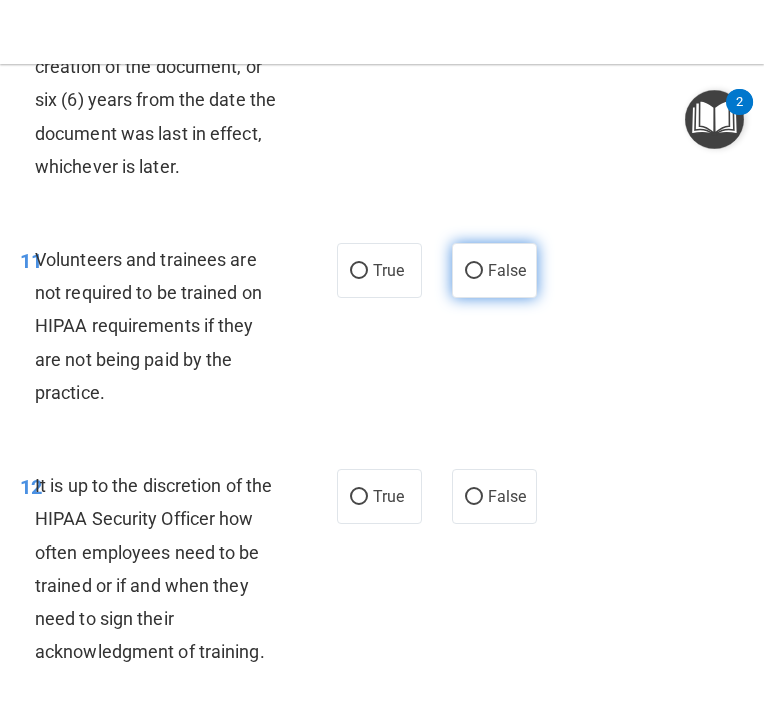 click on "False" at bounding box center [474, 271] 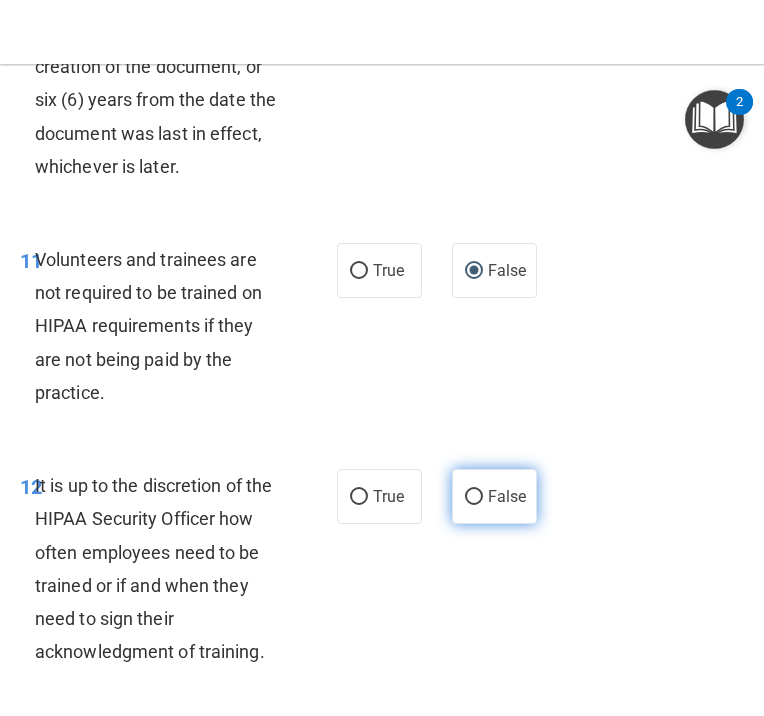 click on "False" at bounding box center [494, 496] 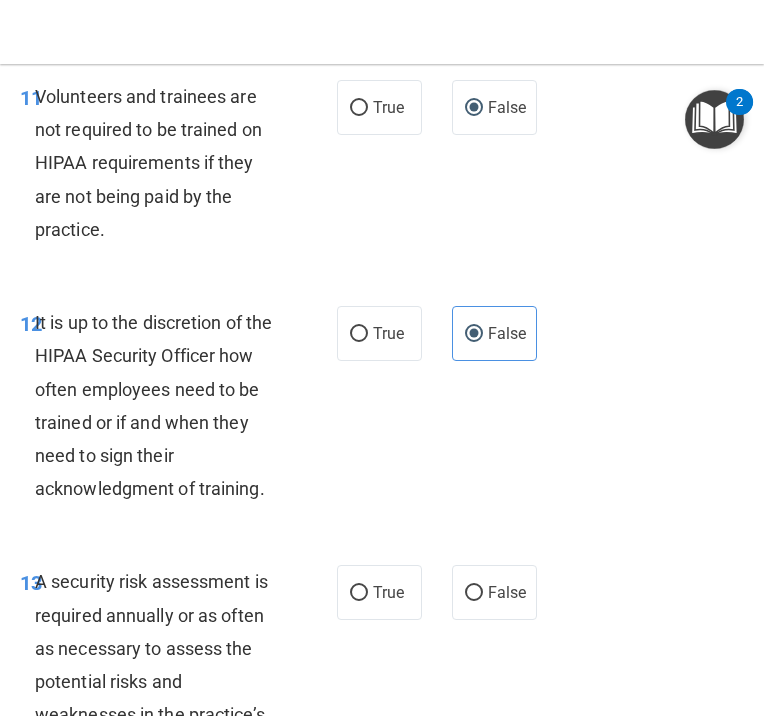 scroll, scrollTop: 3240, scrollLeft: 0, axis: vertical 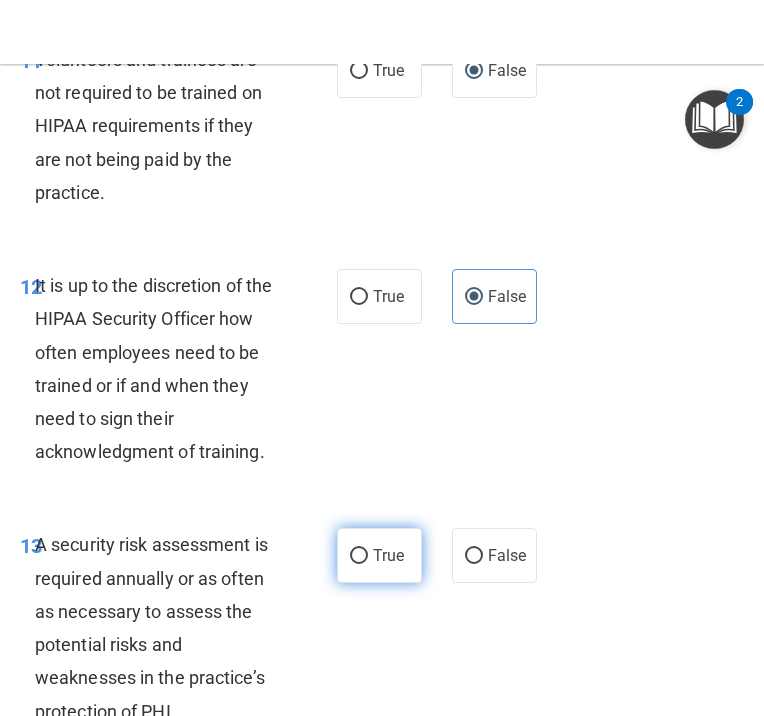 click on "True" at bounding box center [359, 556] 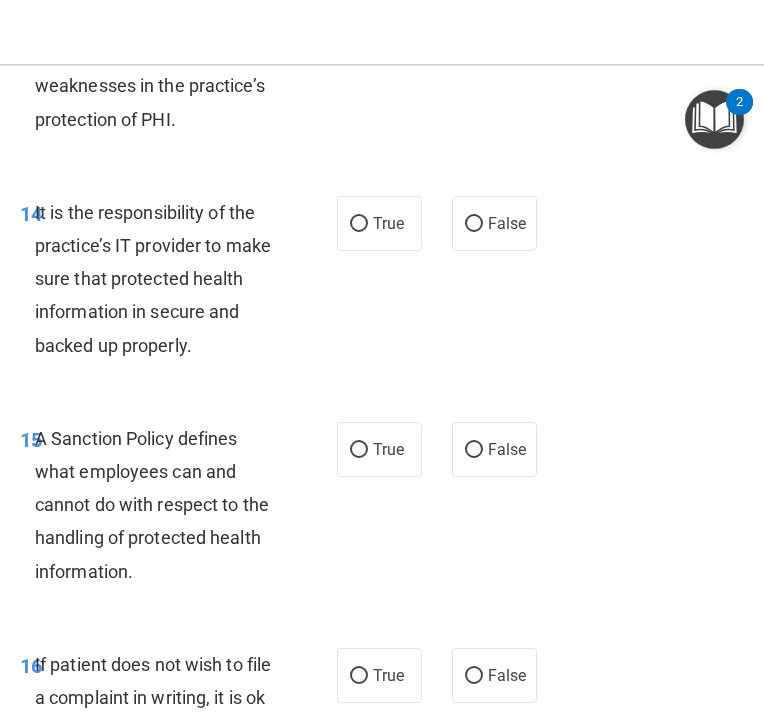 scroll, scrollTop: 3840, scrollLeft: 0, axis: vertical 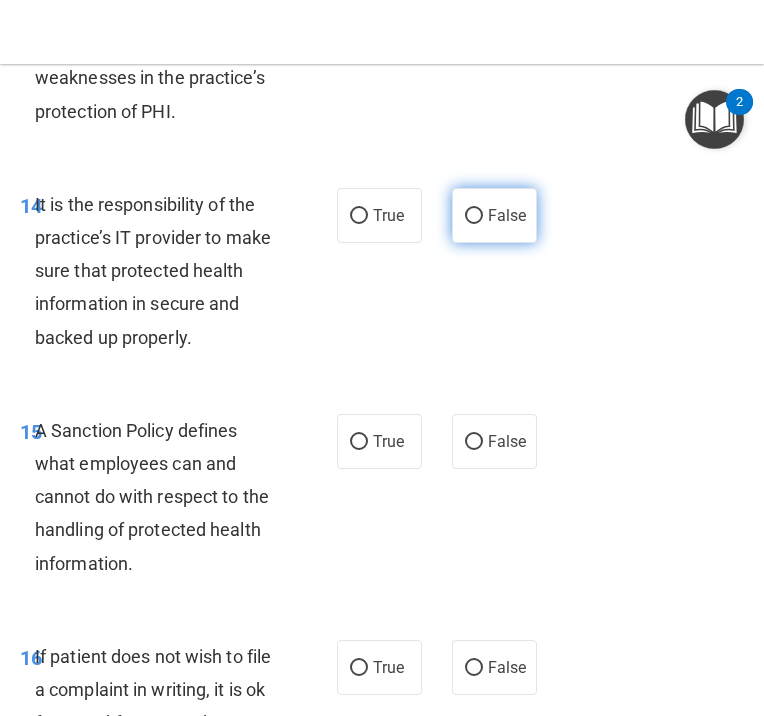 click on "False" at bounding box center [474, 216] 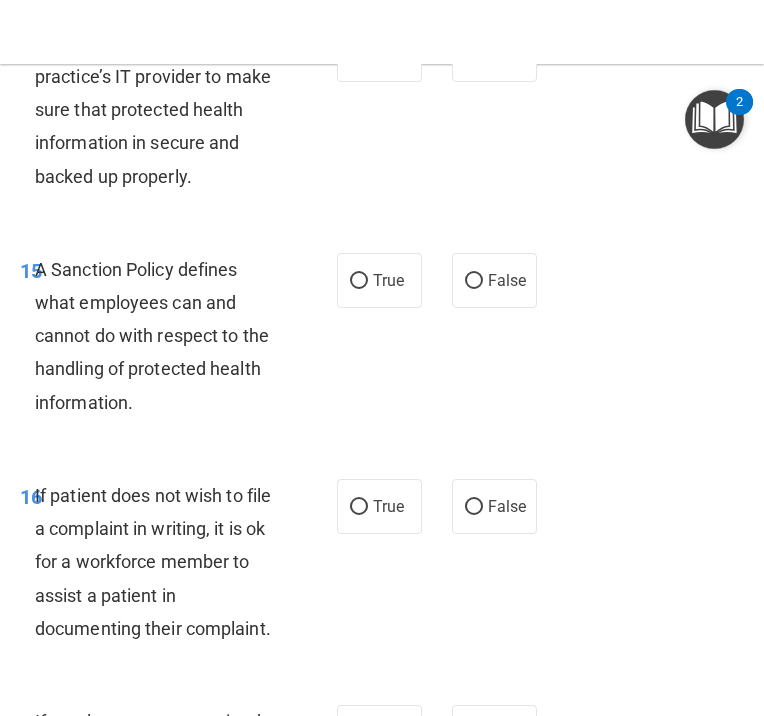 scroll, scrollTop: 4040, scrollLeft: 0, axis: vertical 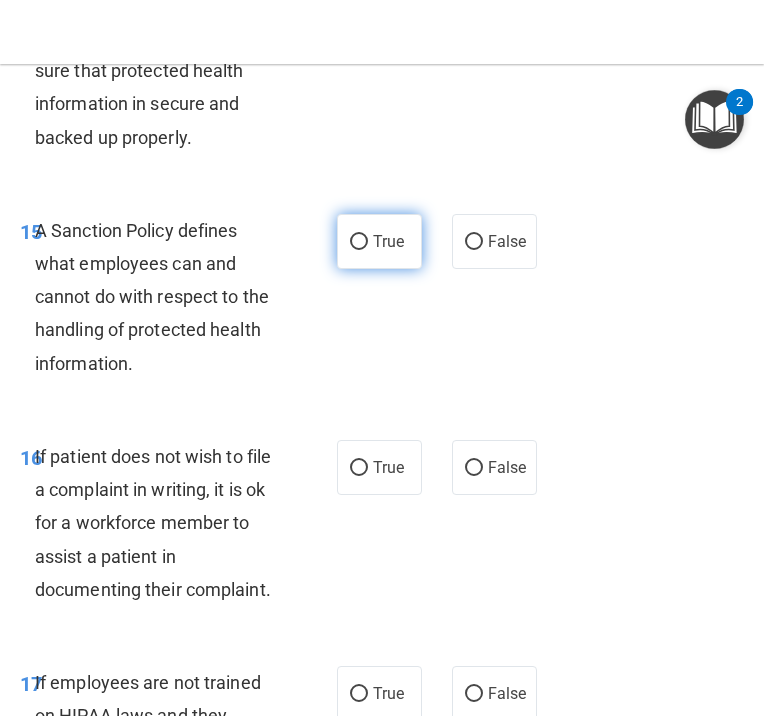 click on "True" at bounding box center (359, 242) 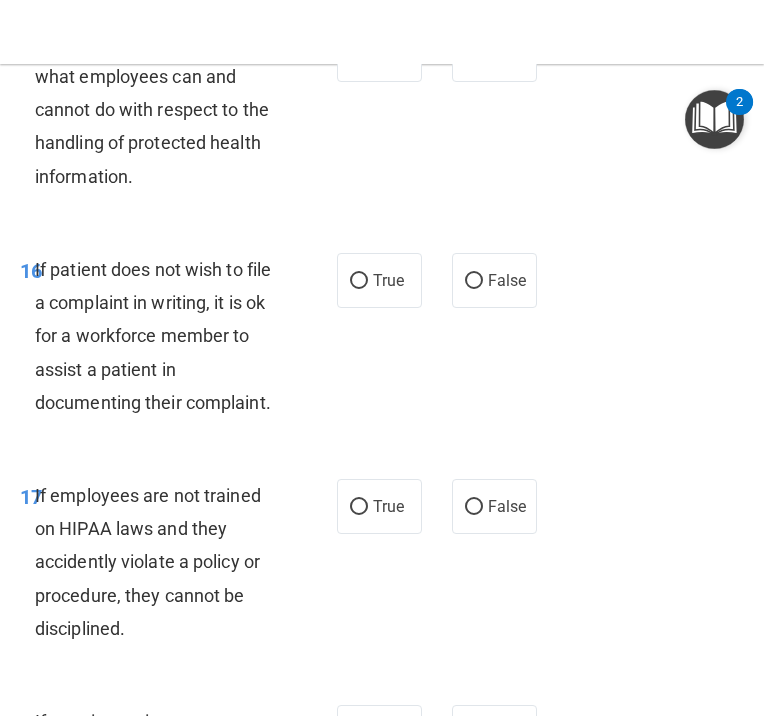 scroll, scrollTop: 4240, scrollLeft: 0, axis: vertical 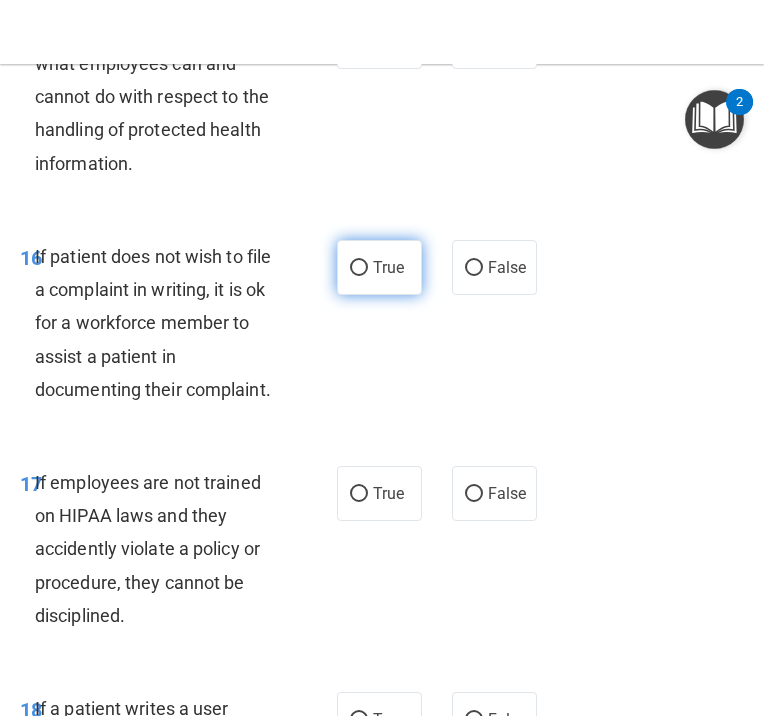 click on "True" at bounding box center [359, 268] 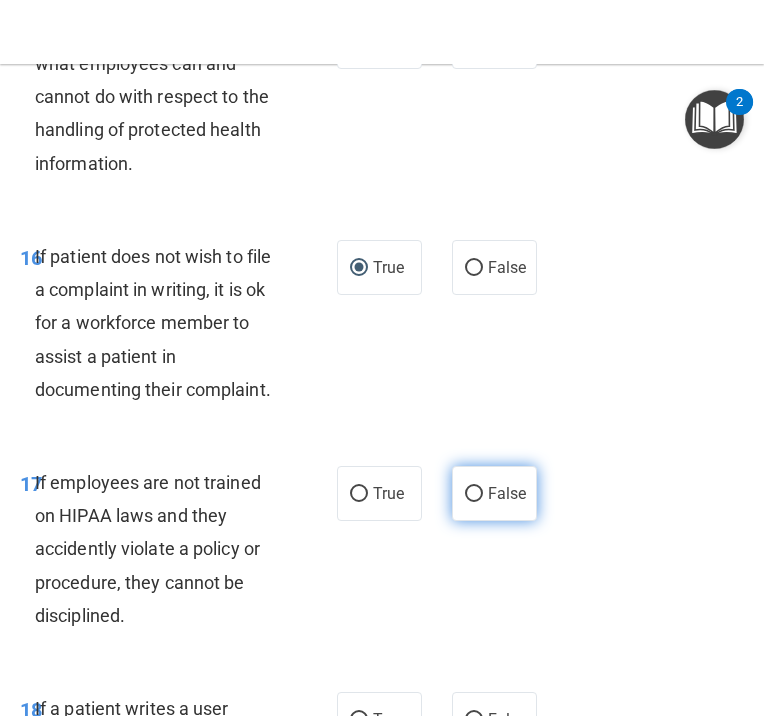 click on "False" at bounding box center (474, 494) 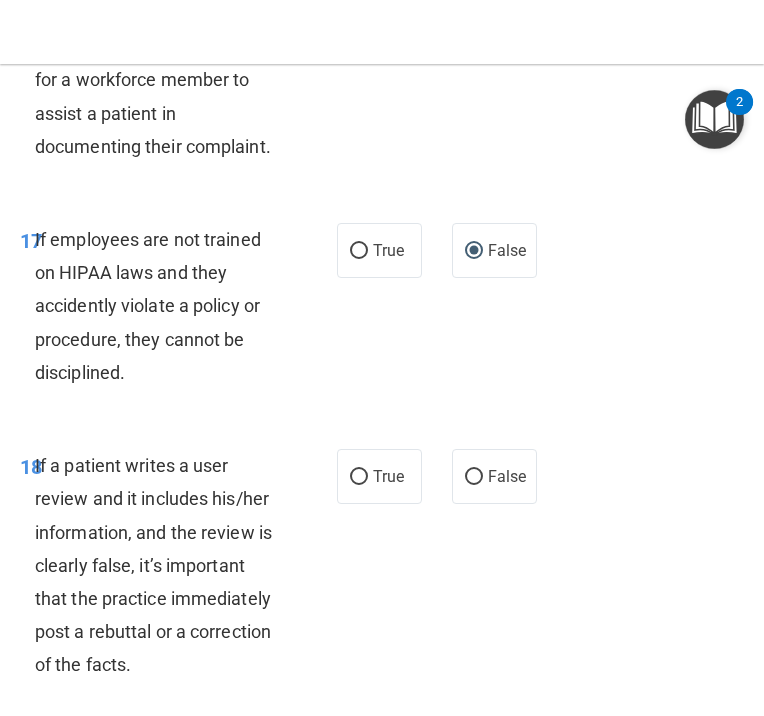 scroll, scrollTop: 4540, scrollLeft: 0, axis: vertical 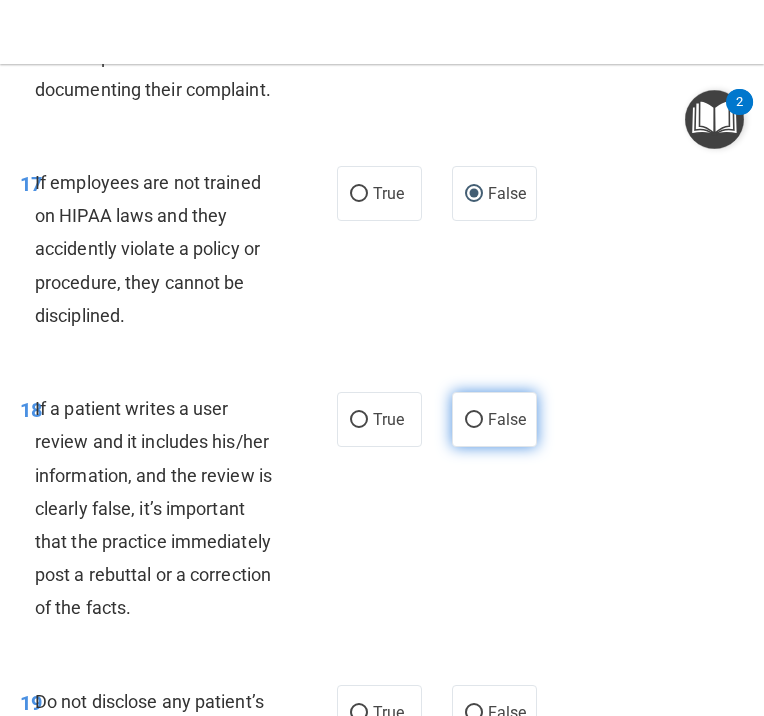 click on "False" at bounding box center [474, 420] 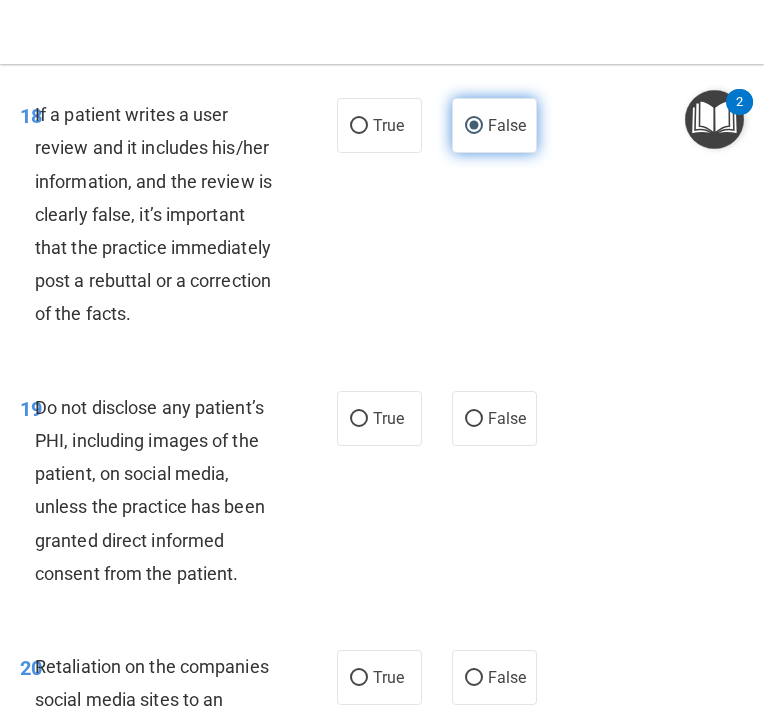 scroll, scrollTop: 4840, scrollLeft: 0, axis: vertical 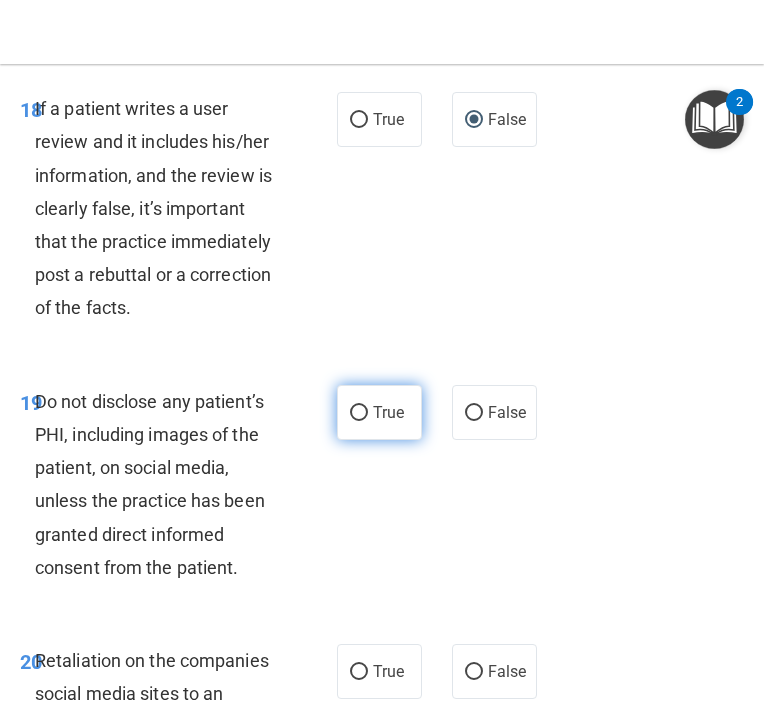click on "True" at bounding box center (359, 413) 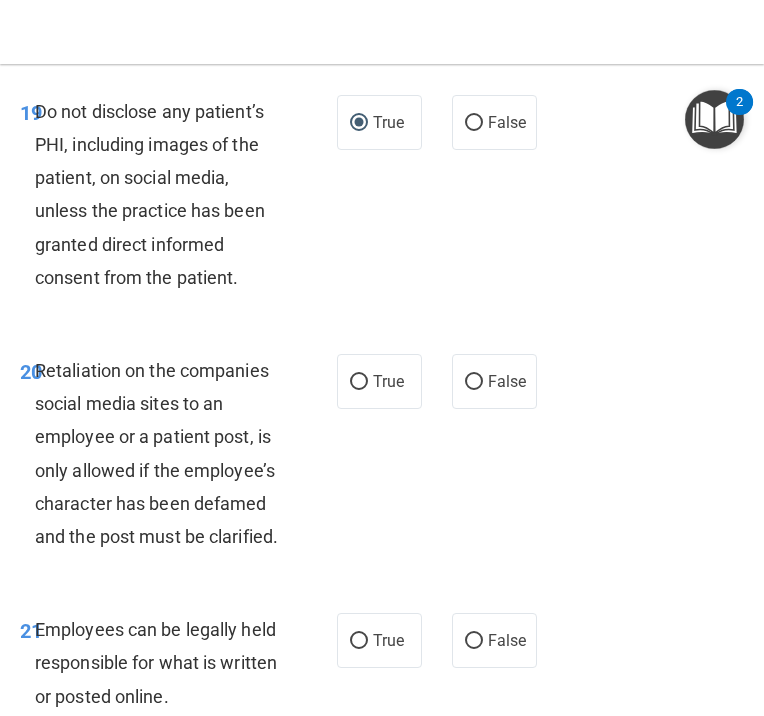 scroll, scrollTop: 5140, scrollLeft: 0, axis: vertical 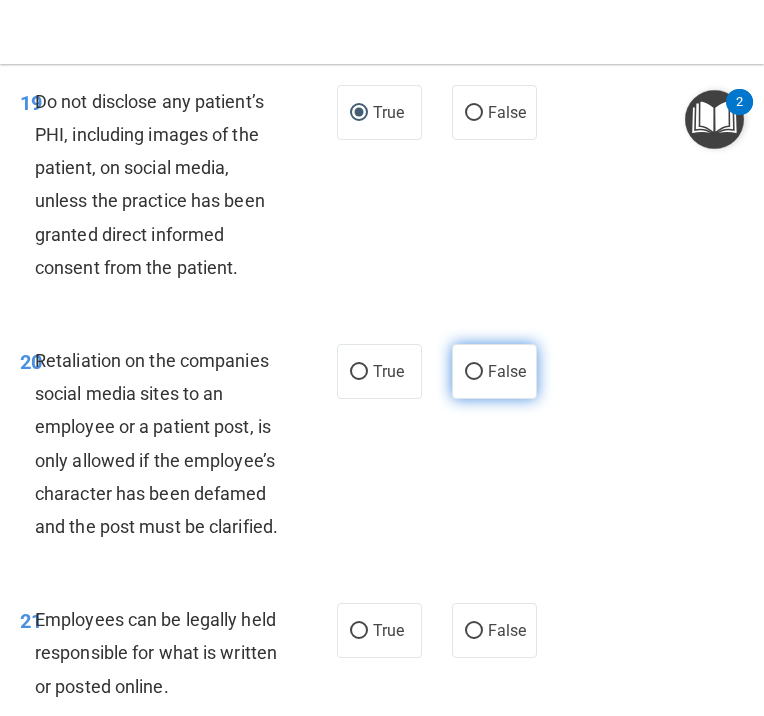 click on "False" at bounding box center (507, 371) 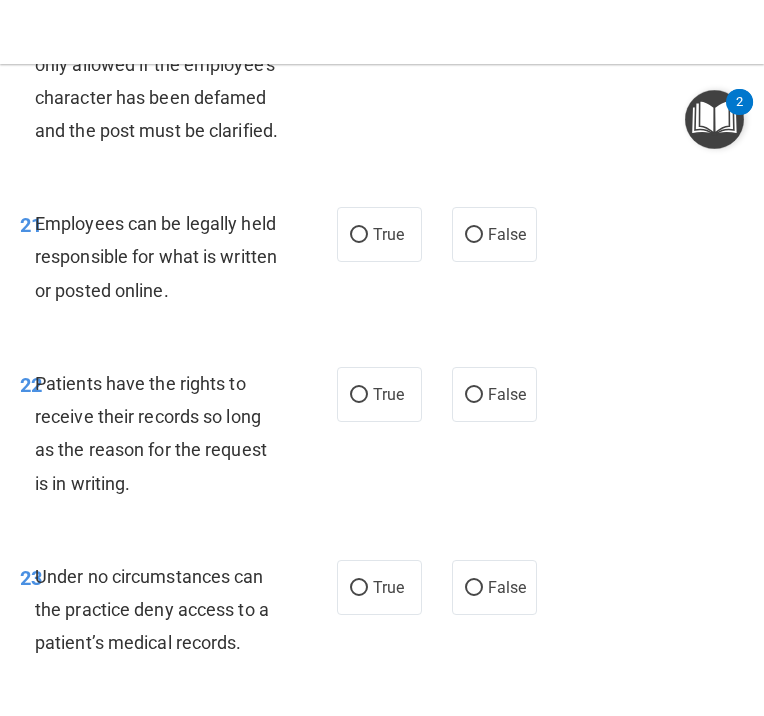 scroll, scrollTop: 5540, scrollLeft: 0, axis: vertical 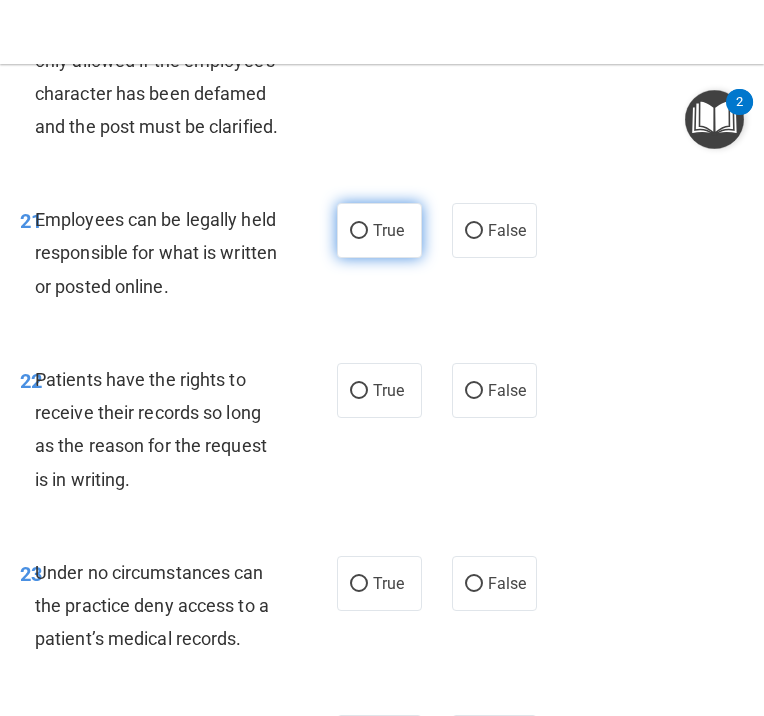 click on "True" at bounding box center (359, 231) 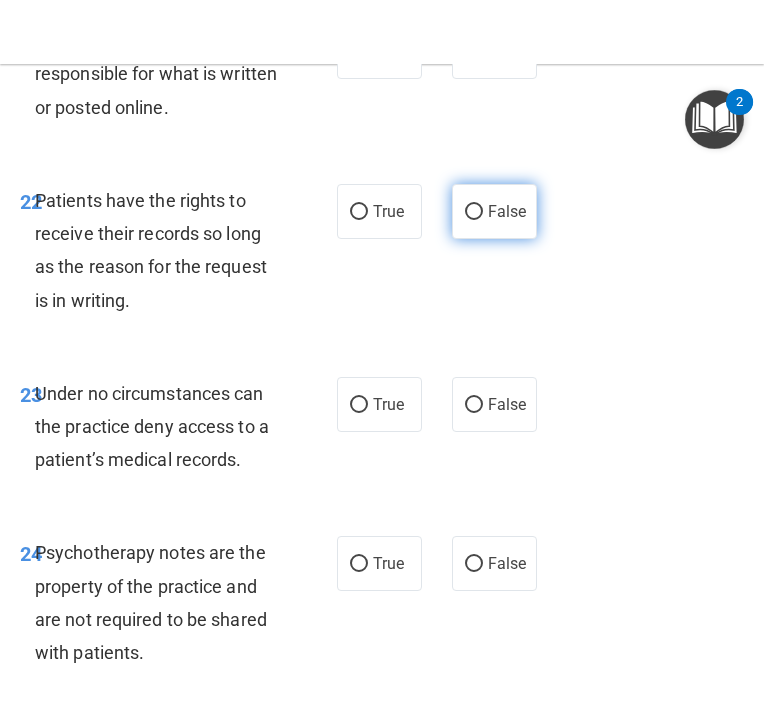 scroll, scrollTop: 5740, scrollLeft: 0, axis: vertical 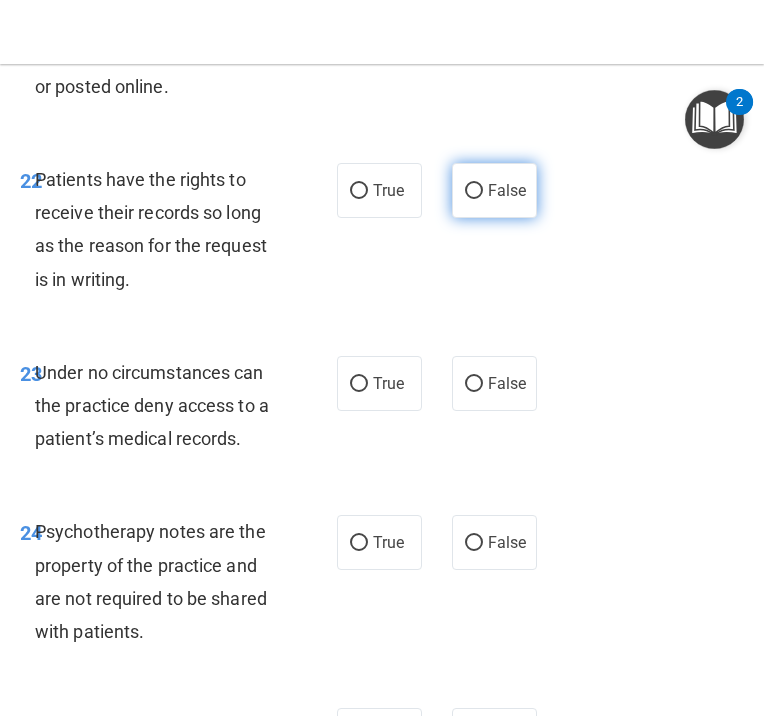 click on "False" at bounding box center (474, 191) 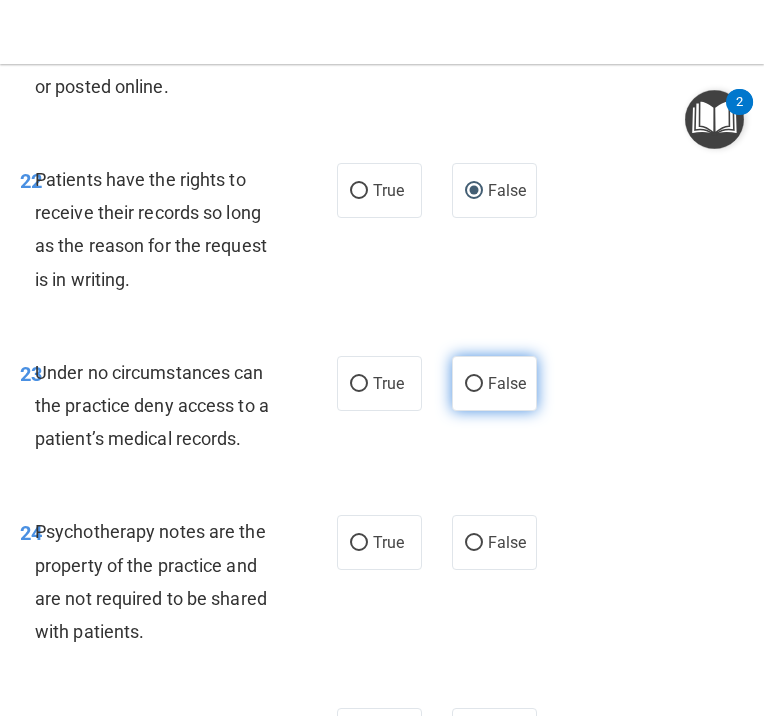 click on "False" at bounding box center [474, 384] 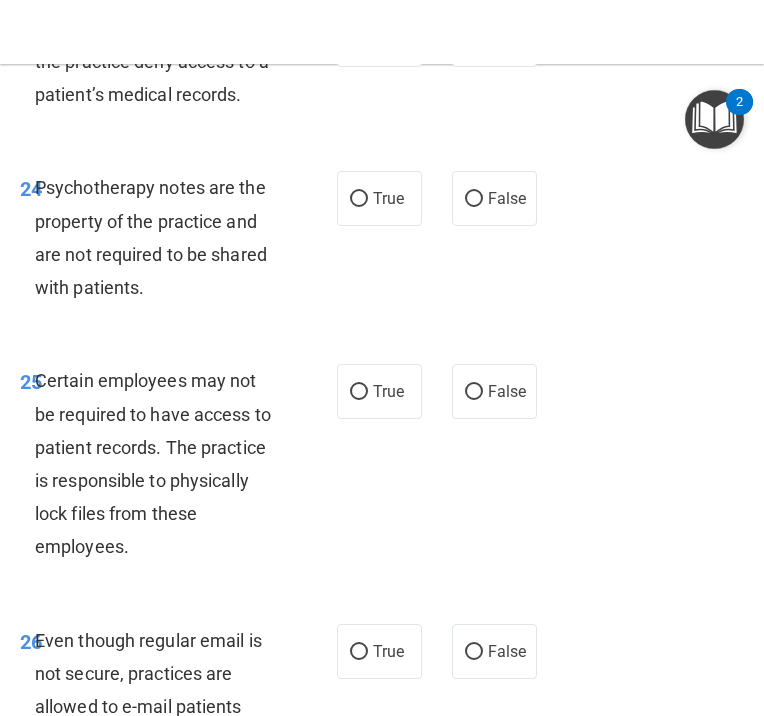 scroll, scrollTop: 6140, scrollLeft: 0, axis: vertical 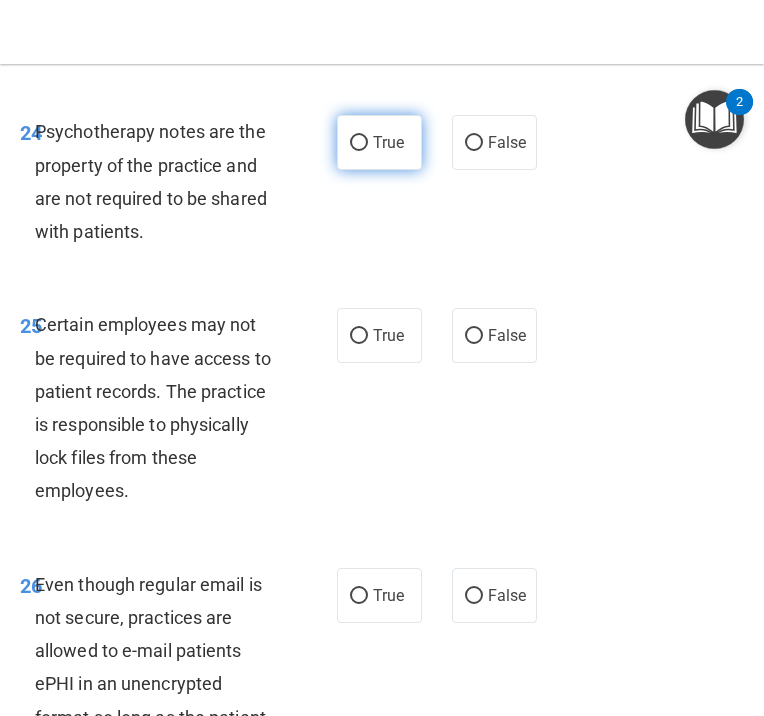 click on "True" at bounding box center [359, 143] 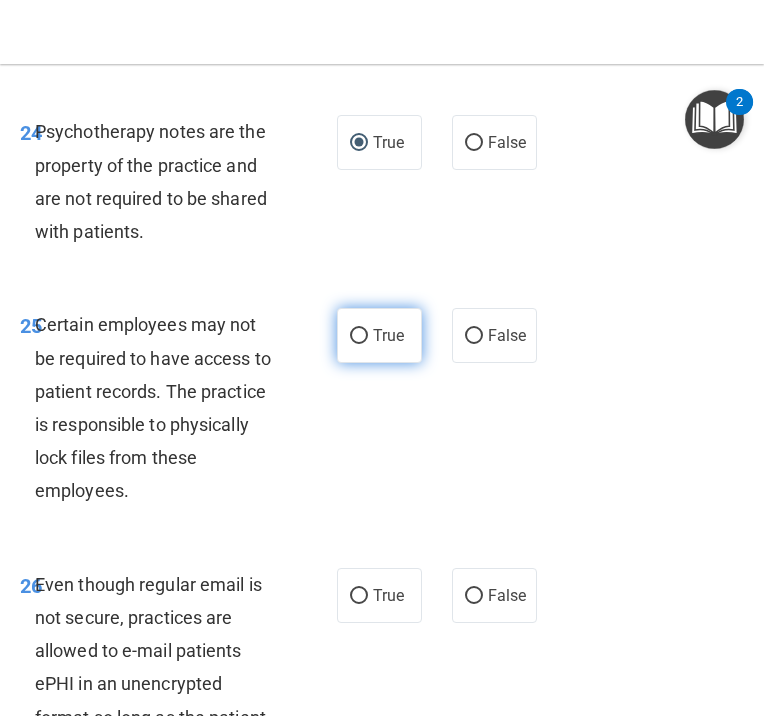 click on "True" at bounding box center (359, 336) 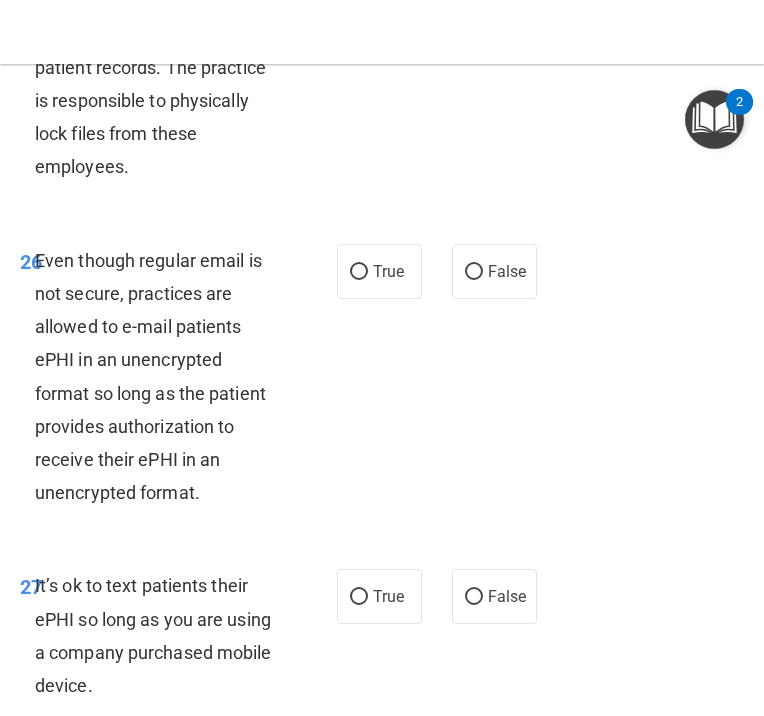 scroll, scrollTop: 6540, scrollLeft: 0, axis: vertical 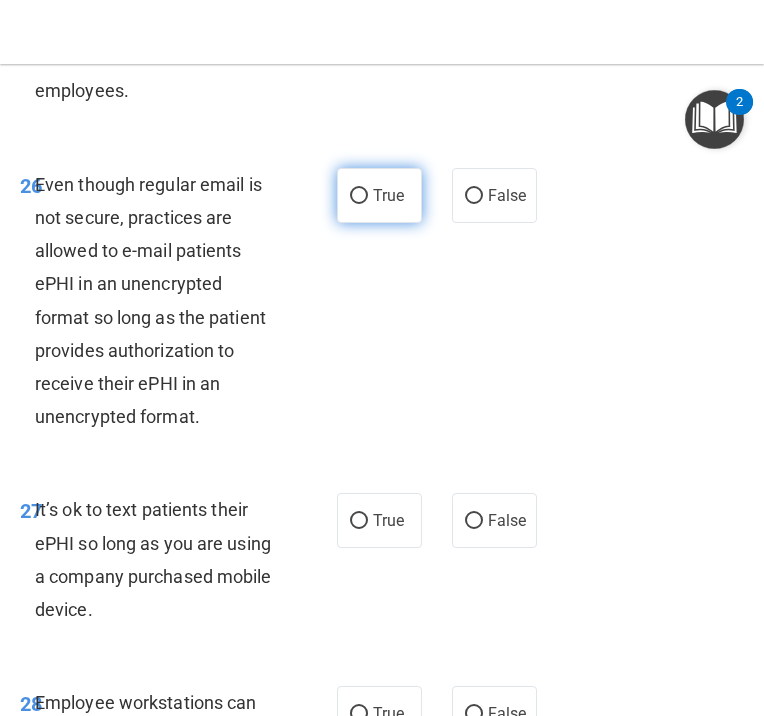 click on "True" at bounding box center (379, 195) 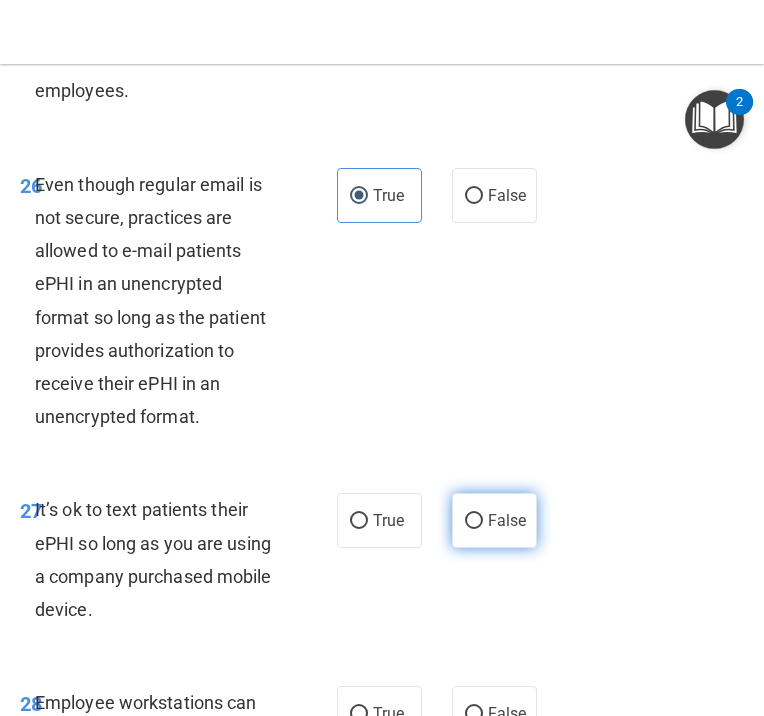 click on "False" at bounding box center (474, 521) 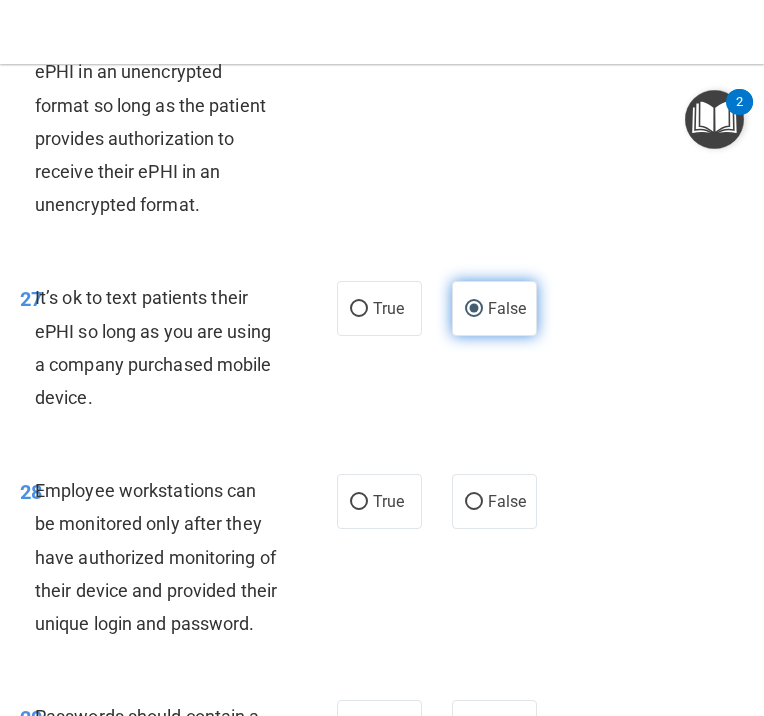 scroll, scrollTop: 6840, scrollLeft: 0, axis: vertical 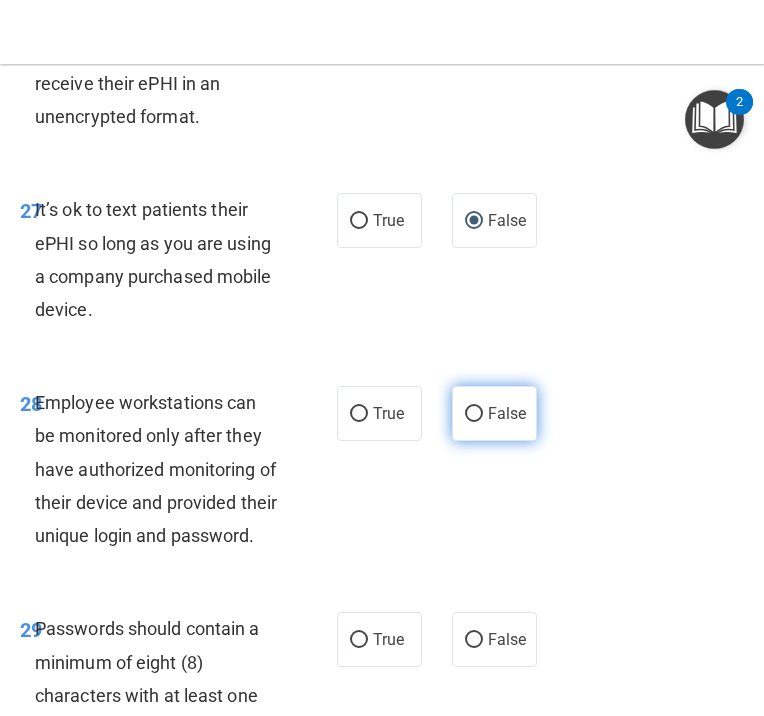 click on "False" at bounding box center [474, 414] 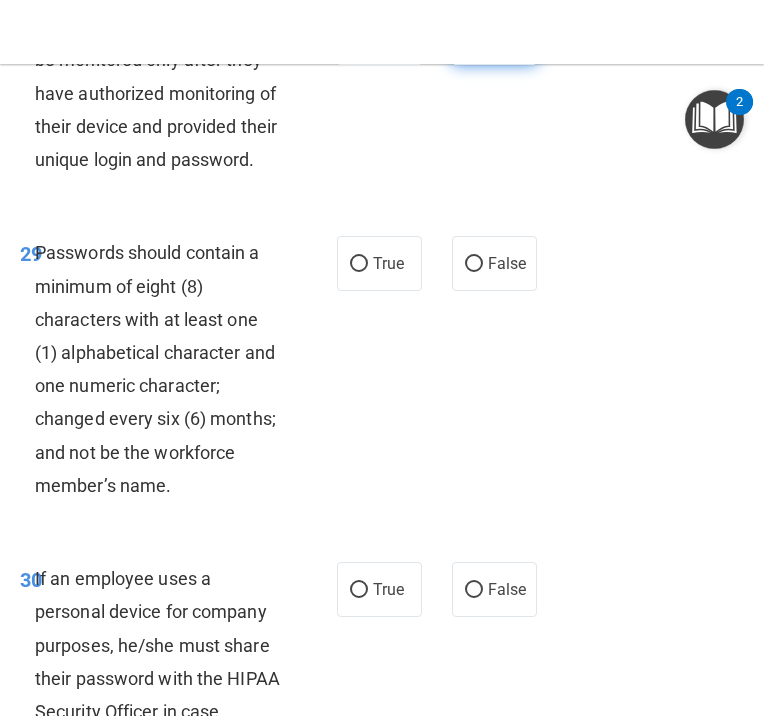 scroll, scrollTop: 7240, scrollLeft: 0, axis: vertical 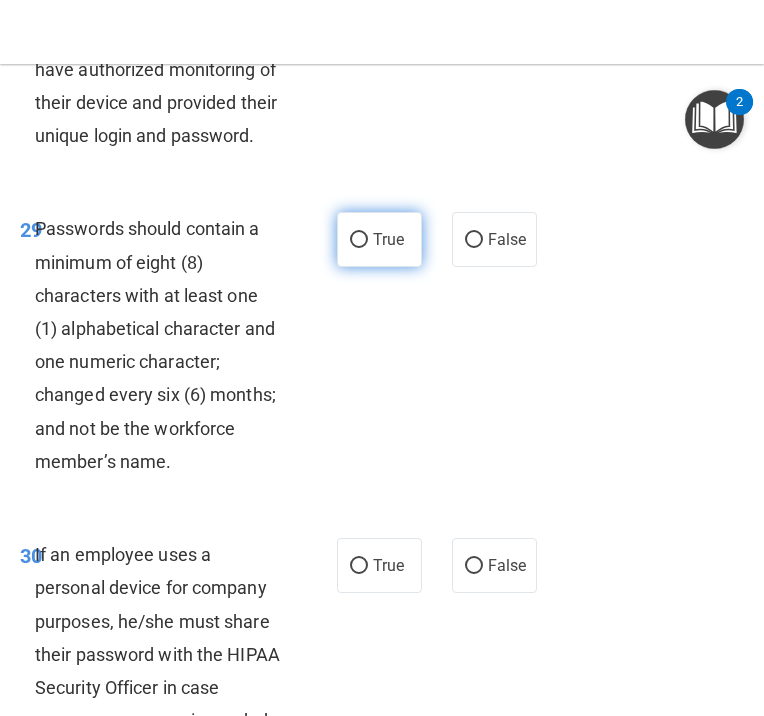 click on "True" at bounding box center [359, 240] 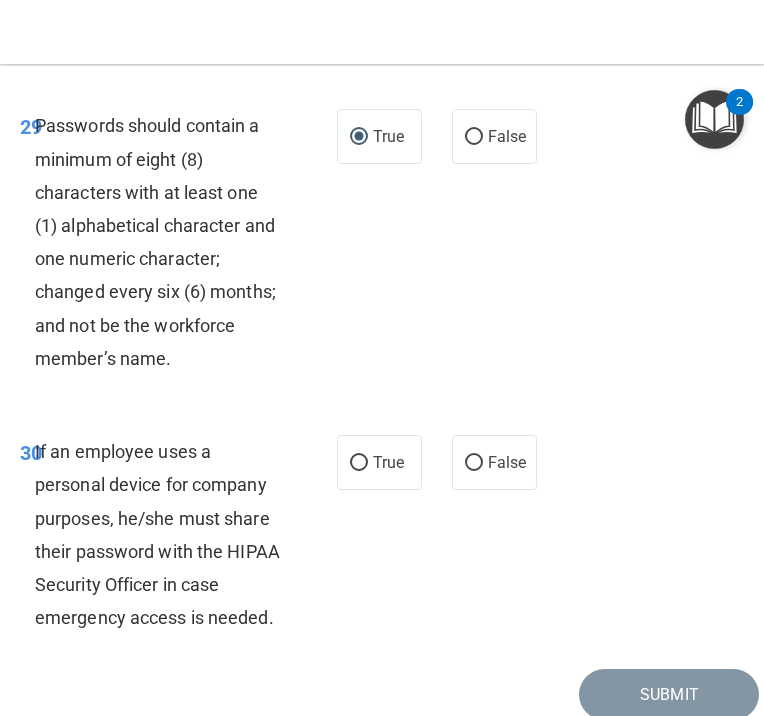 scroll, scrollTop: 7440, scrollLeft: 0, axis: vertical 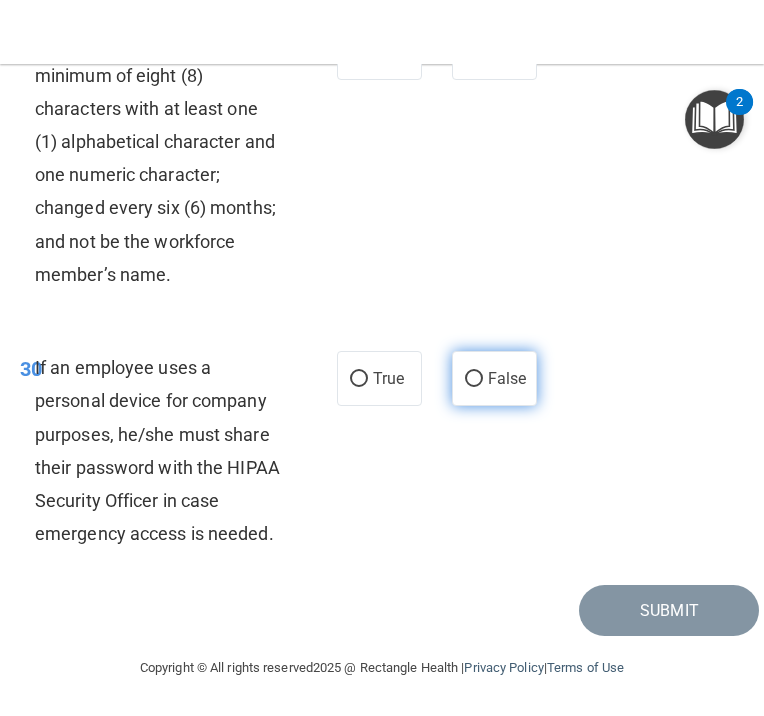 click on "False" at bounding box center (474, 379) 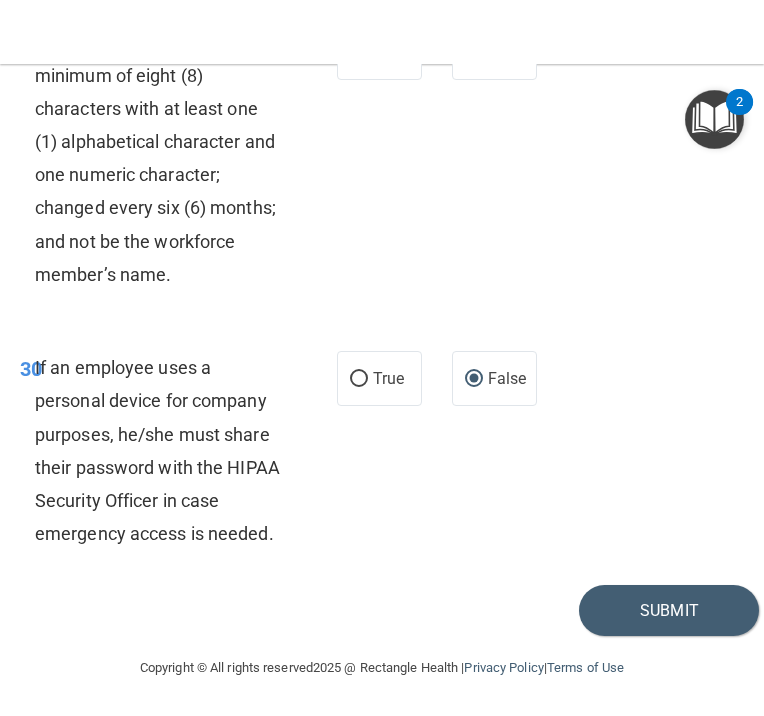 scroll, scrollTop: 7627, scrollLeft: 0, axis: vertical 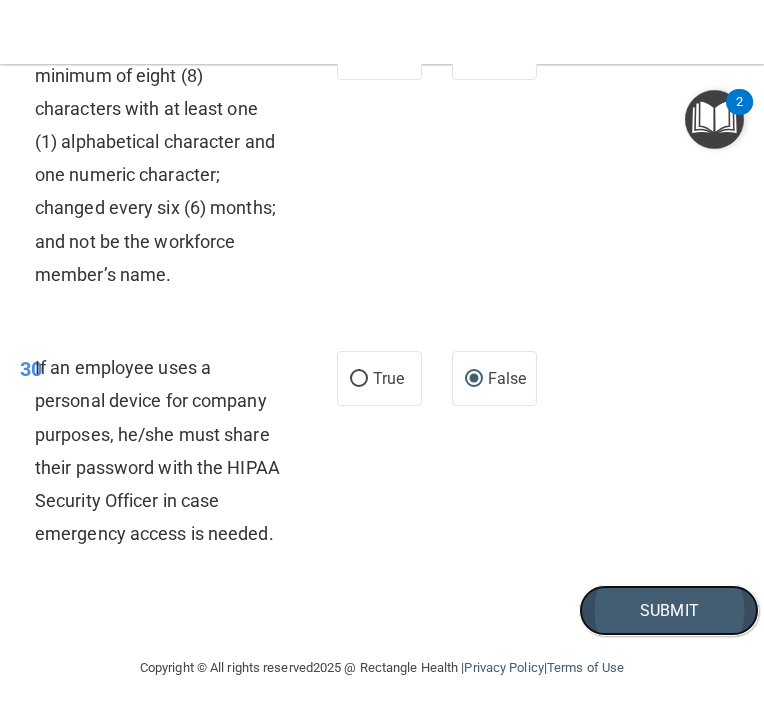 click on "Submit" at bounding box center (669, 610) 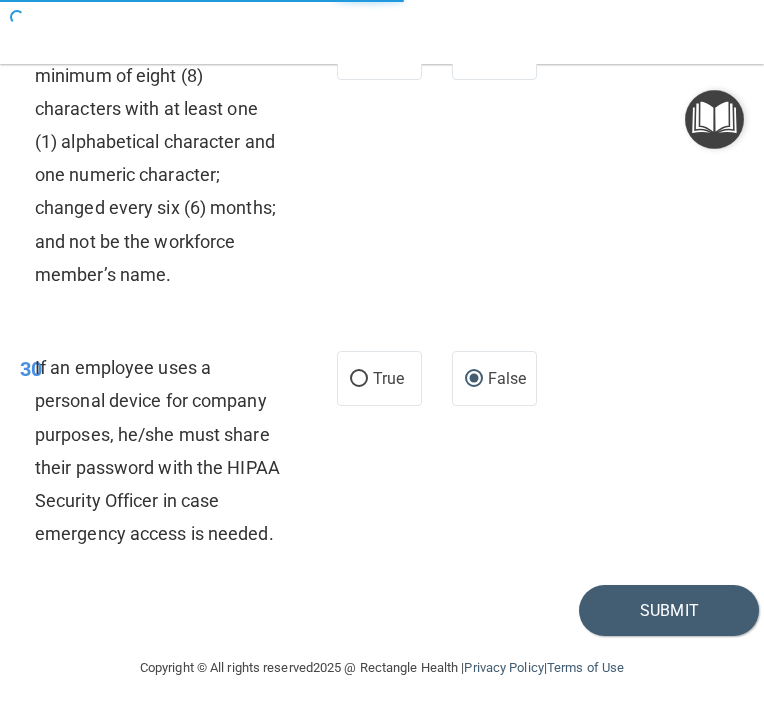 scroll, scrollTop: 0, scrollLeft: 0, axis: both 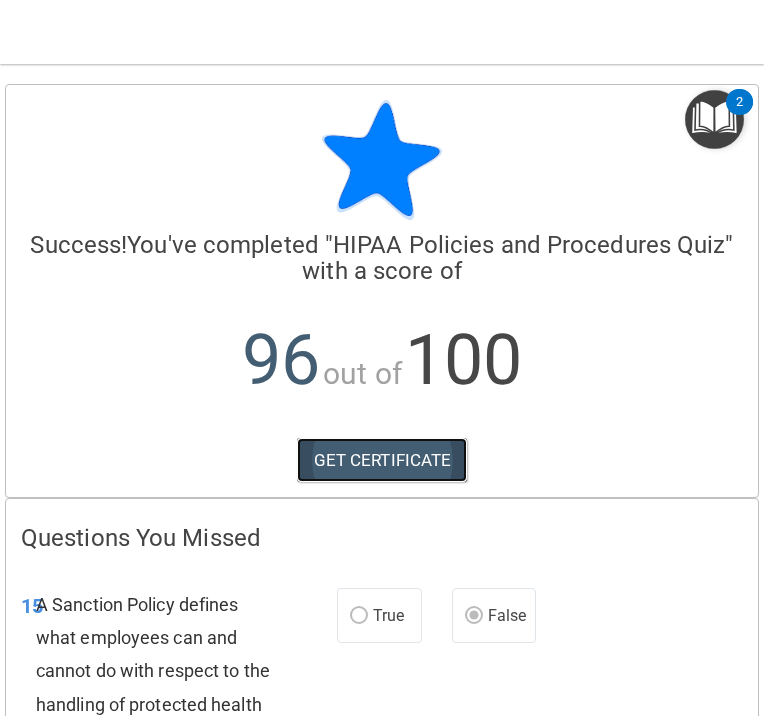 click on "GET CERTIFICATE" at bounding box center (382, 460) 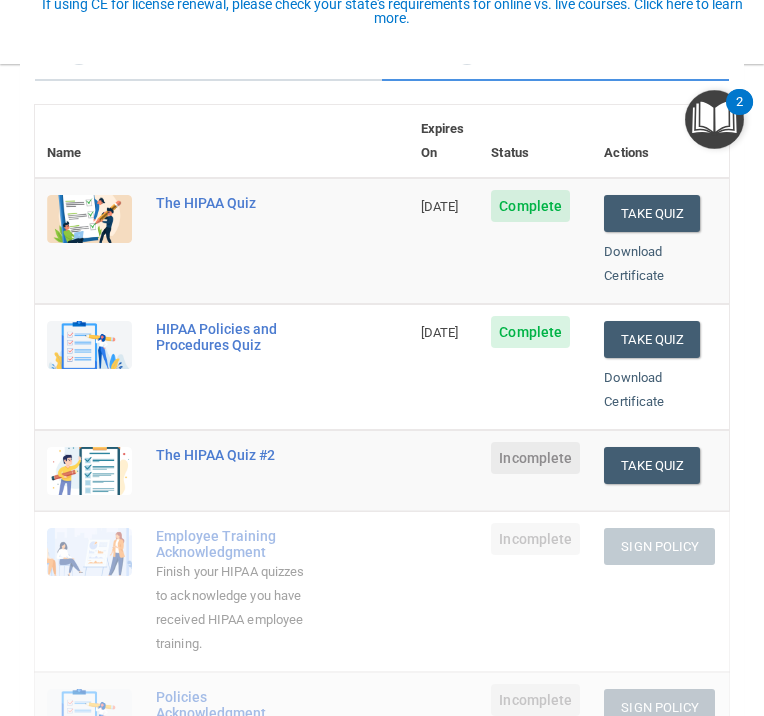 scroll, scrollTop: 200, scrollLeft: 0, axis: vertical 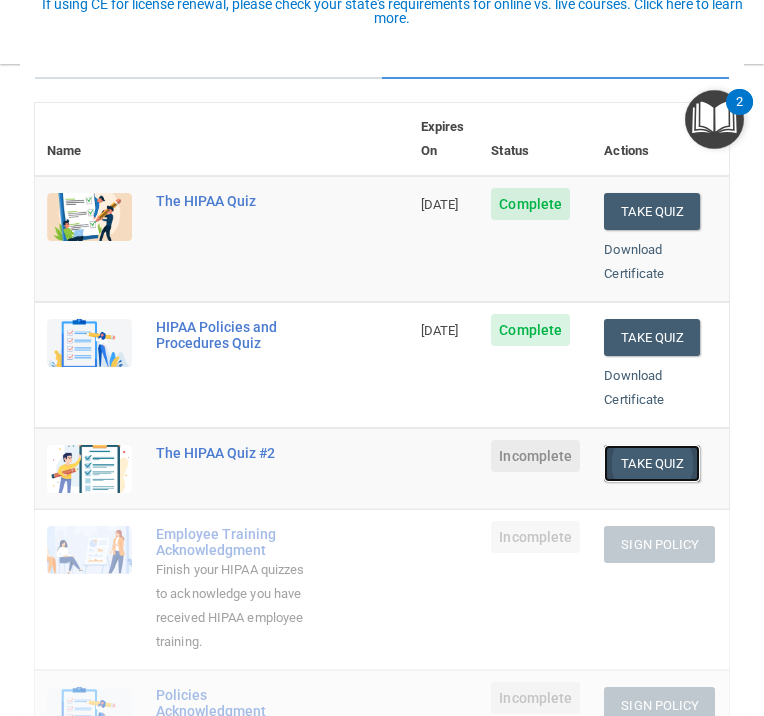 click on "Take Quiz" at bounding box center [652, 463] 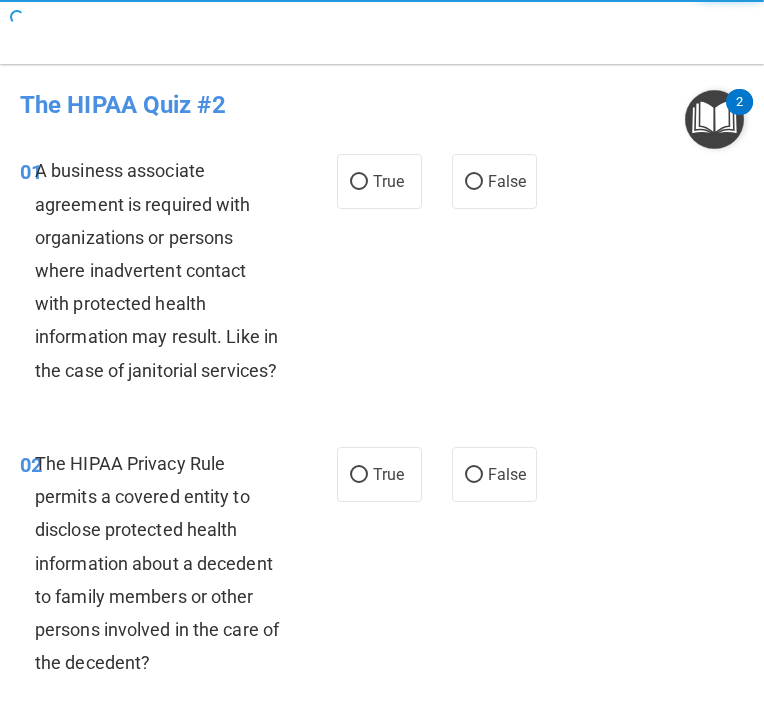scroll, scrollTop: 0, scrollLeft: 0, axis: both 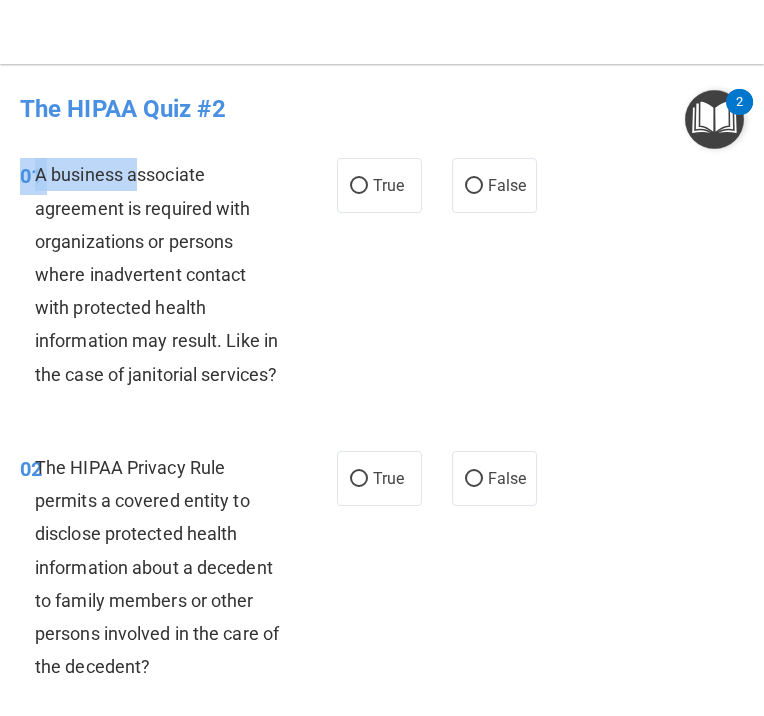 drag, startPoint x: 20, startPoint y: 172, endPoint x: 119, endPoint y: 181, distance: 99.40825 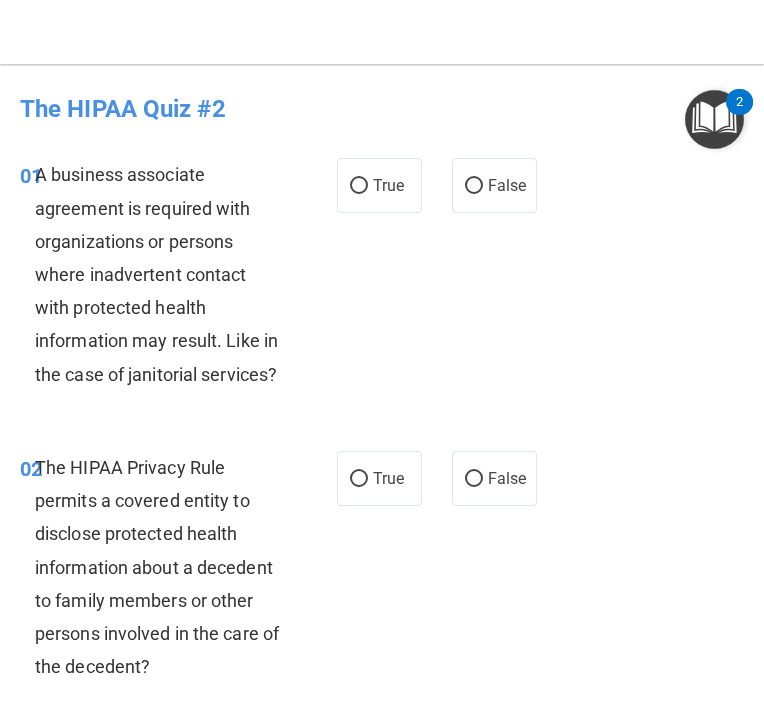 click on "01       A business associate agreement is required with organizations or persons where inadvertent contact with protected health information may result.  Like in the case of janitorial services?                 True           False" at bounding box center [382, 279] 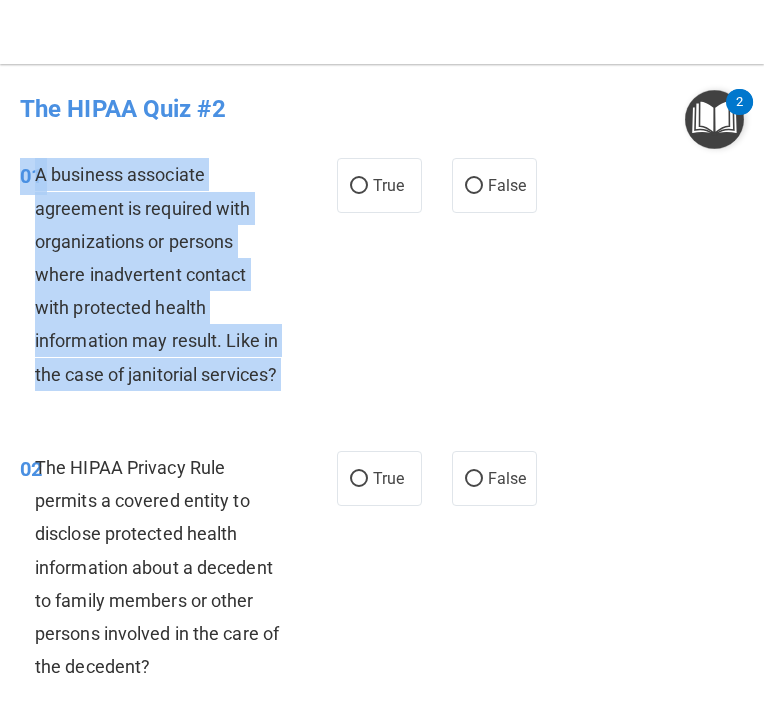 drag, startPoint x: 20, startPoint y: 170, endPoint x: 260, endPoint y: 153, distance: 240.60133 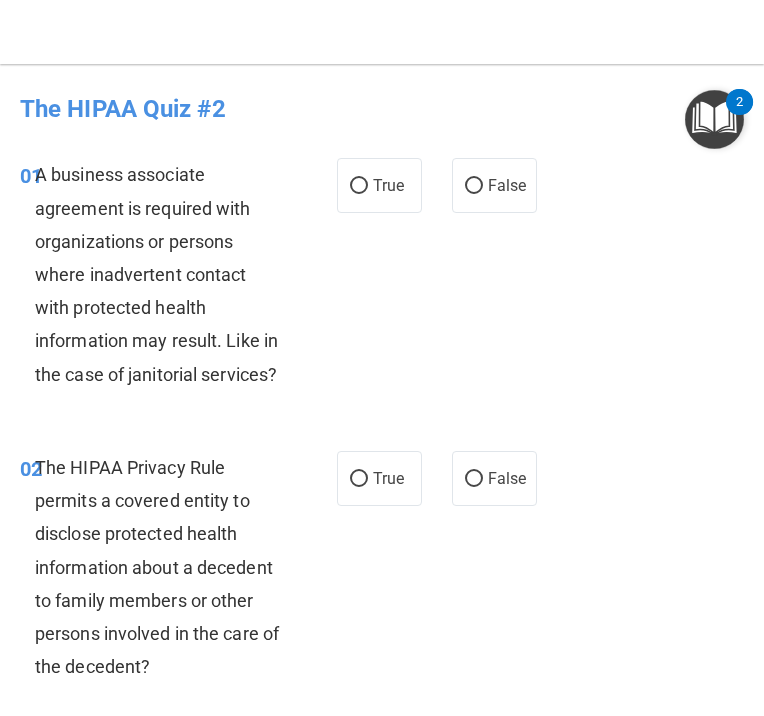 click on "The HIPAA Quiz #2" at bounding box center (382, 109) 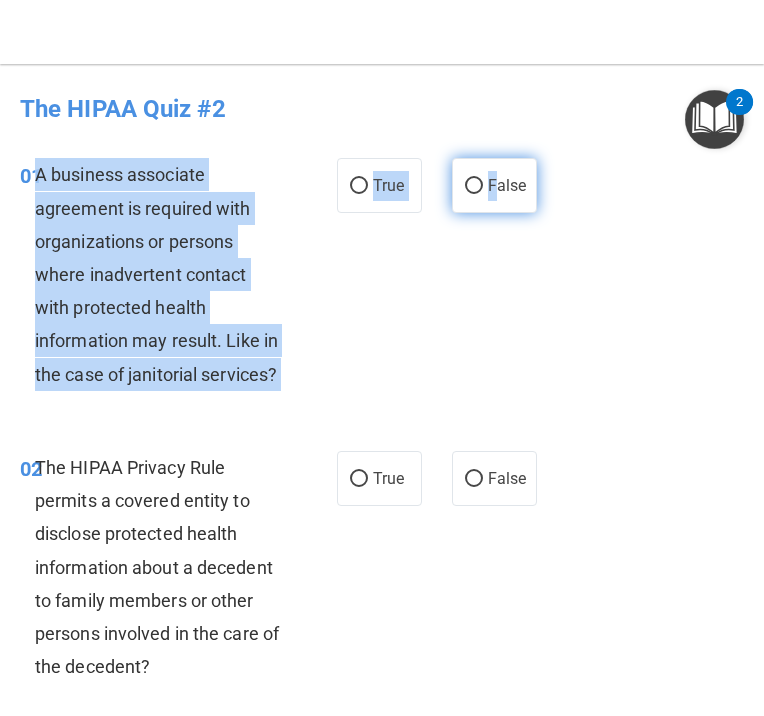 drag, startPoint x: 40, startPoint y: 174, endPoint x: 492, endPoint y: 187, distance: 452.18692 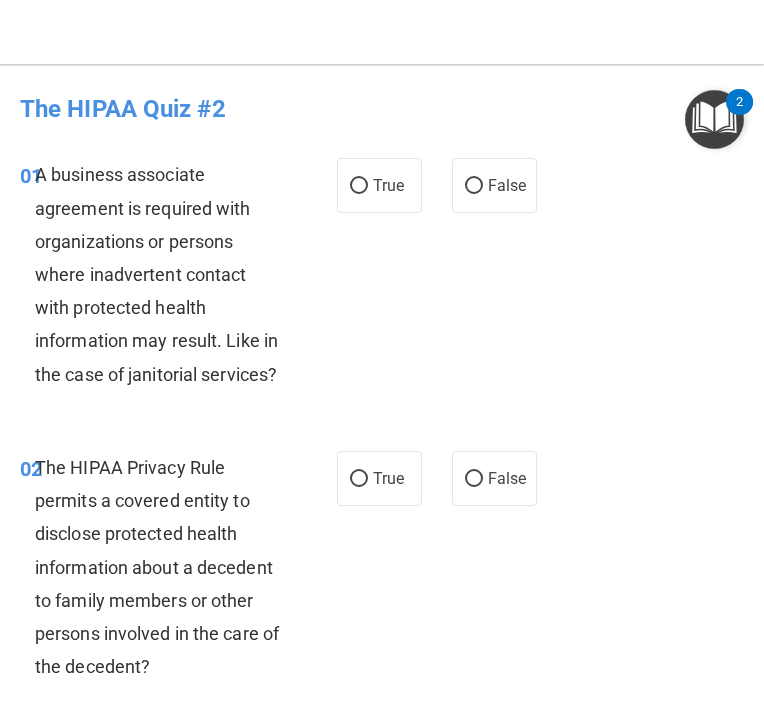 drag, startPoint x: 377, startPoint y: 140, endPoint x: 566, endPoint y: 280, distance: 235.20416 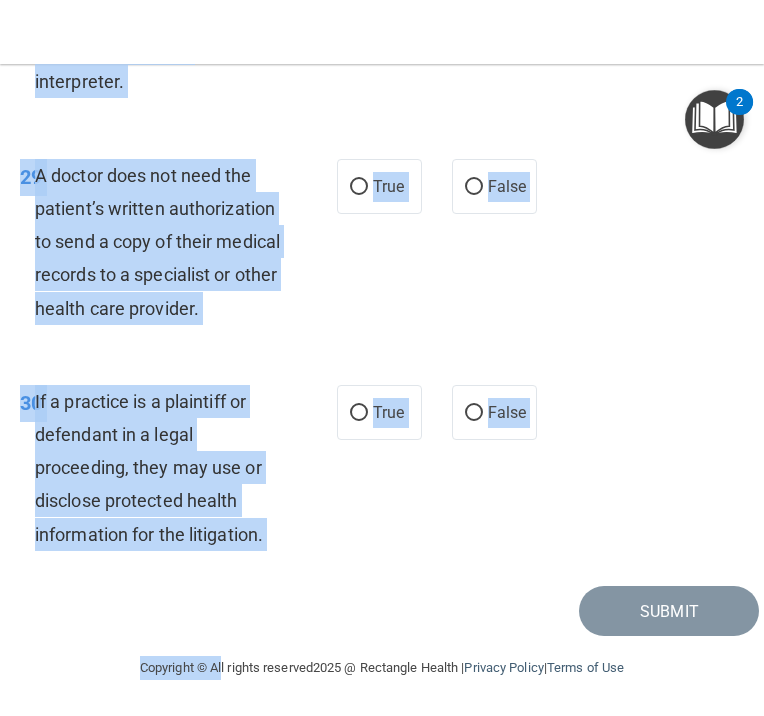 scroll, scrollTop: 6962, scrollLeft: 0, axis: vertical 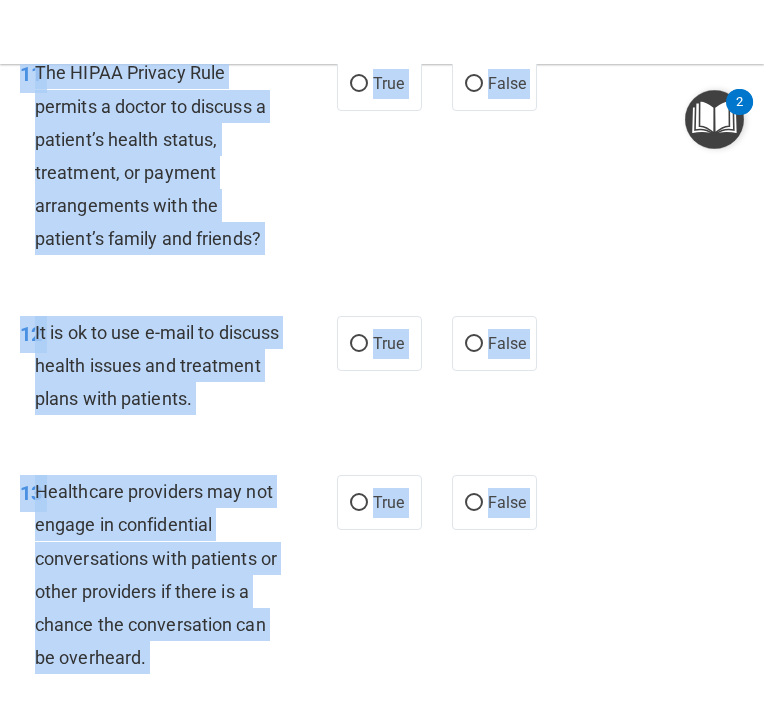 drag, startPoint x: 420, startPoint y: 202, endPoint x: 420, endPoint y: 188, distance: 14 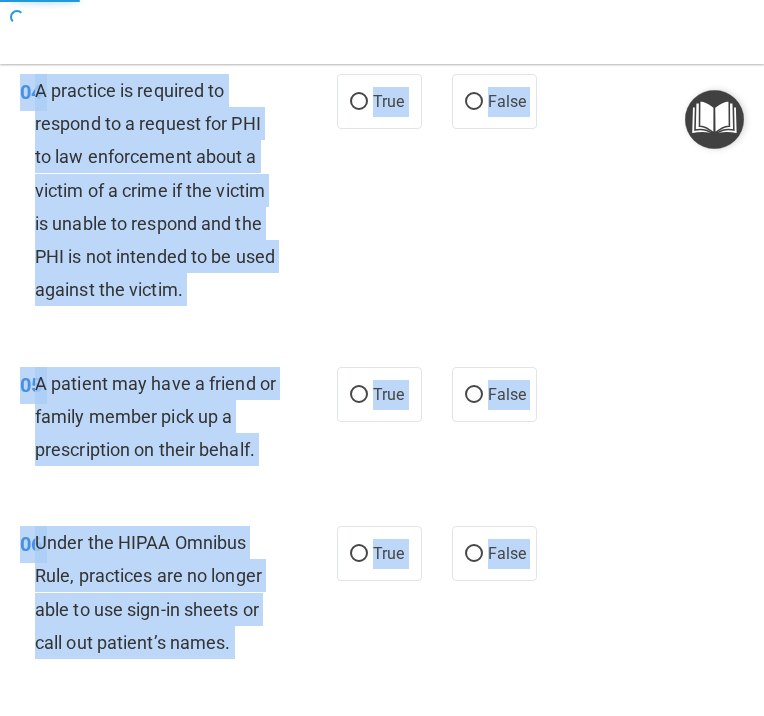 drag, startPoint x: 419, startPoint y: 179, endPoint x: 417, endPoint y: 167, distance: 12.165525 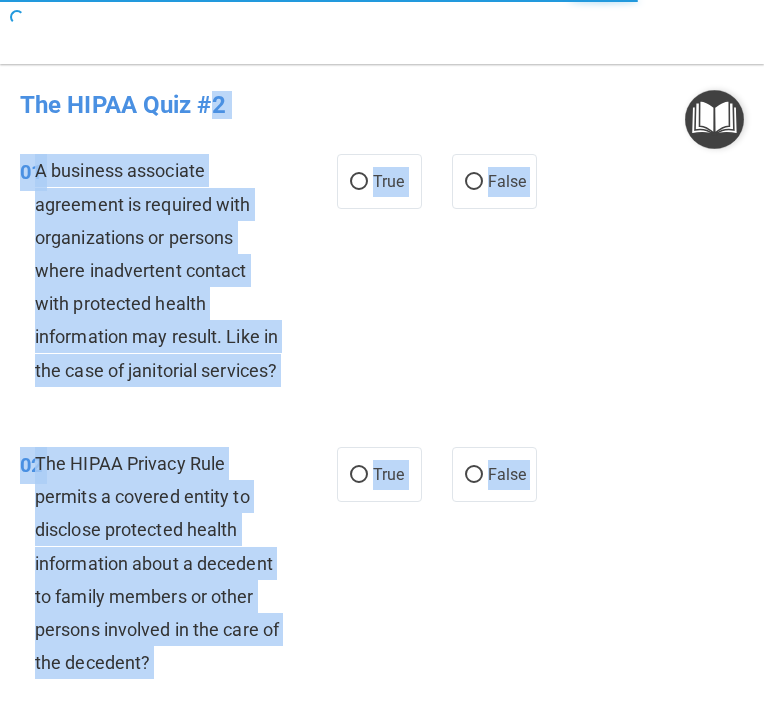 scroll, scrollTop: 0, scrollLeft: 0, axis: both 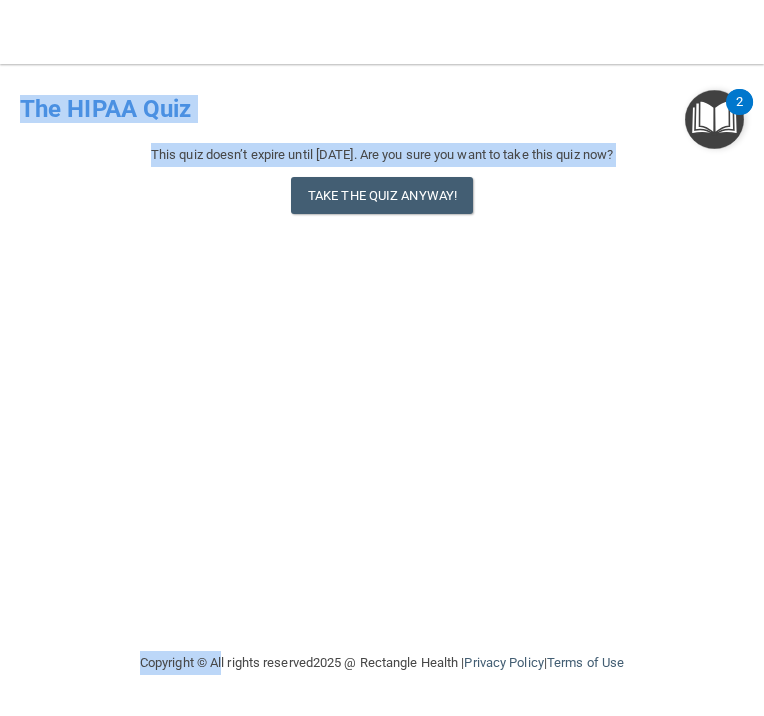 click on "-                The HIPAA Quiz         This quiz doesn’t expire until 07/23/2026. Are you sure you want to take this quiz now?   Take the quiz anyway!                       01       Patients who believe that their PHI has been compromised have the right to make a complaint to the federal government.                 True           False                       02       The Privacy Rule requires covered entities to develop and implement reasonable policies and procedures to verify the identity of any person who requests PHI, as well as the authority of the person to have access to the information, if the identity or authority of the person is not already known.                 True           False                       03       It's ok to post  practice’s Notice of Privacy anywhere so long as it is also somewhere in the lobby.                 True           False                       04                       True           False                       05                       True           False" at bounding box center [382, 357] 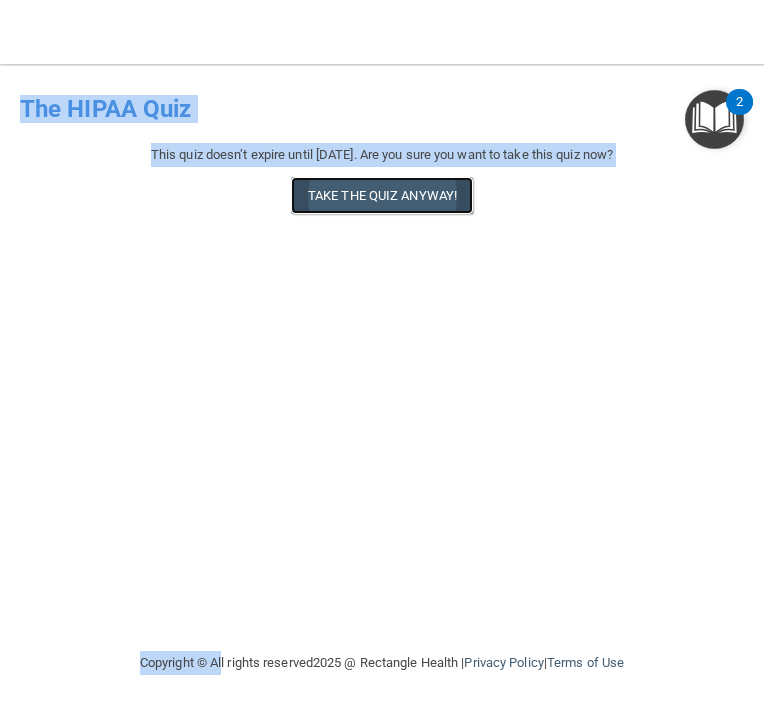 click on "Take the quiz anyway!" at bounding box center [382, 195] 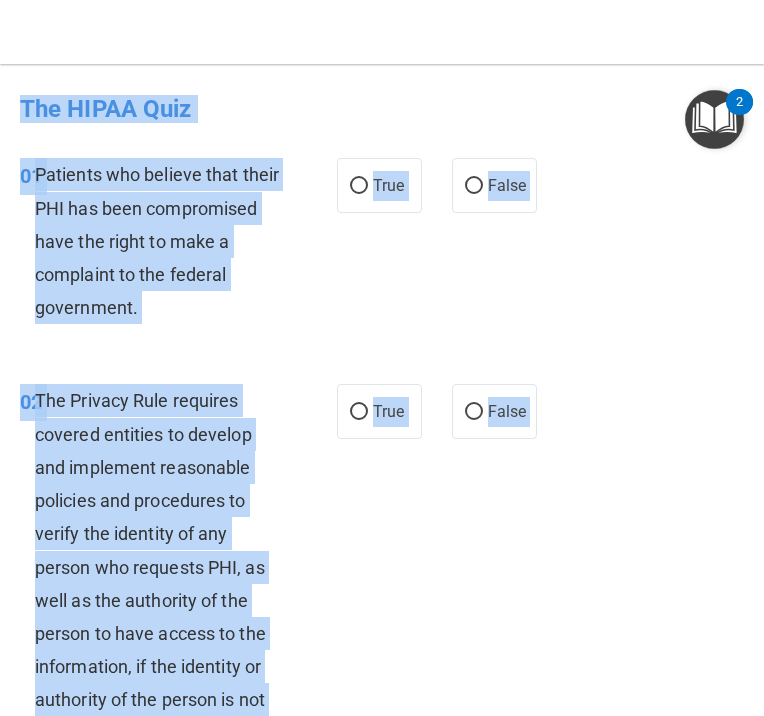 click on "01       Patients who believe that their PHI has been compromised have the right to make a complaint to the federal government.                 True           False" at bounding box center [382, 246] 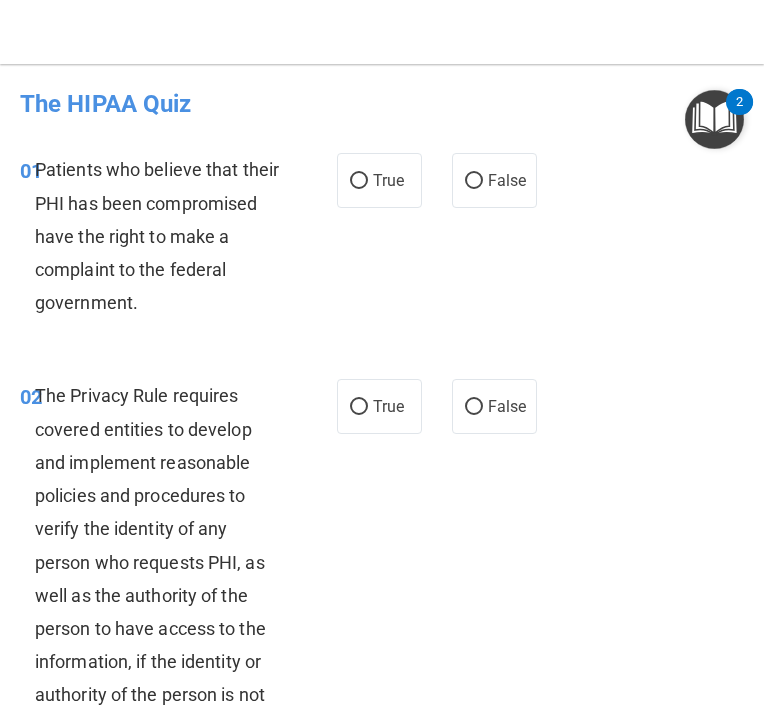 scroll, scrollTop: 0, scrollLeft: 0, axis: both 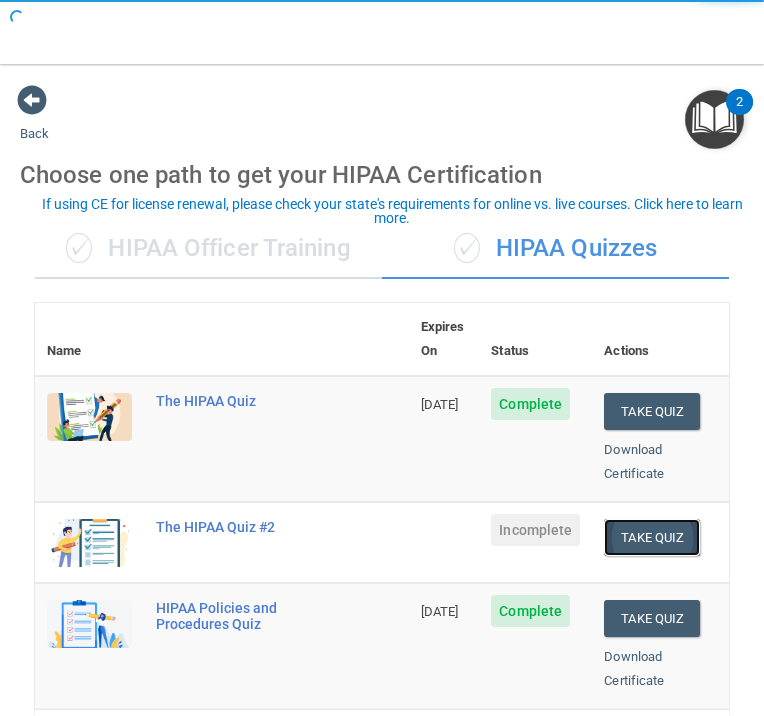 click on "Take Quiz" at bounding box center [652, 537] 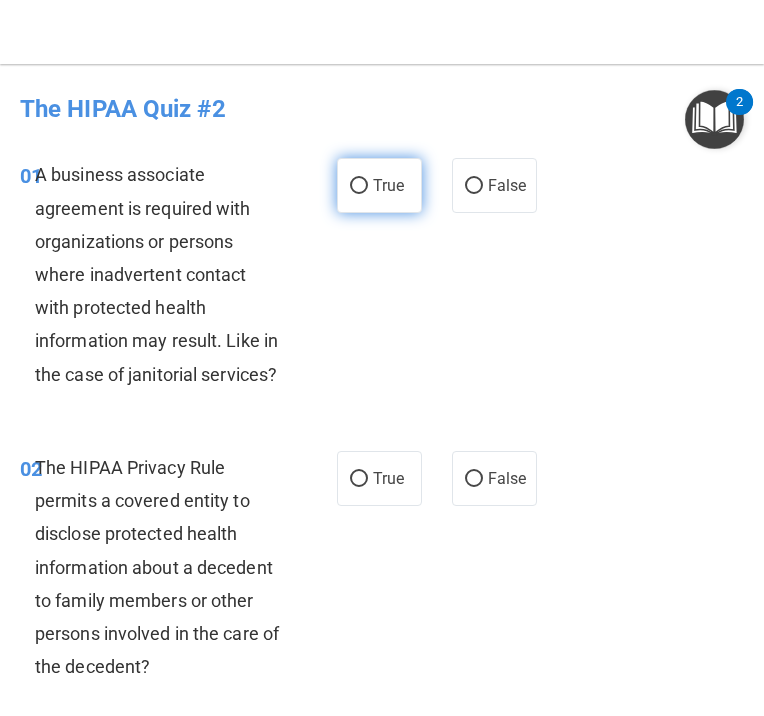 click on "True" at bounding box center [359, 186] 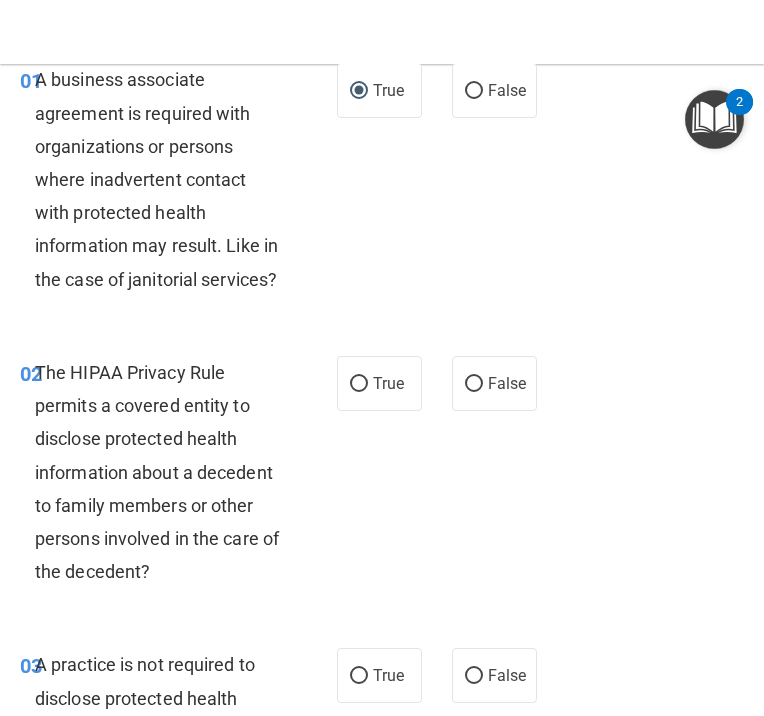 scroll, scrollTop: 100, scrollLeft: 0, axis: vertical 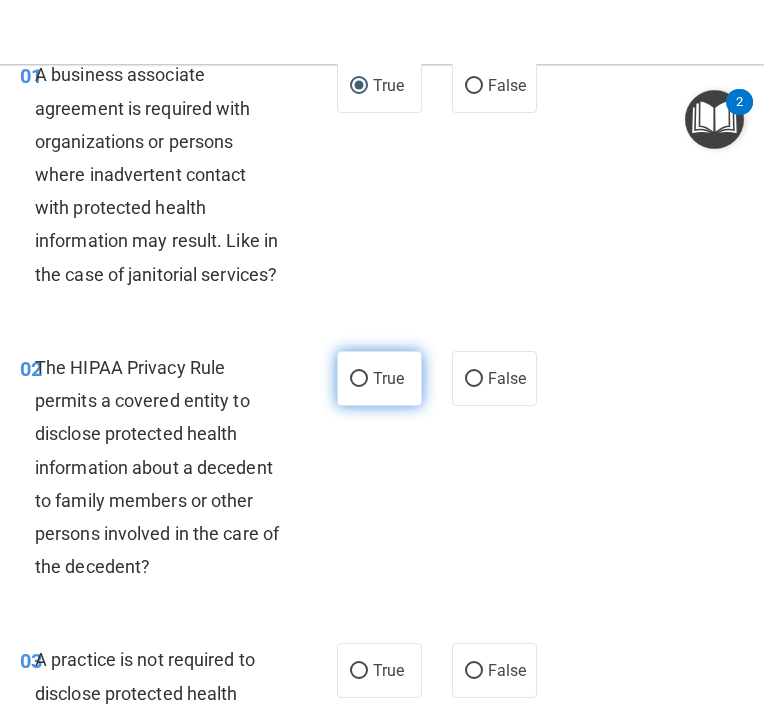 click on "True" at bounding box center [359, 379] 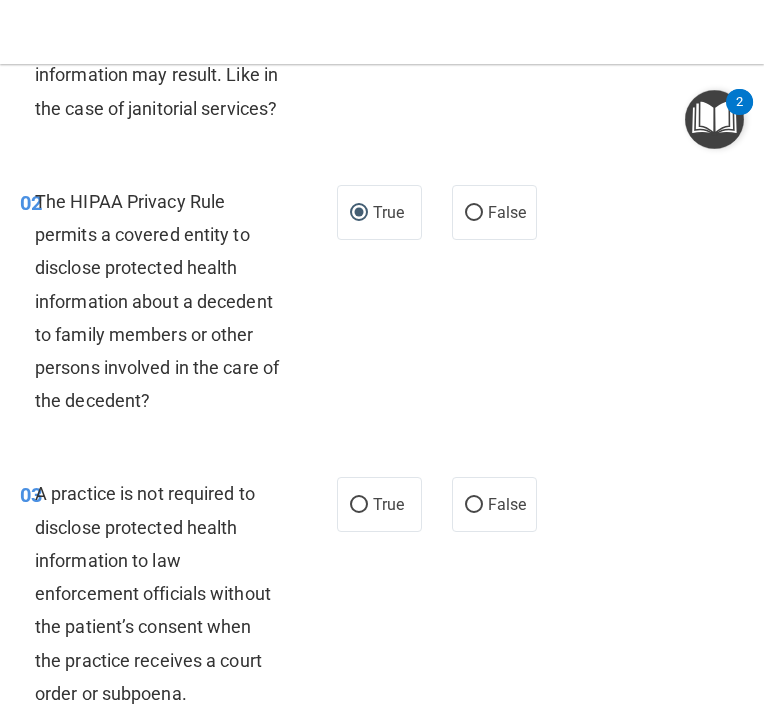 scroll, scrollTop: 300, scrollLeft: 0, axis: vertical 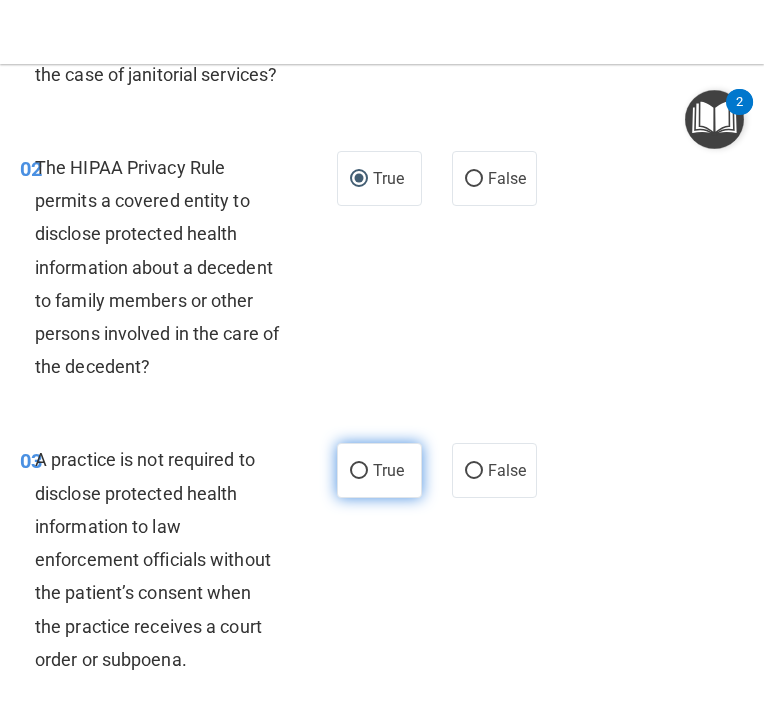 click on "True" at bounding box center [359, 471] 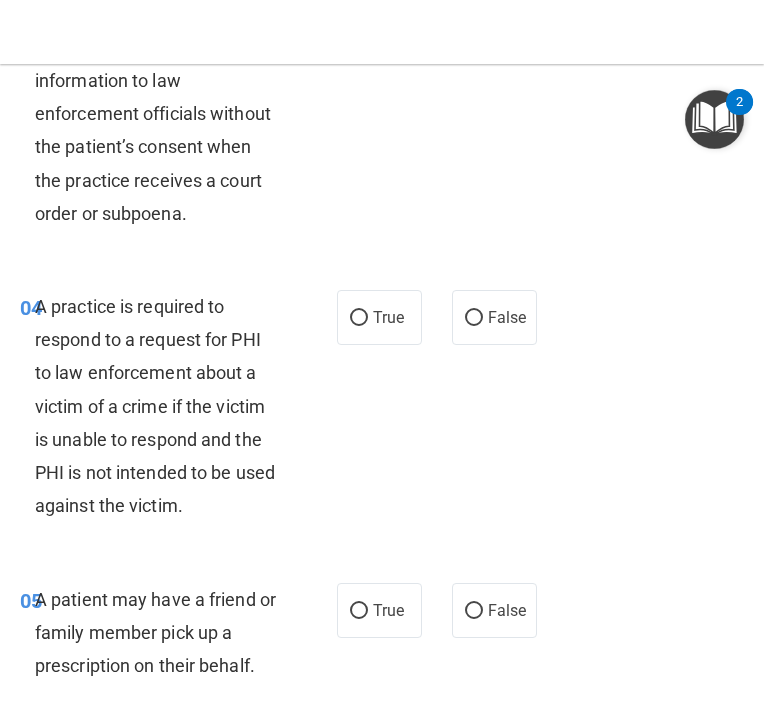 scroll, scrollTop: 800, scrollLeft: 0, axis: vertical 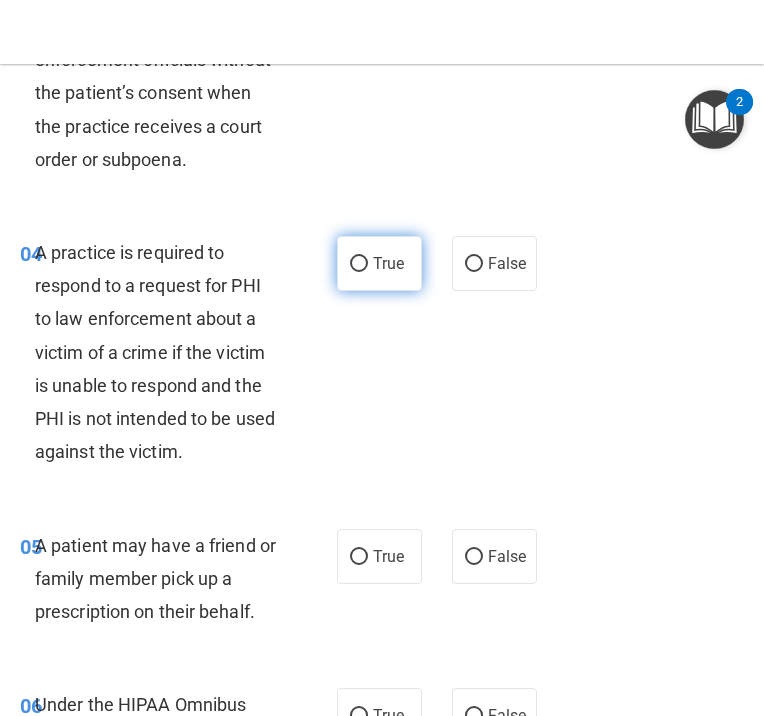 click on "True" at bounding box center [359, 264] 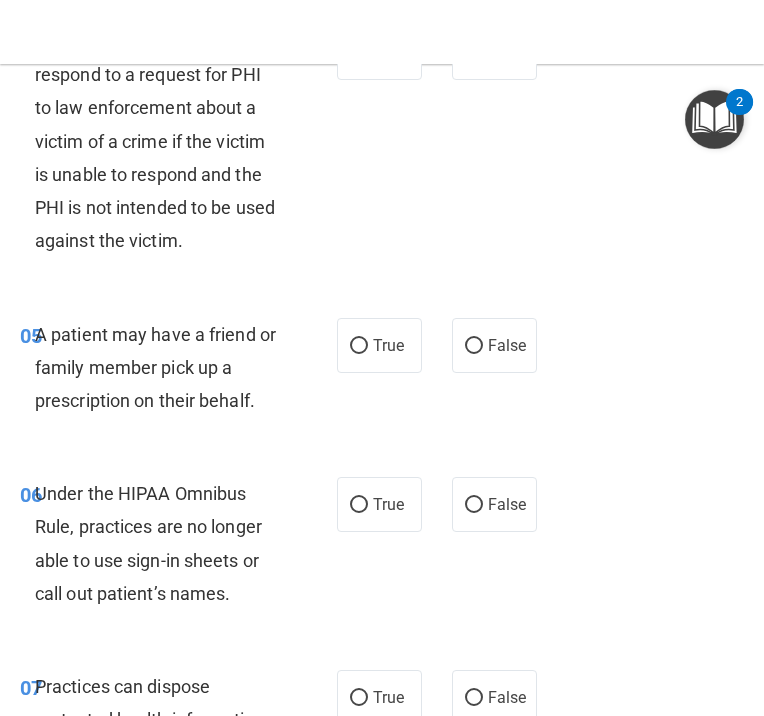 scroll, scrollTop: 1100, scrollLeft: 0, axis: vertical 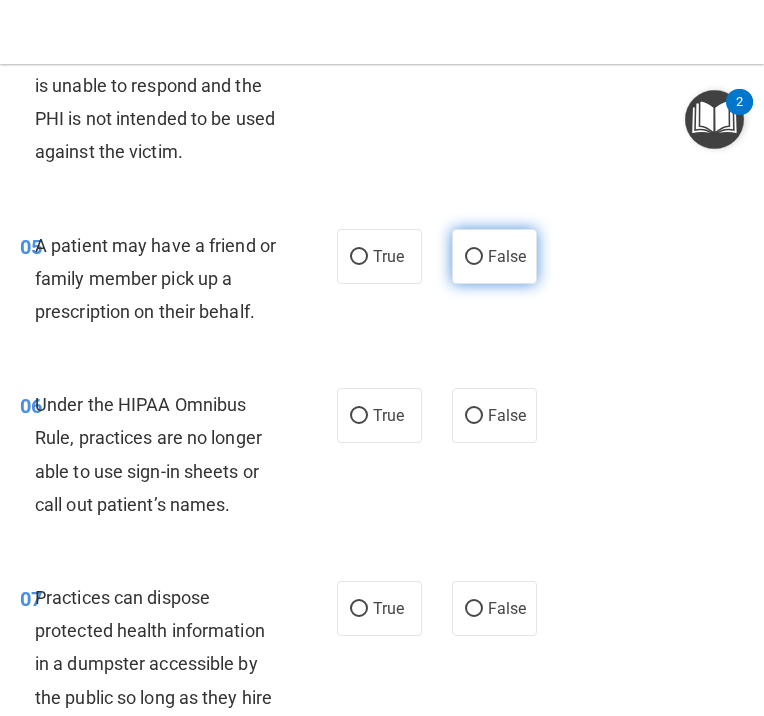 click on "False" at bounding box center (474, 257) 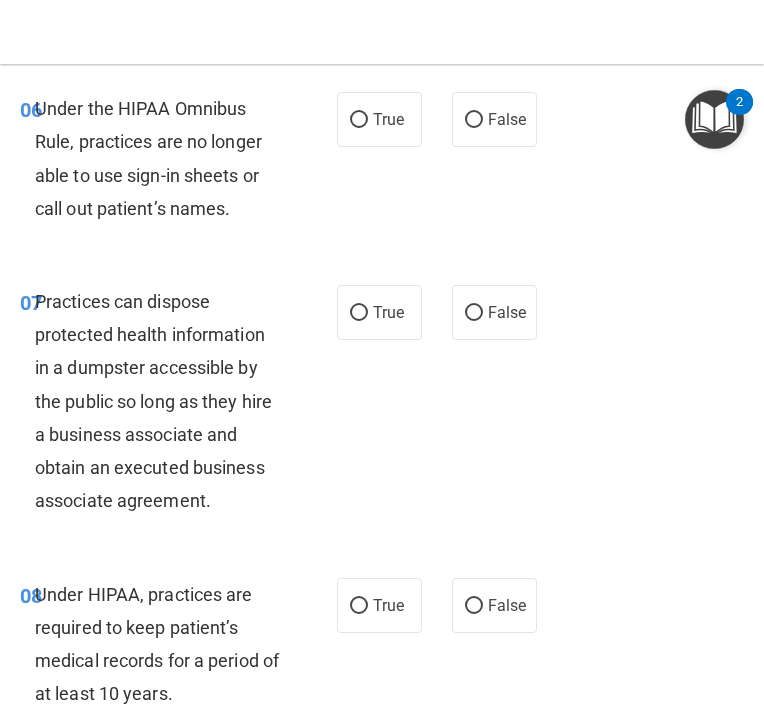scroll, scrollTop: 1400, scrollLeft: 0, axis: vertical 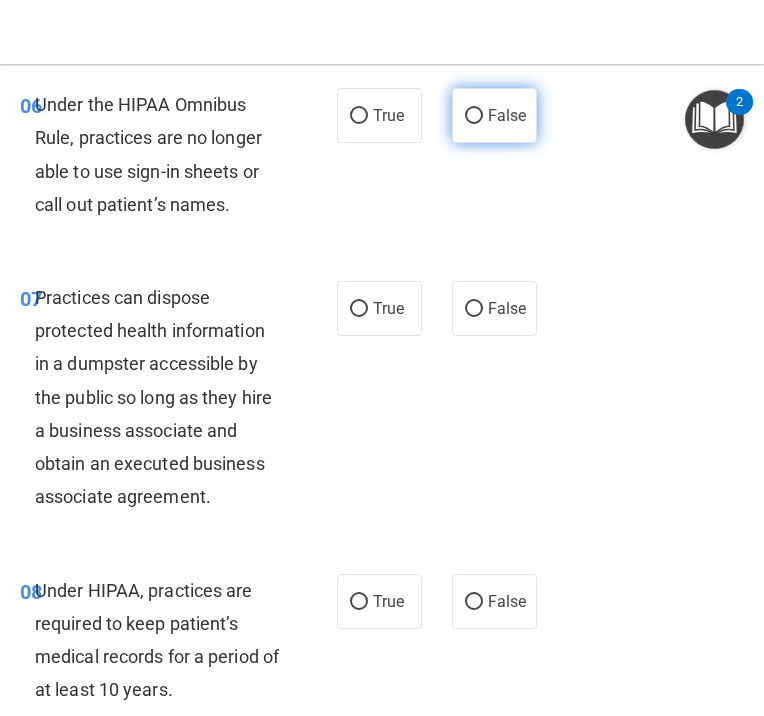 click on "False" at bounding box center [474, 116] 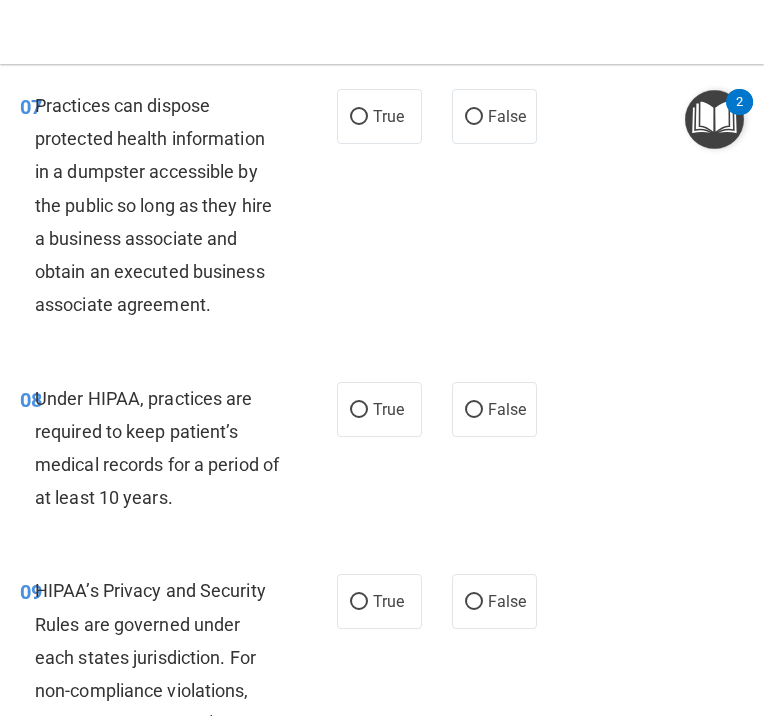 scroll, scrollTop: 1600, scrollLeft: 0, axis: vertical 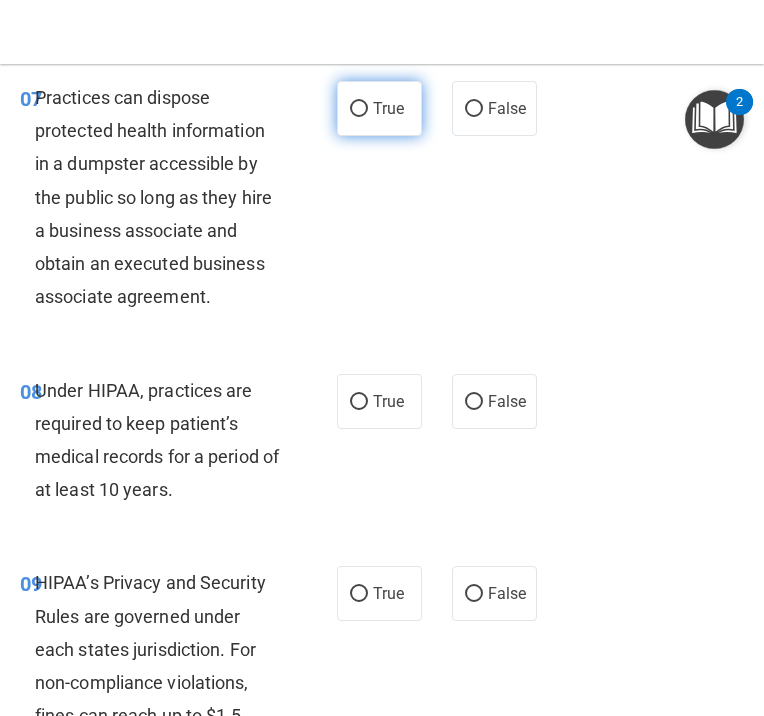 click on "True" at bounding box center [359, 109] 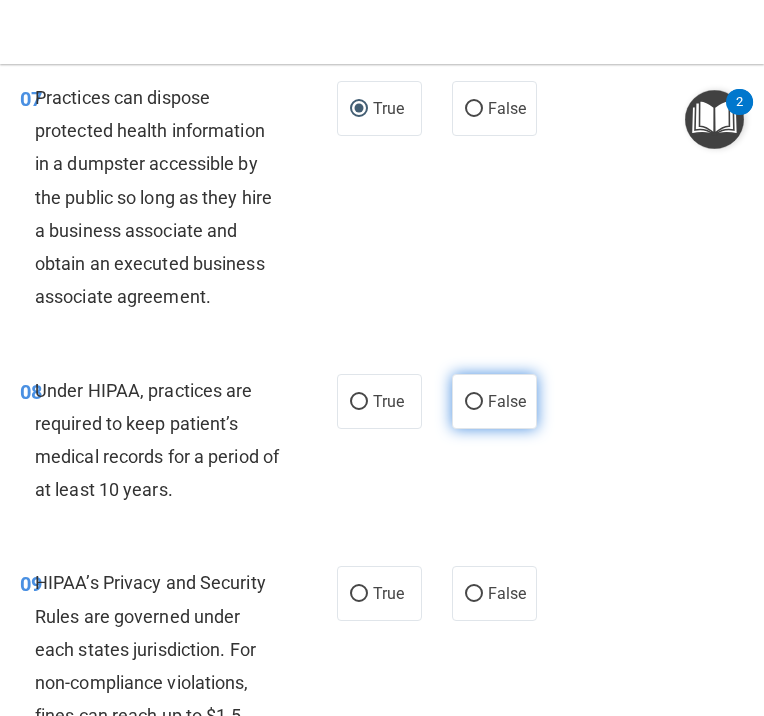 click on "False" at bounding box center (474, 402) 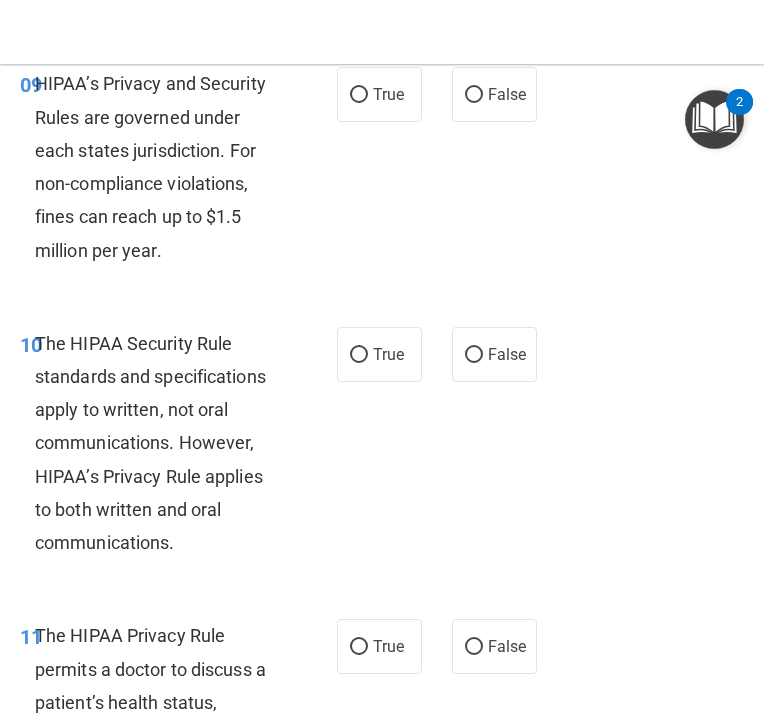 scroll, scrollTop: 2100, scrollLeft: 0, axis: vertical 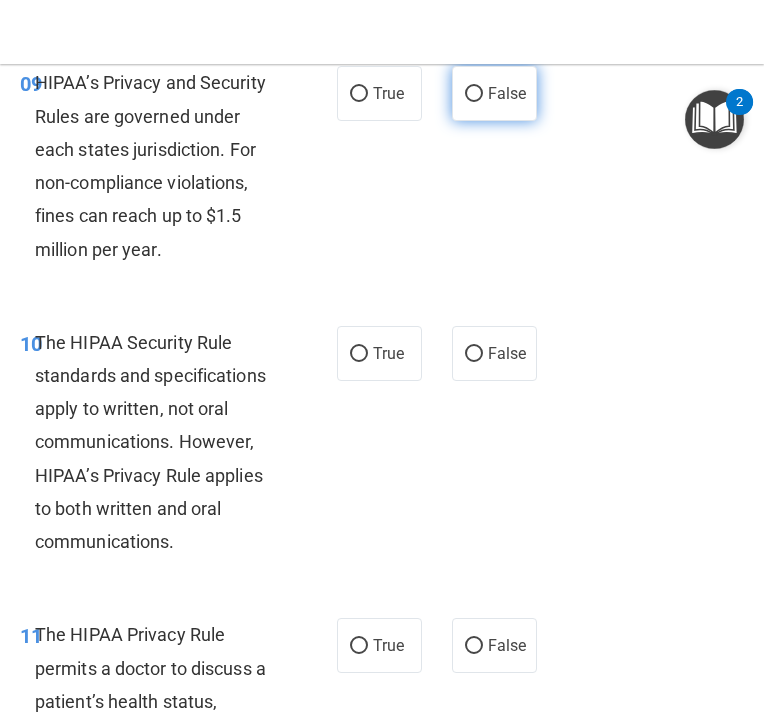 click on "False" at bounding box center [474, 94] 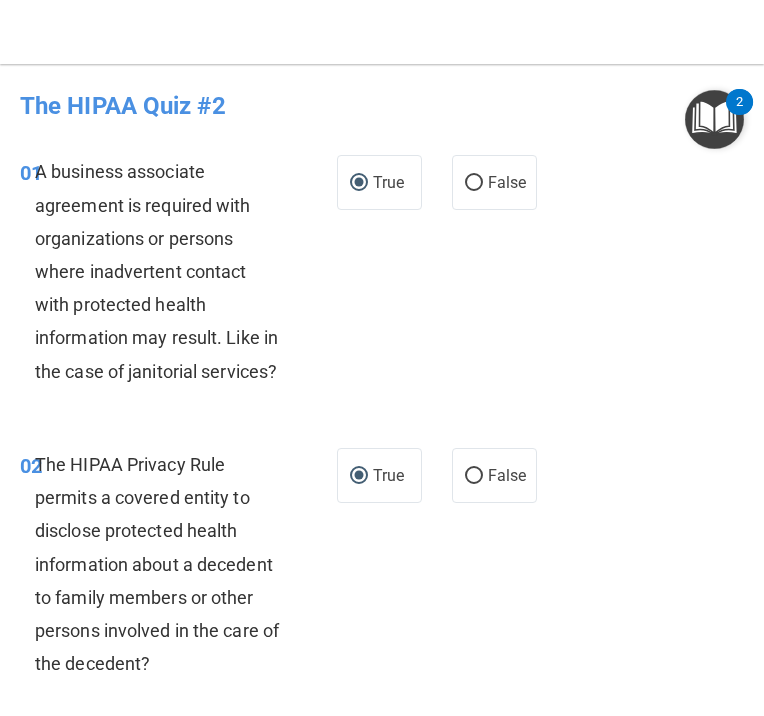scroll, scrollTop: 0, scrollLeft: 0, axis: both 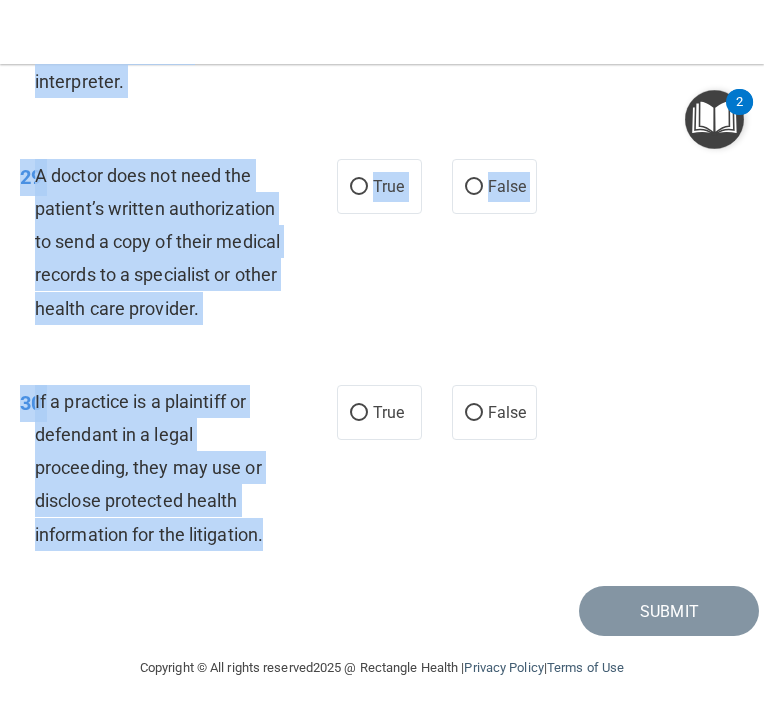 drag, startPoint x: 9, startPoint y: 165, endPoint x: 308, endPoint y: 535, distance: 475.71106 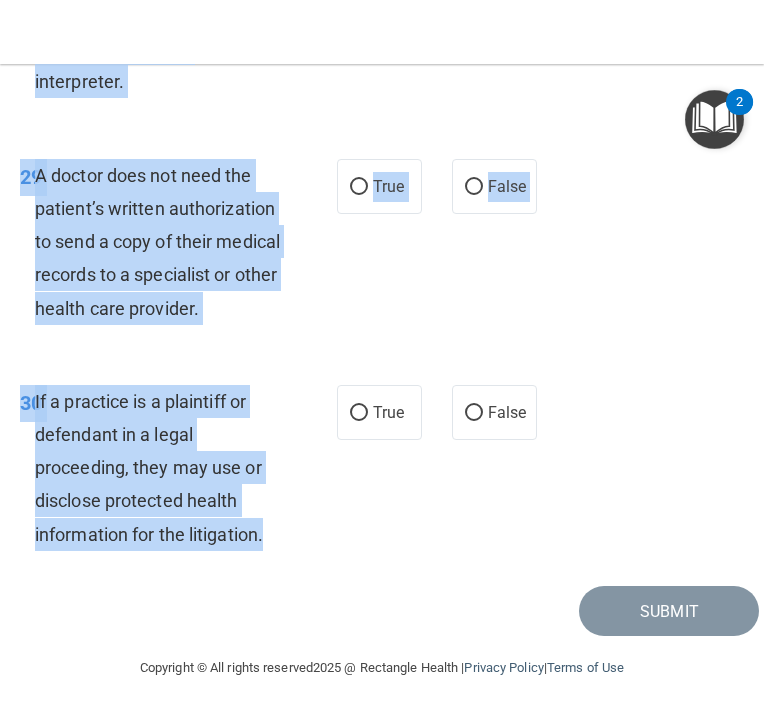 copy on "01       A business associate agreement is required with organizations or persons where inadvertent contact with protected health information may result.  Like in the case of janitorial services?                 True           False                       02       The HIPAA Privacy Rule permits a covered entity to disclose protected health information about a decedent to family members or other persons involved in the care of the decedent?                 True           False                       03       A practice is not required to disclose protected health information to law enforcement officials without the patient’s consent when the practice receives  a court order or subpoena.                 True           False                       04       A practice is required to respond to a request for PHI to law enforcement about a victim of a crime if the victim is unable to respond and the PHI is not intended to be used against the victim.                 True           False                       05     ..." 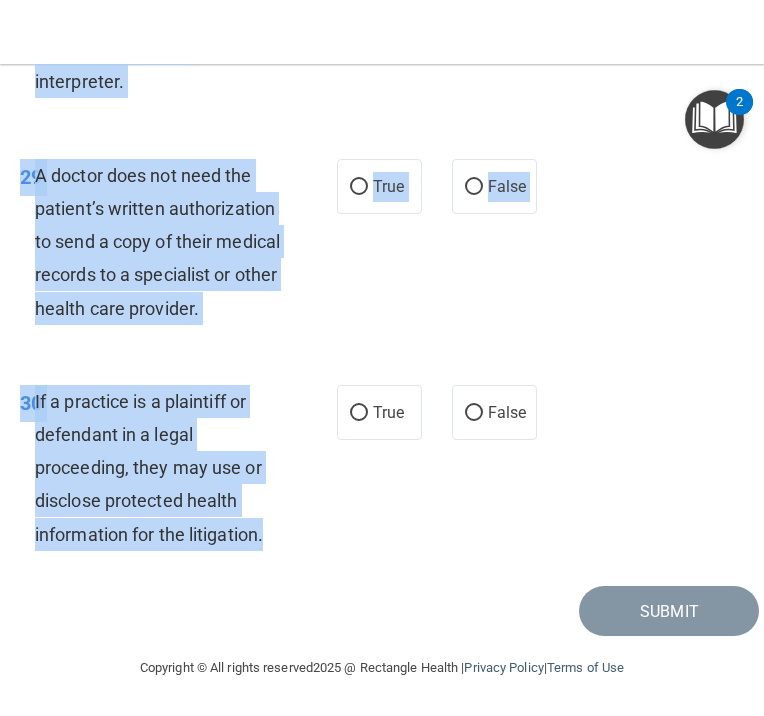 drag, startPoint x: 705, startPoint y: 315, endPoint x: 623, endPoint y: 271, distance: 93.05912 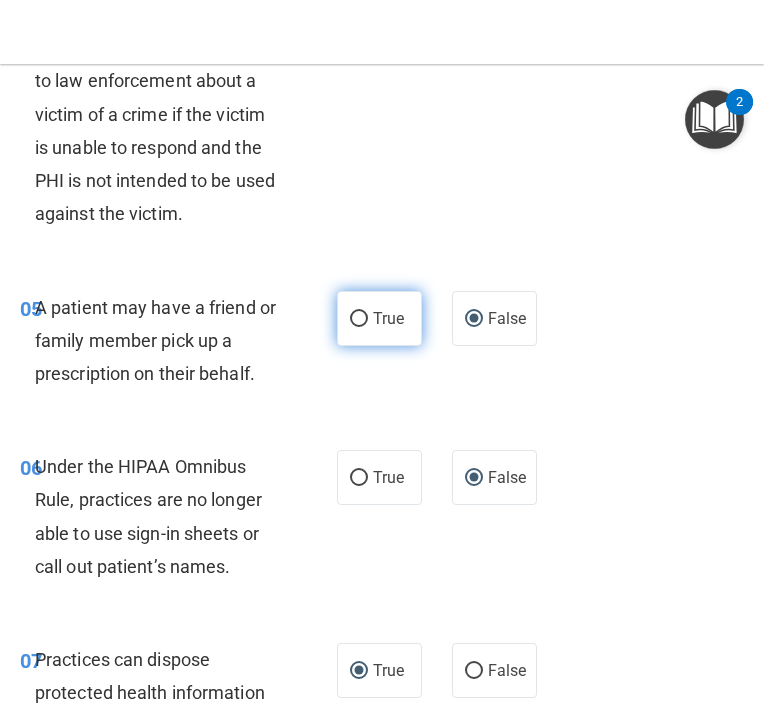 scroll, scrollTop: 1100, scrollLeft: 0, axis: vertical 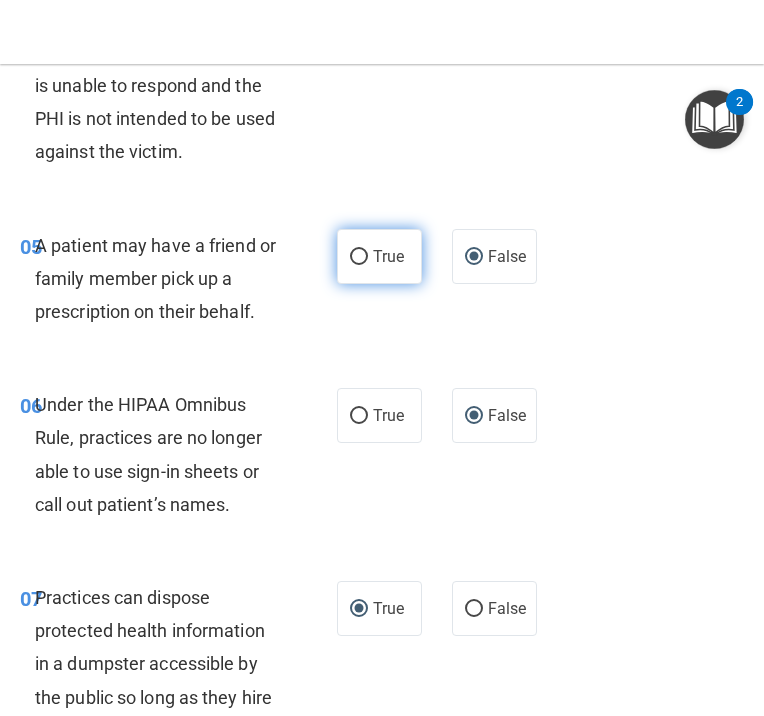 click on "True" at bounding box center (379, 256) 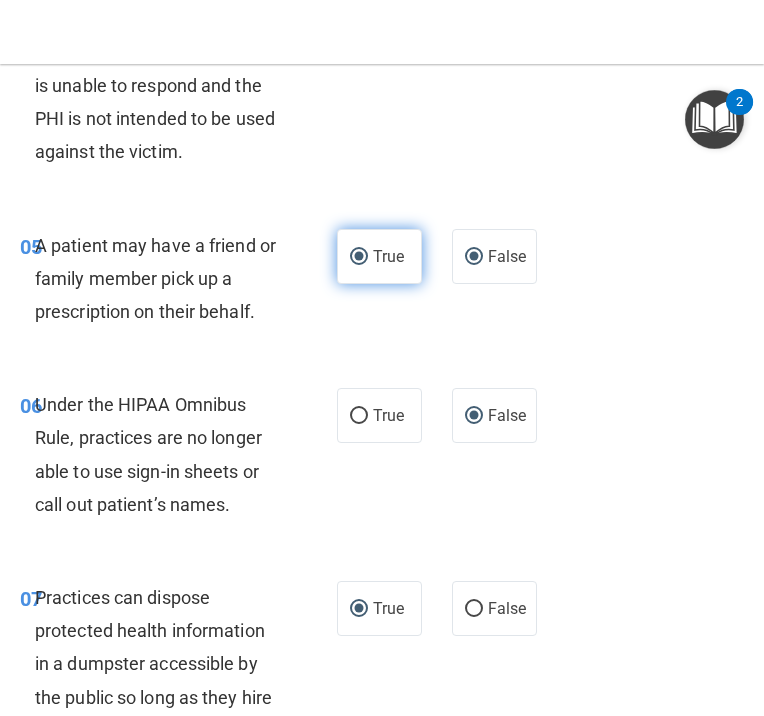 radio on "false" 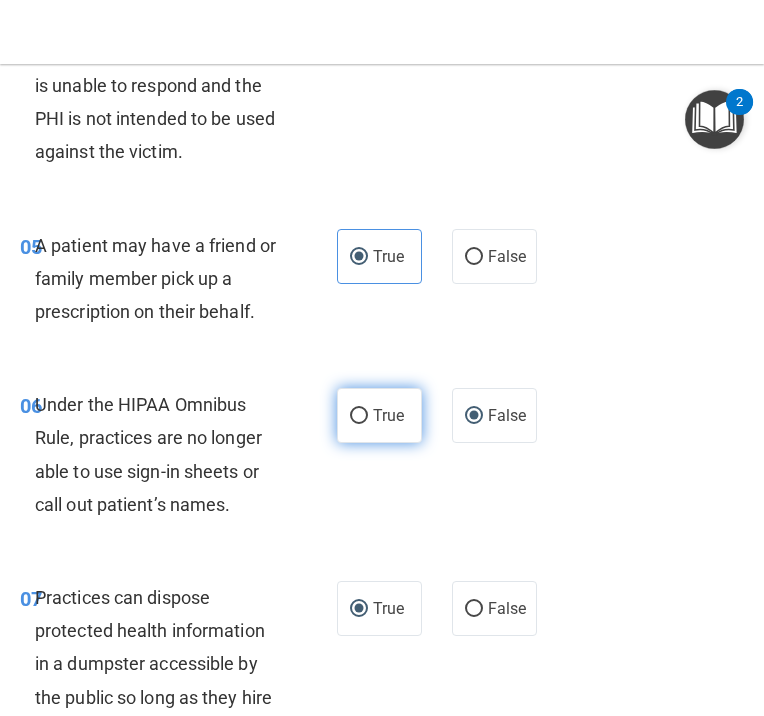 click on "True" at bounding box center [359, 416] 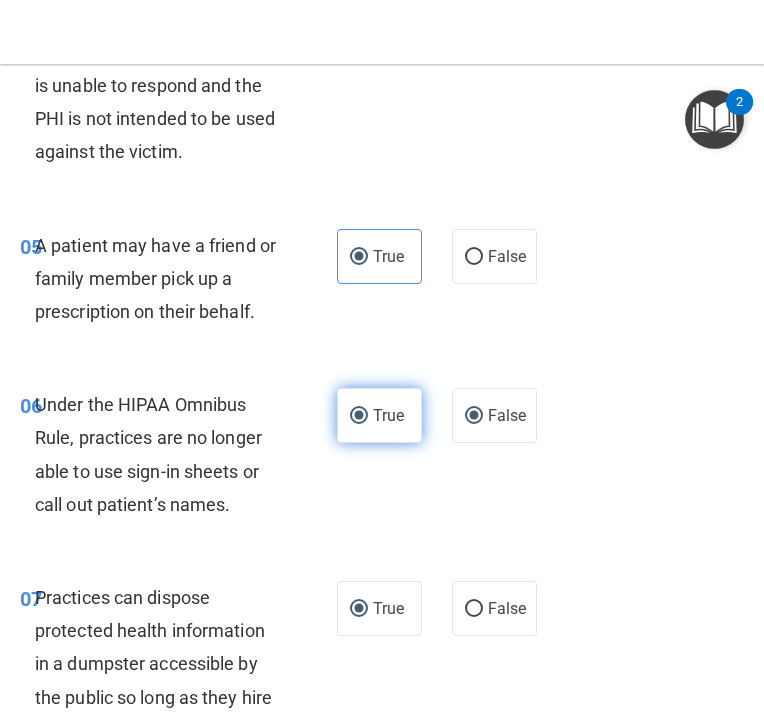 radio on "false" 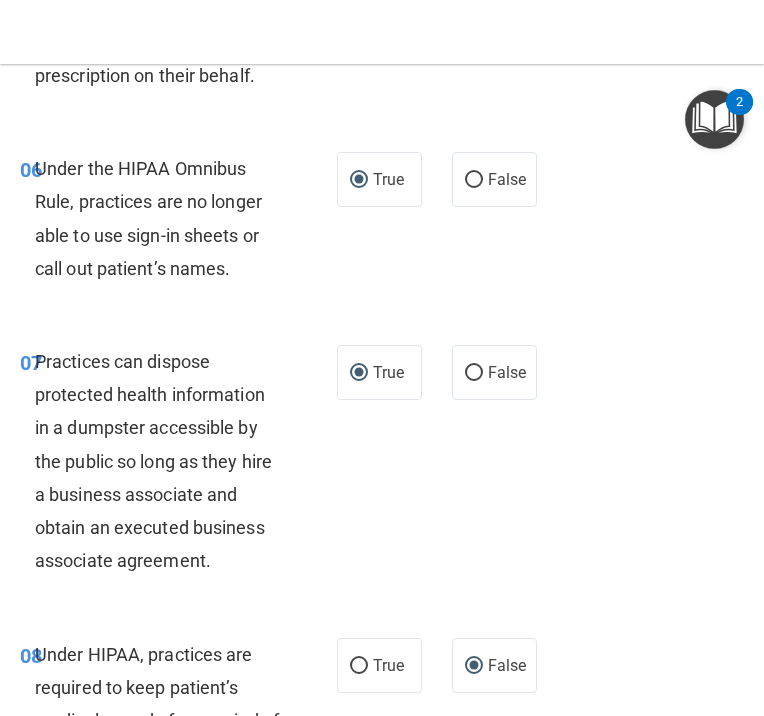 scroll, scrollTop: 1400, scrollLeft: 0, axis: vertical 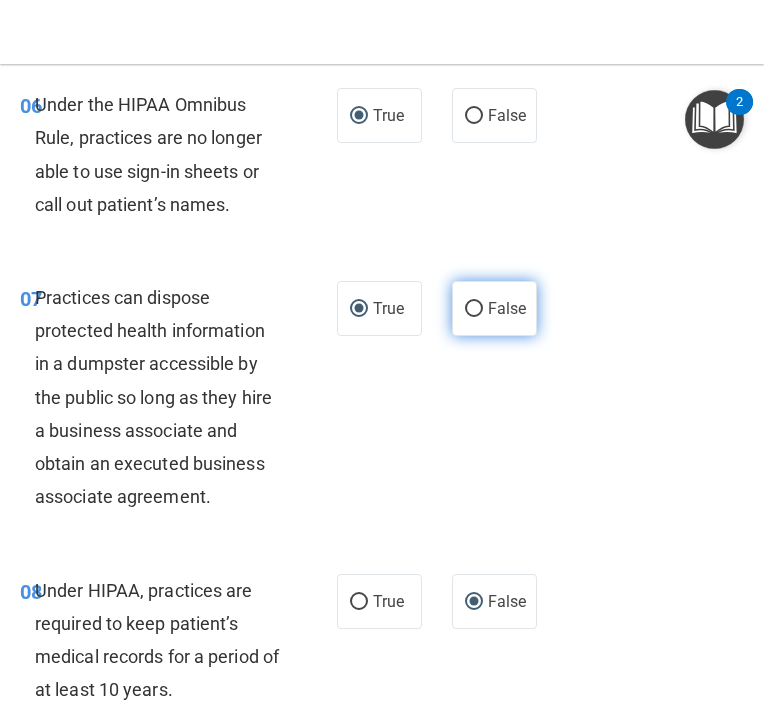 click on "False" at bounding box center [474, 309] 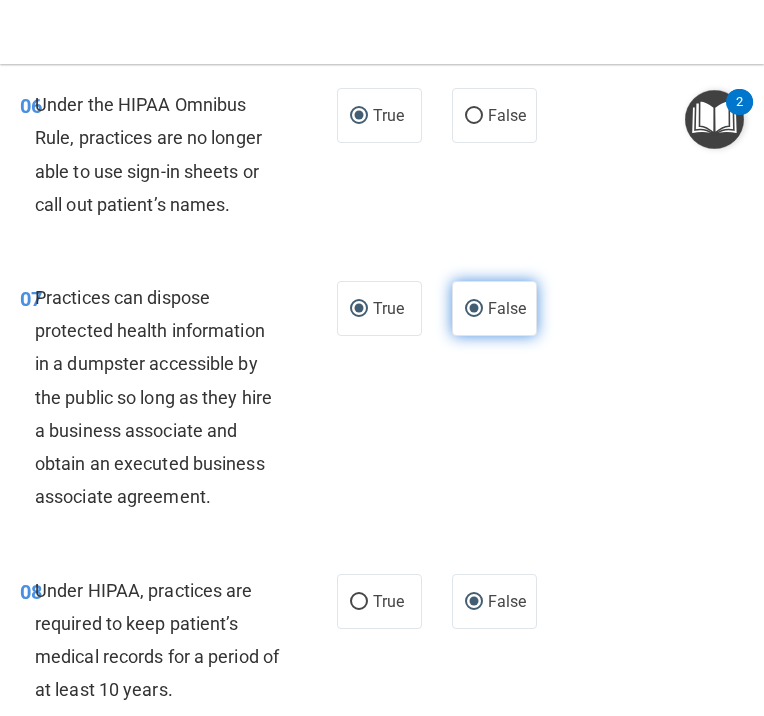 radio on "false" 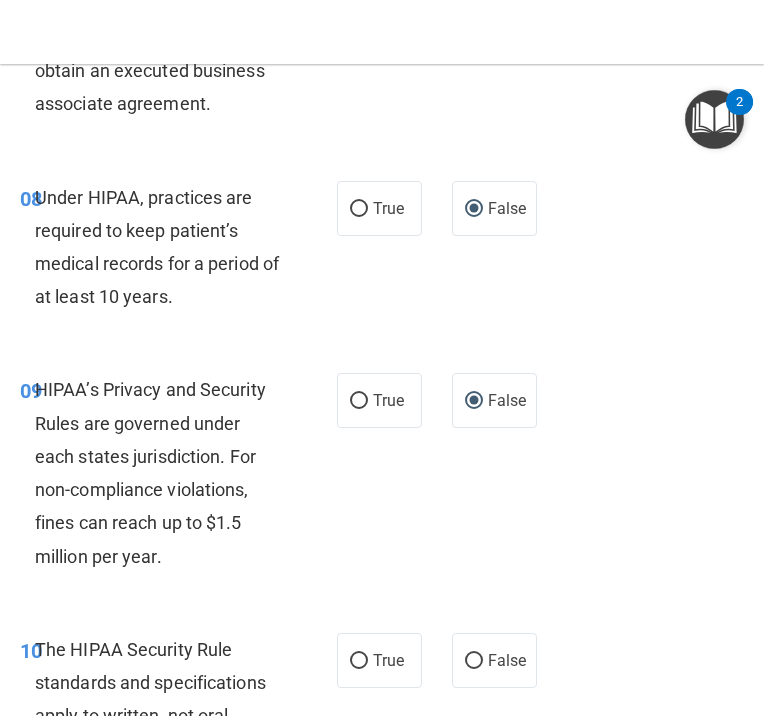 scroll, scrollTop: 1800, scrollLeft: 0, axis: vertical 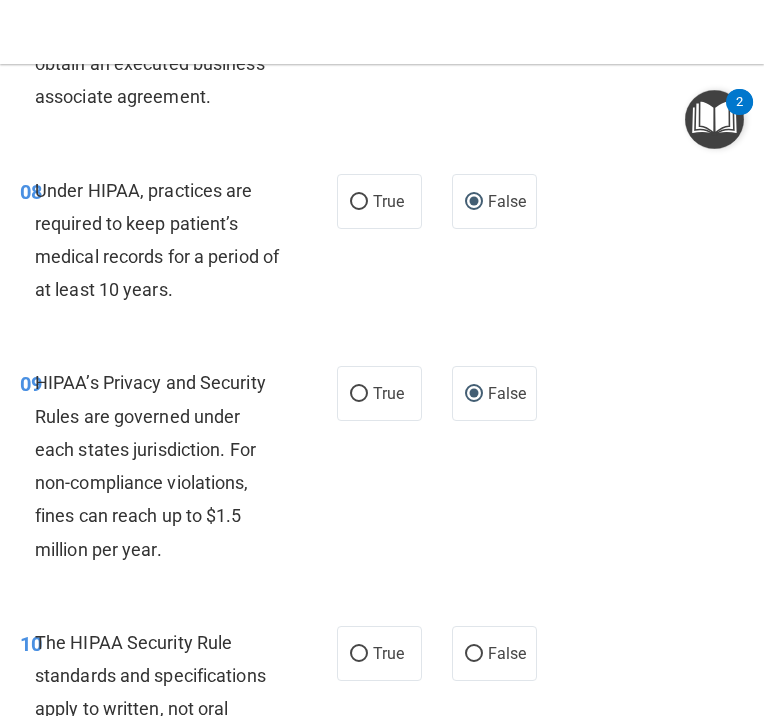click on "True           False" at bounding box center [439, 393] 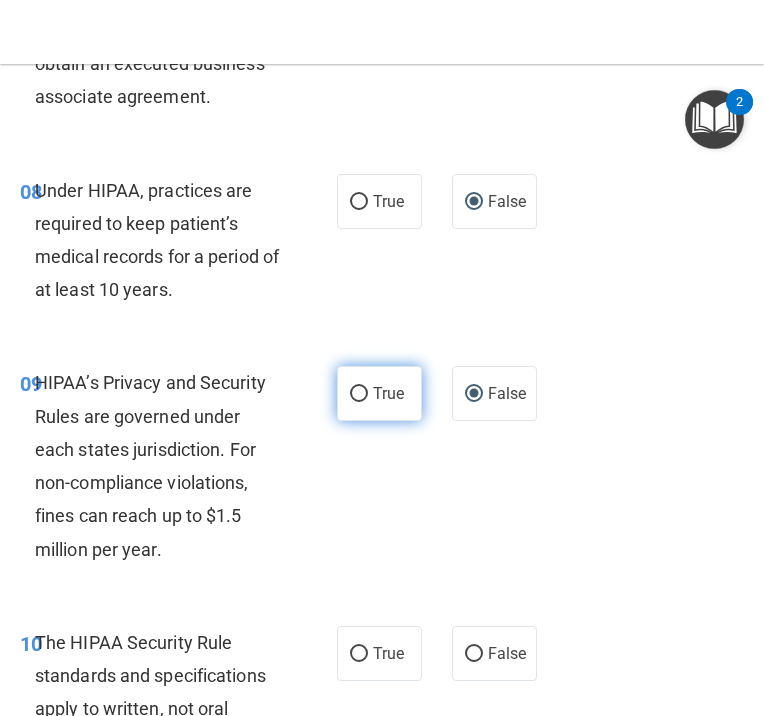 click on "True" at bounding box center (379, 393) 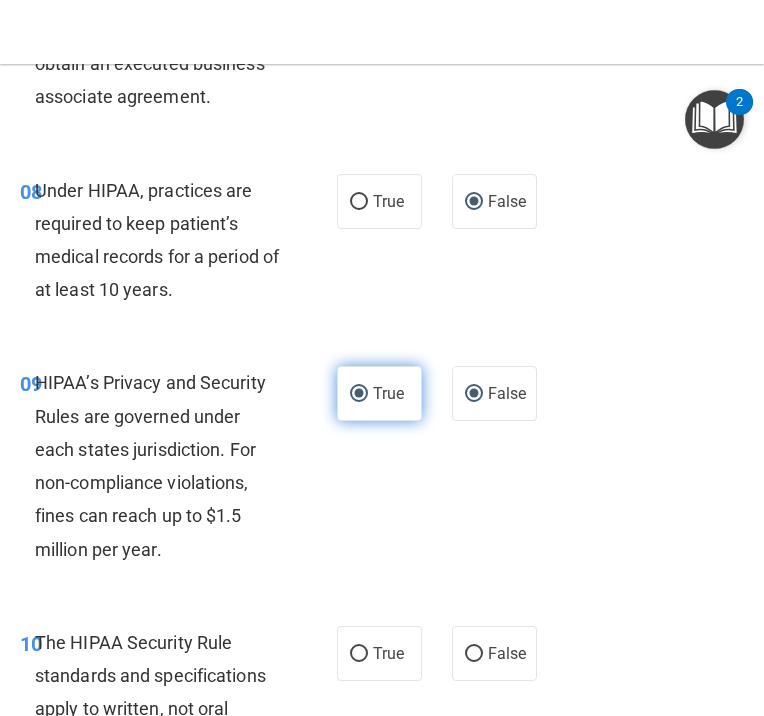 radio on "false" 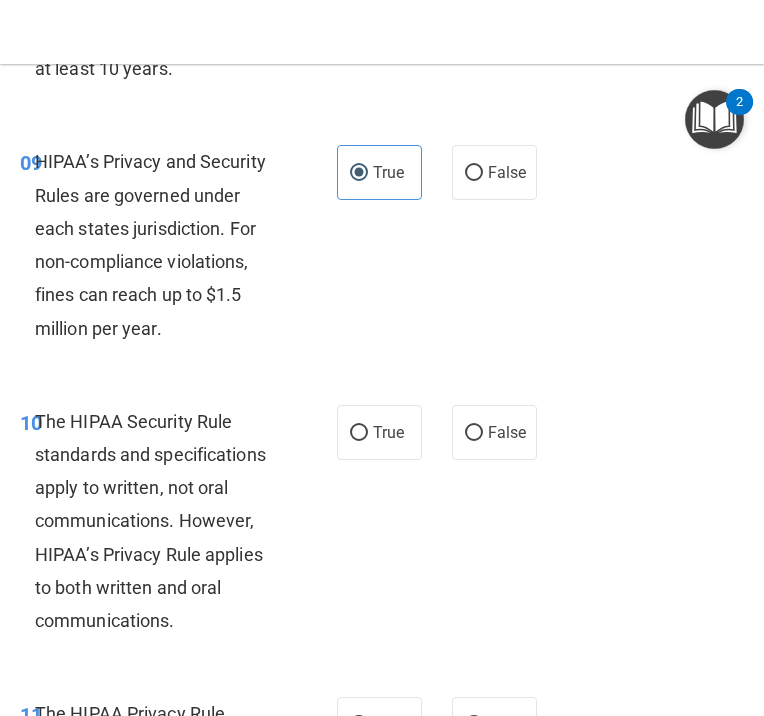 scroll, scrollTop: 2100, scrollLeft: 0, axis: vertical 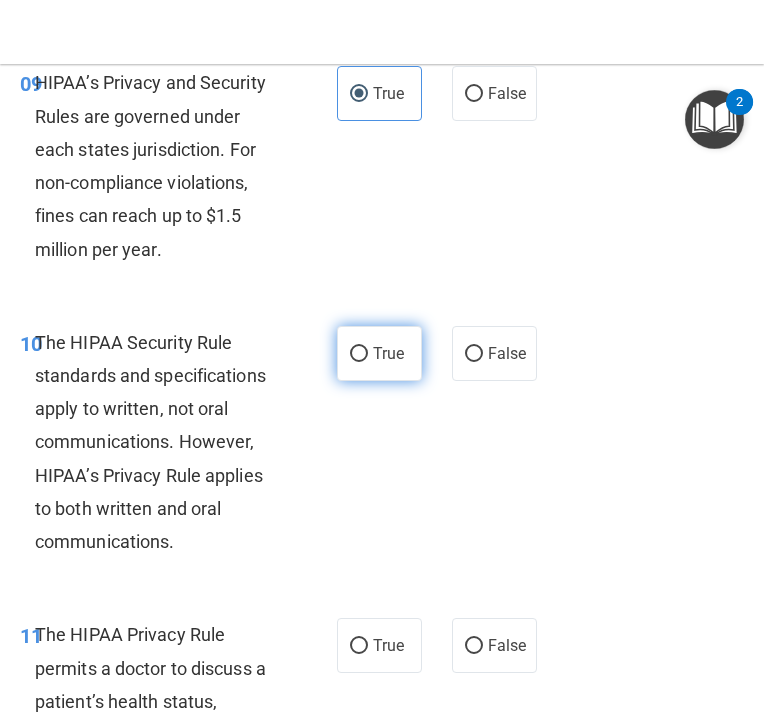 click on "True" at bounding box center [388, 353] 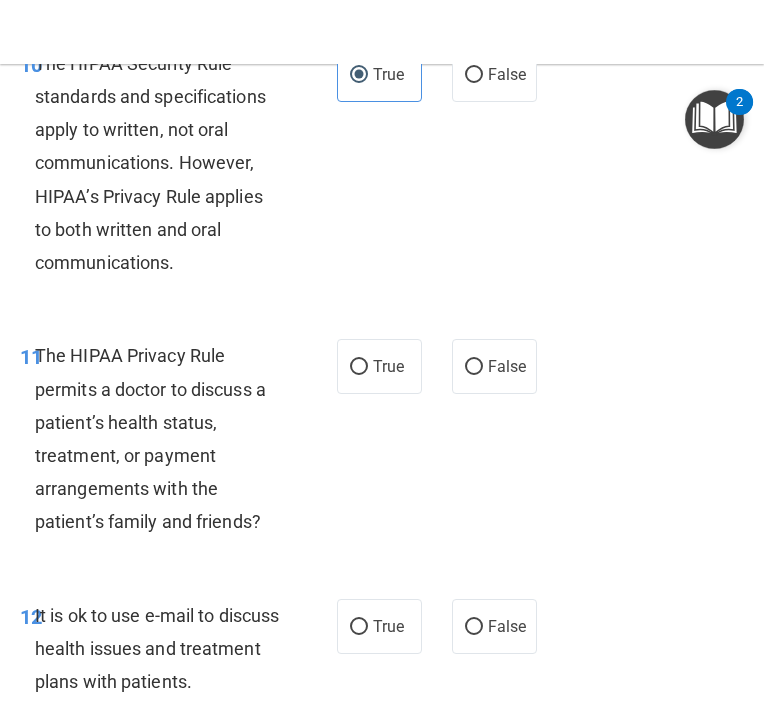 scroll, scrollTop: 2400, scrollLeft: 0, axis: vertical 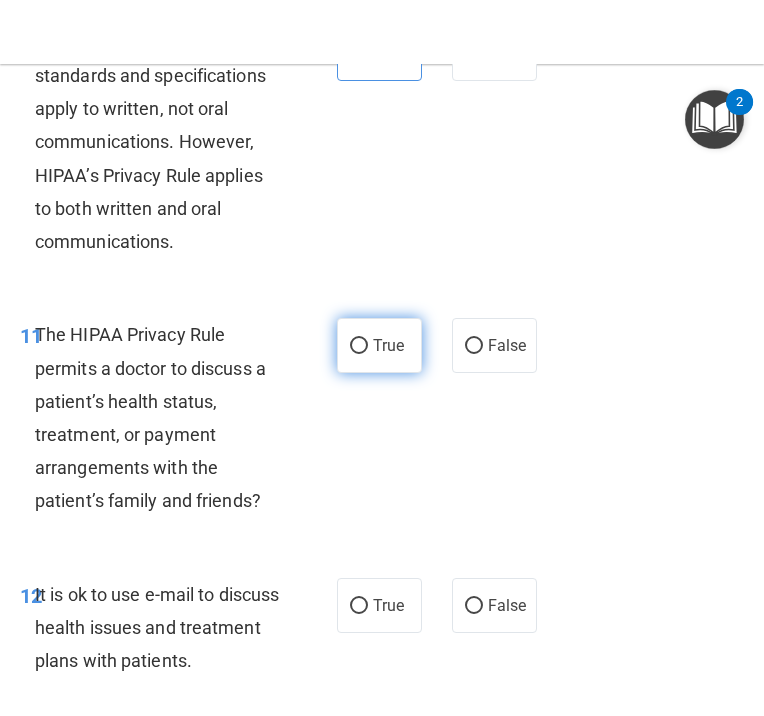click on "True" at bounding box center [379, 345] 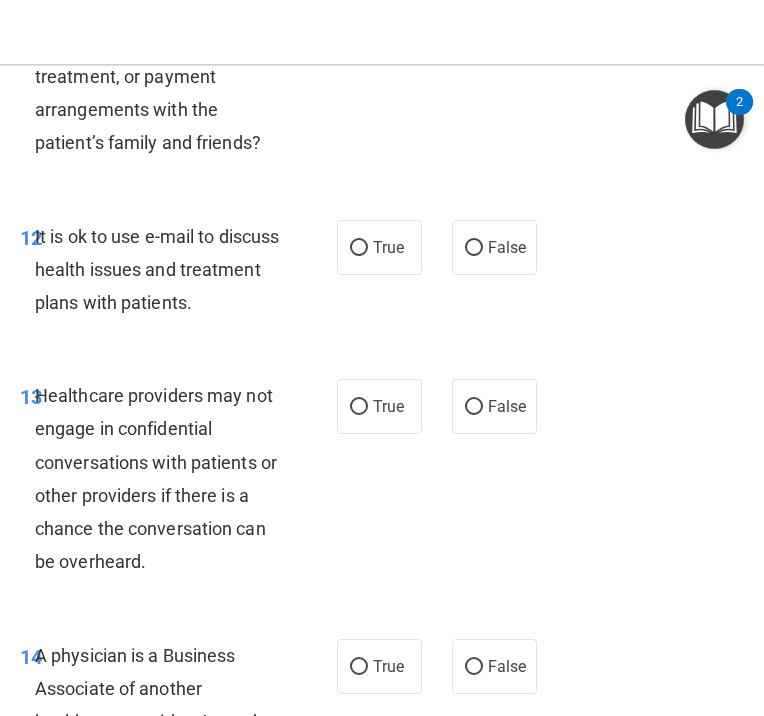 scroll, scrollTop: 2700, scrollLeft: 0, axis: vertical 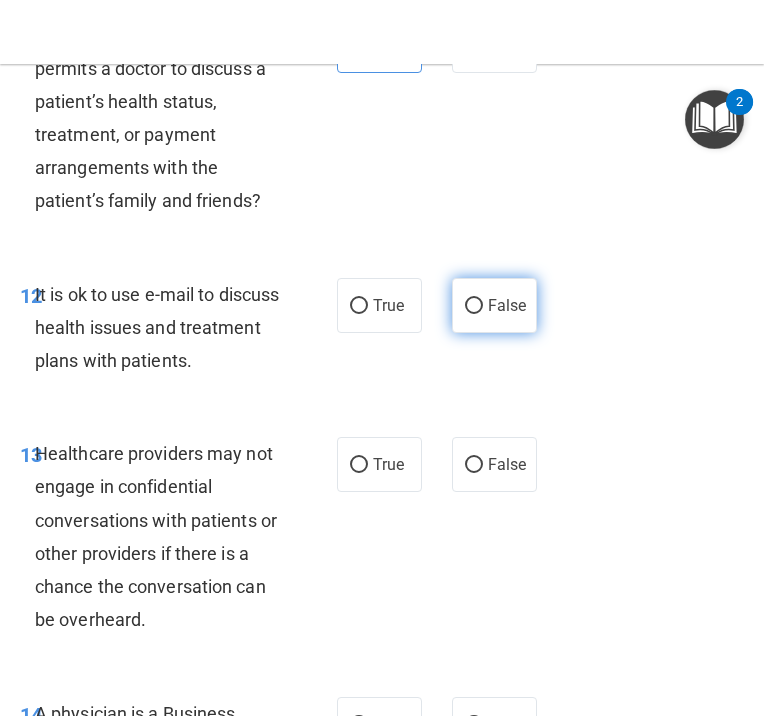 click on "False" at bounding box center (474, 306) 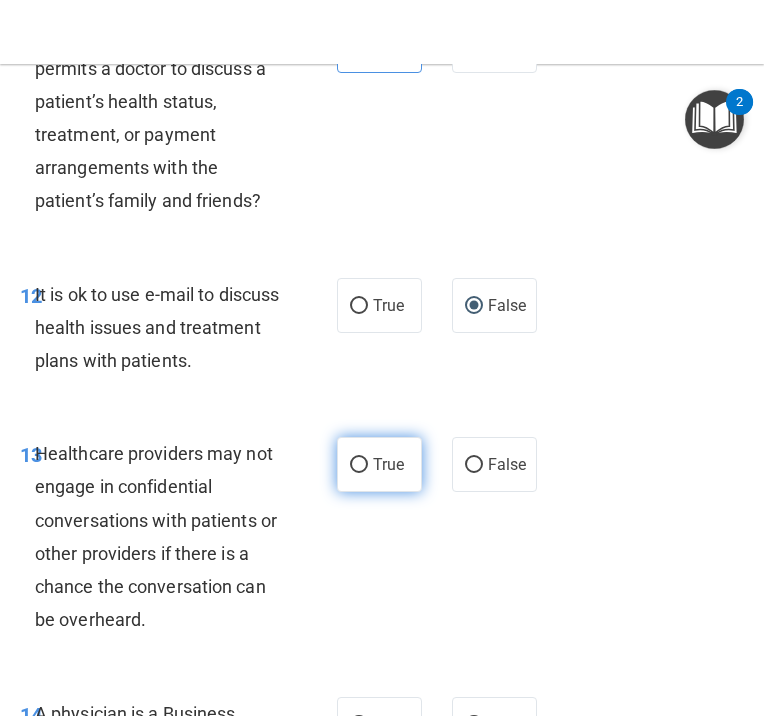 click on "True" at bounding box center [379, 464] 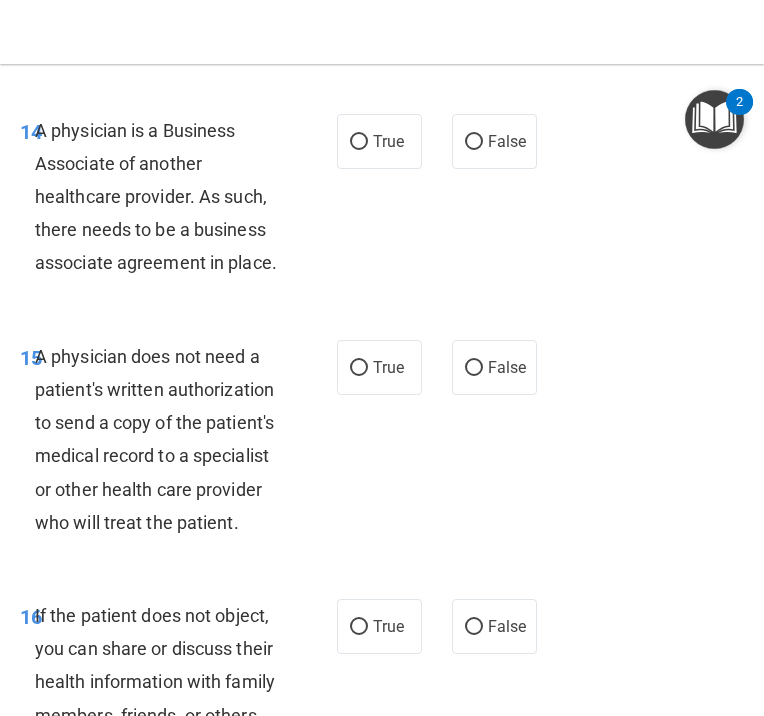 scroll, scrollTop: 3300, scrollLeft: 0, axis: vertical 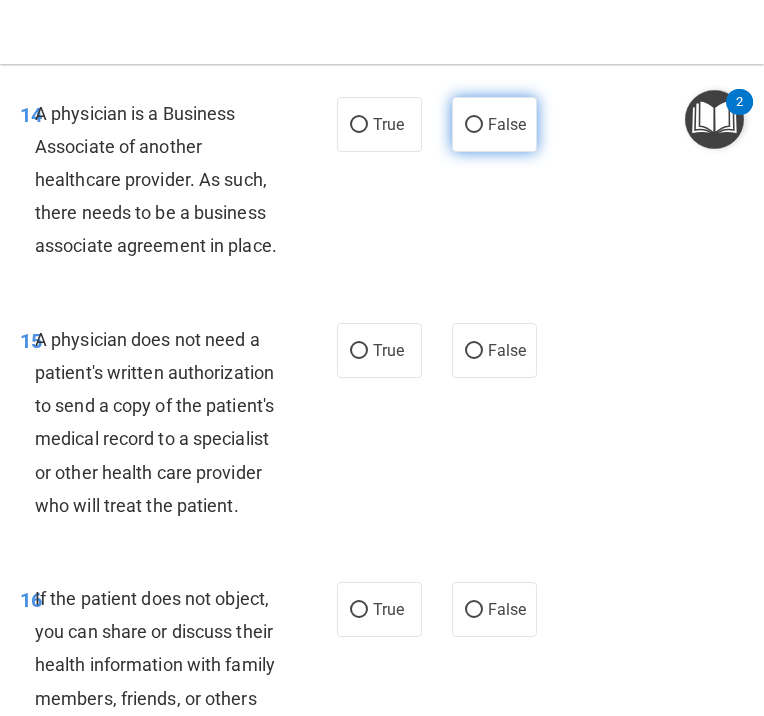 click on "False" at bounding box center [507, 124] 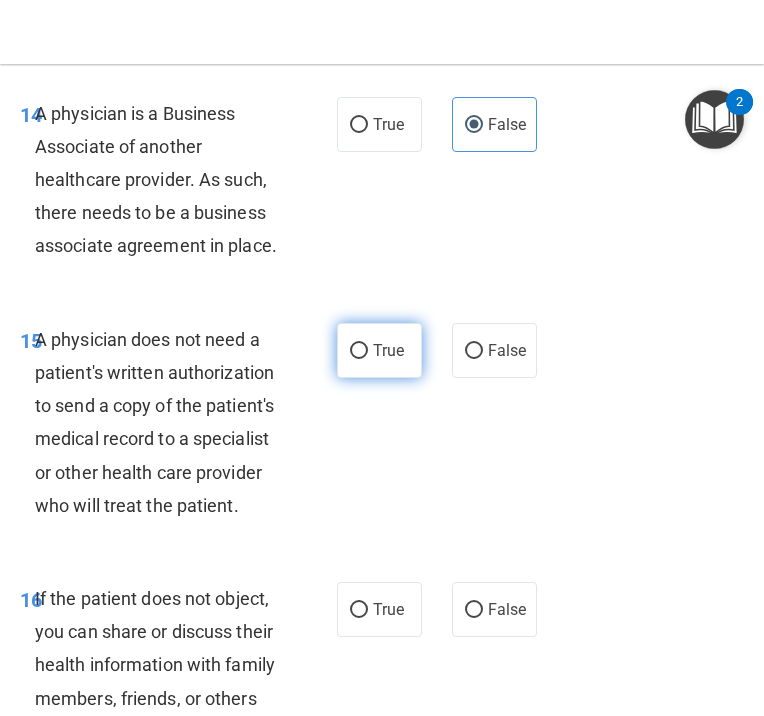 click on "True" at bounding box center (379, 350) 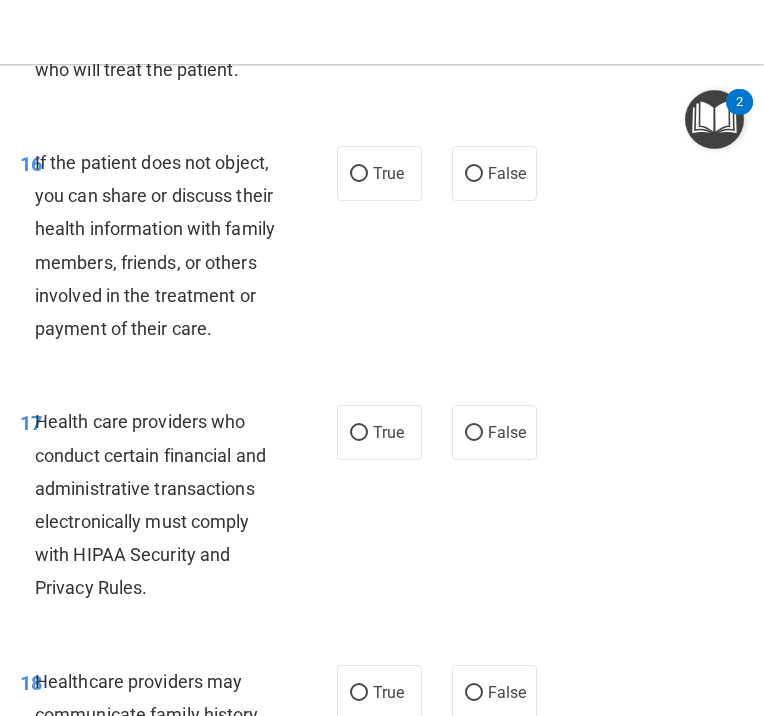 scroll, scrollTop: 3800, scrollLeft: 0, axis: vertical 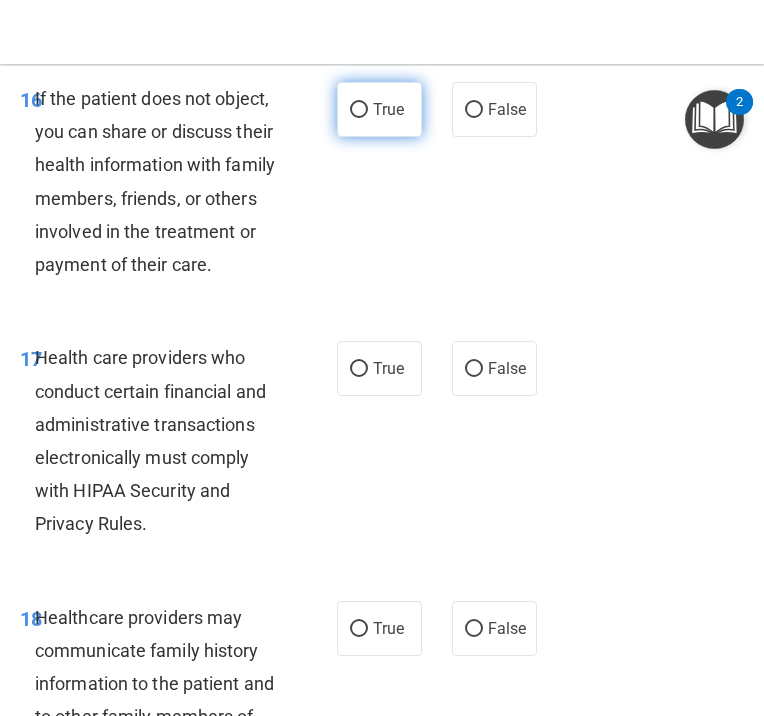 click on "True" at bounding box center (388, 109) 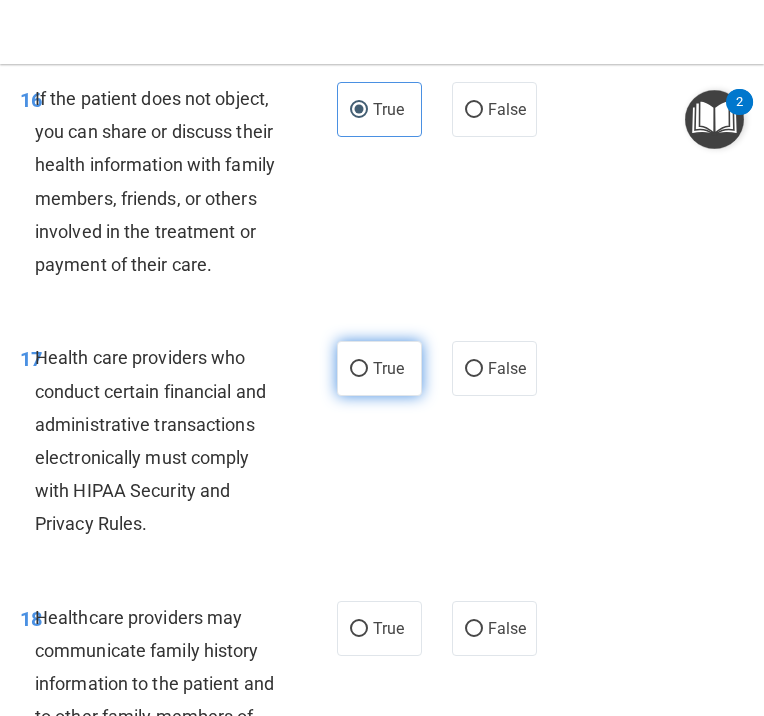 click on "True" at bounding box center (359, 369) 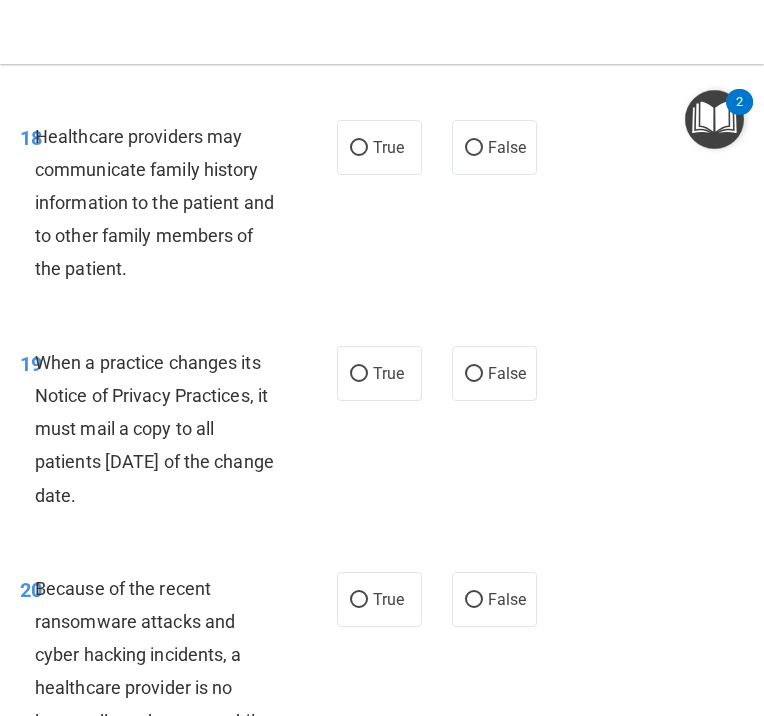 scroll, scrollTop: 4300, scrollLeft: 0, axis: vertical 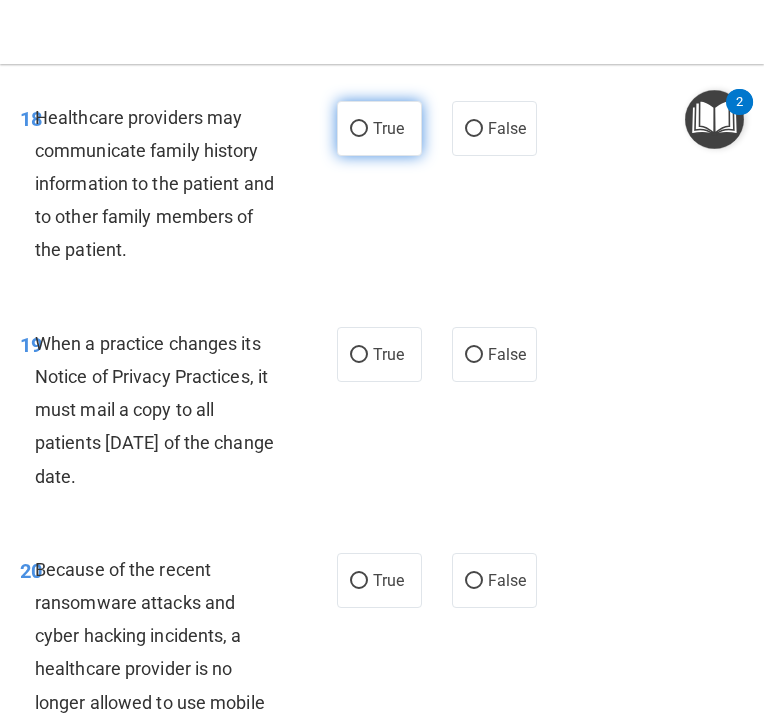 click on "True" at bounding box center [359, 129] 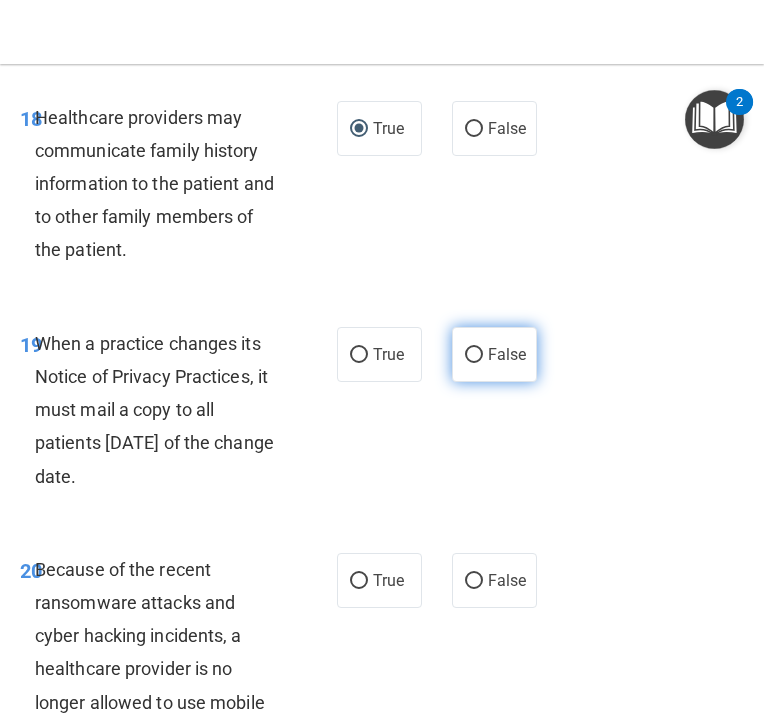 click on "False" at bounding box center [507, 354] 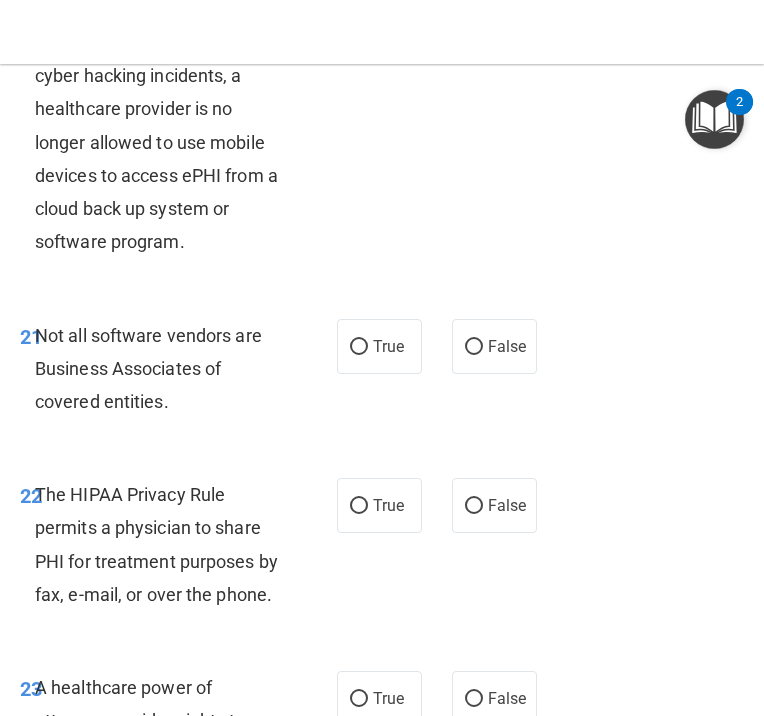 scroll, scrollTop: 4900, scrollLeft: 0, axis: vertical 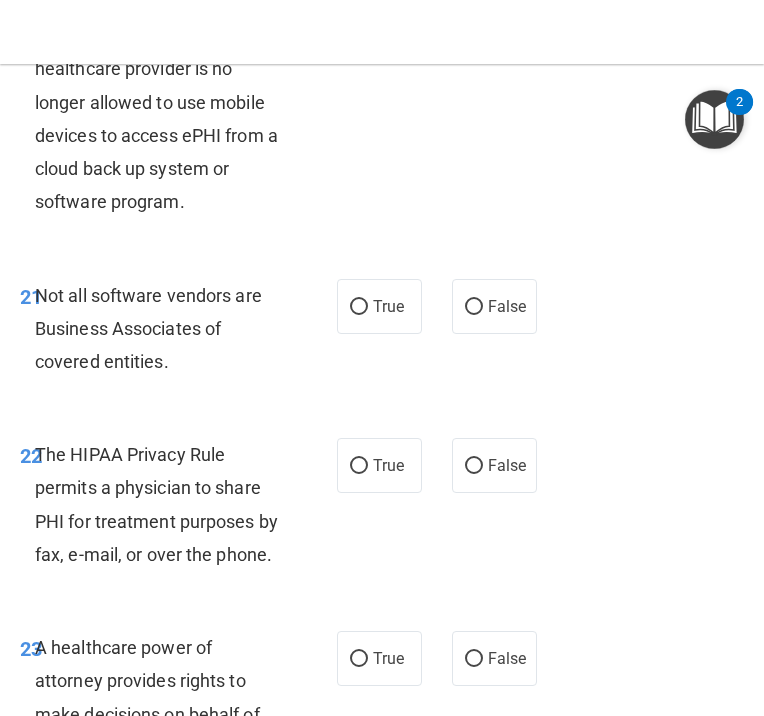 click on "False" at bounding box center (507, -20) 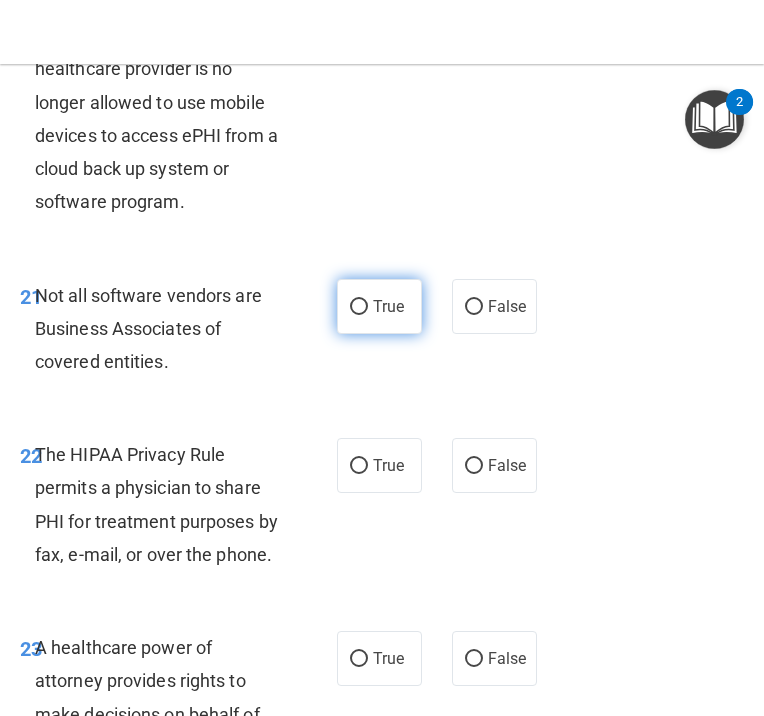 click on "True" at bounding box center [379, 306] 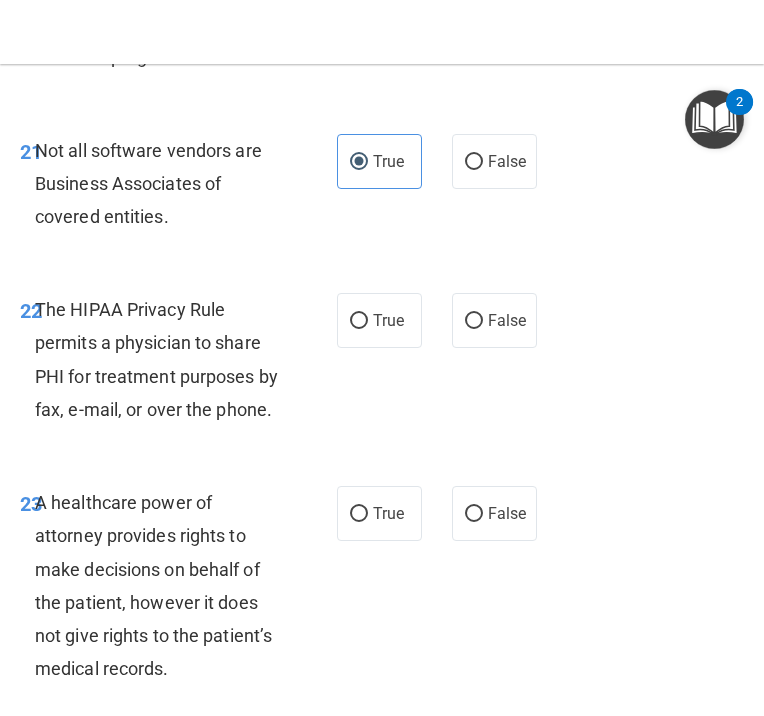 scroll, scrollTop: 5100, scrollLeft: 0, axis: vertical 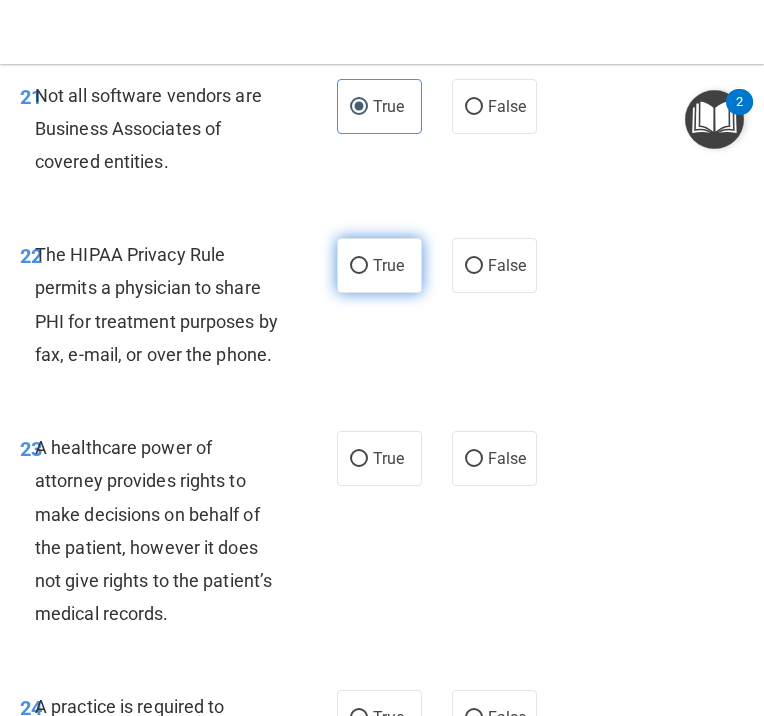 click on "True" at bounding box center (379, 265) 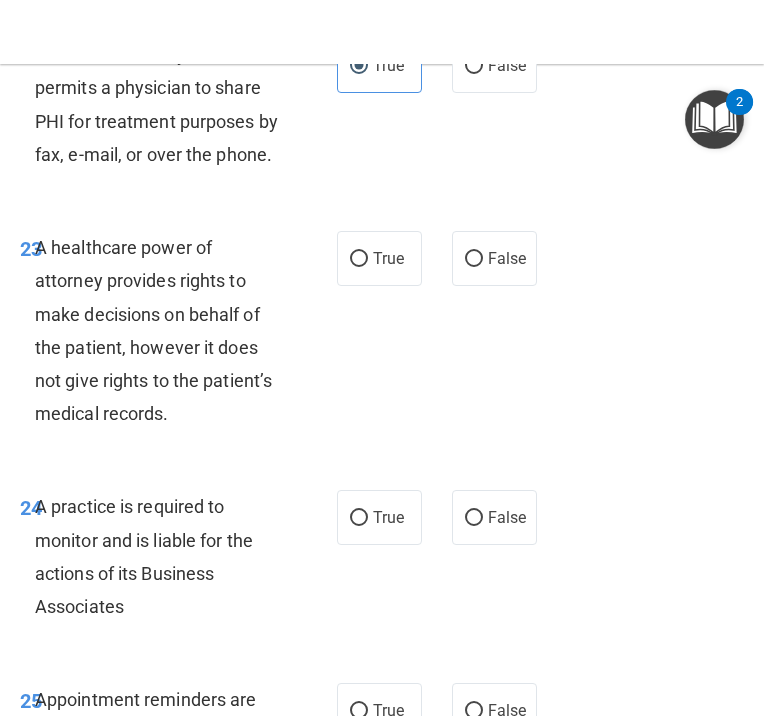 click on "True" at bounding box center [388, 258] 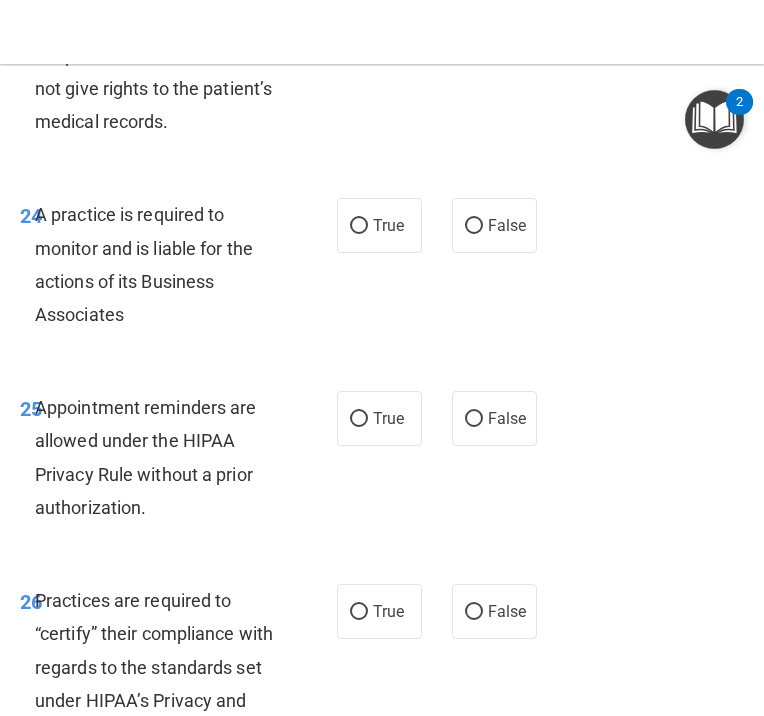 scroll, scrollTop: 5600, scrollLeft: 0, axis: vertical 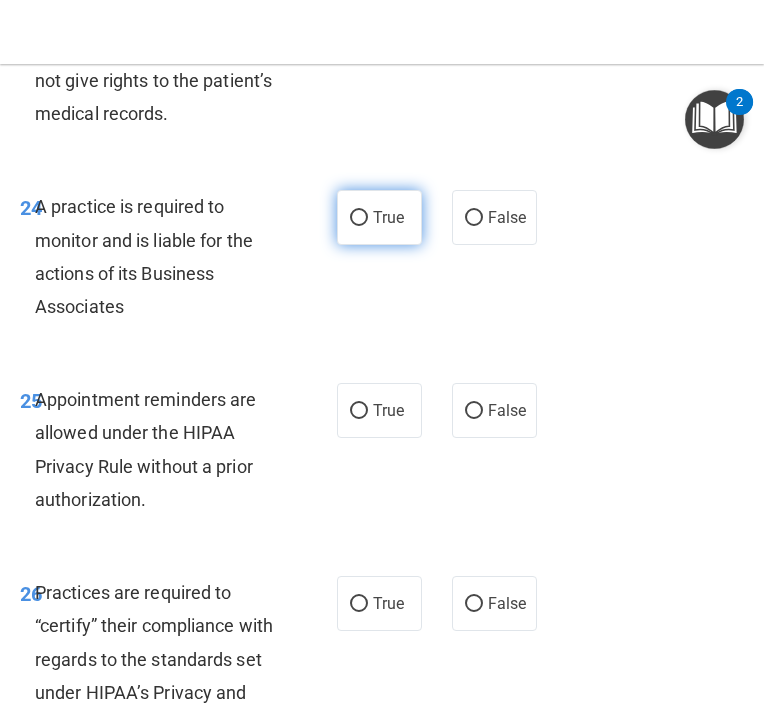 click on "True" at bounding box center (379, 217) 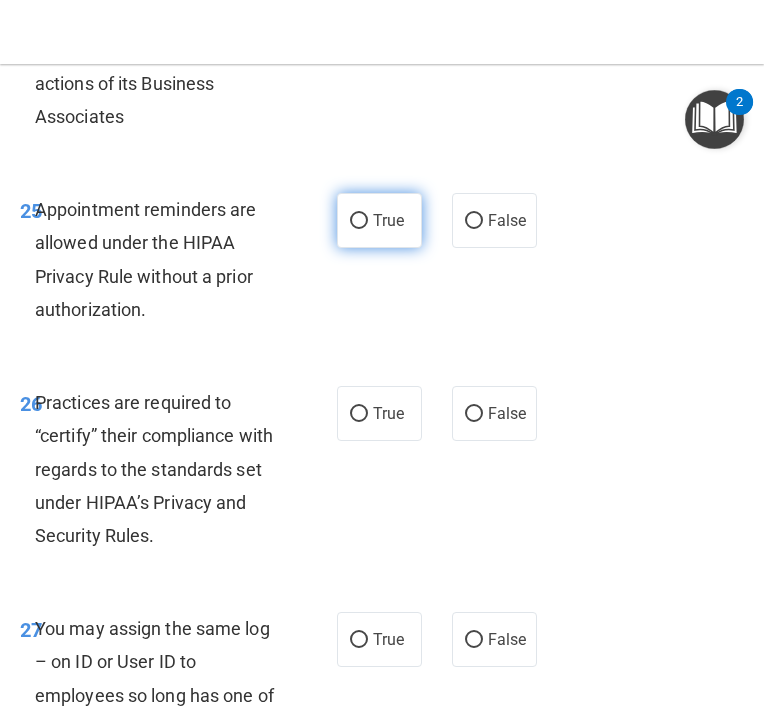 scroll, scrollTop: 5800, scrollLeft: 0, axis: vertical 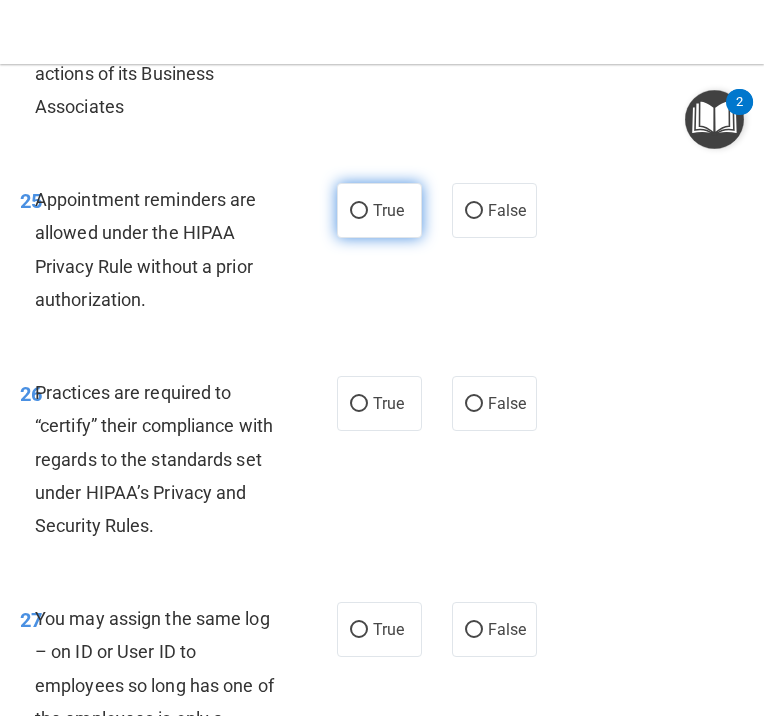 click on "True" at bounding box center (359, 211) 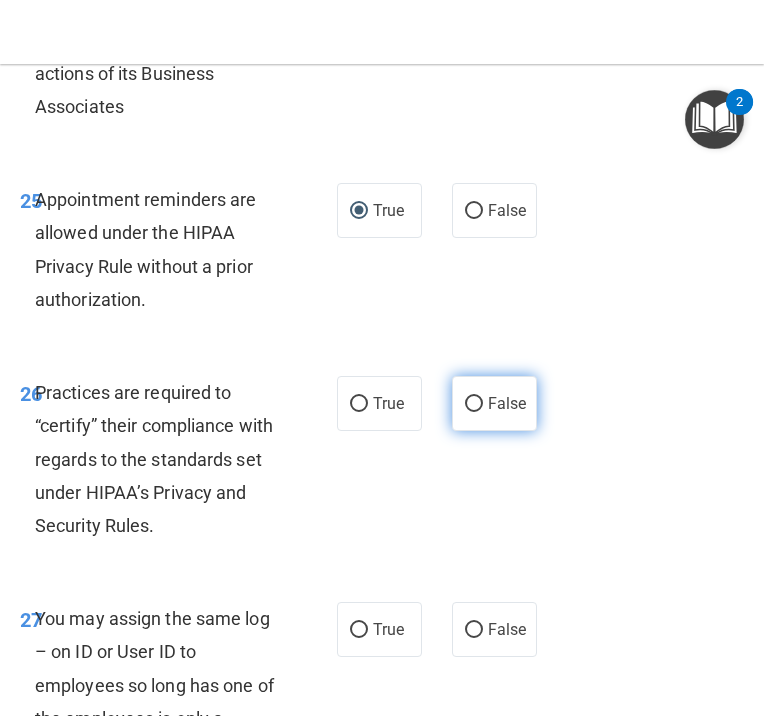 click on "False" at bounding box center (507, 403) 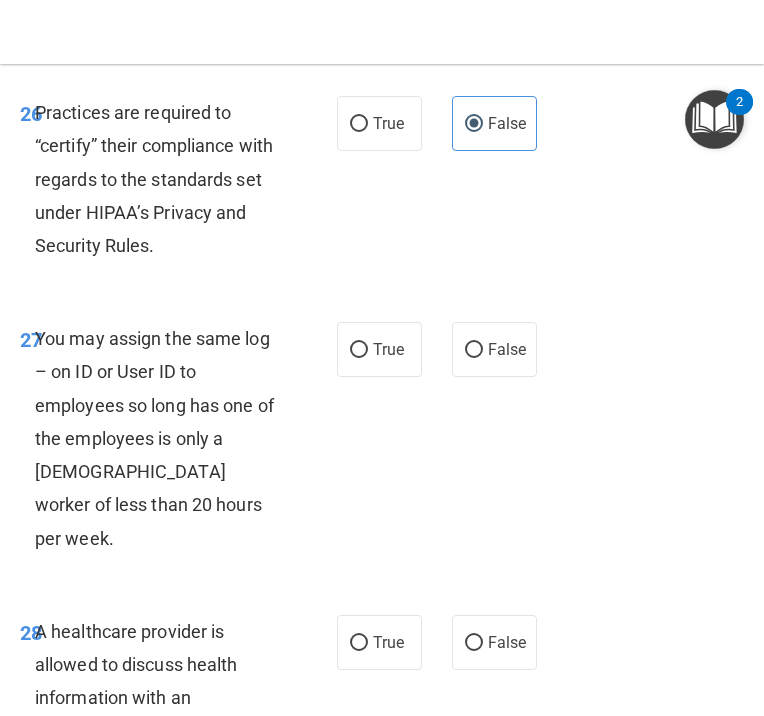 scroll, scrollTop: 6100, scrollLeft: 0, axis: vertical 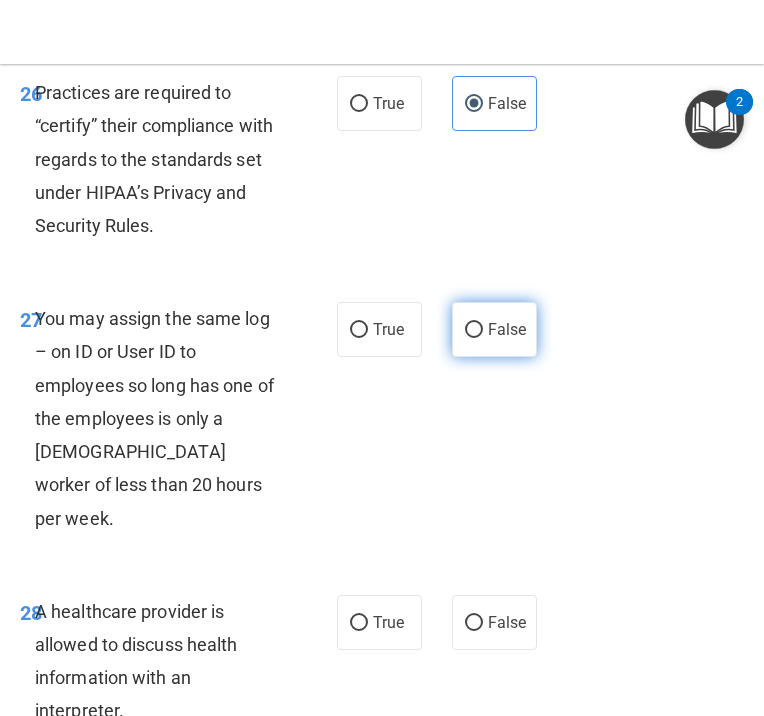 click on "False" at bounding box center [494, 329] 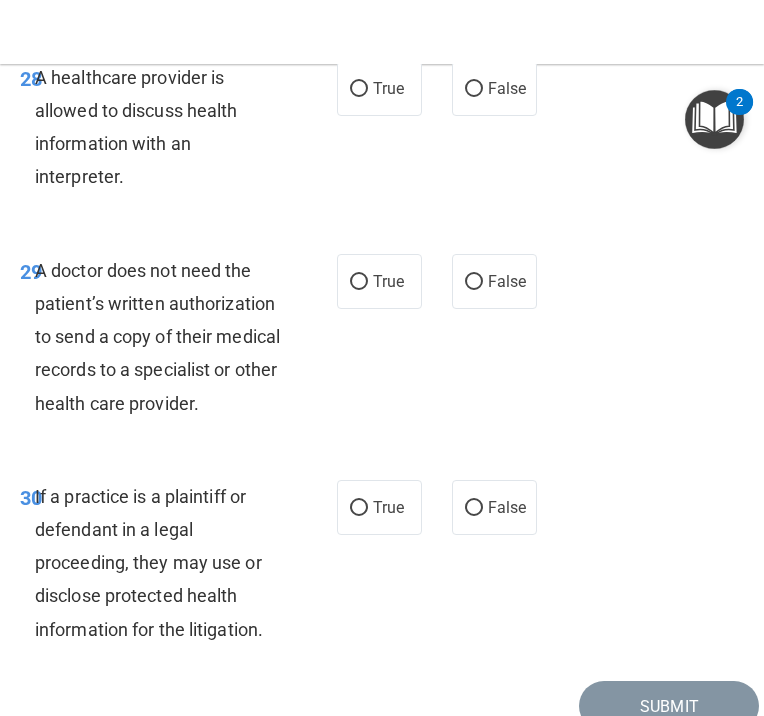 scroll, scrollTop: 6700, scrollLeft: 0, axis: vertical 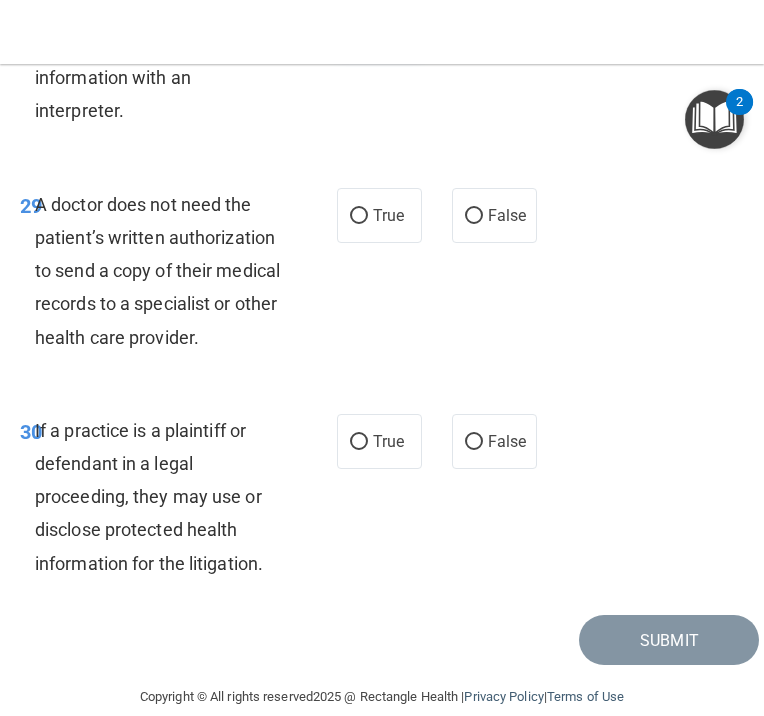 click on "True" at bounding box center [388, 22] 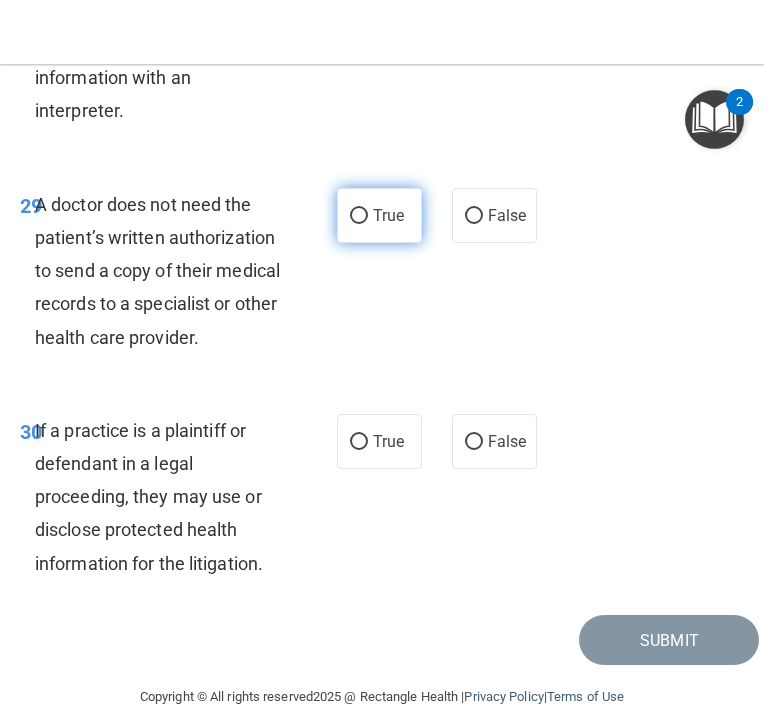 drag, startPoint x: 374, startPoint y: 412, endPoint x: 388, endPoint y: 413, distance: 14.035668 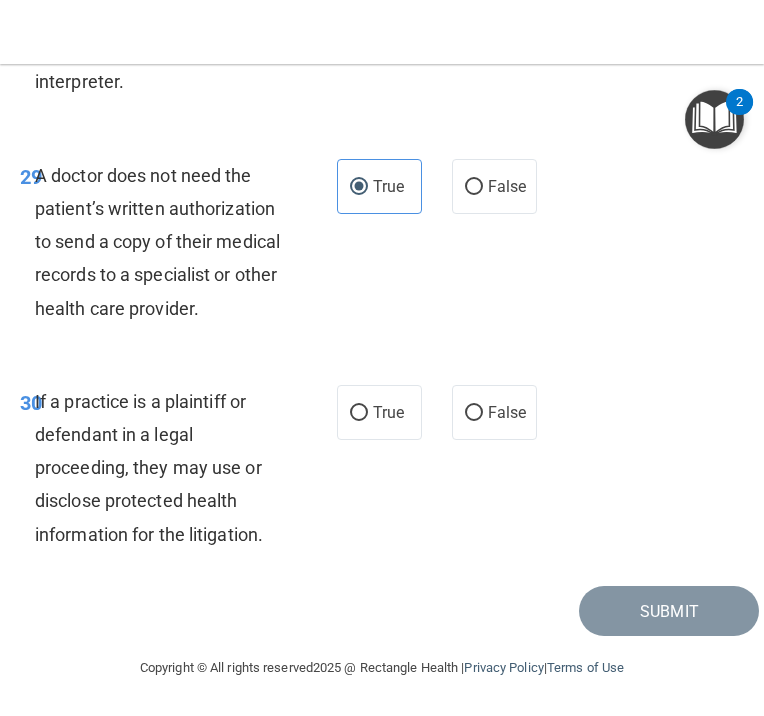 scroll, scrollTop: 6962, scrollLeft: 0, axis: vertical 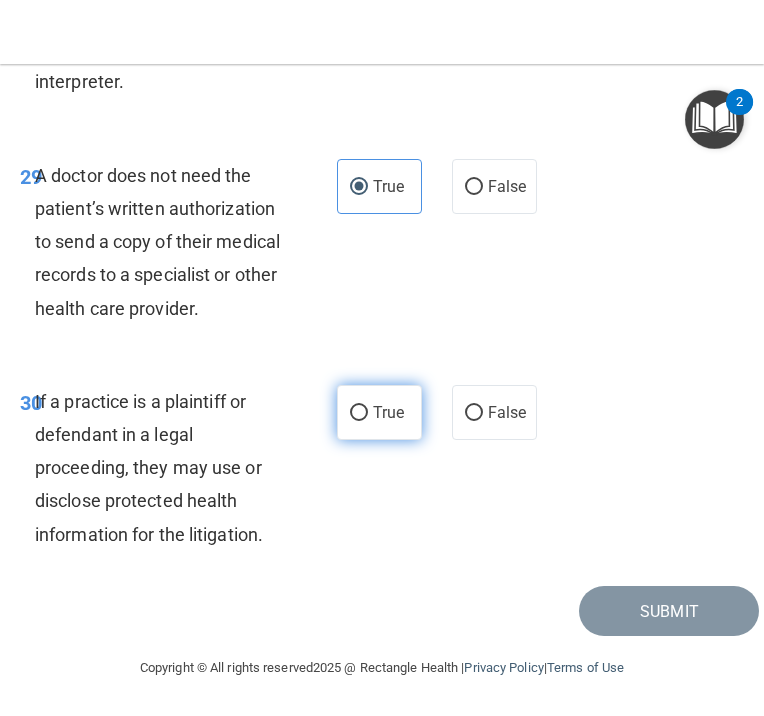 click on "True" at bounding box center [359, 413] 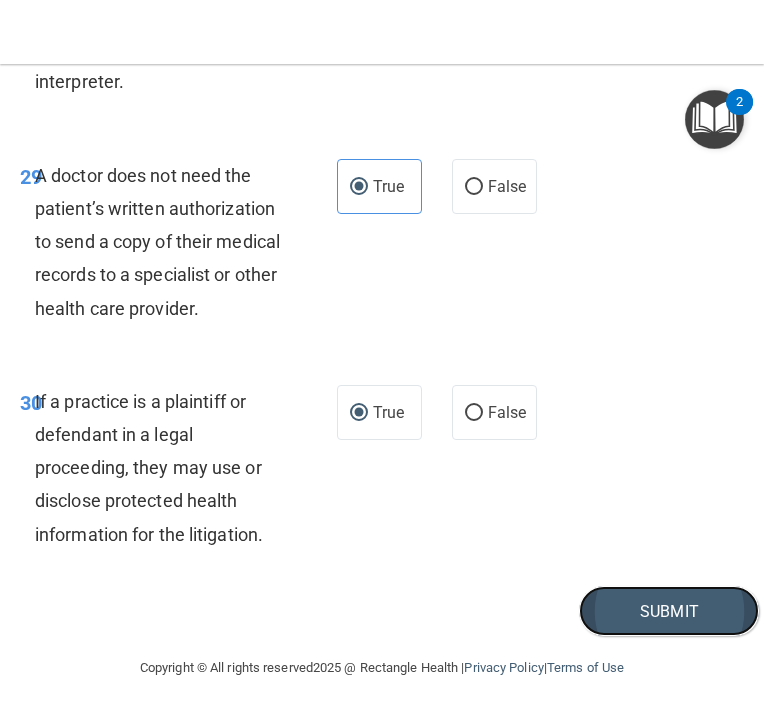 click on "Submit" at bounding box center (669, 611) 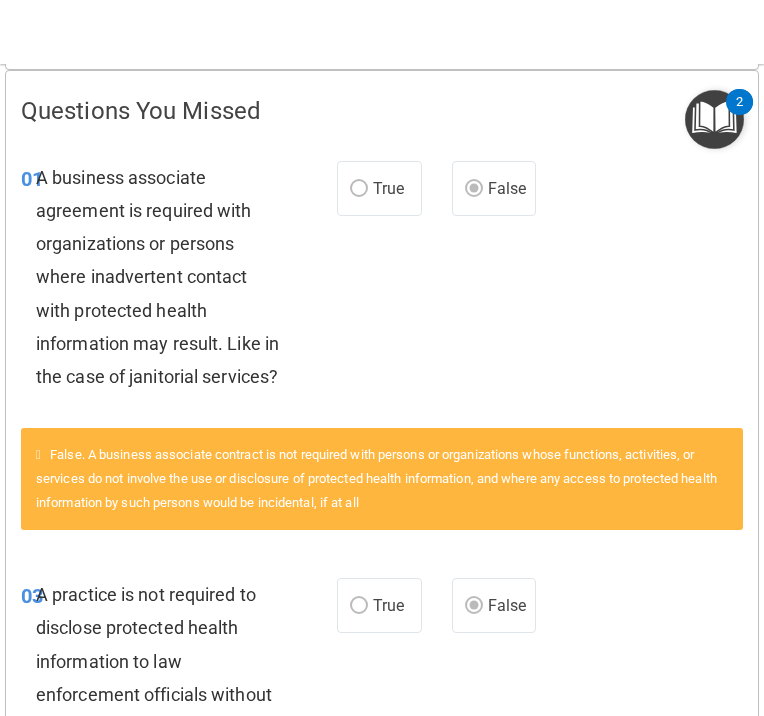 scroll, scrollTop: 400, scrollLeft: 0, axis: vertical 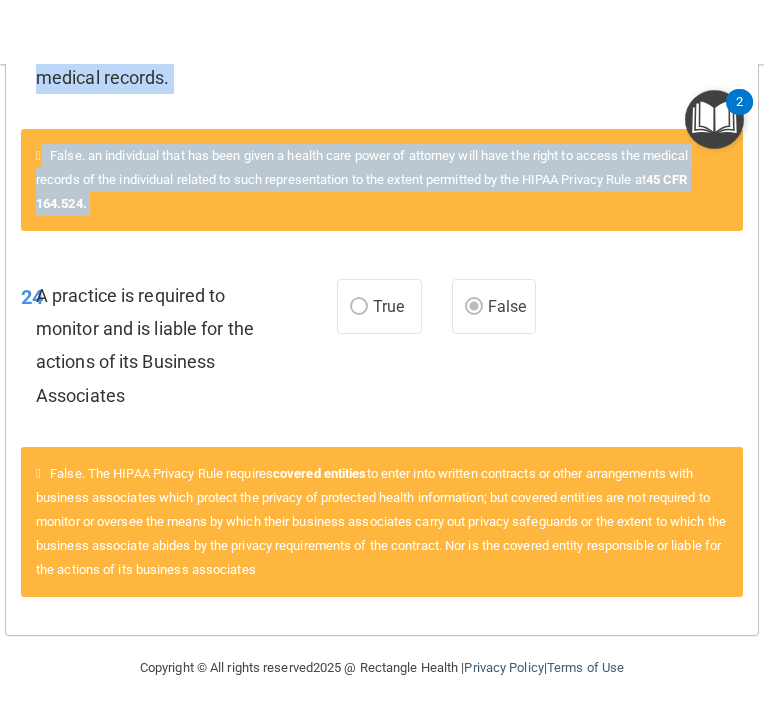 drag, startPoint x: 37, startPoint y: 183, endPoint x: 408, endPoint y: 513, distance: 496.52896 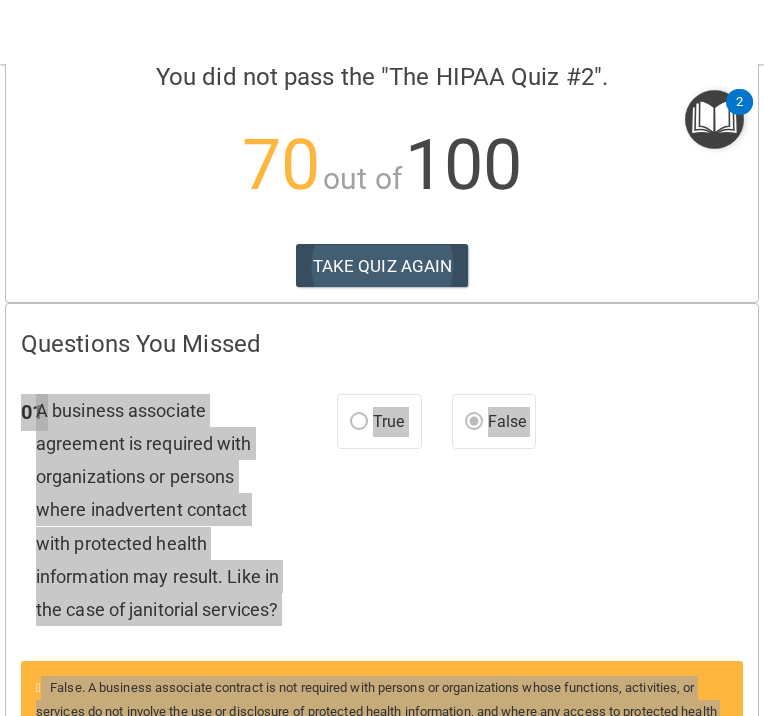 scroll, scrollTop: 200, scrollLeft: 0, axis: vertical 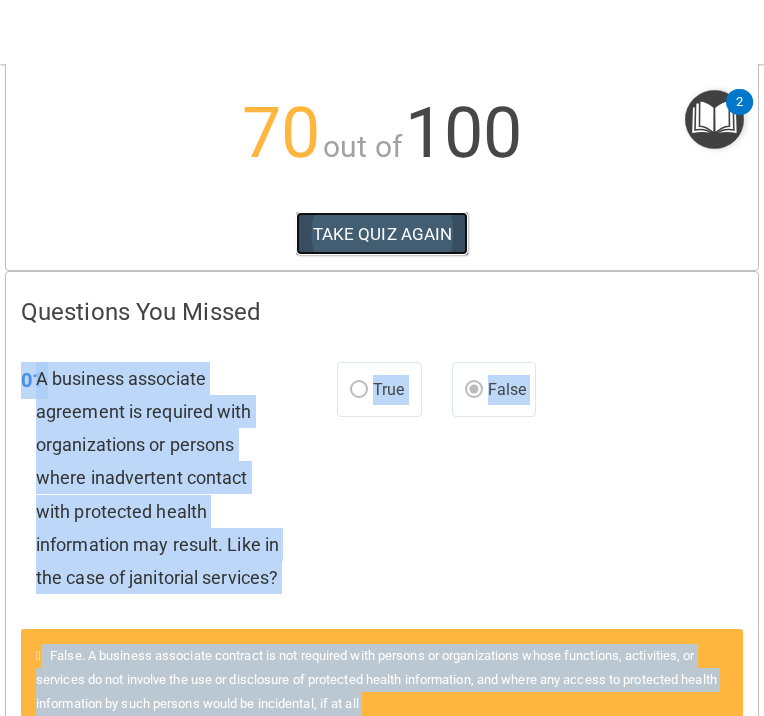 click on "TAKE QUIZ AGAIN" at bounding box center (382, 234) 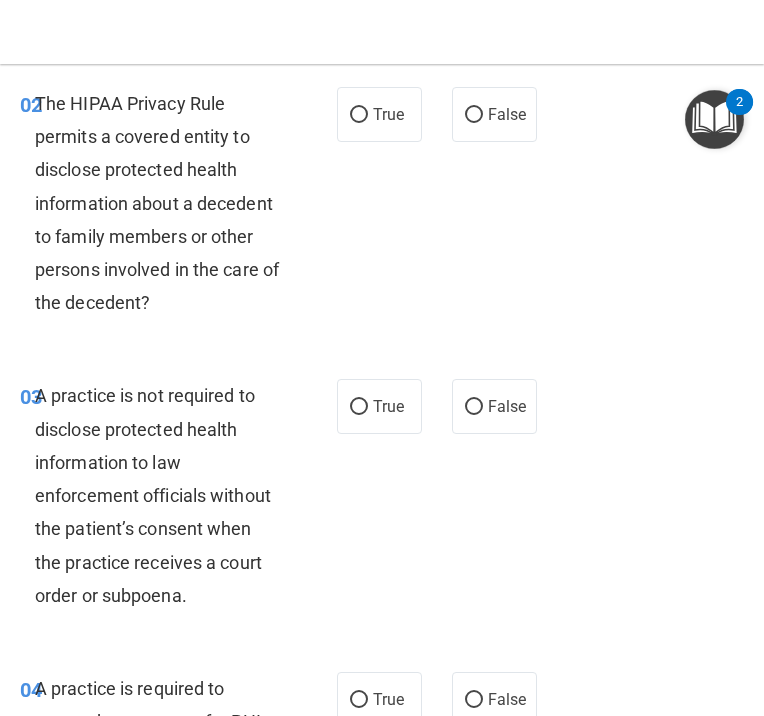 scroll, scrollTop: 0, scrollLeft: 0, axis: both 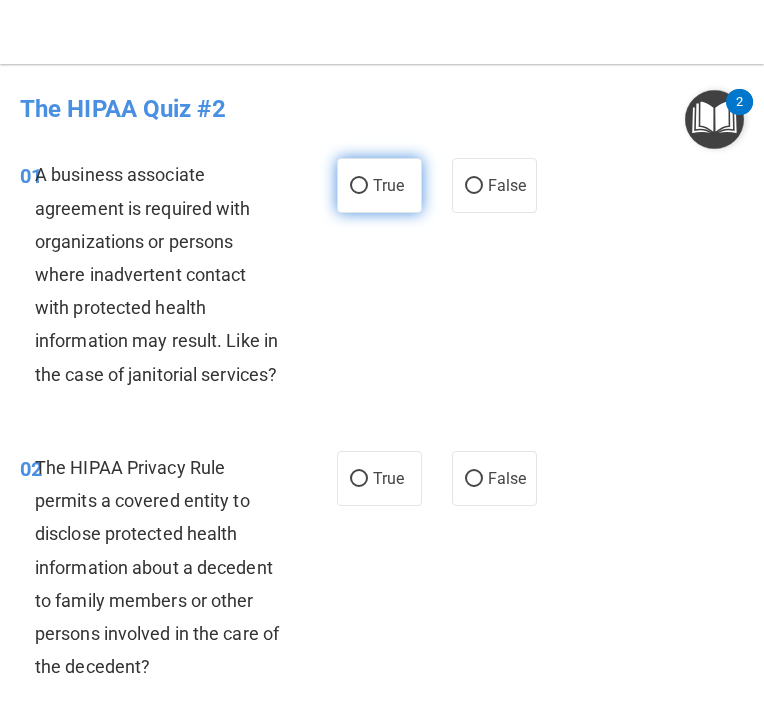 click on "True" at bounding box center (379, 185) 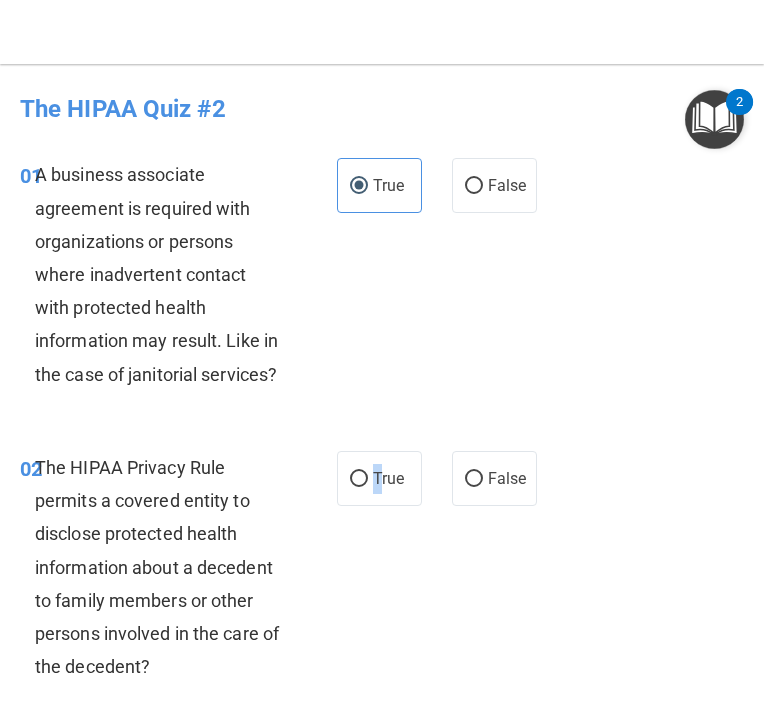 drag, startPoint x: 370, startPoint y: 485, endPoint x: 376, endPoint y: 435, distance: 50.358715 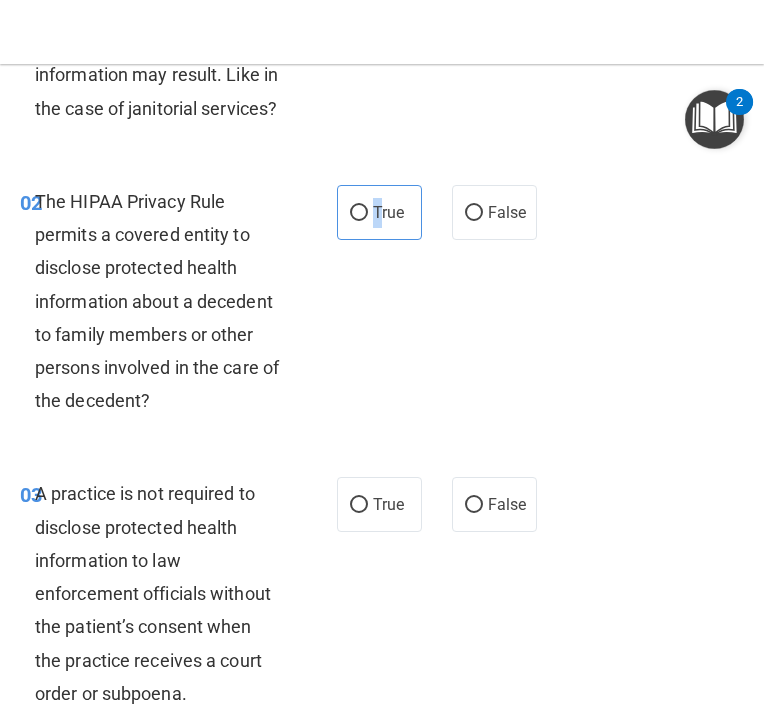 scroll, scrollTop: 300, scrollLeft: 0, axis: vertical 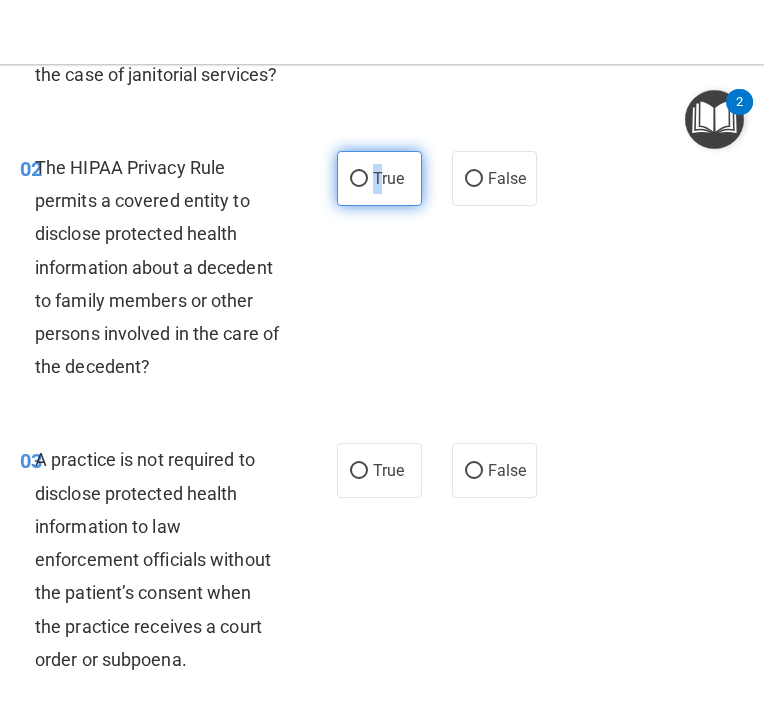 click on "True" at bounding box center [379, 178] 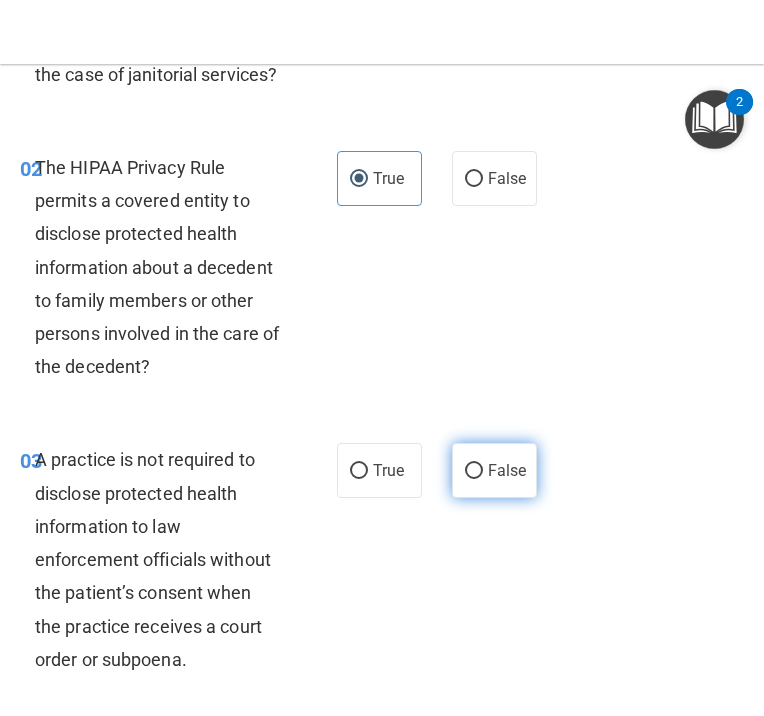 click on "False" at bounding box center (507, 470) 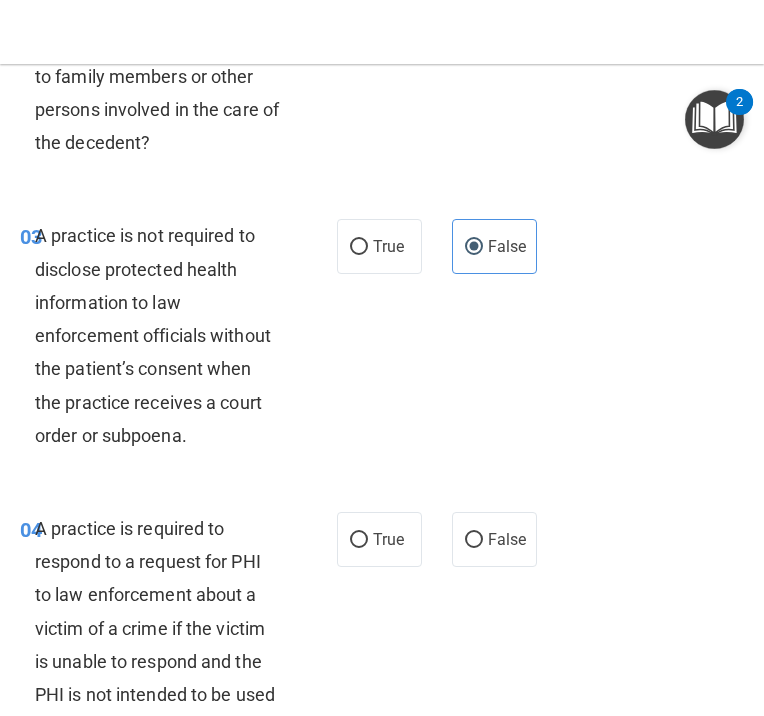 scroll, scrollTop: 600, scrollLeft: 0, axis: vertical 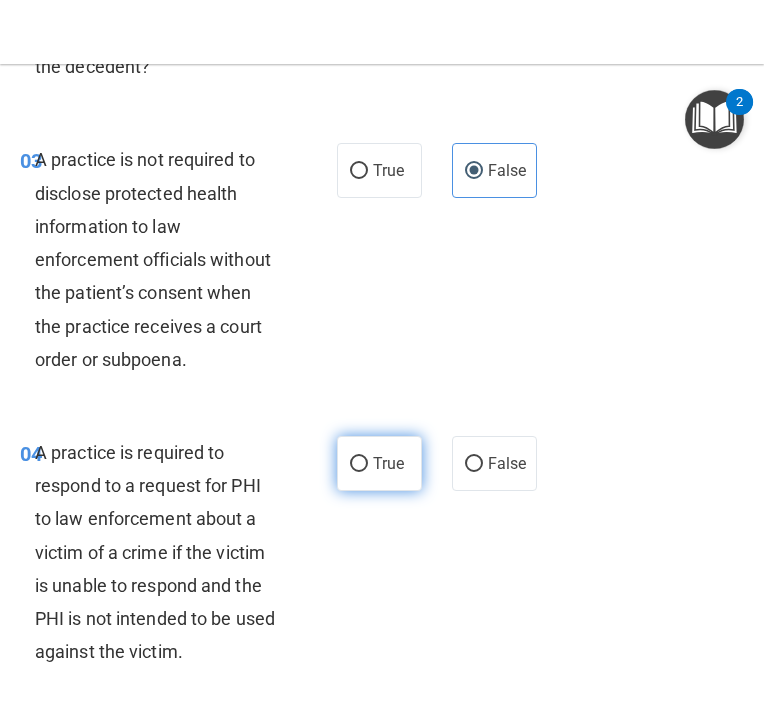 click on "True" at bounding box center (359, 464) 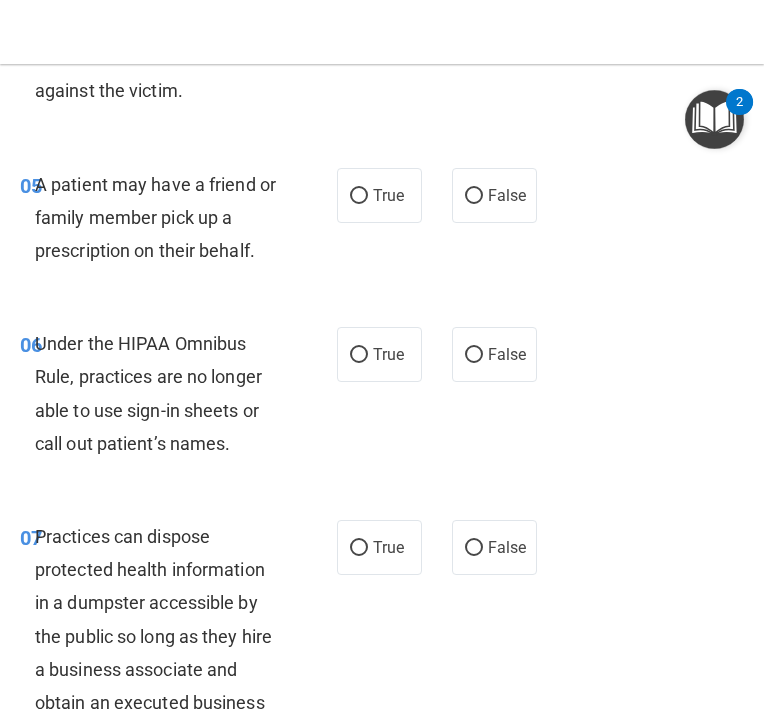 scroll, scrollTop: 1200, scrollLeft: 0, axis: vertical 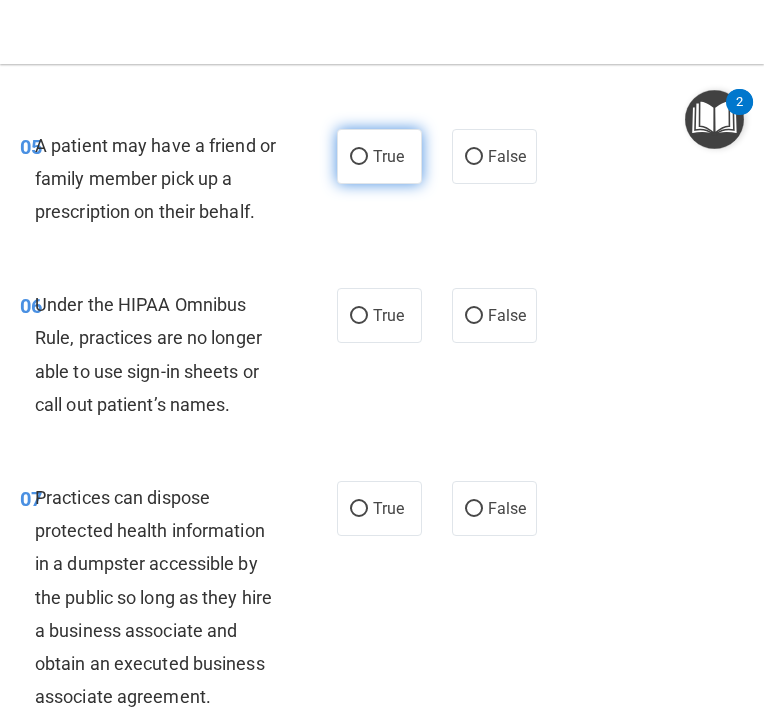 click on "True" at bounding box center (379, 156) 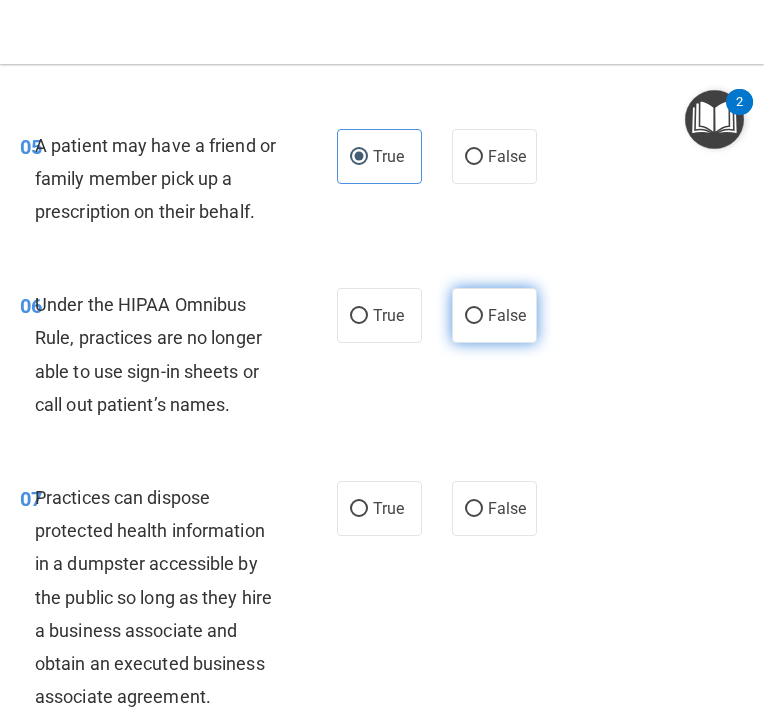 click on "False" at bounding box center (494, 315) 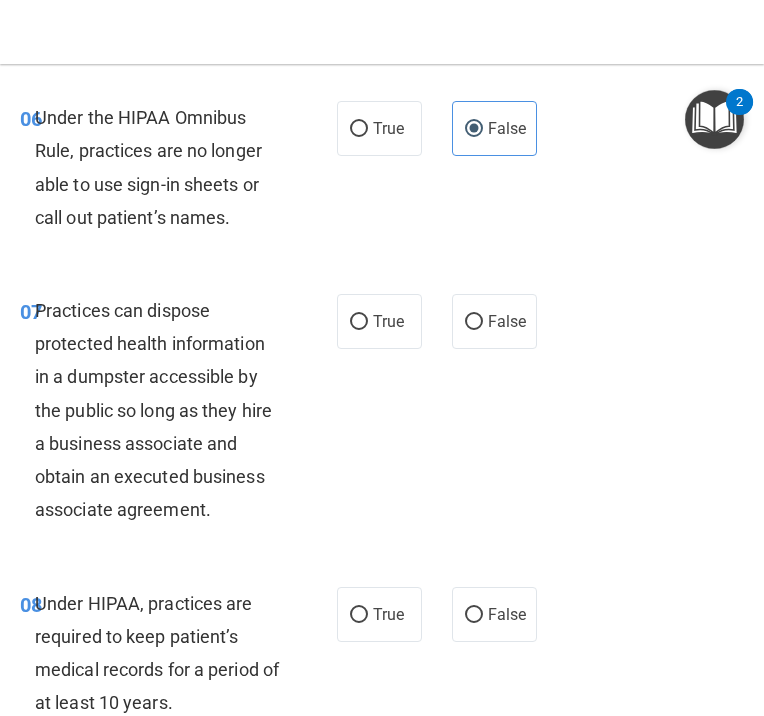 scroll, scrollTop: 1400, scrollLeft: 0, axis: vertical 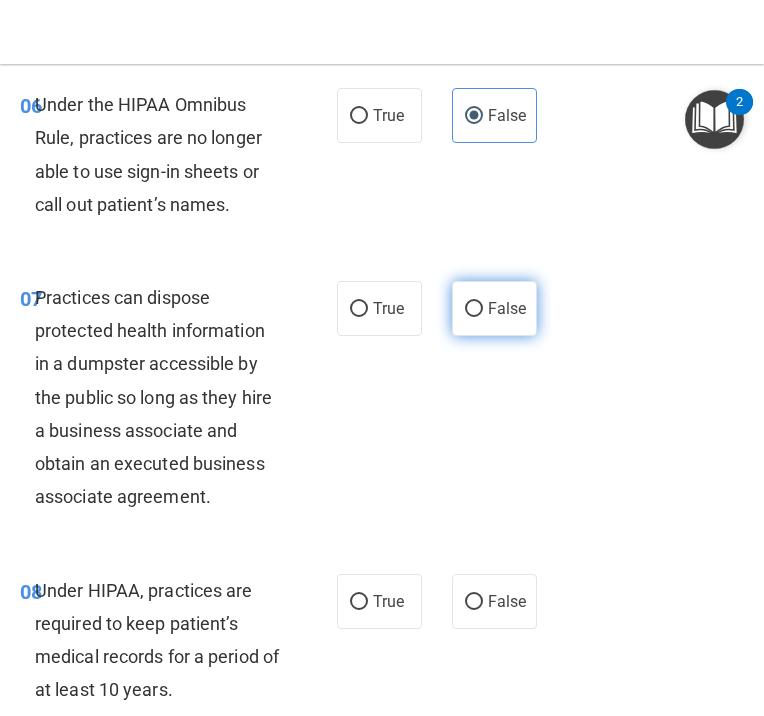 click on "False" at bounding box center (507, 308) 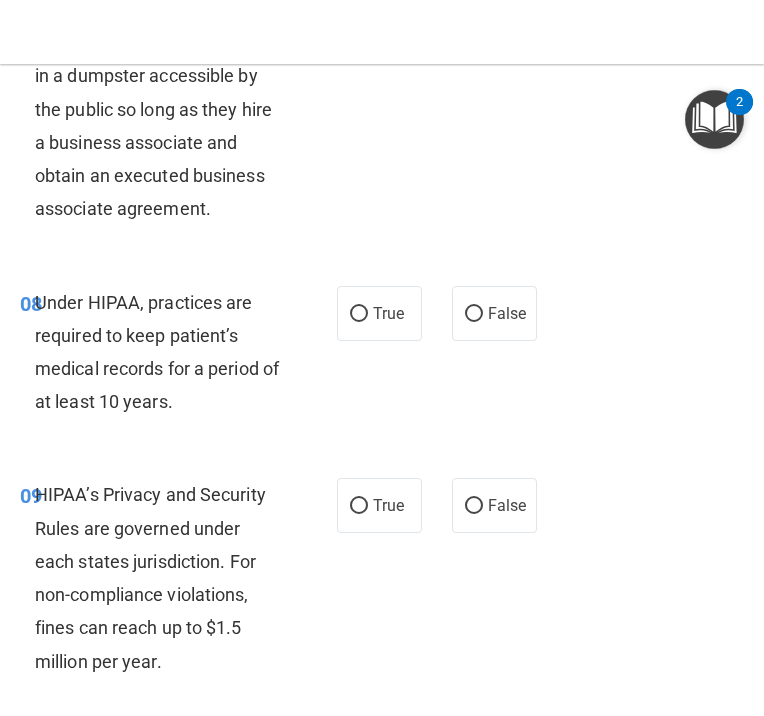scroll, scrollTop: 1800, scrollLeft: 0, axis: vertical 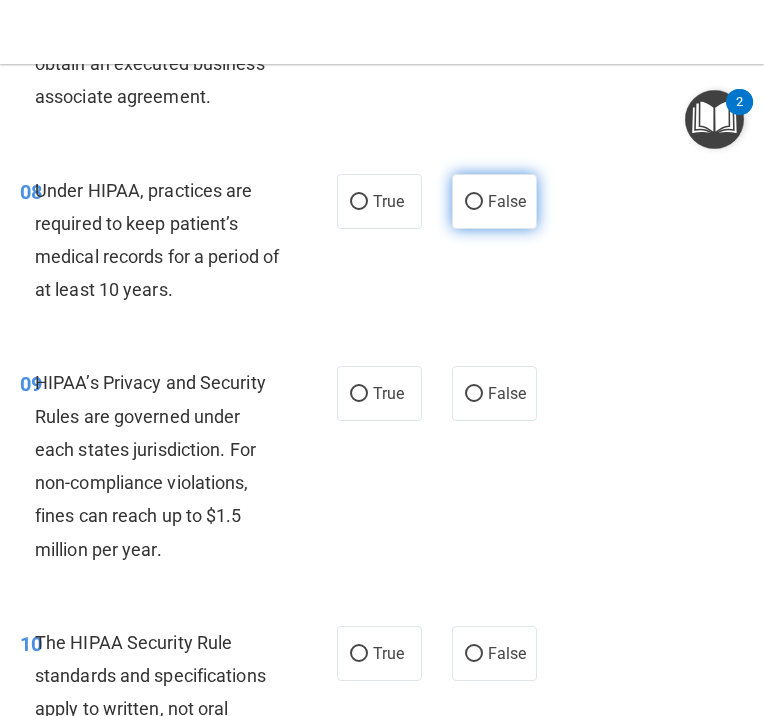 click on "False" at bounding box center [494, 201] 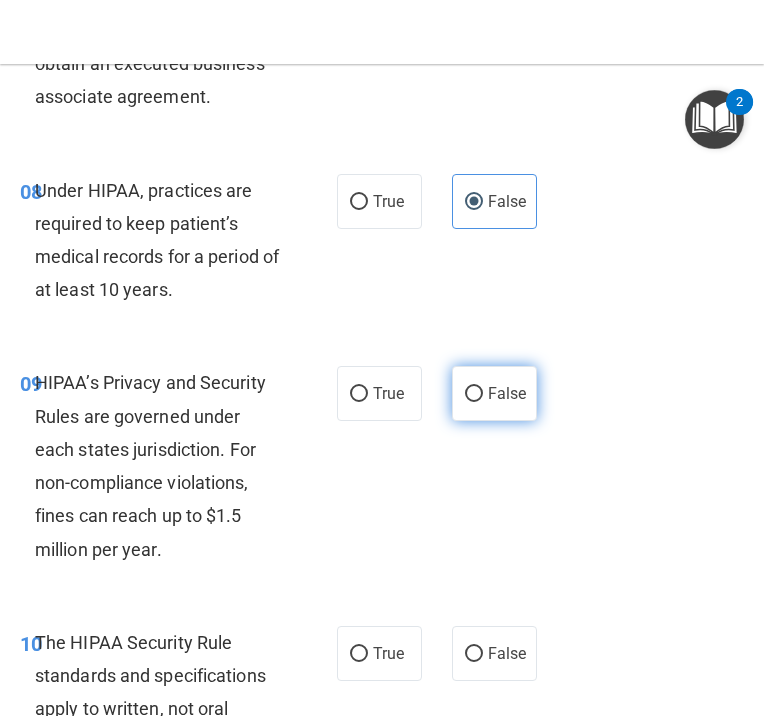 click on "False" at bounding box center [494, 393] 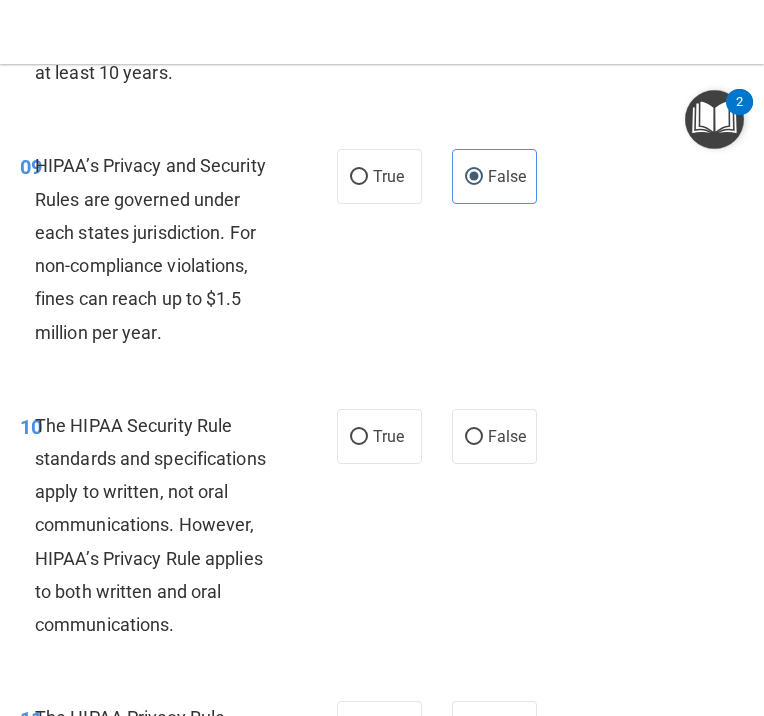 scroll, scrollTop: 2100, scrollLeft: 0, axis: vertical 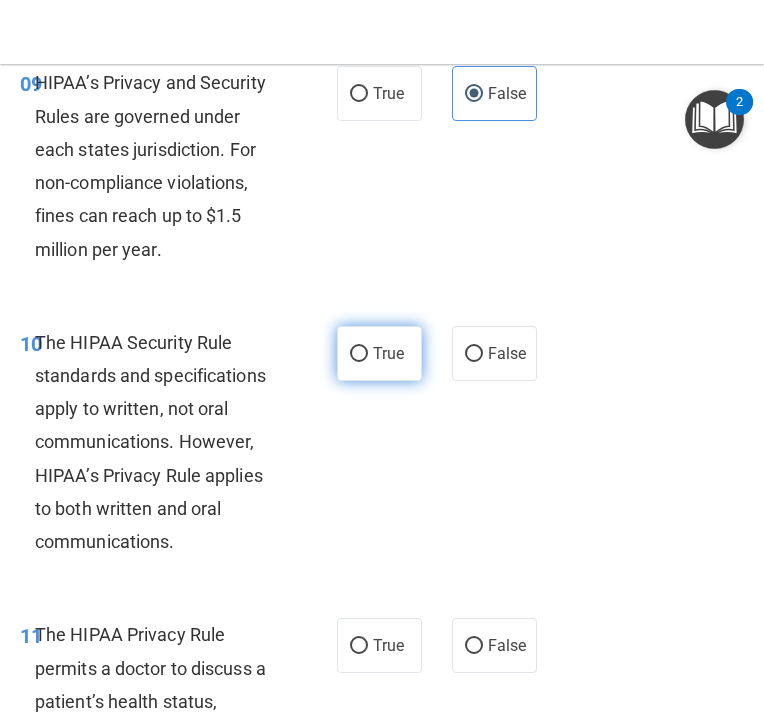 click on "True" at bounding box center [379, 353] 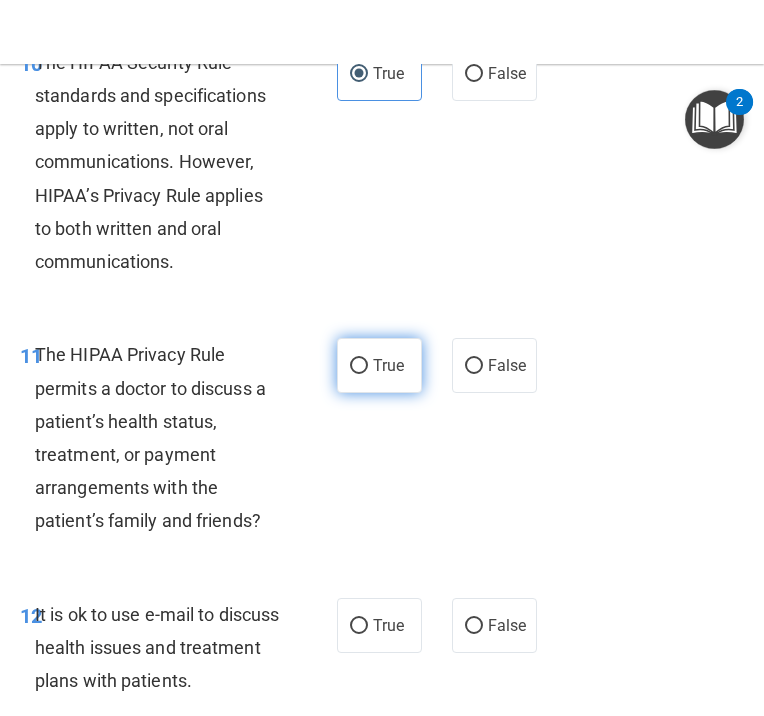 scroll, scrollTop: 2400, scrollLeft: 0, axis: vertical 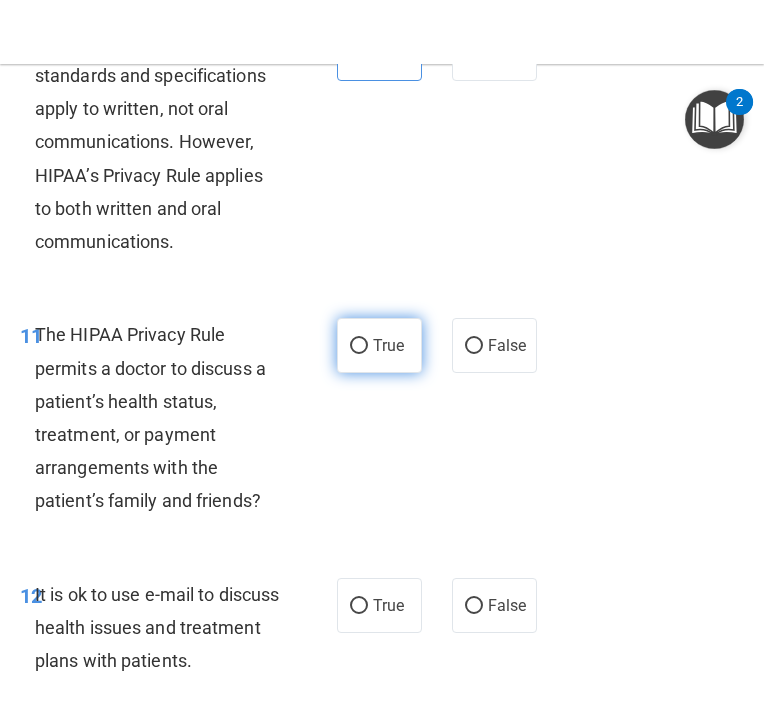 click on "True" at bounding box center (379, 345) 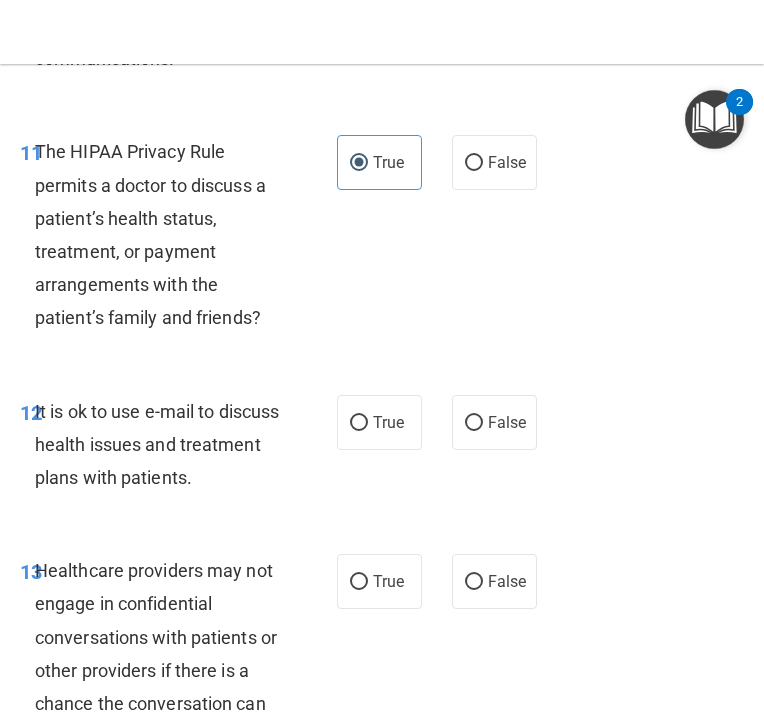 scroll, scrollTop: 2600, scrollLeft: 0, axis: vertical 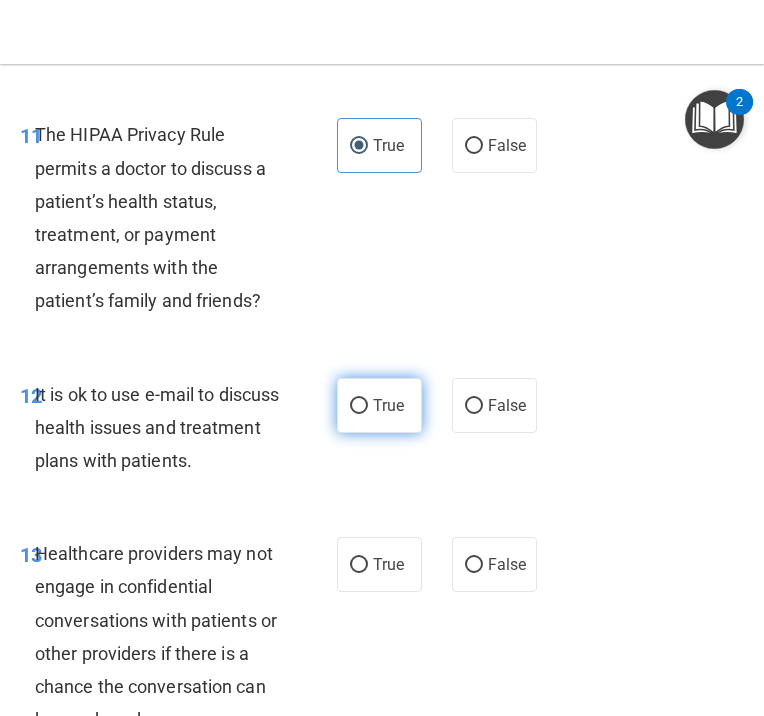 click on "True" at bounding box center (388, 405) 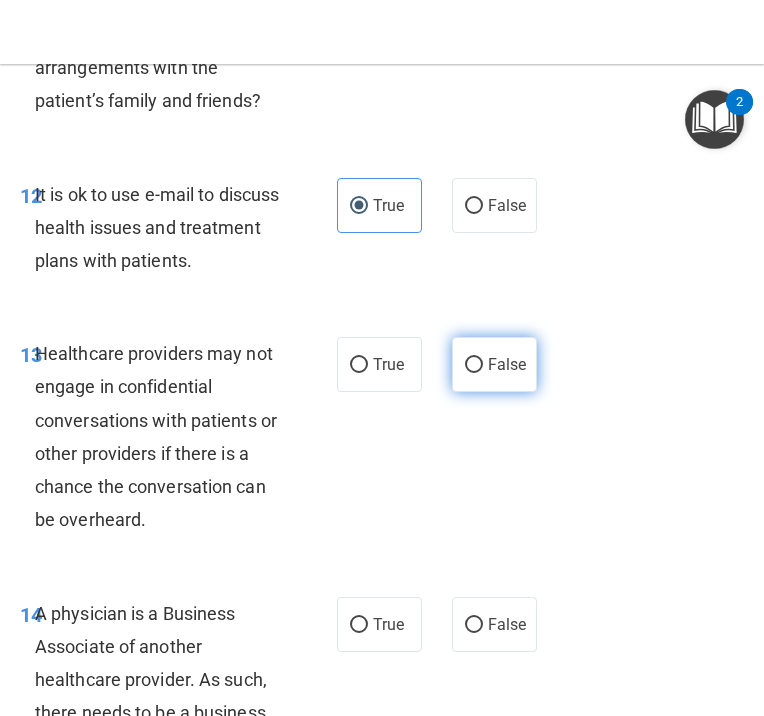 click on "False" at bounding box center [494, 364] 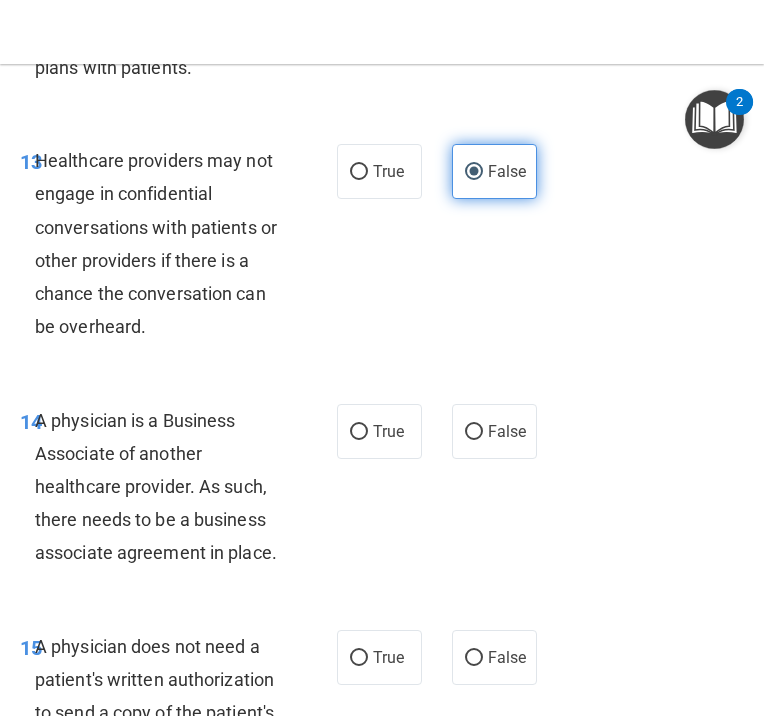 scroll, scrollTop: 3000, scrollLeft: 0, axis: vertical 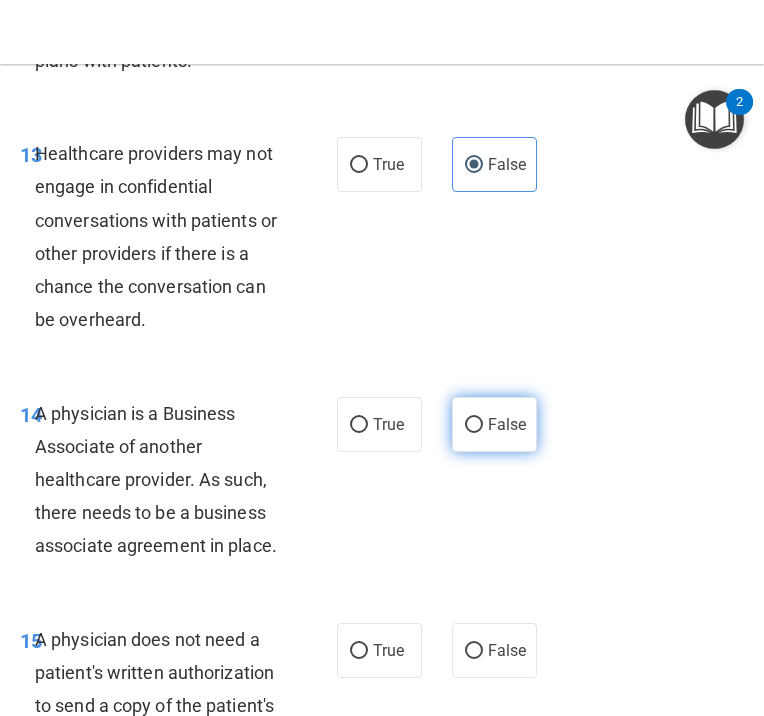 click on "False" at bounding box center (494, 424) 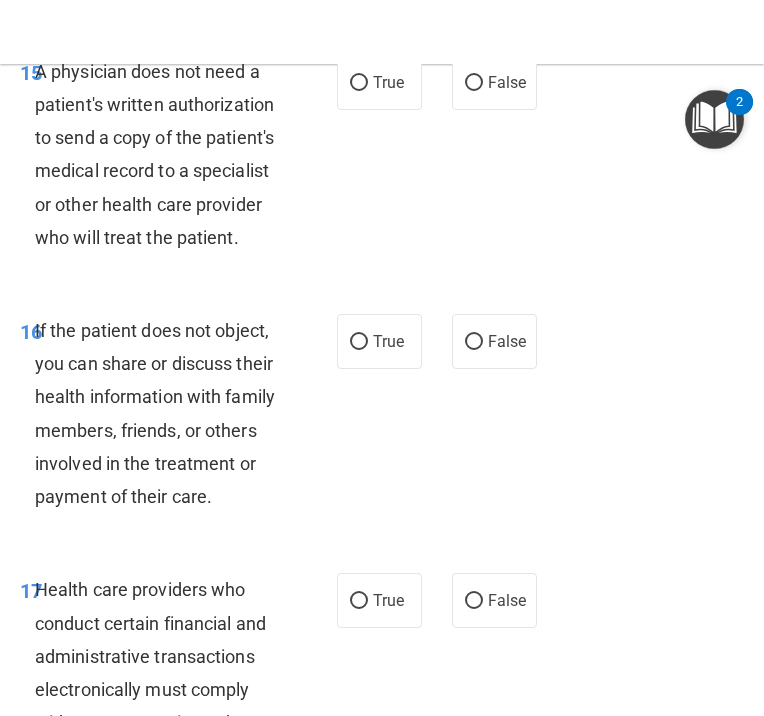 scroll, scrollTop: 3700, scrollLeft: 0, axis: vertical 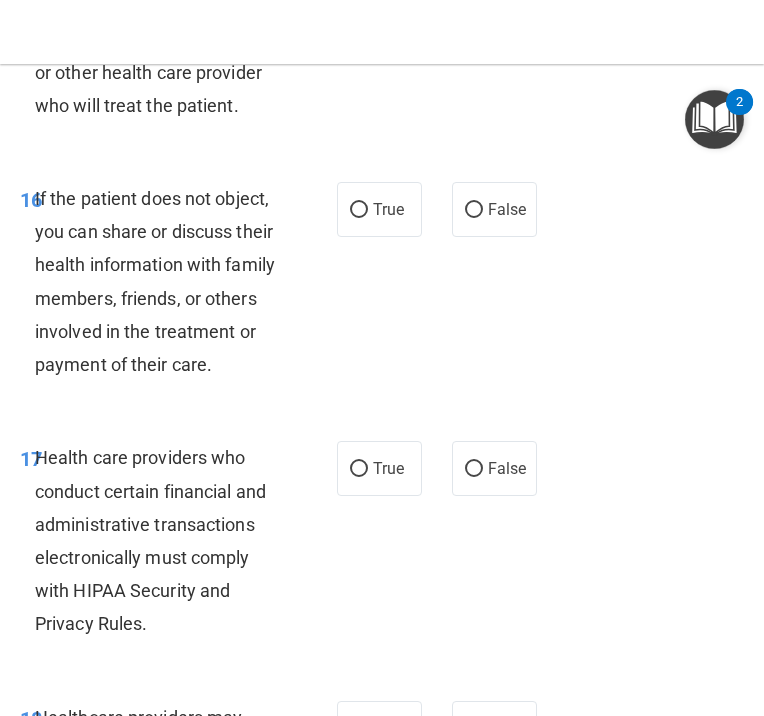drag, startPoint x: 352, startPoint y: 65, endPoint x: 388, endPoint y: 104, distance: 53.075417 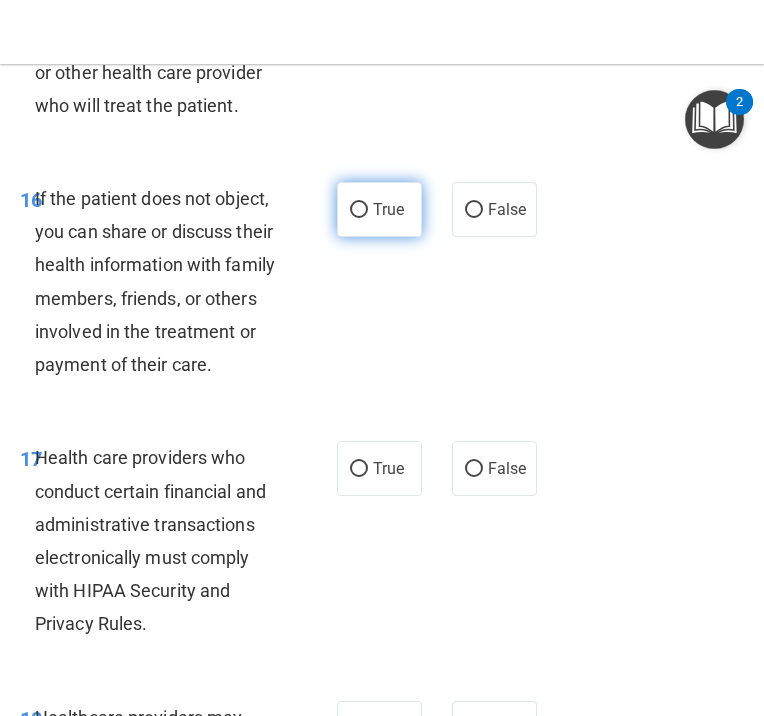 drag, startPoint x: 378, startPoint y: 395, endPoint x: 368, endPoint y: 399, distance: 10.770329 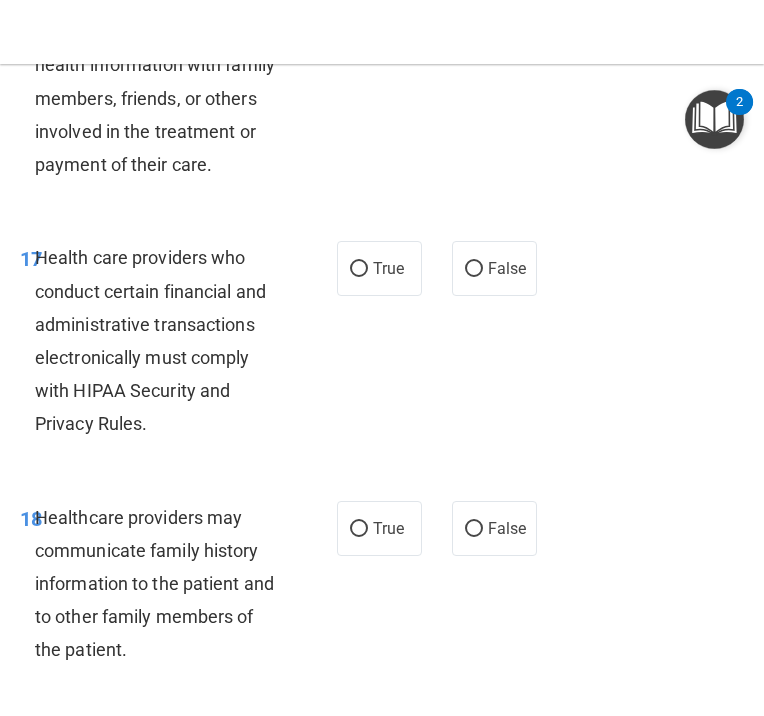 drag, startPoint x: 404, startPoint y: 189, endPoint x: 397, endPoint y: 199, distance: 12.206555 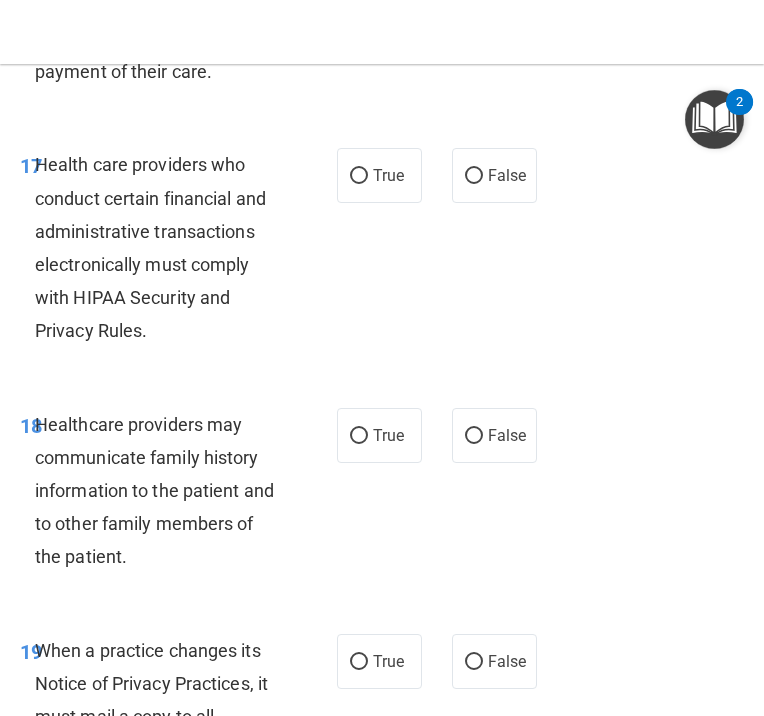 scroll, scrollTop: 4000, scrollLeft: 0, axis: vertical 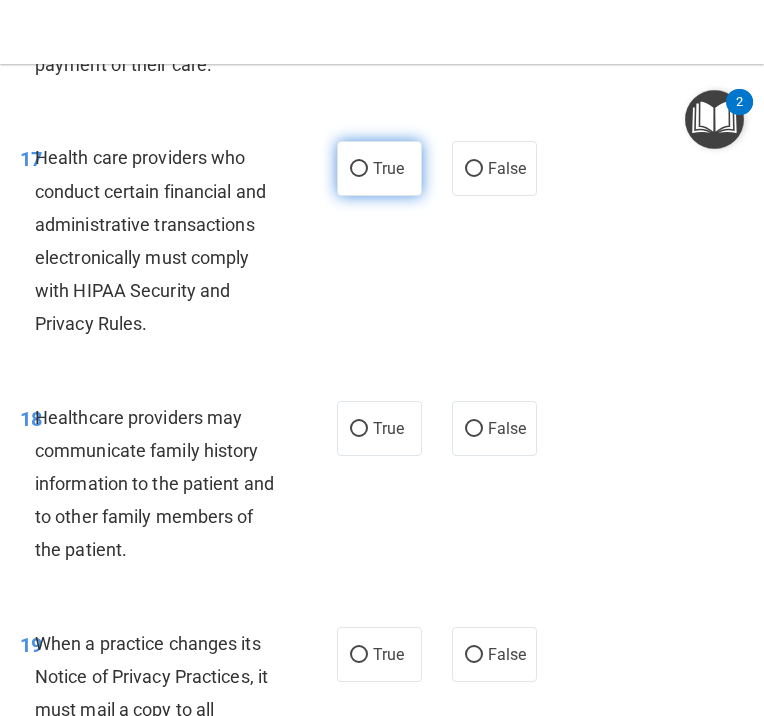 click on "True" at bounding box center [379, 168] 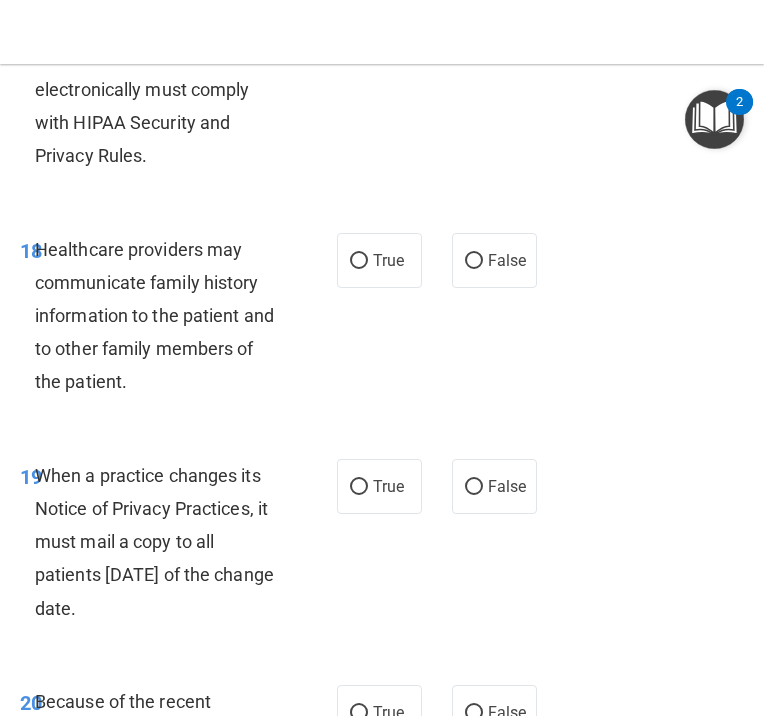 scroll, scrollTop: 4300, scrollLeft: 0, axis: vertical 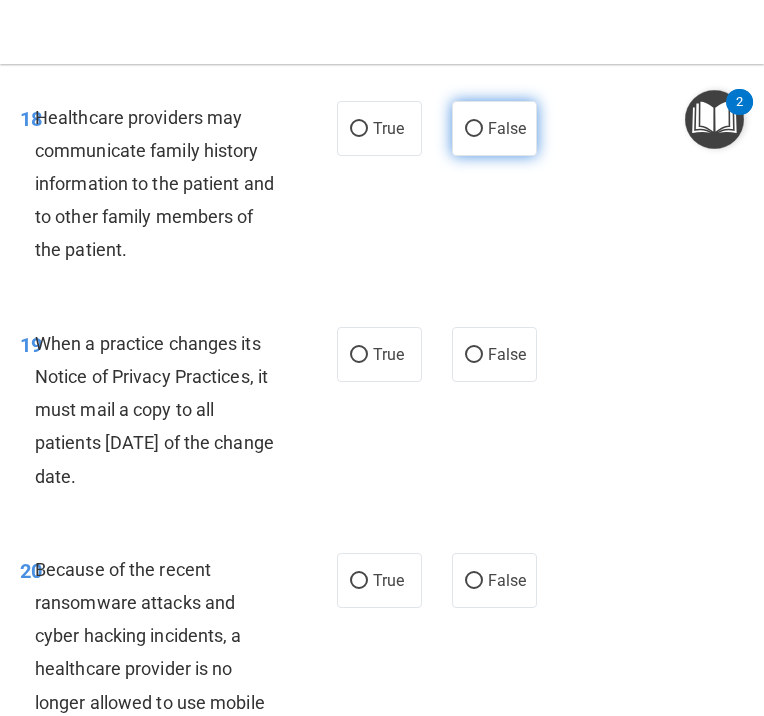 click on "False" at bounding box center [474, 129] 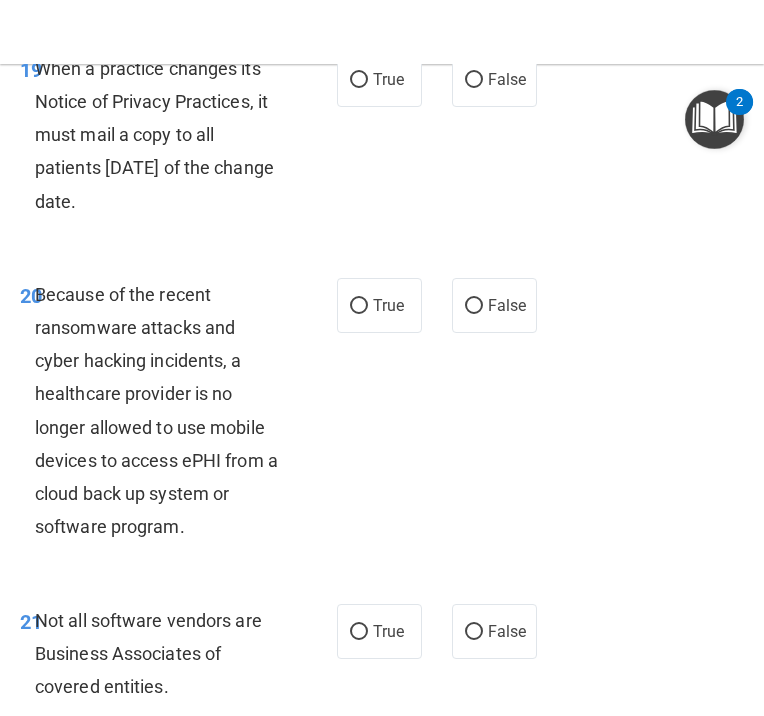 scroll, scrollTop: 4600, scrollLeft: 0, axis: vertical 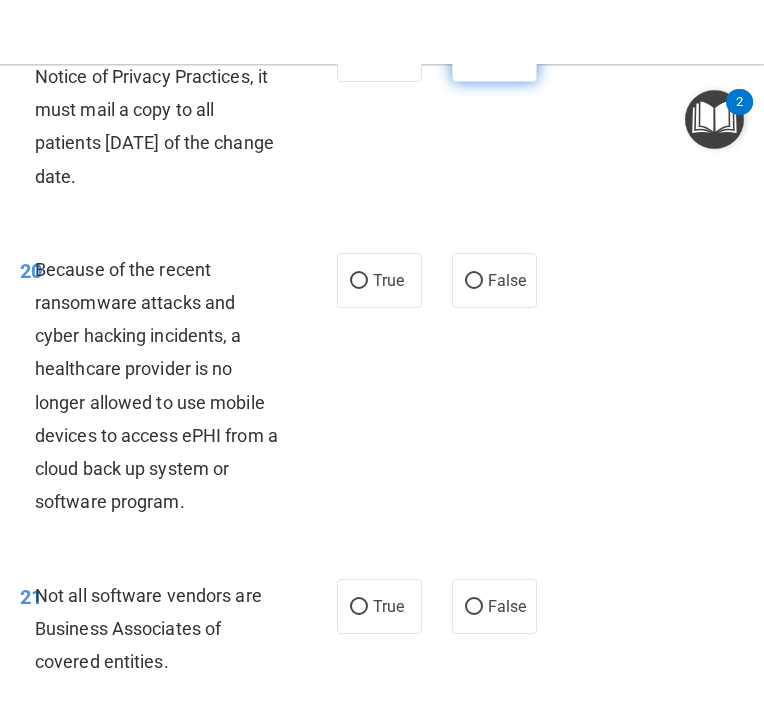 click on "False" at bounding box center [494, 54] 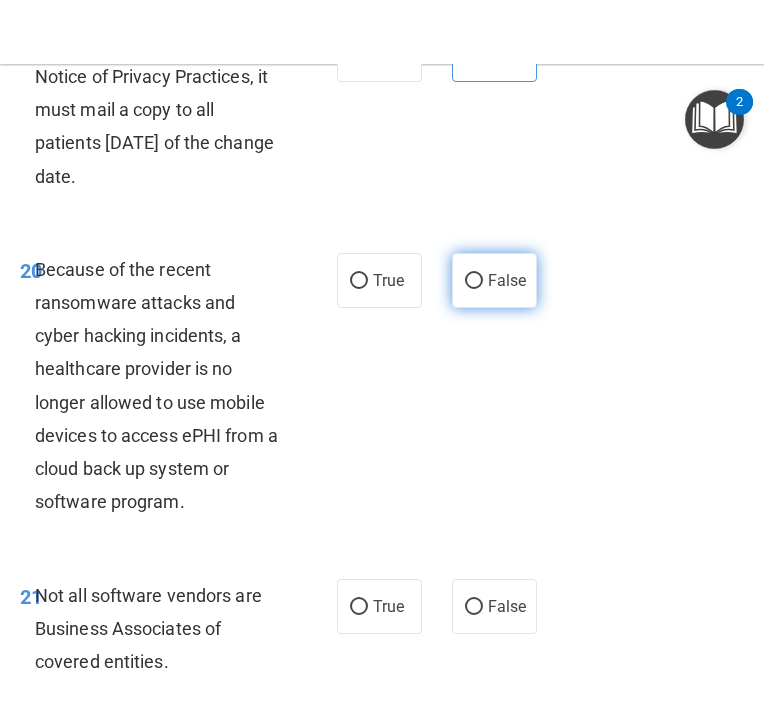 click on "False" at bounding box center (494, 280) 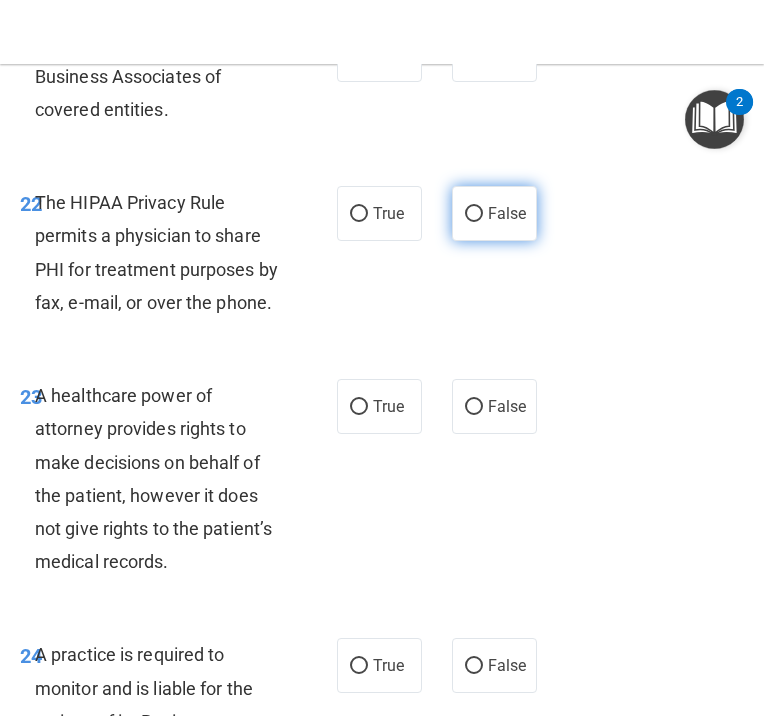 scroll, scrollTop: 5200, scrollLeft: 0, axis: vertical 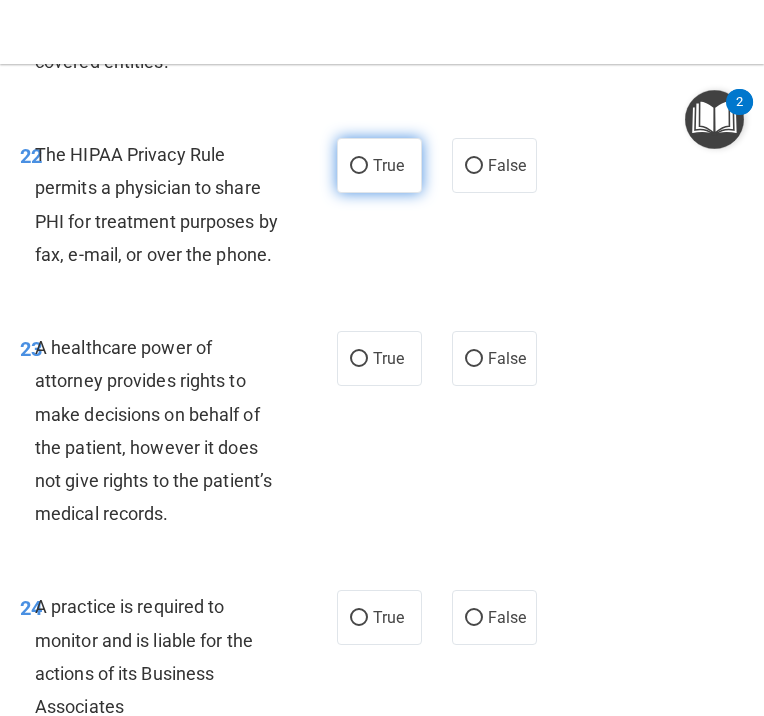 click on "True" at bounding box center (379, 165) 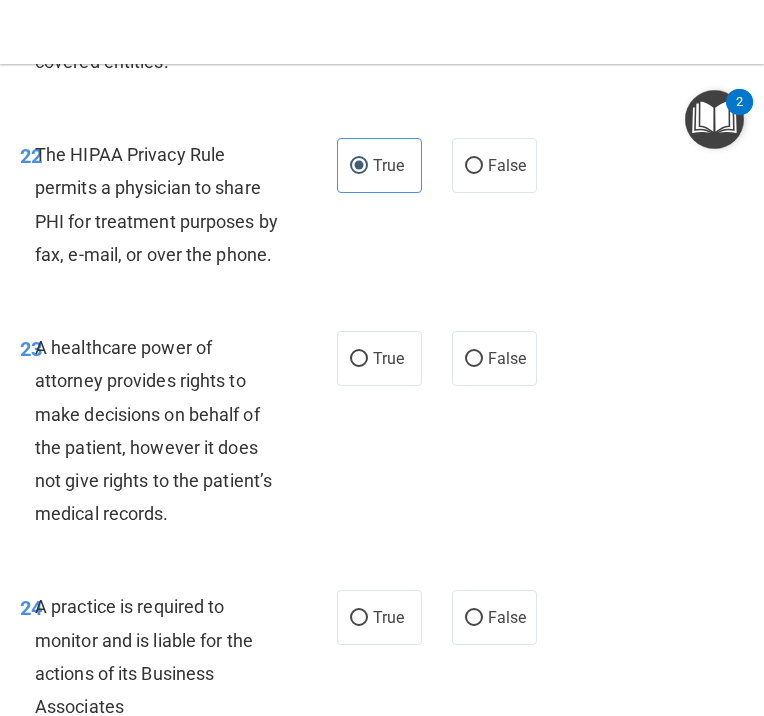 click on "True           False" at bounding box center [439, 6] 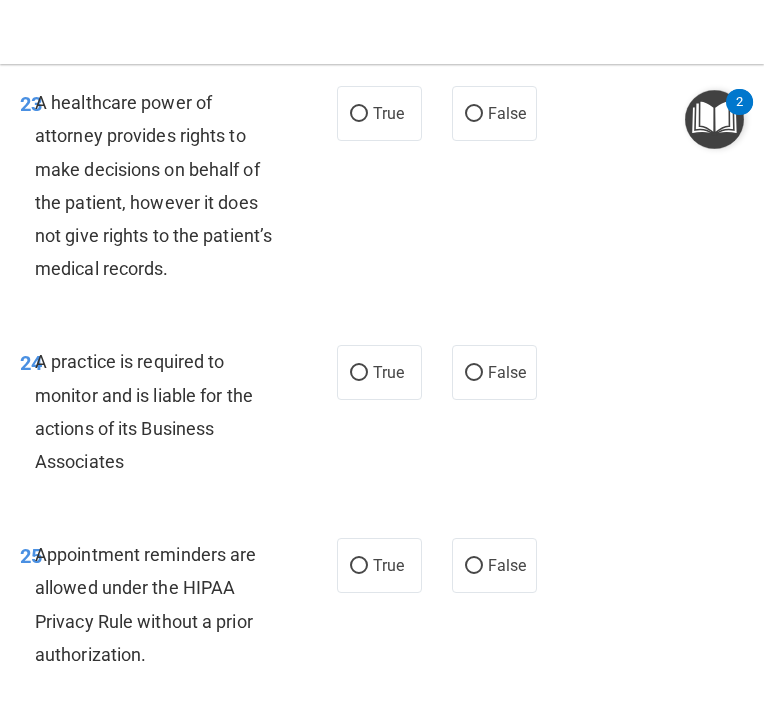 scroll, scrollTop: 5500, scrollLeft: 0, axis: vertical 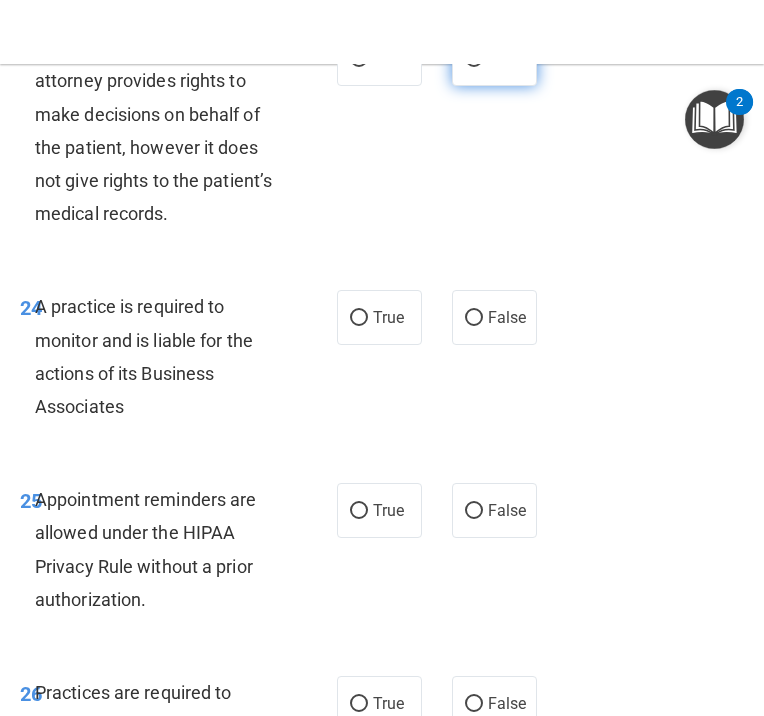 click on "False" at bounding box center [494, 58] 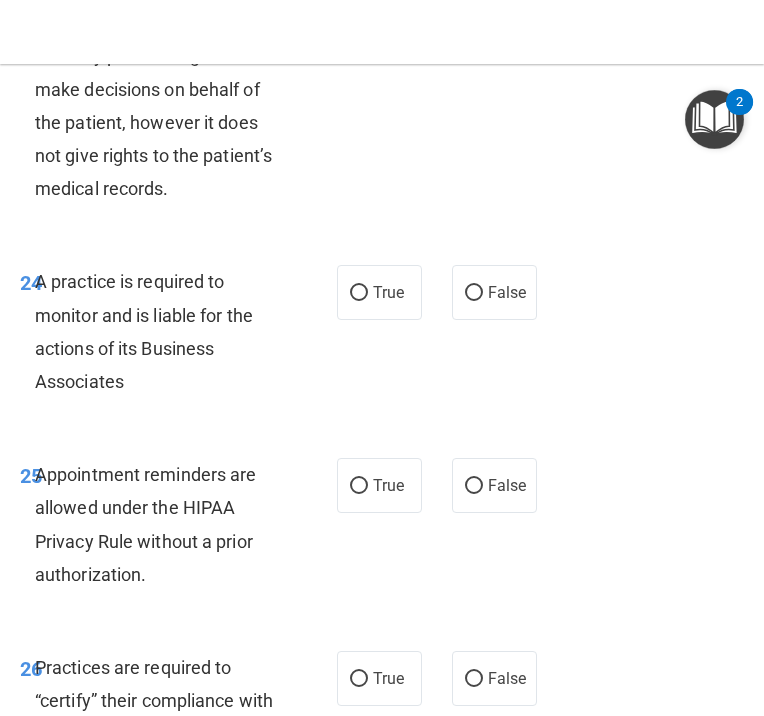 scroll, scrollTop: 5700, scrollLeft: 0, axis: vertical 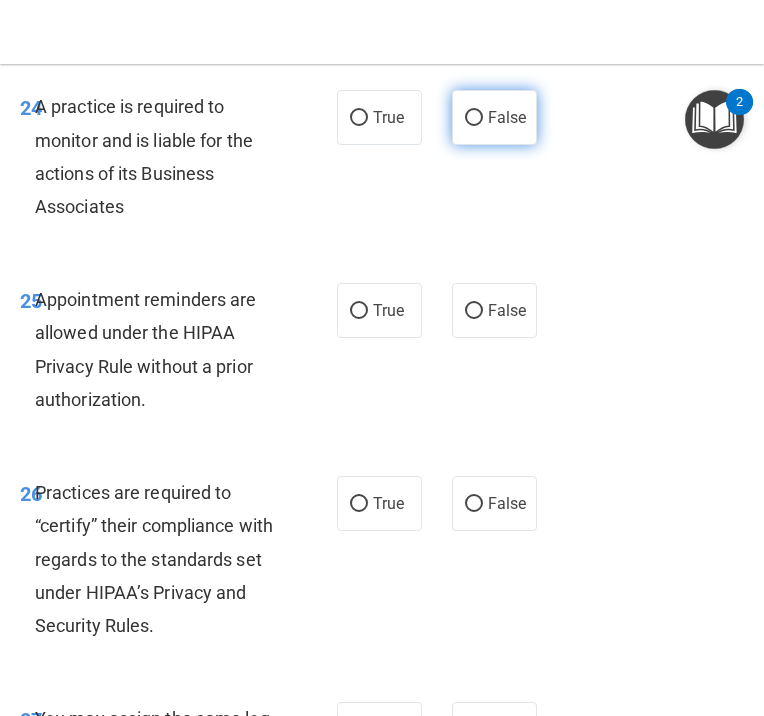 click on "False" at bounding box center [507, 117] 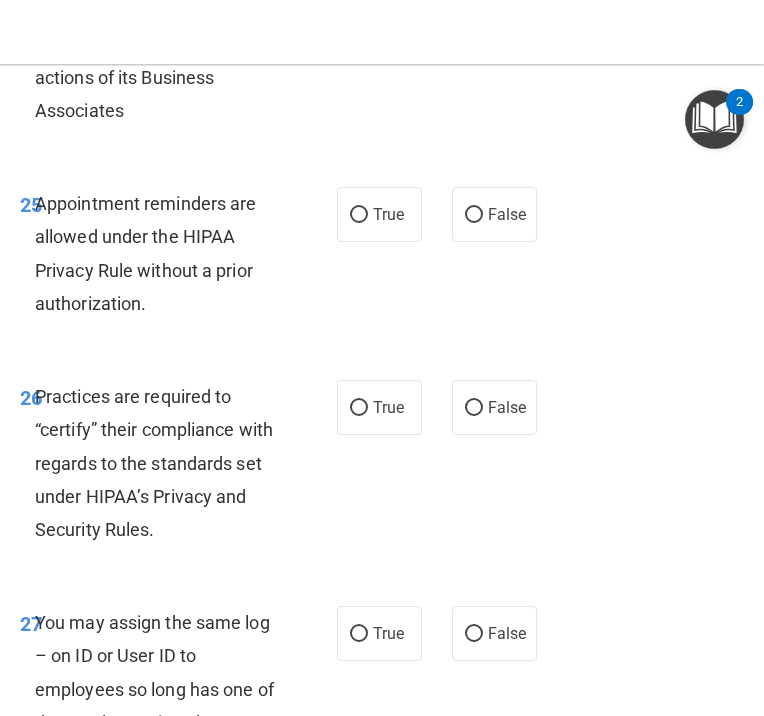 scroll, scrollTop: 5800, scrollLeft: 0, axis: vertical 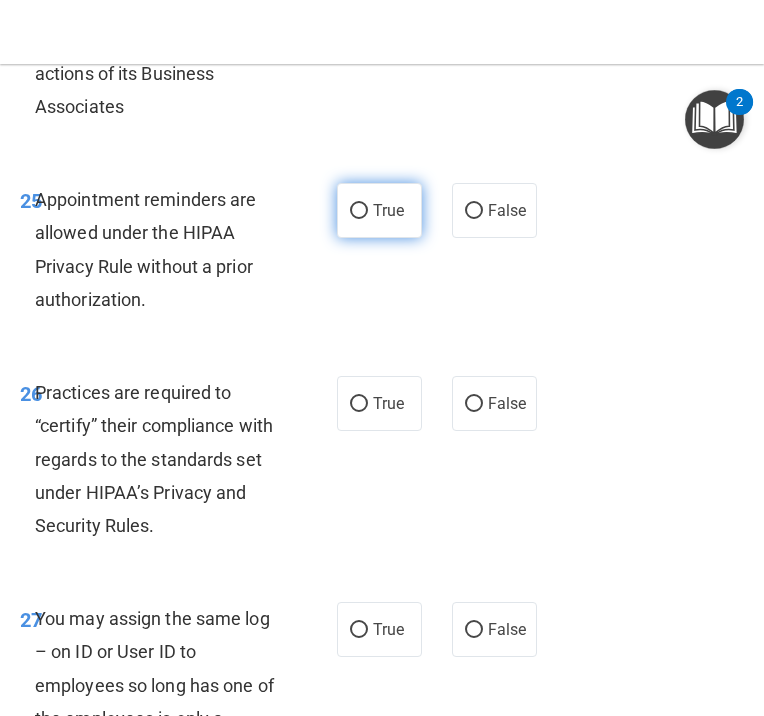 click on "True" at bounding box center (388, 210) 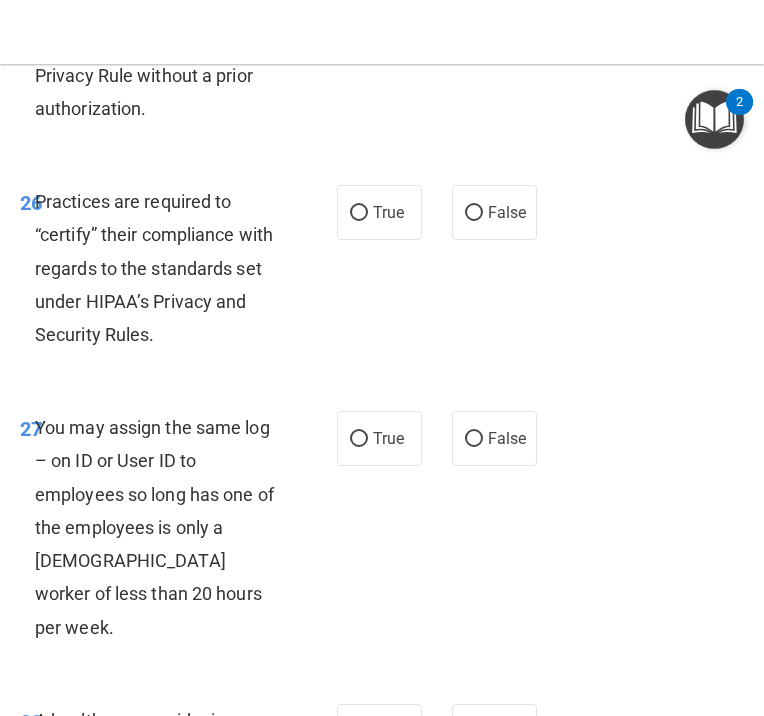 scroll, scrollTop: 6100, scrollLeft: 0, axis: vertical 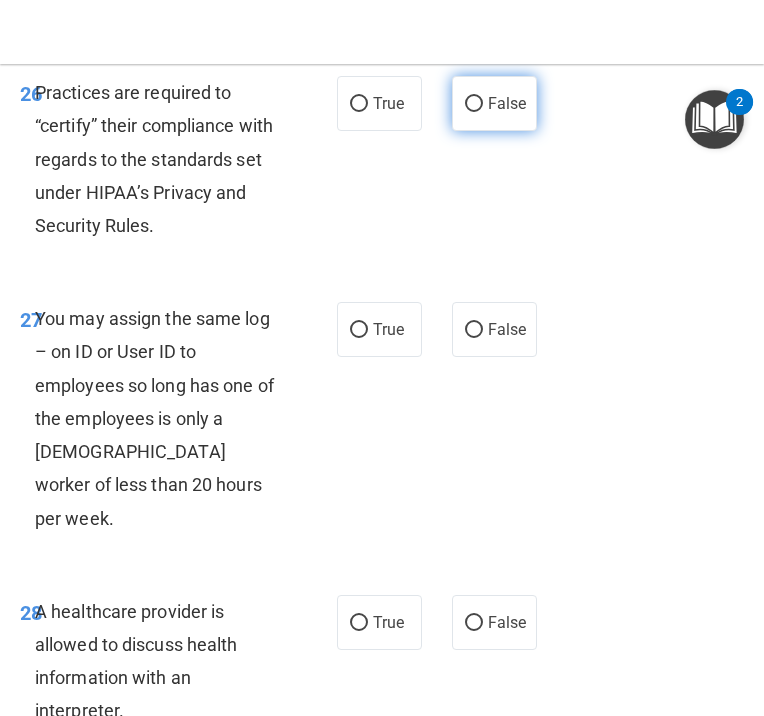 click on "False" at bounding box center [494, 103] 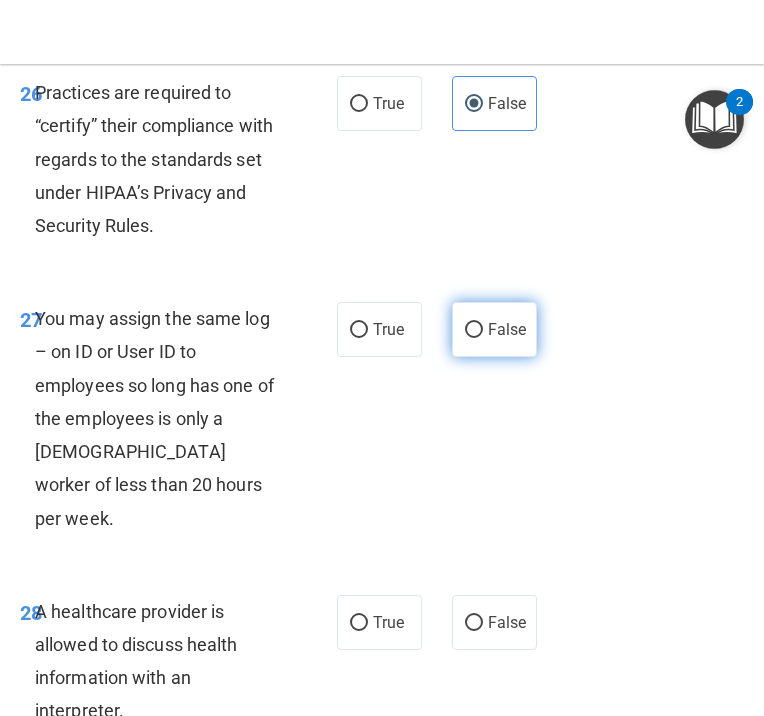 click on "False" at bounding box center (494, 329) 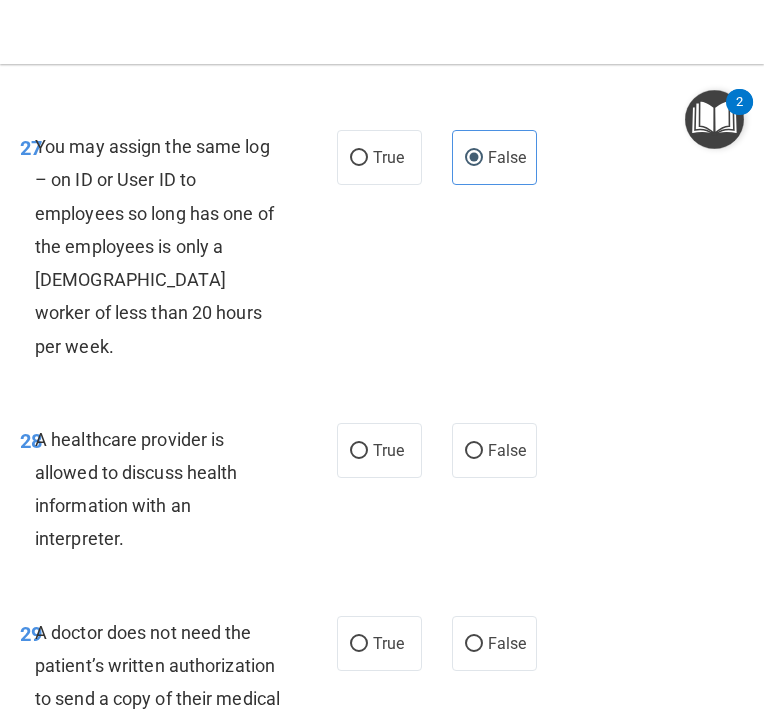 scroll, scrollTop: 6300, scrollLeft: 0, axis: vertical 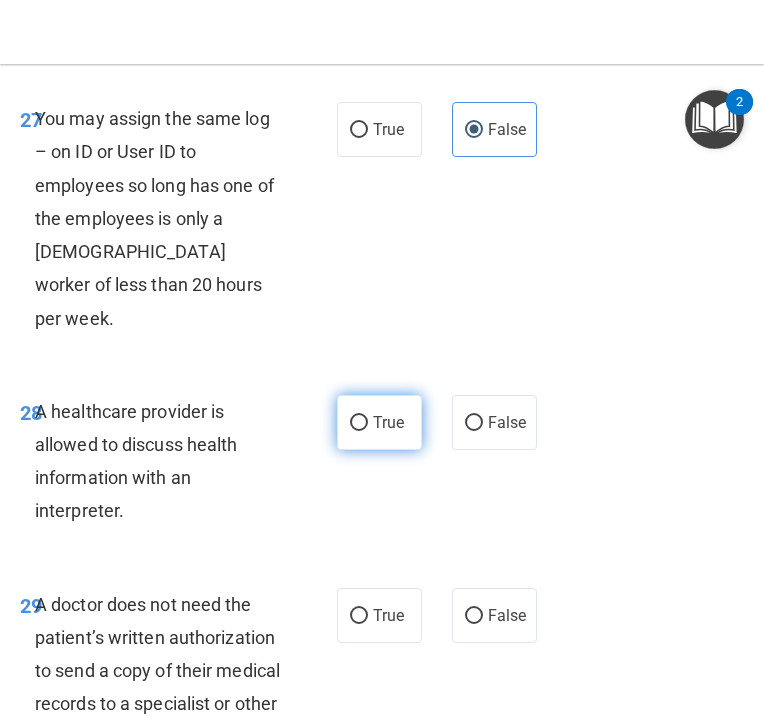 click on "True" at bounding box center (379, 422) 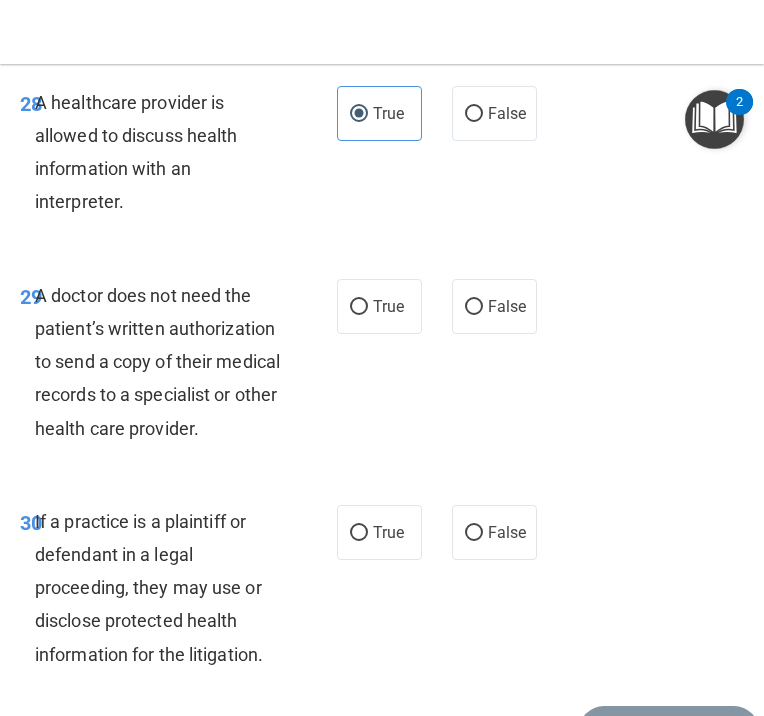 scroll, scrollTop: 6700, scrollLeft: 0, axis: vertical 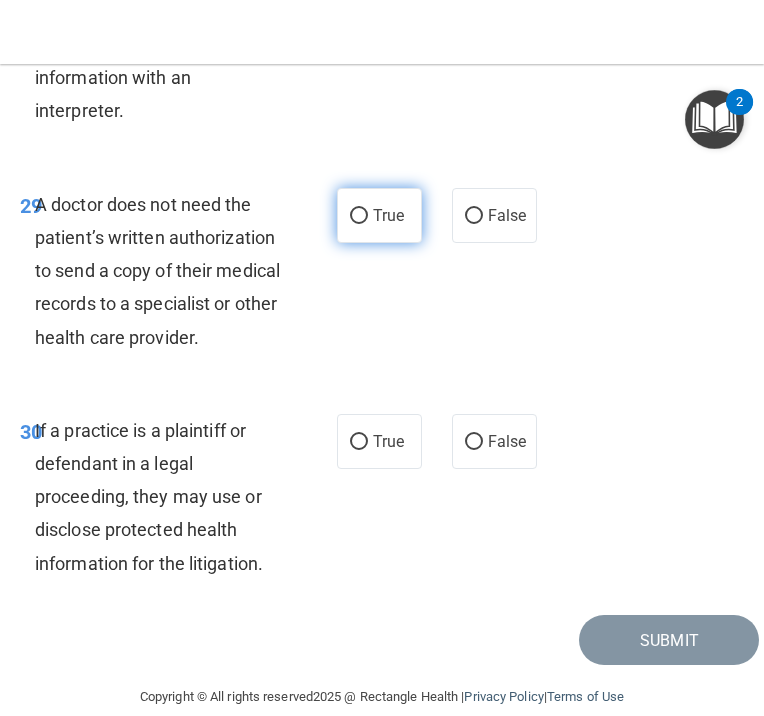 click on "True" at bounding box center (379, 215) 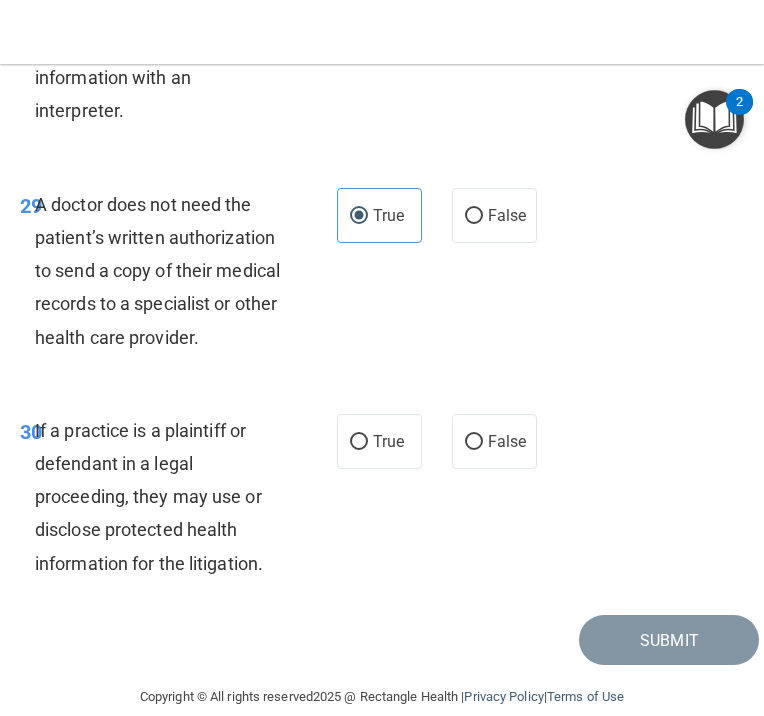 drag, startPoint x: 404, startPoint y: 663, endPoint x: 436, endPoint y: 418, distance: 247.08096 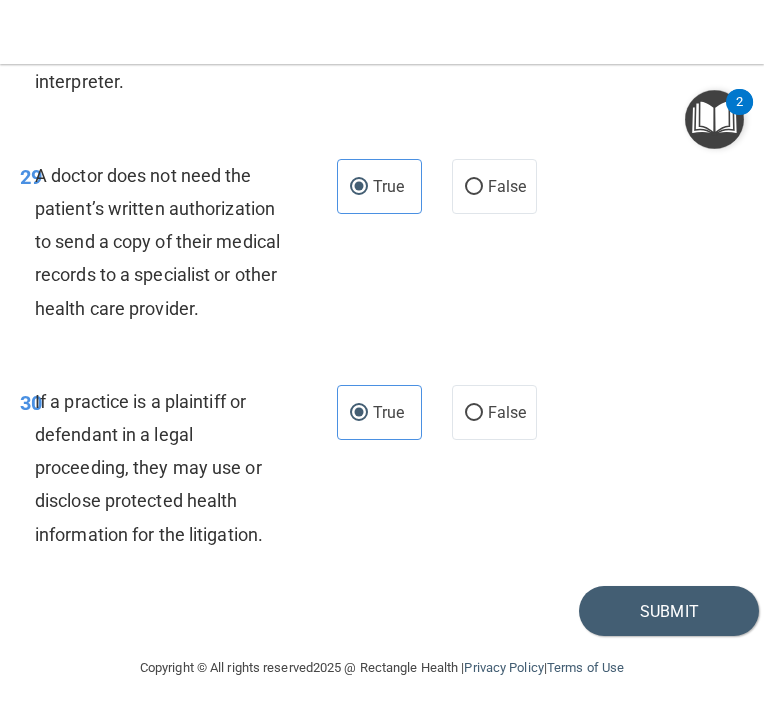 scroll, scrollTop: 6962, scrollLeft: 0, axis: vertical 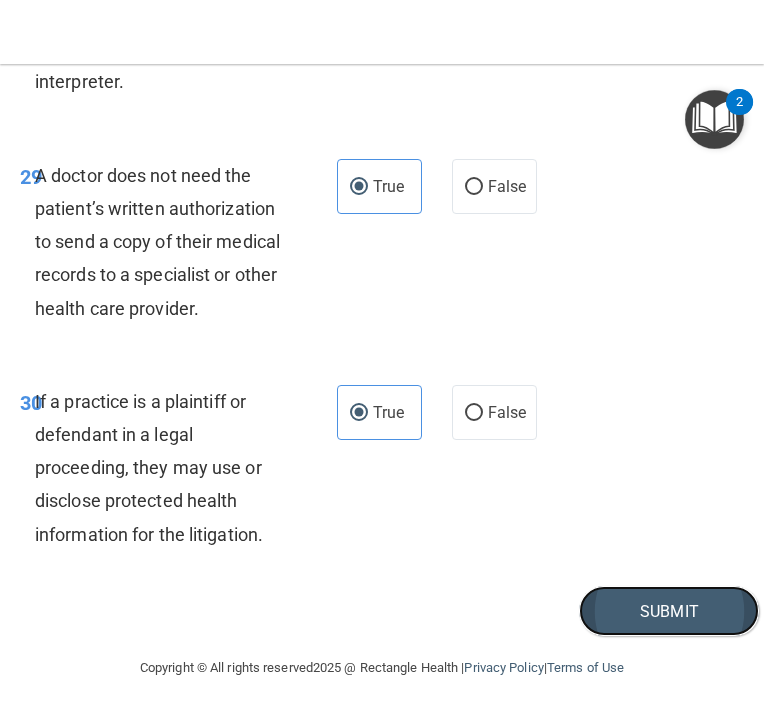 click on "Submit" at bounding box center [669, 611] 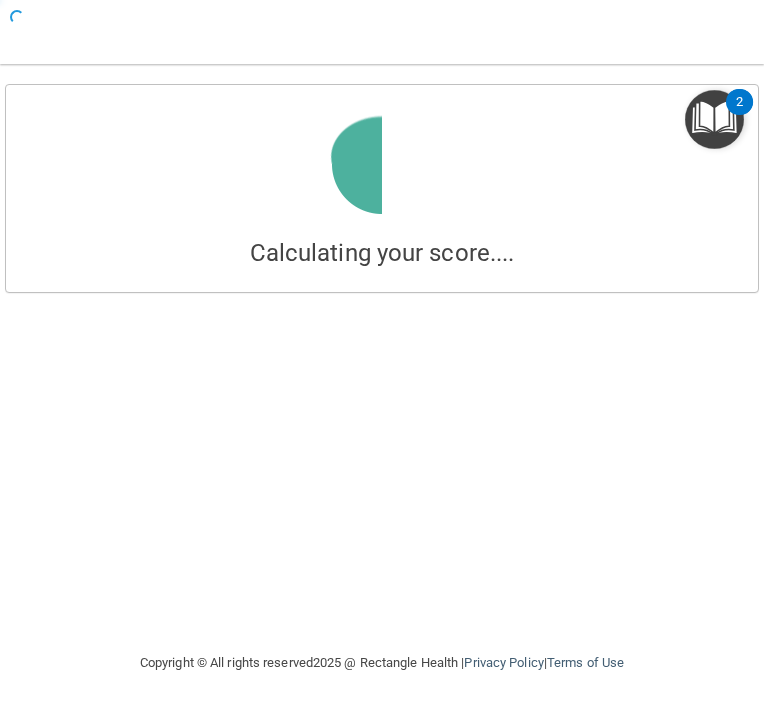 scroll, scrollTop: 0, scrollLeft: 0, axis: both 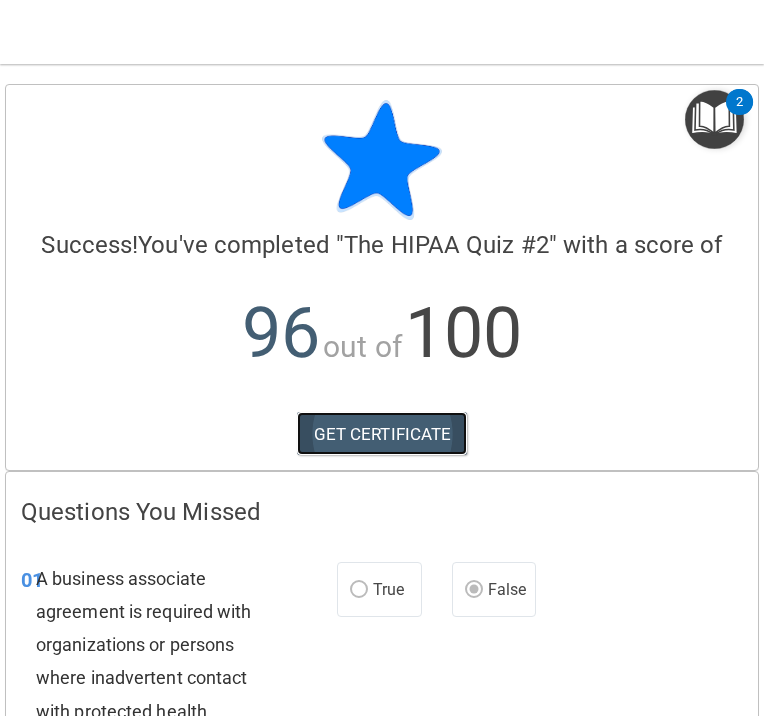 click on "GET CERTIFICATE" at bounding box center [382, 434] 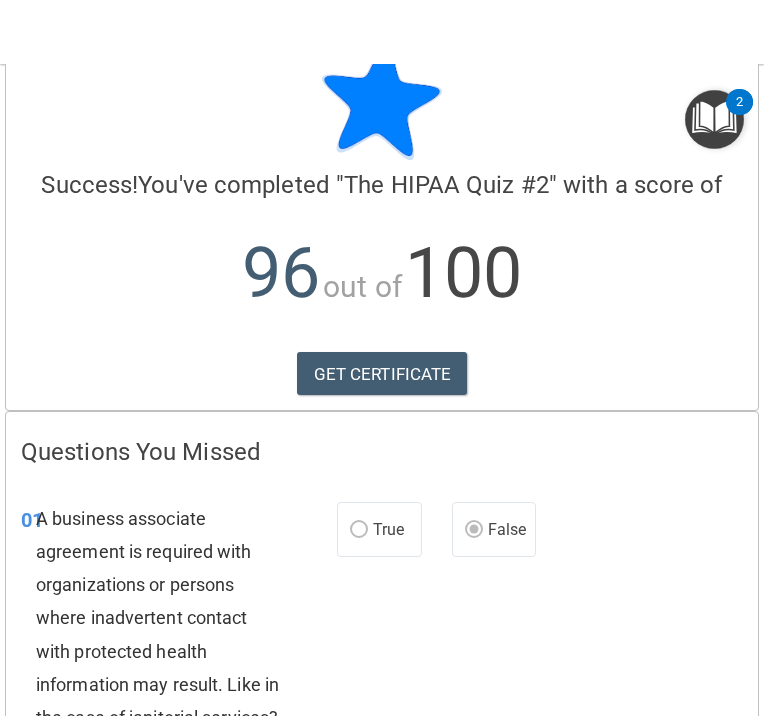 drag, startPoint x: 236, startPoint y: 231, endPoint x: 284, endPoint y: 231, distance: 48 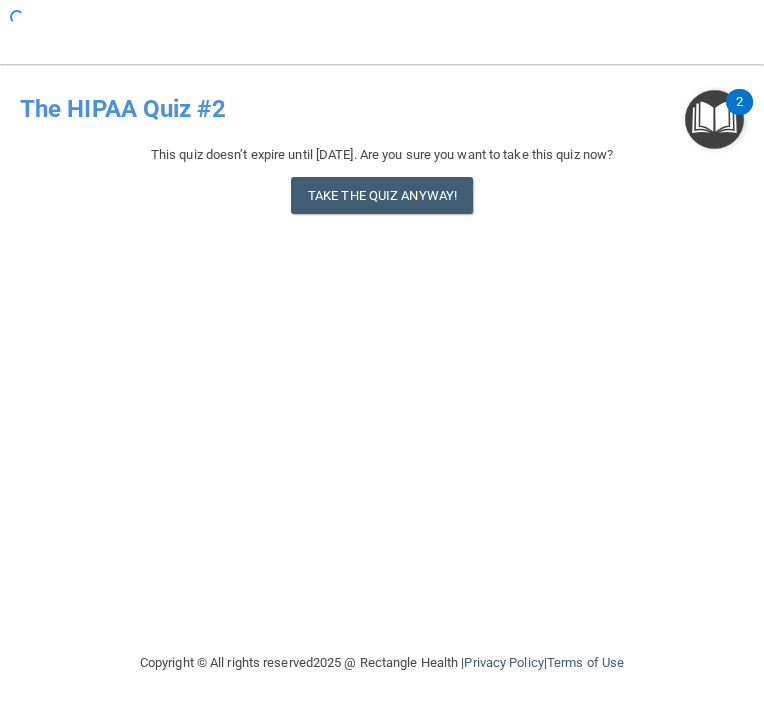 scroll, scrollTop: 0, scrollLeft: 0, axis: both 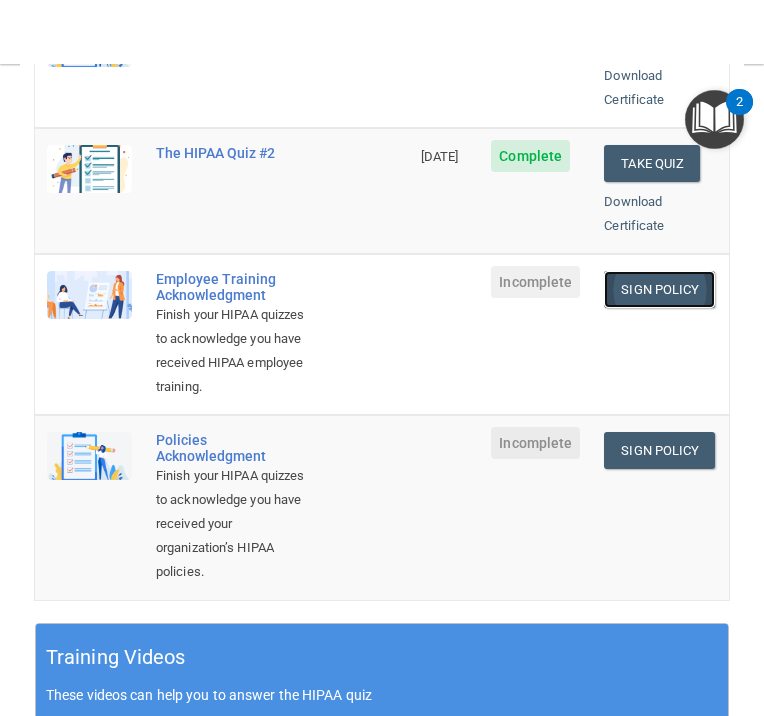 click on "Sign Policy" at bounding box center [659, 289] 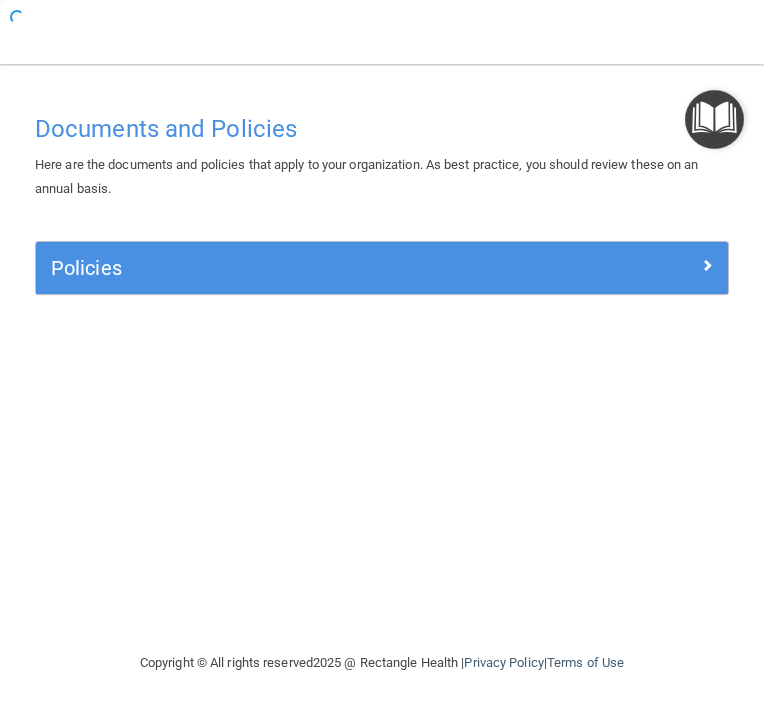 scroll, scrollTop: 0, scrollLeft: 0, axis: both 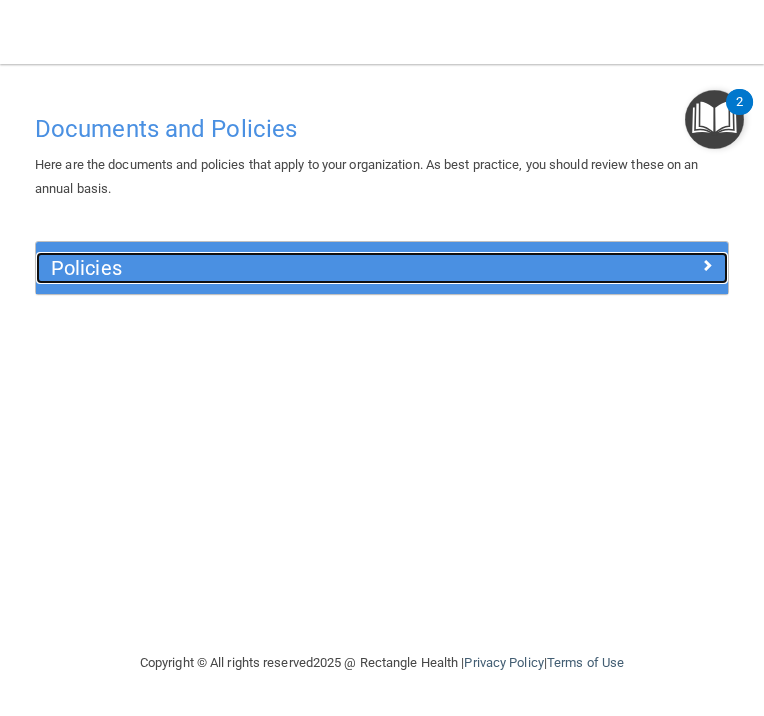 click on "Policies" at bounding box center [295, 268] 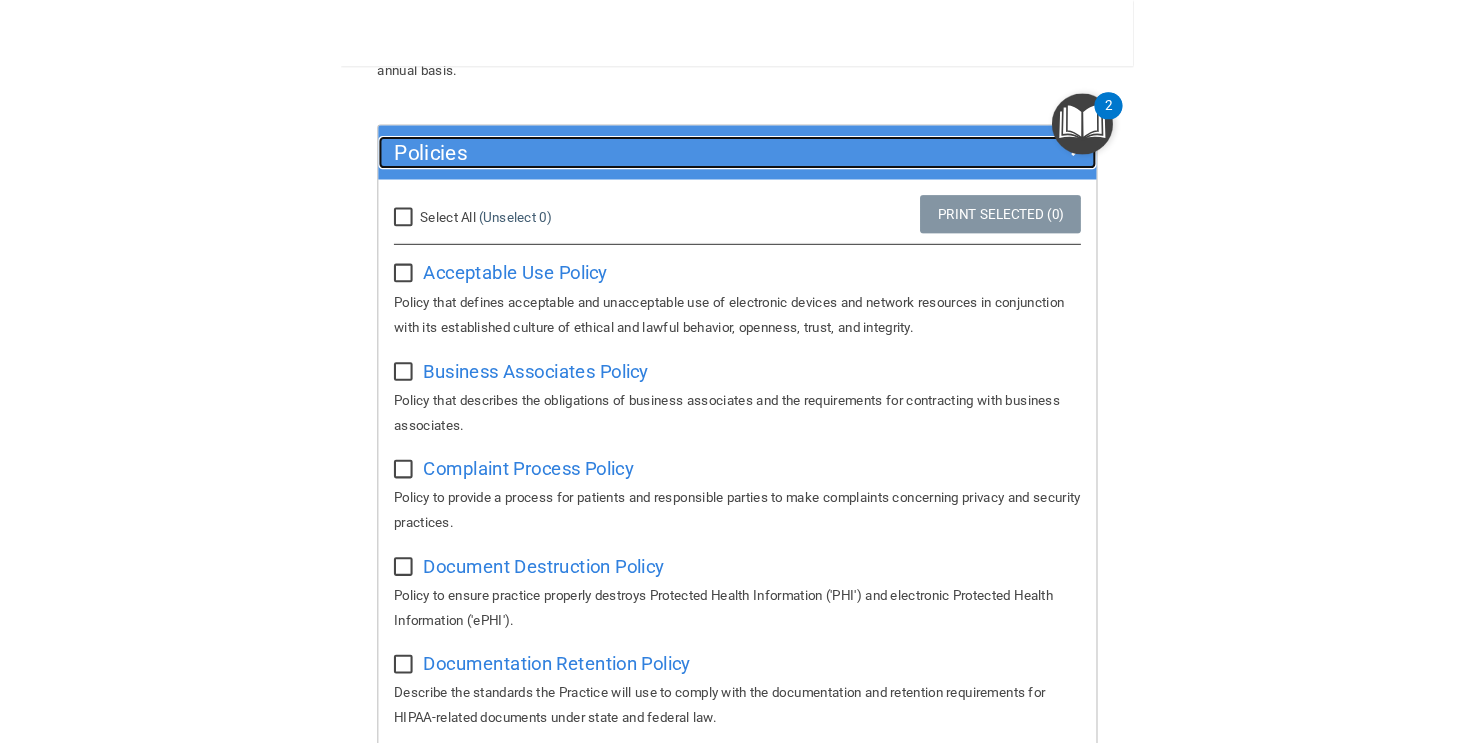 scroll, scrollTop: 0, scrollLeft: 0, axis: both 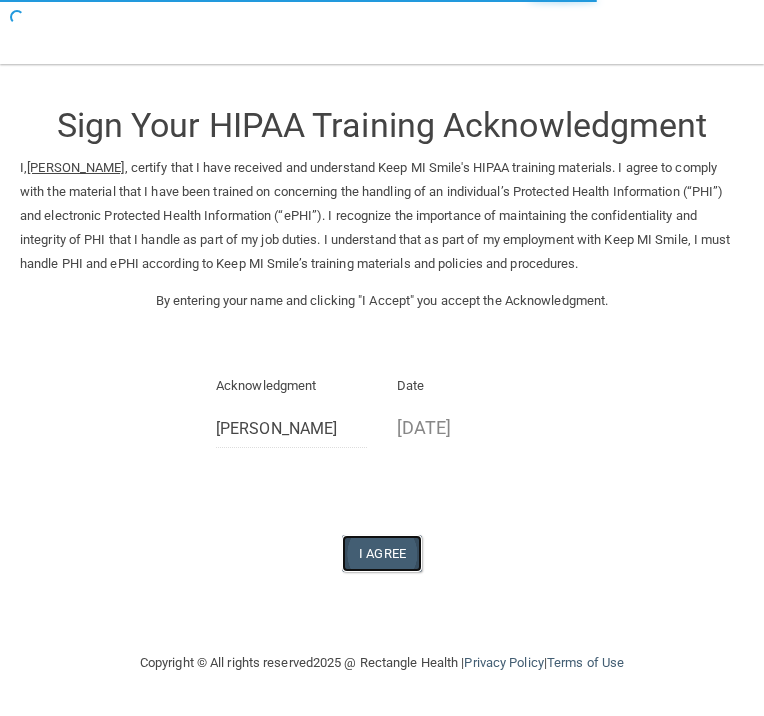 click on "I Agree" at bounding box center (382, 553) 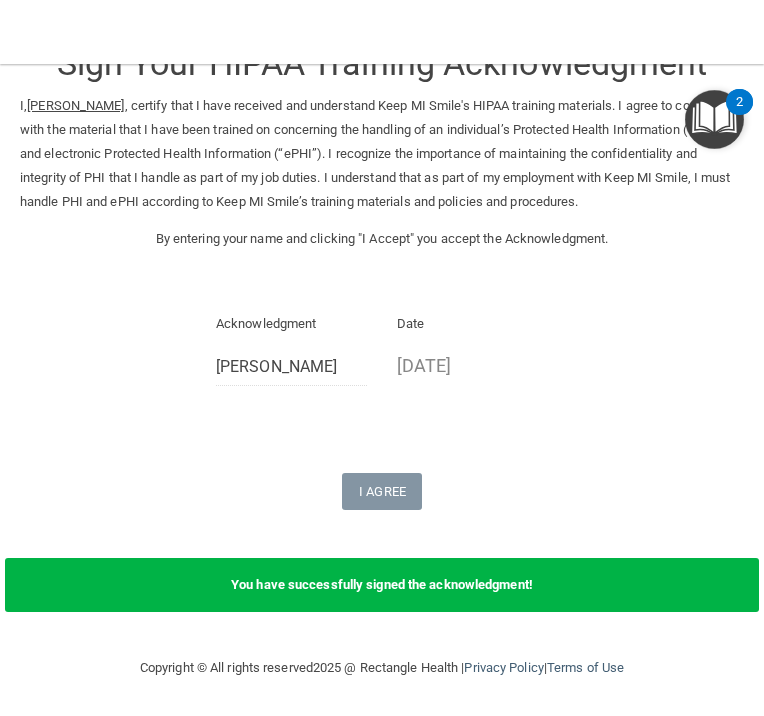 scroll, scrollTop: 100, scrollLeft: 0, axis: vertical 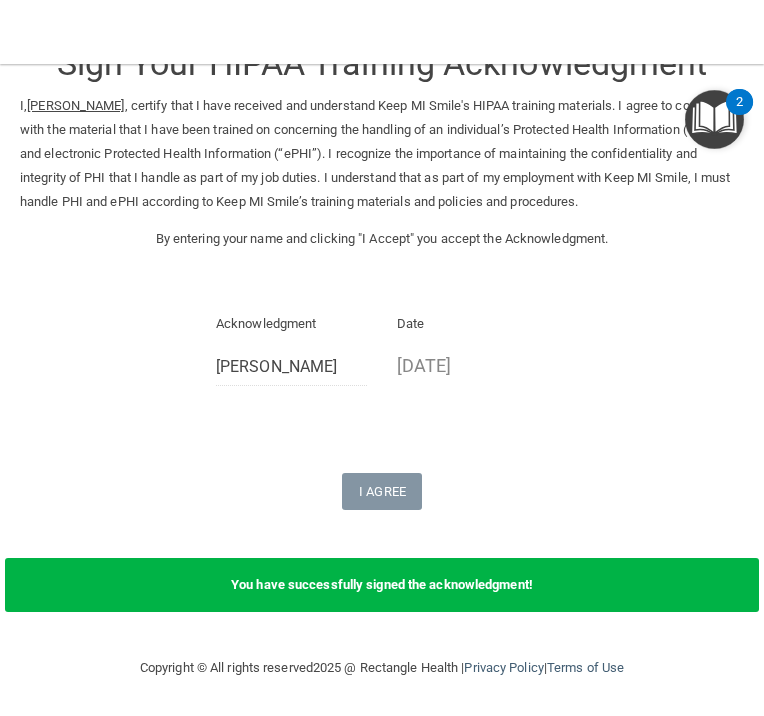drag, startPoint x: 482, startPoint y: 538, endPoint x: 496, endPoint y: 536, distance: 14.142136 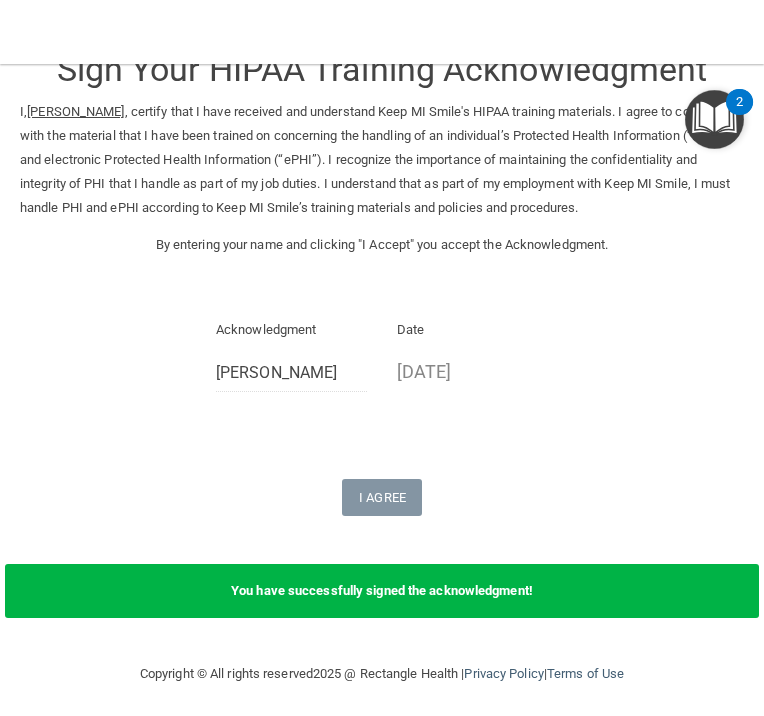 scroll, scrollTop: 100, scrollLeft: 0, axis: vertical 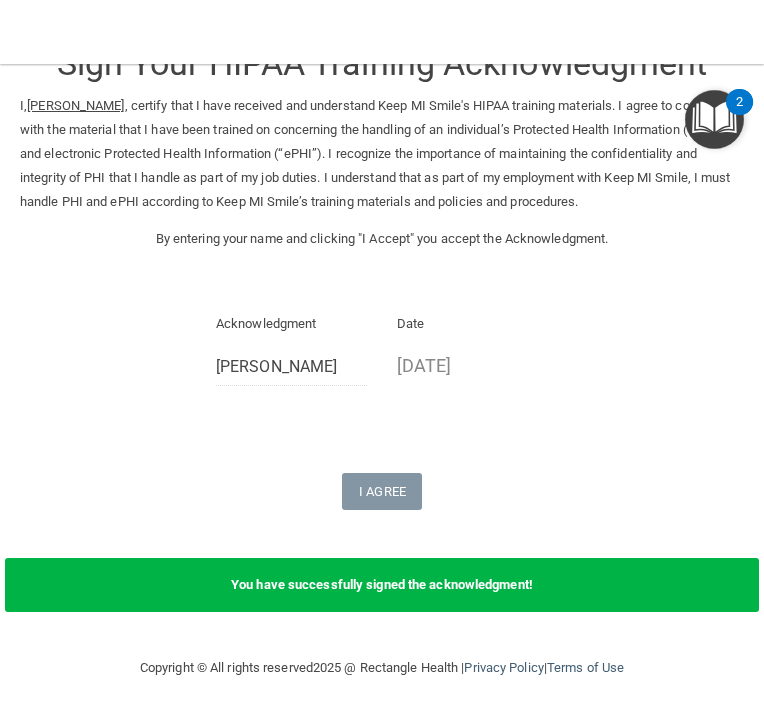 click on "Sign Your HIPAA Training Acknowledgment             I,  Val Hulbert , certify that I have received and understand Keep MI Smile's HIPAA training materials. I agree to comply with the material that I have been trained on concerning the handling of an individual’s Protected Health Information (“PHI”) and electronic Protected Health Information (“ePHI”). I recognize the importance of maintaining the confidentiality and integrity of PHI that I handle as part of my job duties. I understand that as part of my employment with Keep MI Smile, I must handle PHI and ePHI according to Keep MI Smile’s training materials and policies and procedures.          By entering your name and clicking "I Accept" you accept the Acknowledgment.                 Acknowledgment   Val Hulbert           Date    07/23/2025                  I Agree" at bounding box center [382, 266] 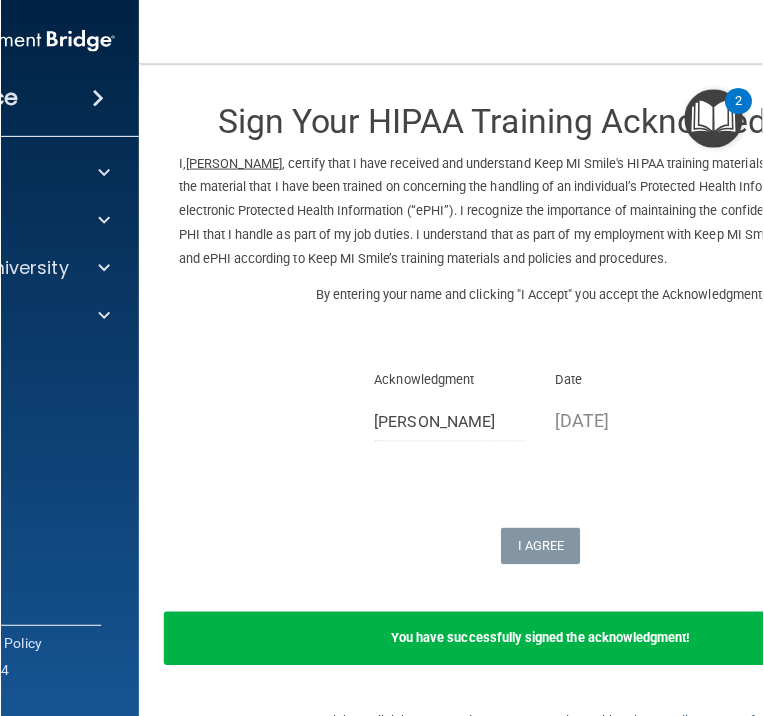 scroll, scrollTop: 0, scrollLeft: 0, axis: both 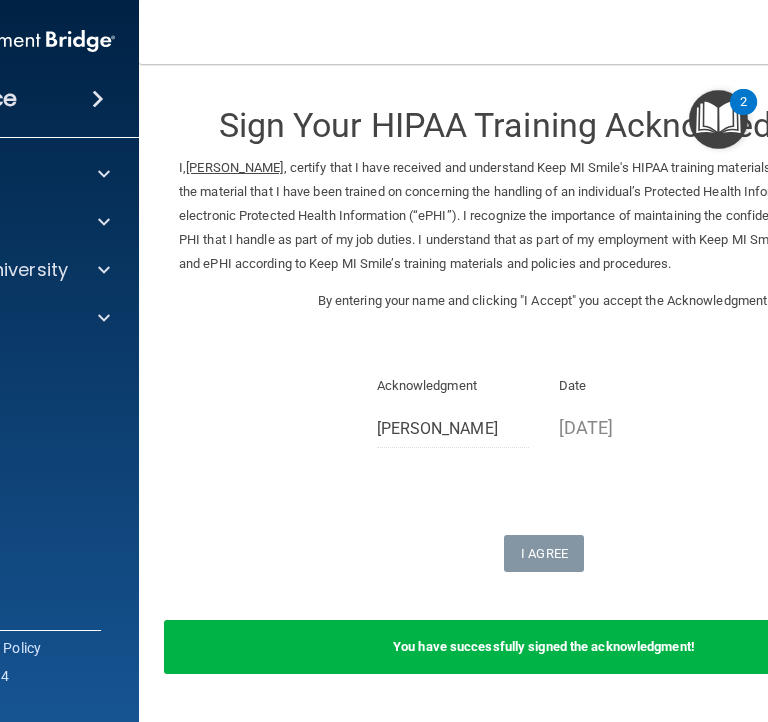 drag, startPoint x: 230, startPoint y: 299, endPoint x: 240, endPoint y: 266, distance: 34.48188 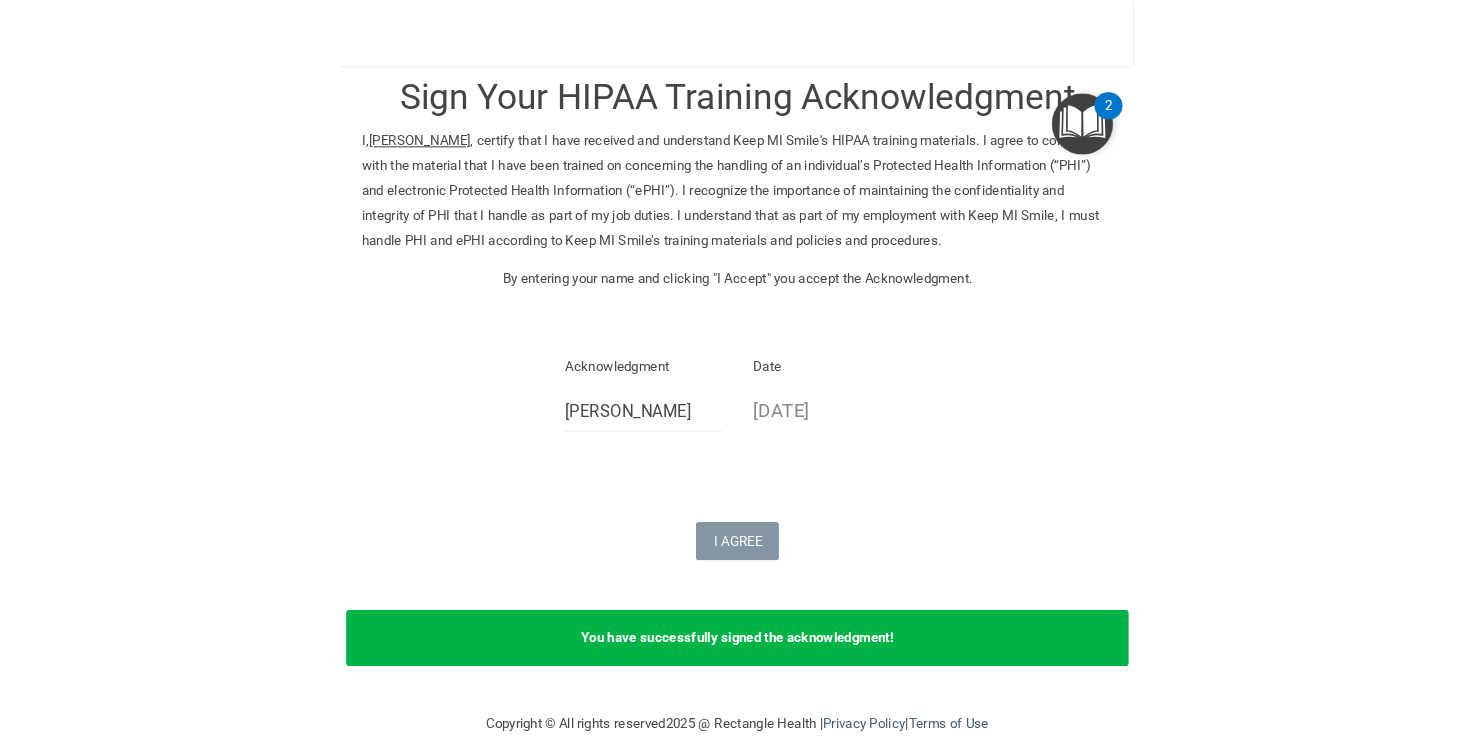 scroll, scrollTop: 0, scrollLeft: 0, axis: both 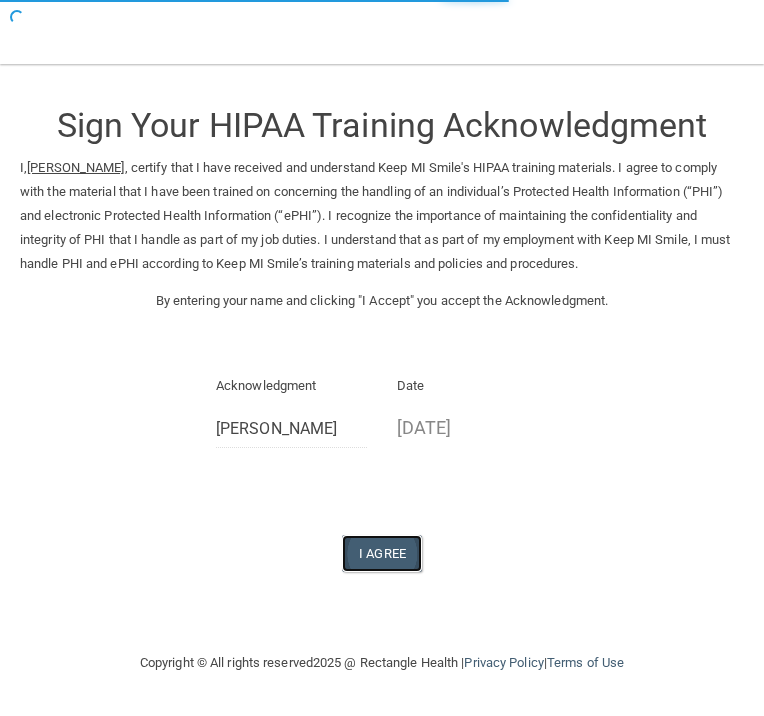 click on "I Agree" at bounding box center (382, 553) 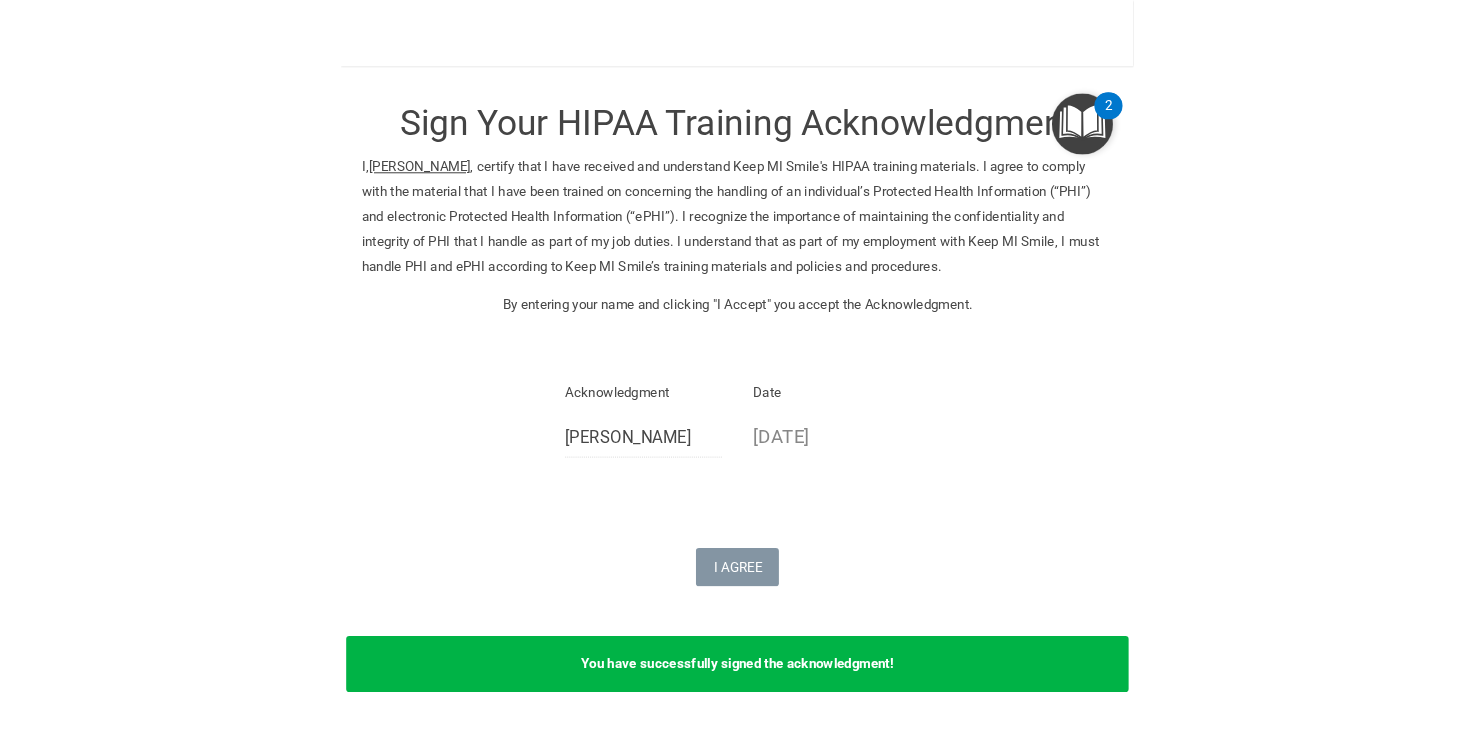 scroll, scrollTop: 0, scrollLeft: 0, axis: both 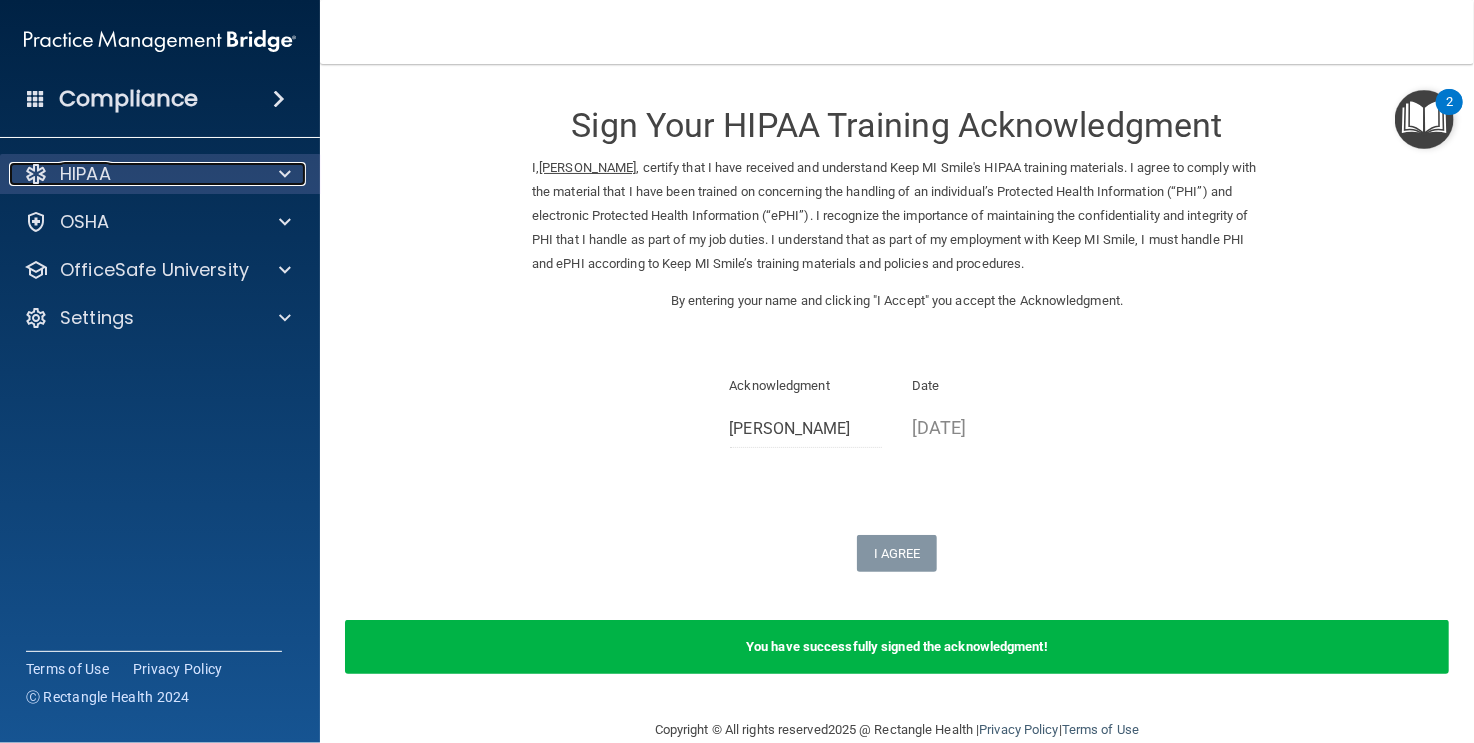 click at bounding box center [282, 174] 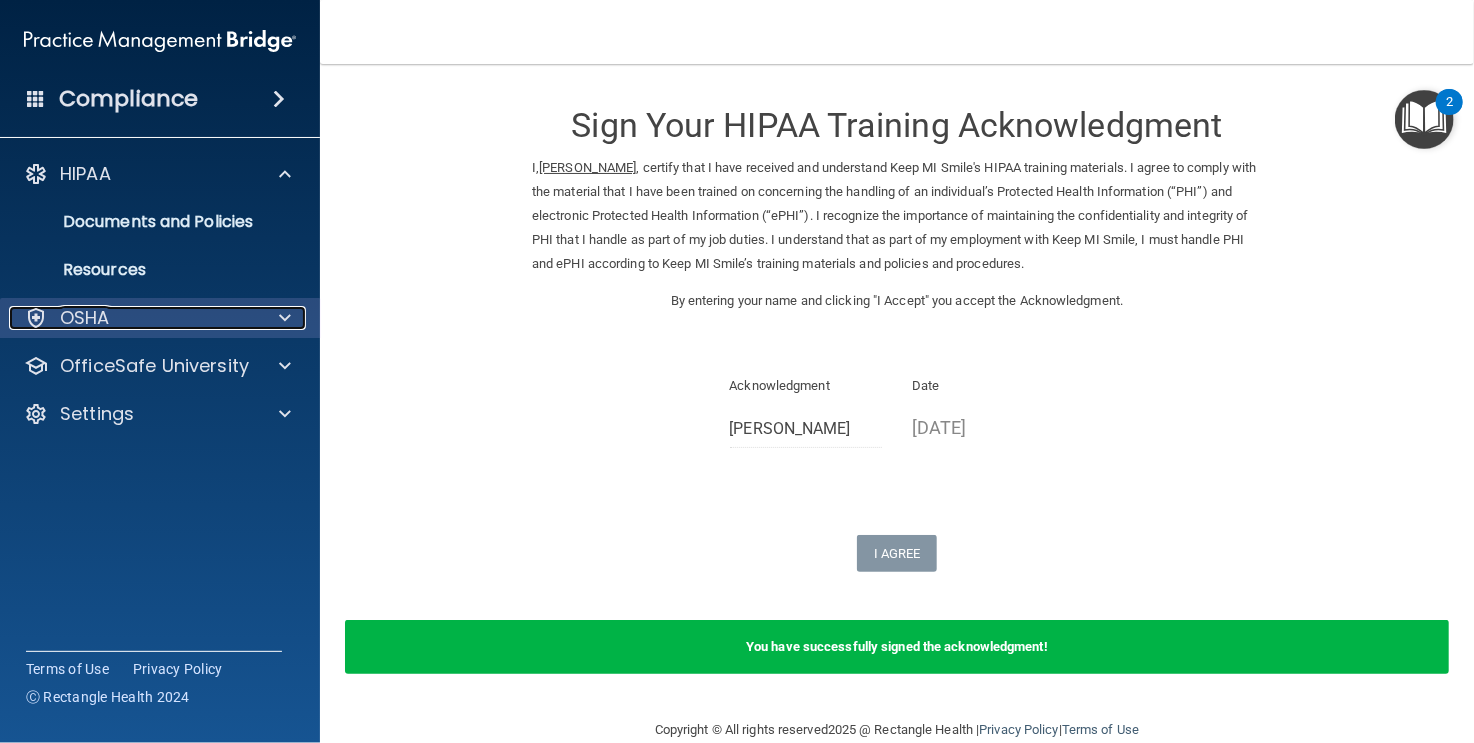drag, startPoint x: 170, startPoint y: 310, endPoint x: 182, endPoint y: 331, distance: 24.186773 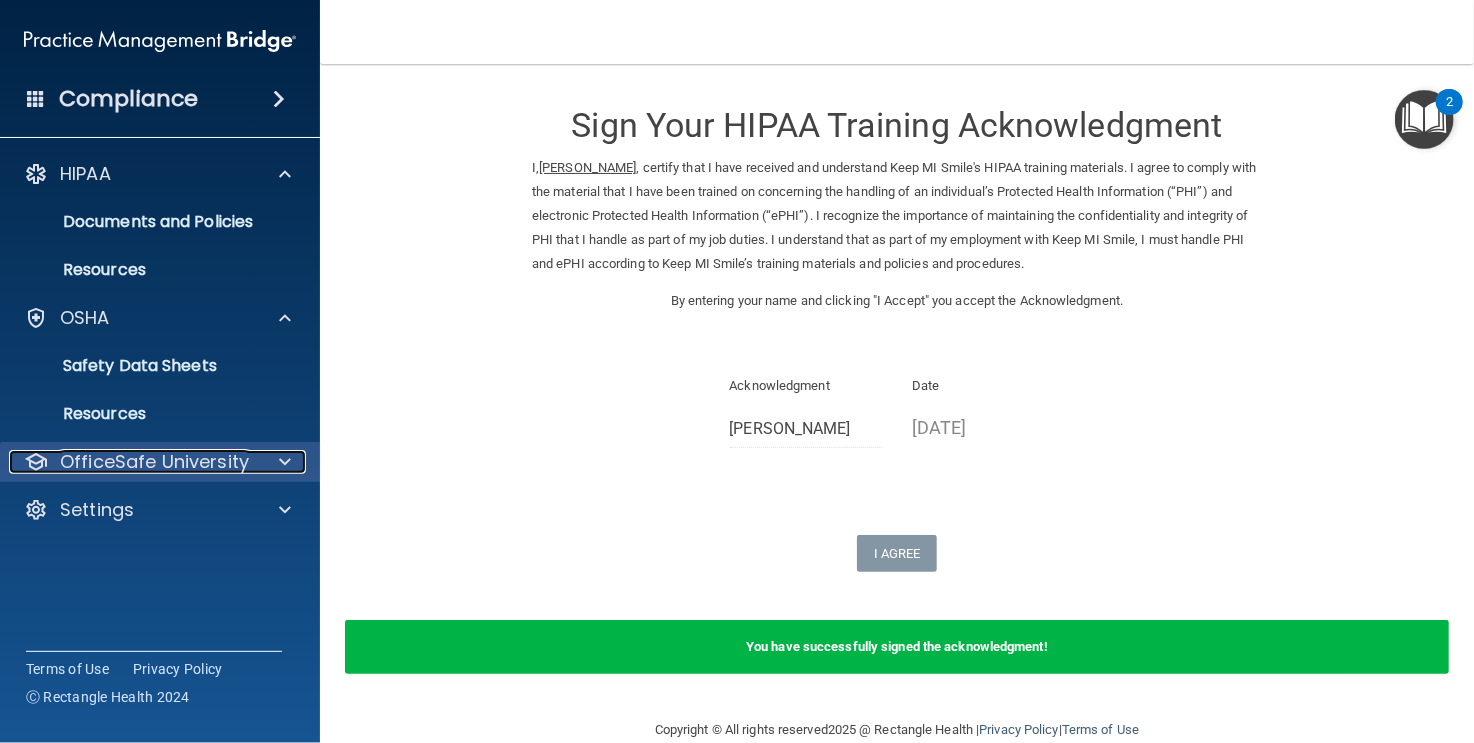 click on "OfficeSafe University" at bounding box center (154, 462) 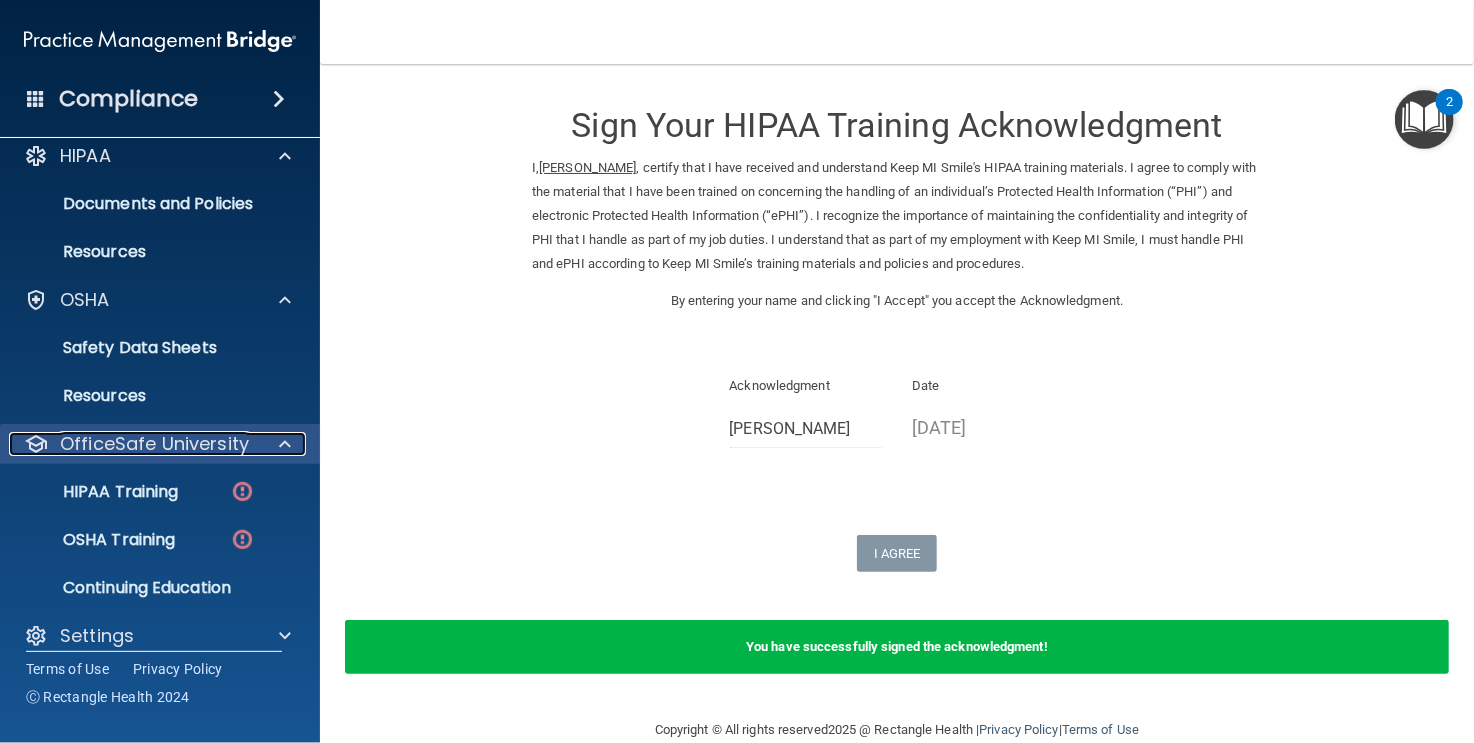 scroll, scrollTop: 38, scrollLeft: 0, axis: vertical 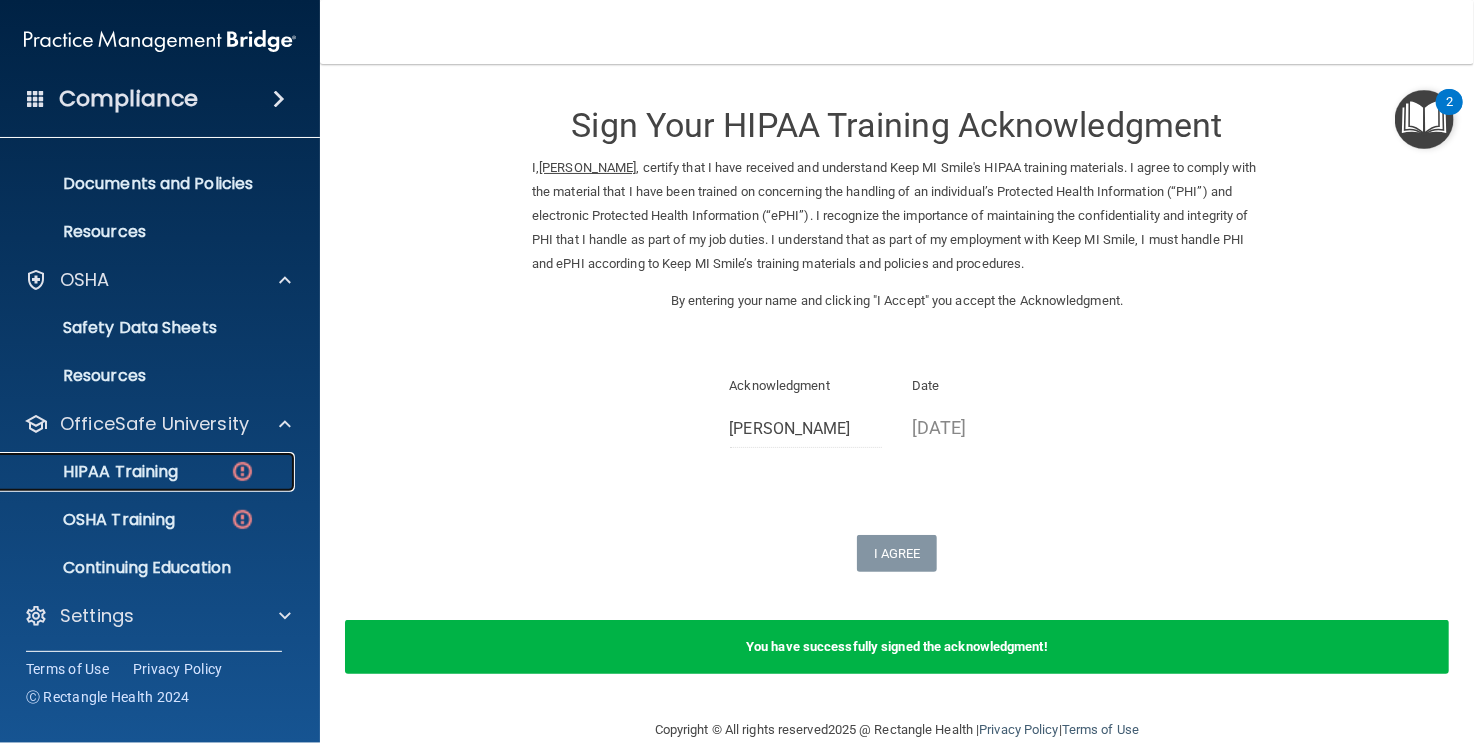 click on "HIPAA Training" at bounding box center (137, 472) 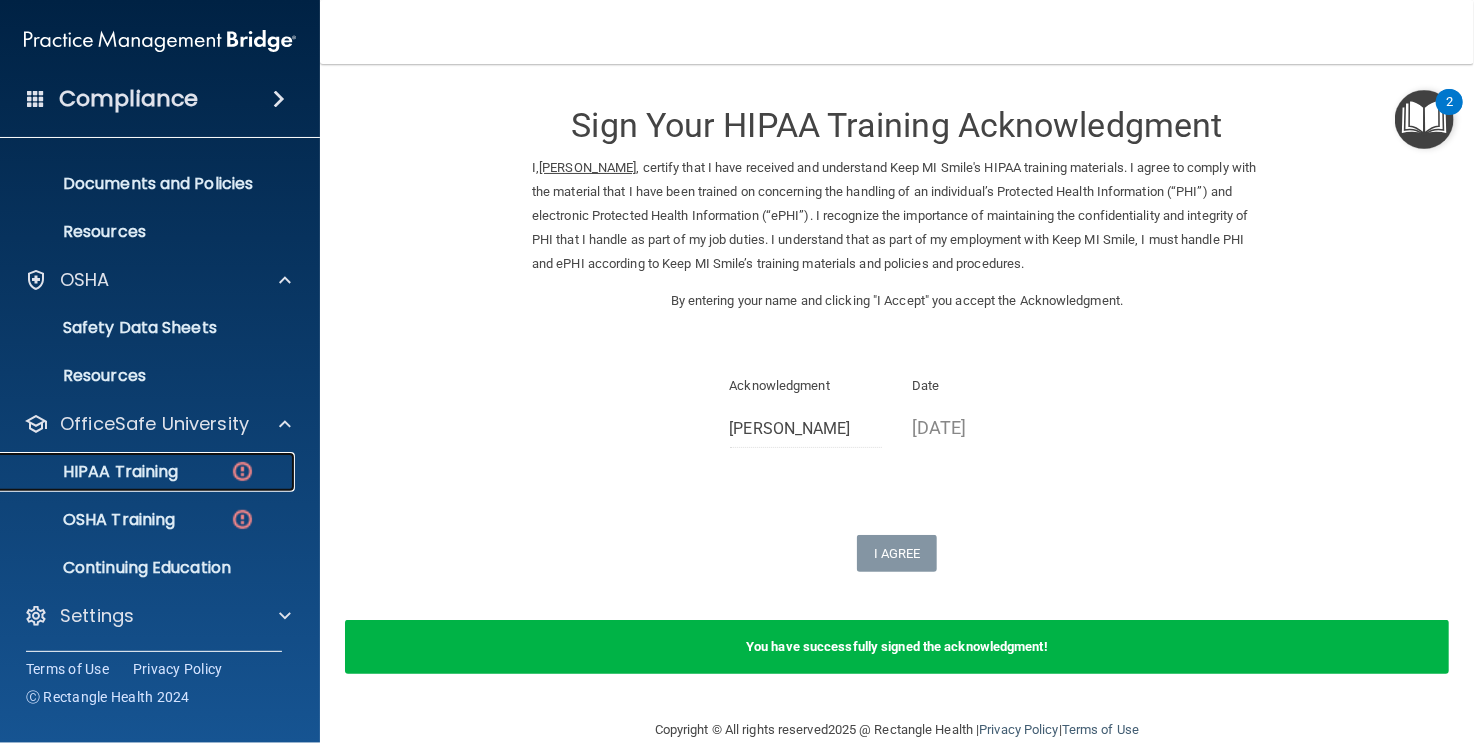 scroll, scrollTop: 0, scrollLeft: 0, axis: both 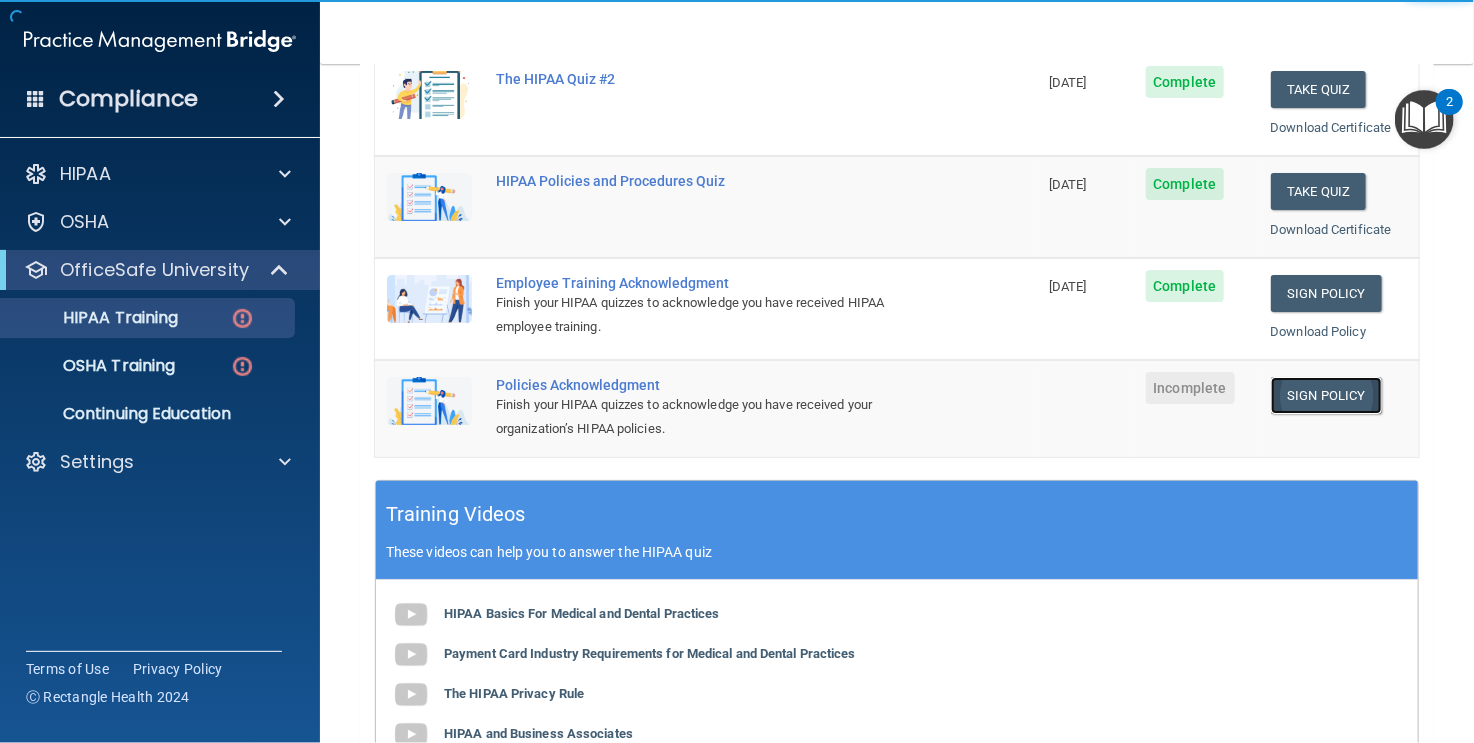 click on "Sign Policy" at bounding box center [1326, 395] 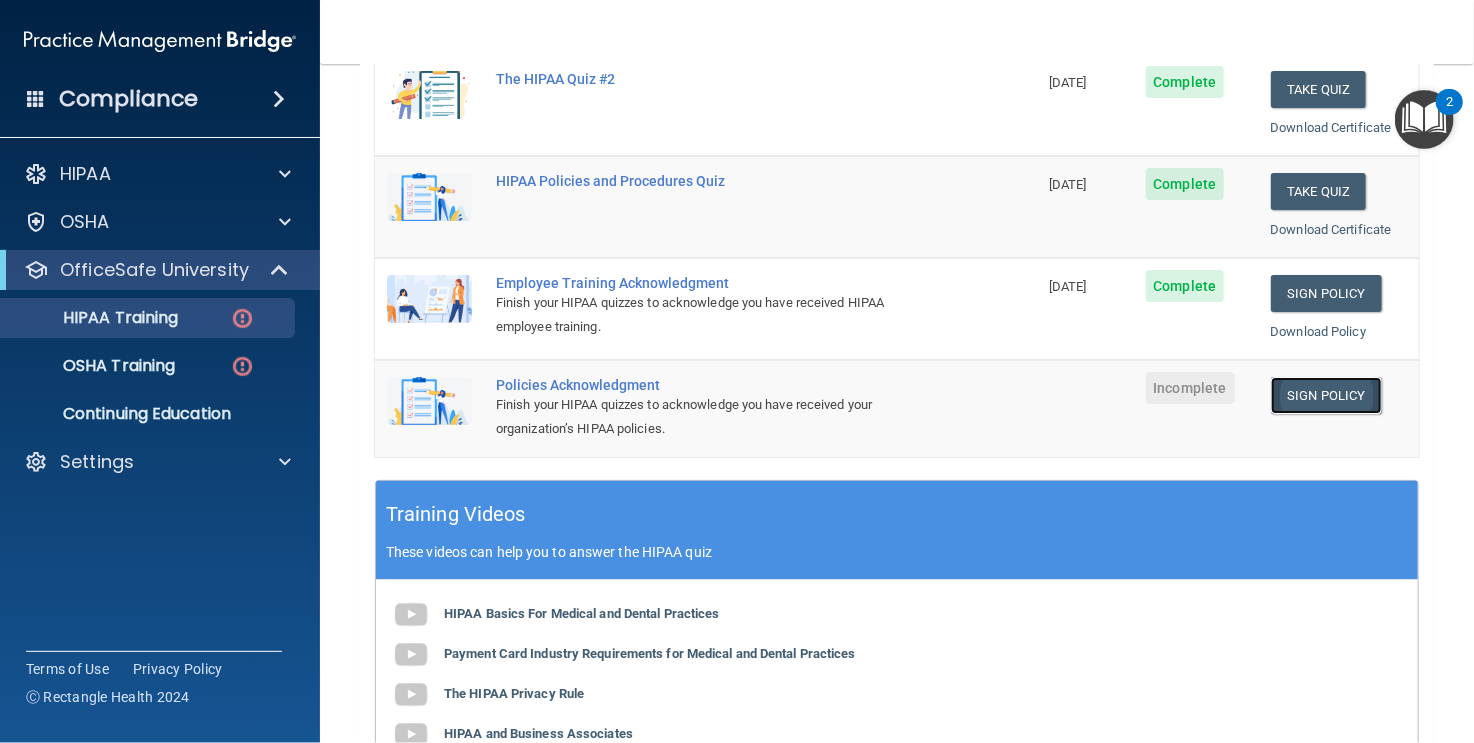click on "Sign Policy" at bounding box center [1326, 395] 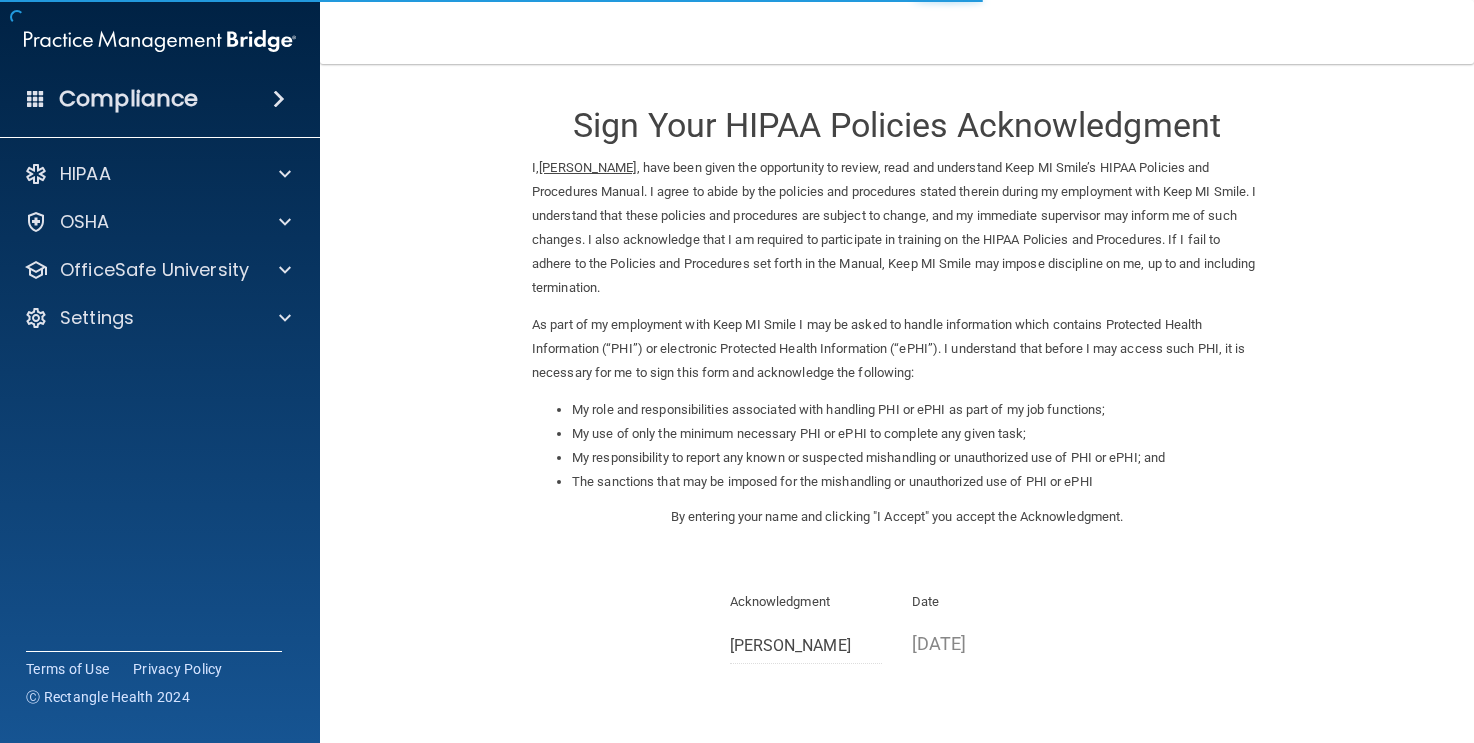 scroll, scrollTop: 0, scrollLeft: 0, axis: both 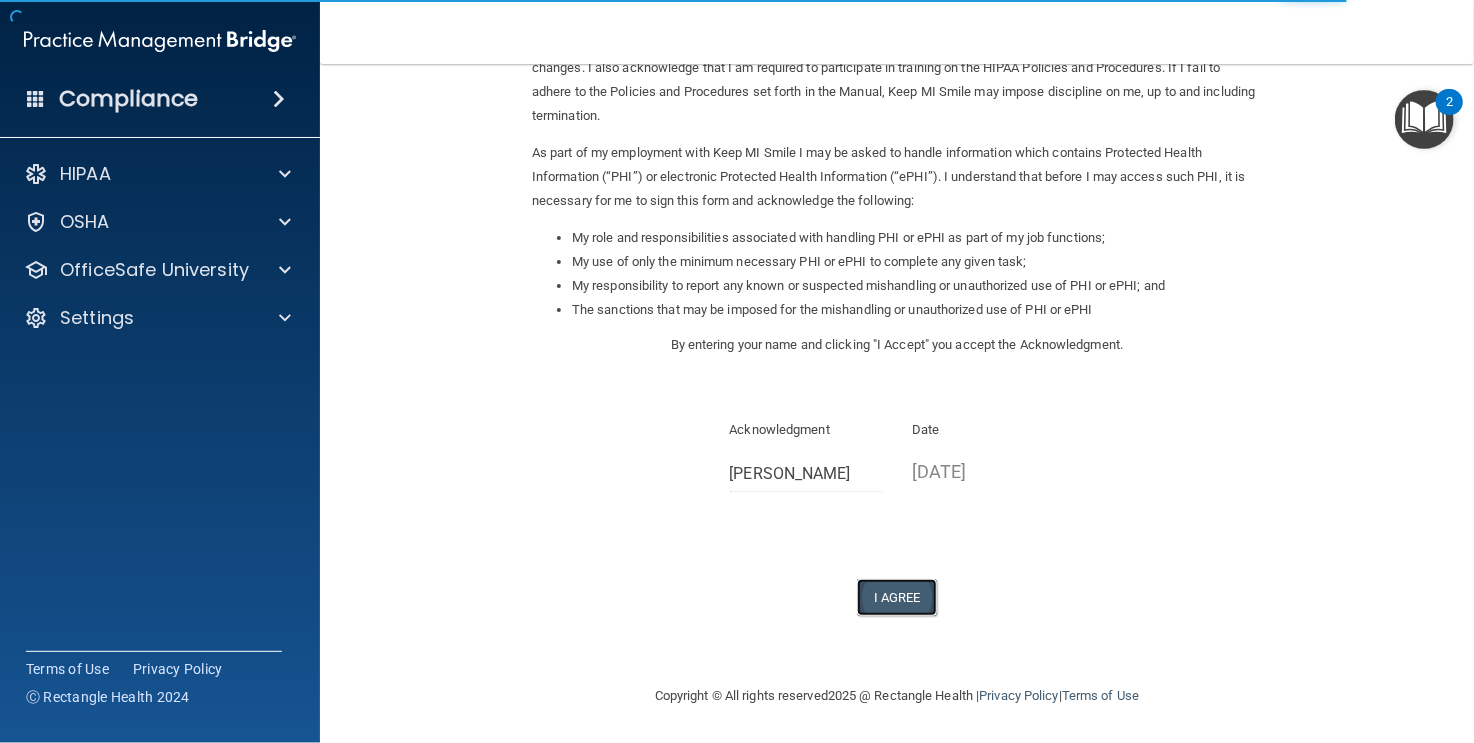 click on "I Agree" at bounding box center (897, 597) 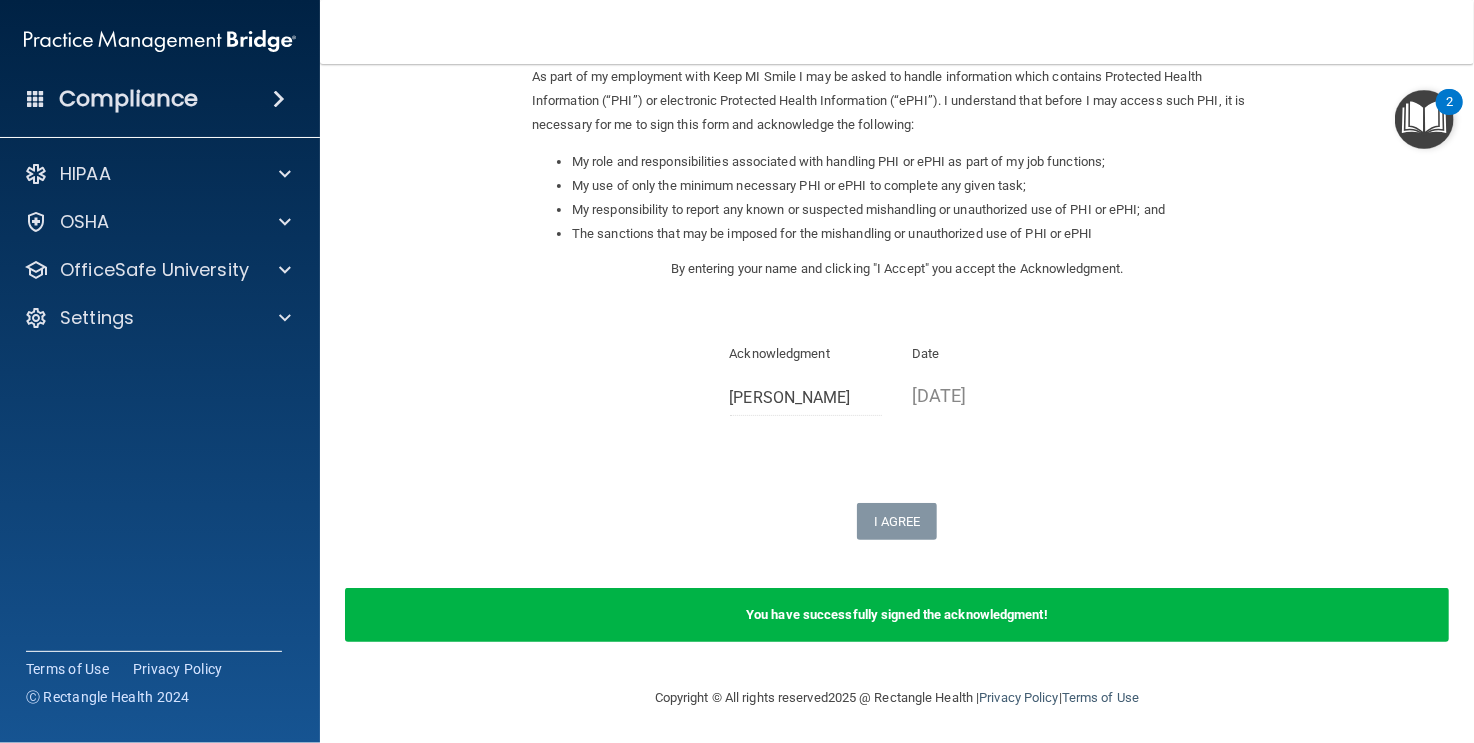 scroll, scrollTop: 250, scrollLeft: 0, axis: vertical 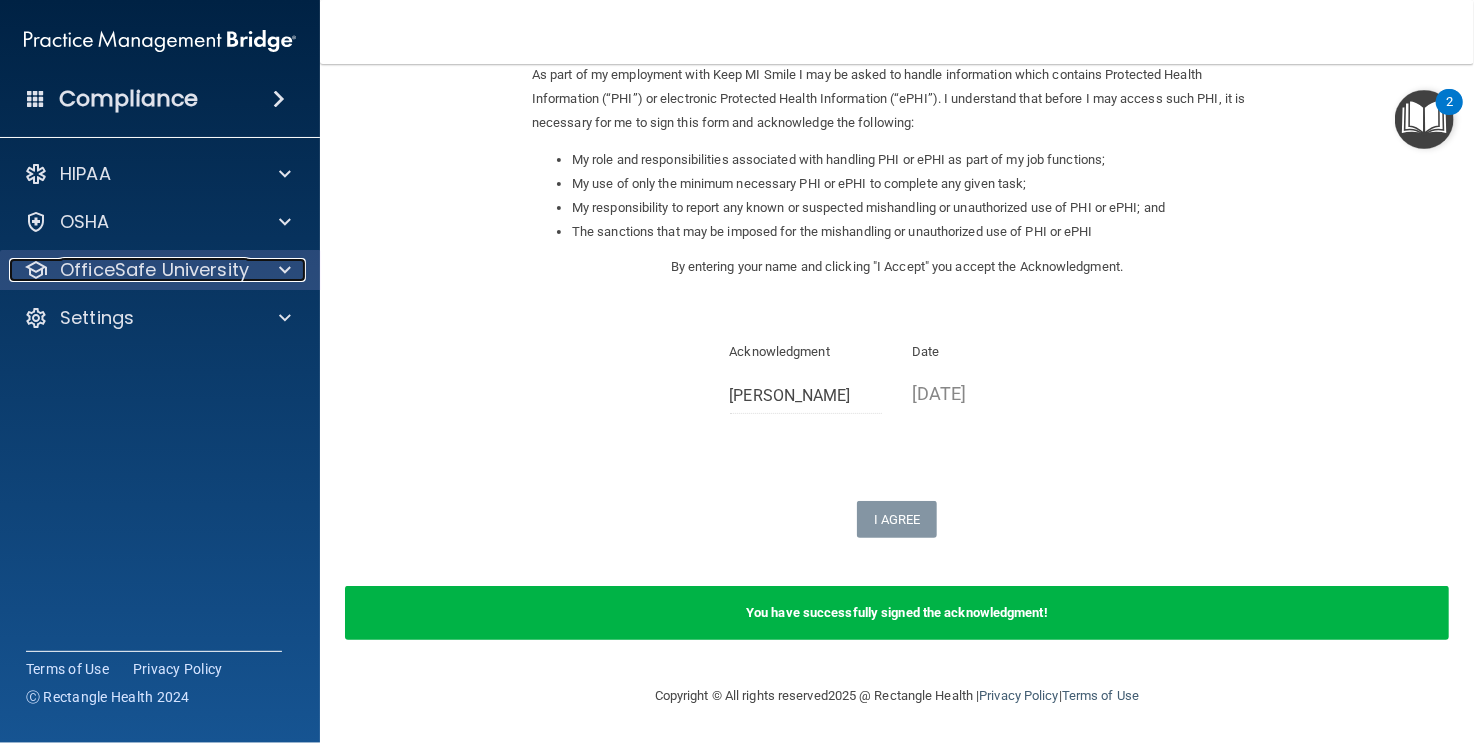 click at bounding box center [282, 270] 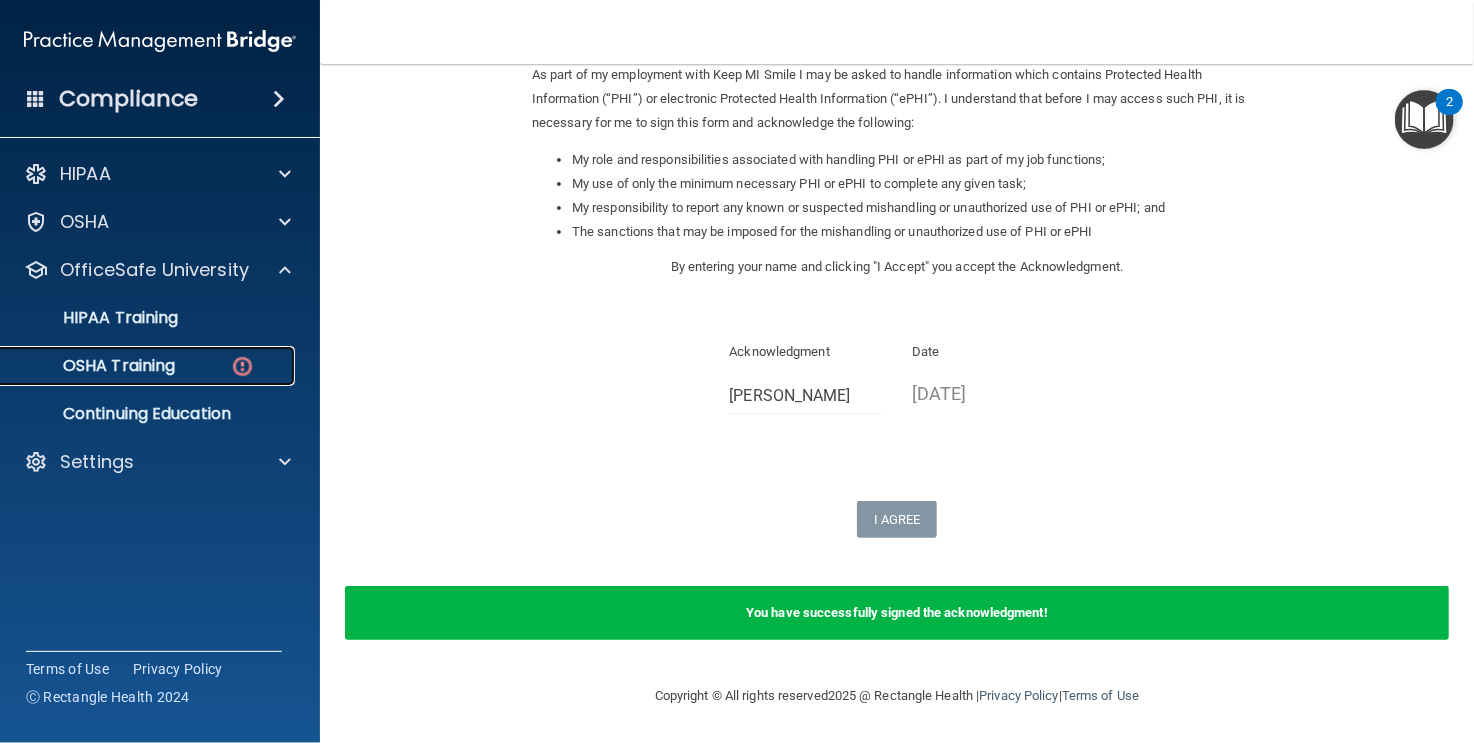 click on "OSHA Training" at bounding box center (137, 366) 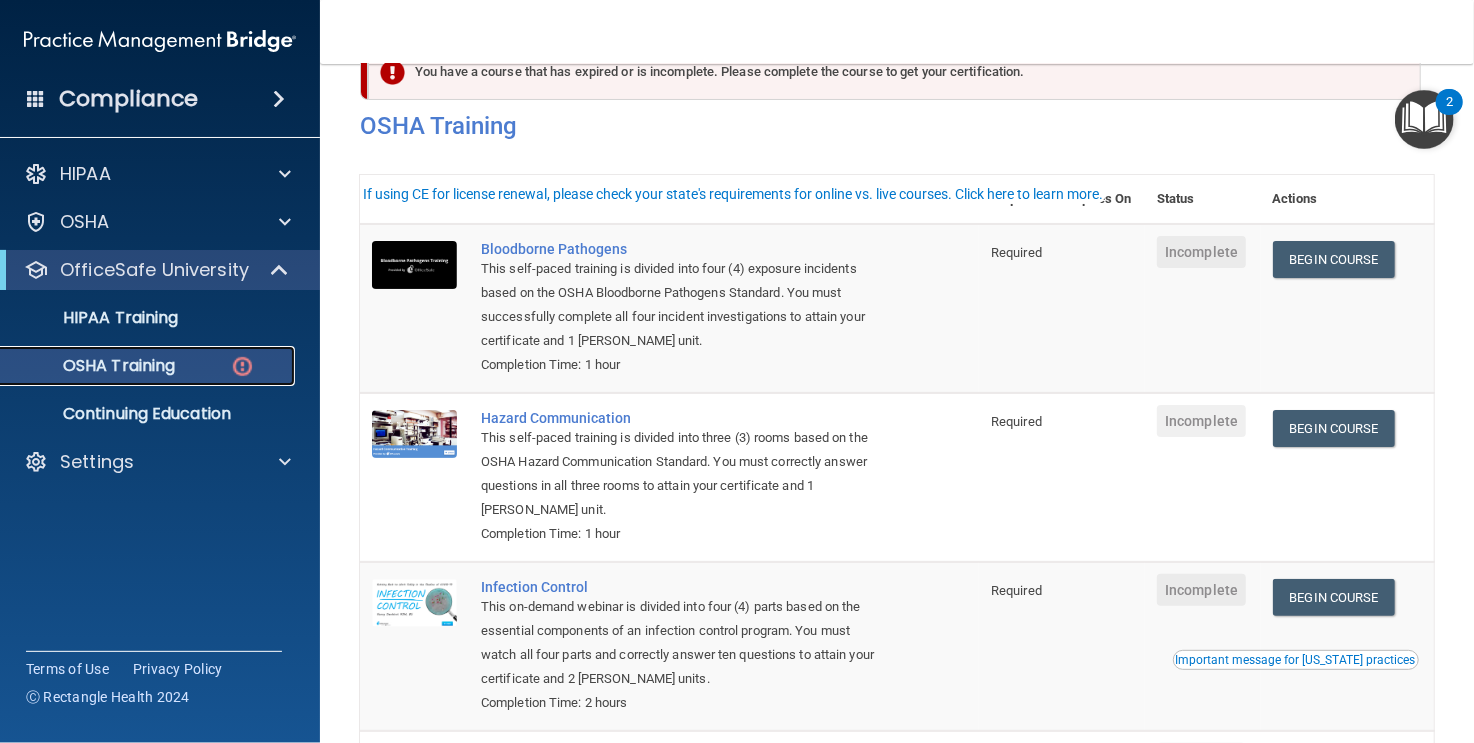 scroll, scrollTop: 200, scrollLeft: 0, axis: vertical 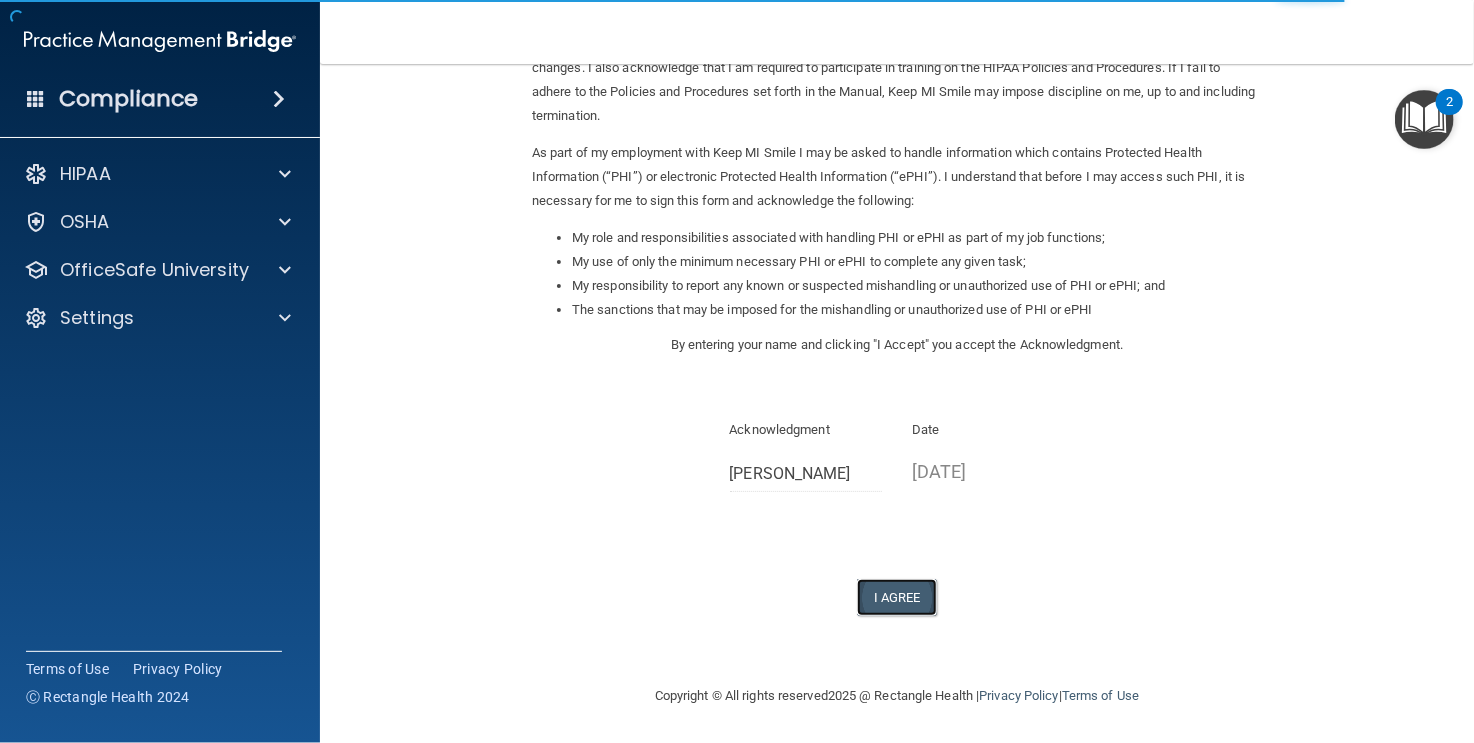 click on "I Agree" at bounding box center [897, 597] 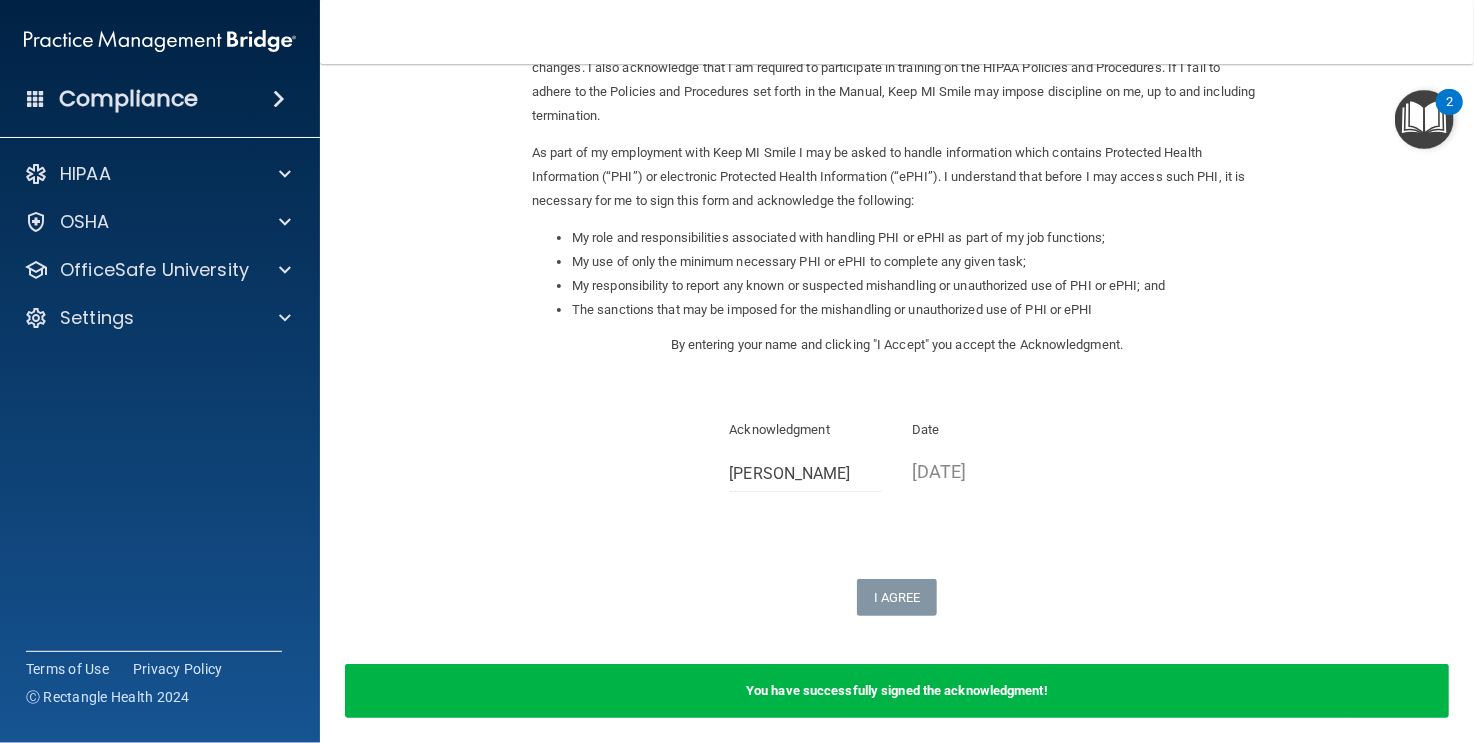 click on "Sign Your HIPAA Policies Acknowledgment           I,  [PERSON_NAME] , have been given the opportunity to review, read and understand Keep MI Smile’s HIPAA Policies and Procedures Manual. I agree to abide by the policies and procedures stated therein during my employment with Keep MI Smile. I understand that these policies and procedures are subject to change, and my immediate supervisor may inform me of such changes. I also acknowledge that I am required to participate in training on the HIPAA Policies and Procedures. If I fail to adhere to the Policies and Procedures set forth in the Manual, Keep MI Smile may impose discipline on me, up to and including termination.   As part of my employment with Keep MI Smile I may be asked to handle information which contains Protected Health Information (“PHI”) or electronic Protected Health Information (“ePHI”). I understand that before I may access such PHI, it is necessary for me to sign this form and acknowledge the following:" at bounding box center [897, 264] 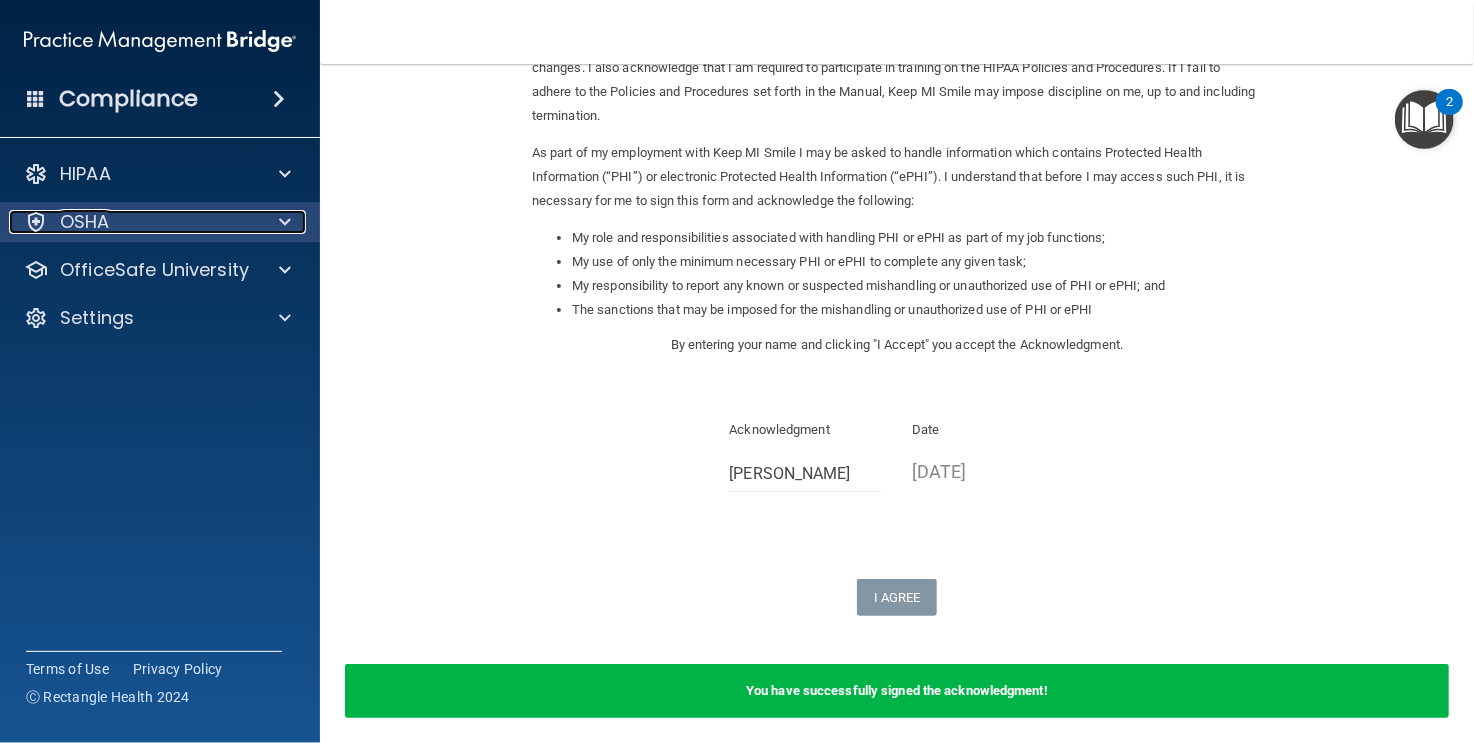 click on "OSHA" at bounding box center (85, 222) 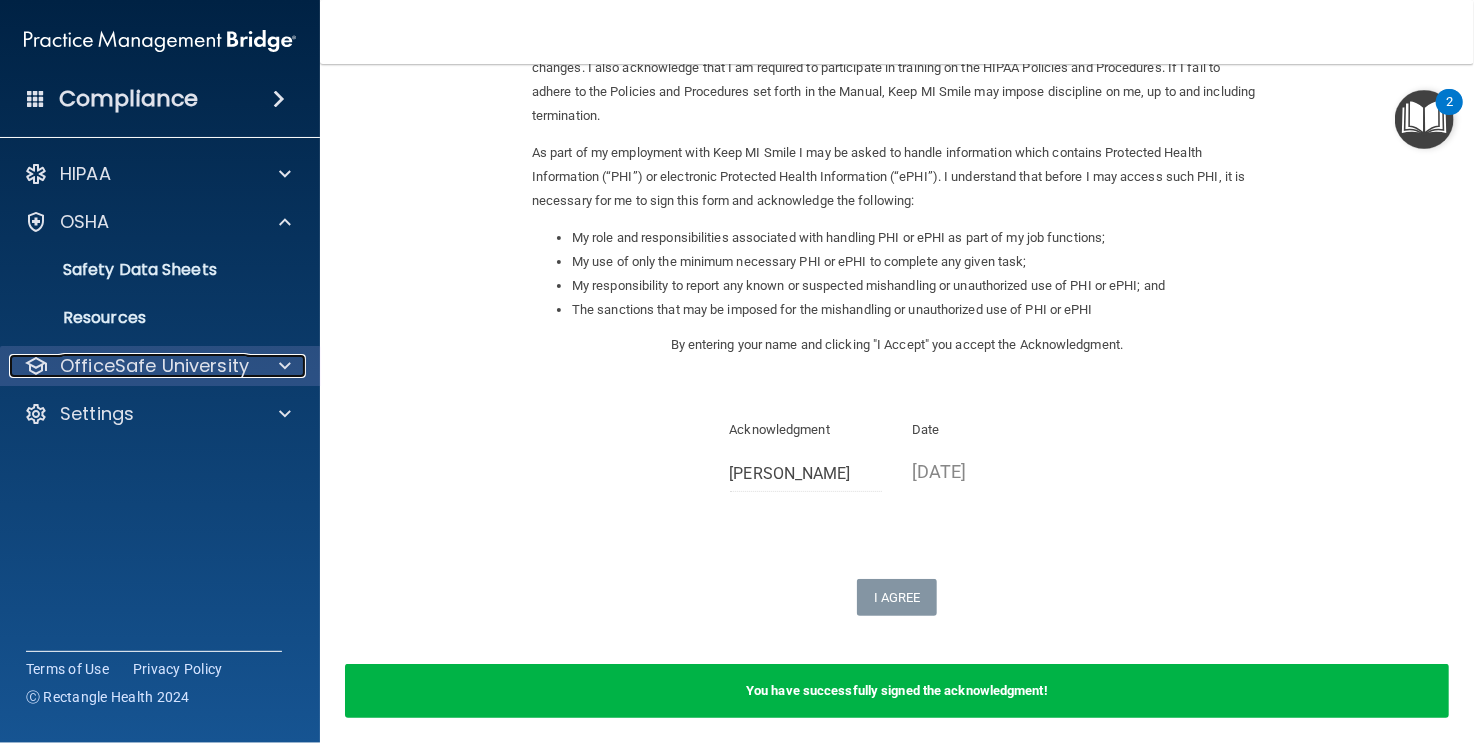 click on "OfficeSafe University" at bounding box center (154, 366) 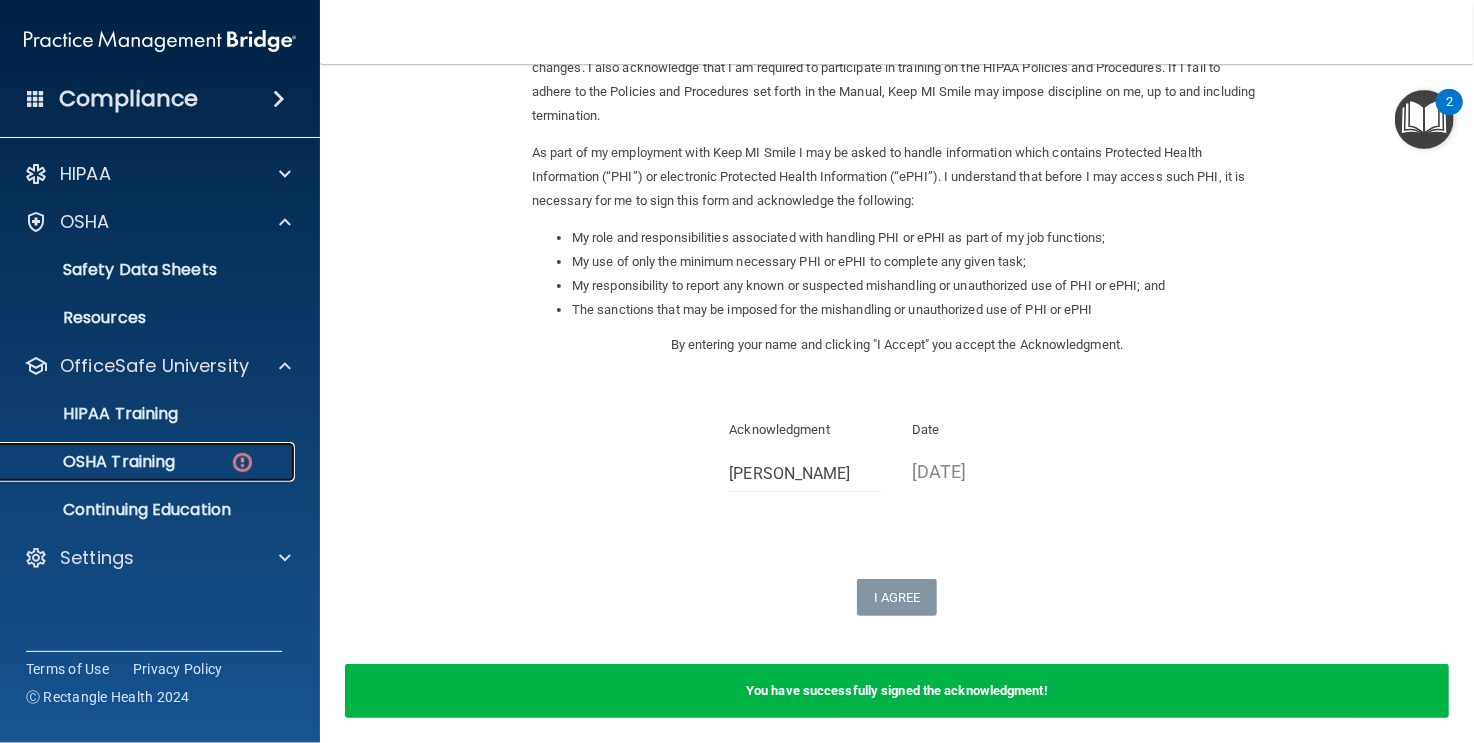click on "OSHA Training" at bounding box center [94, 462] 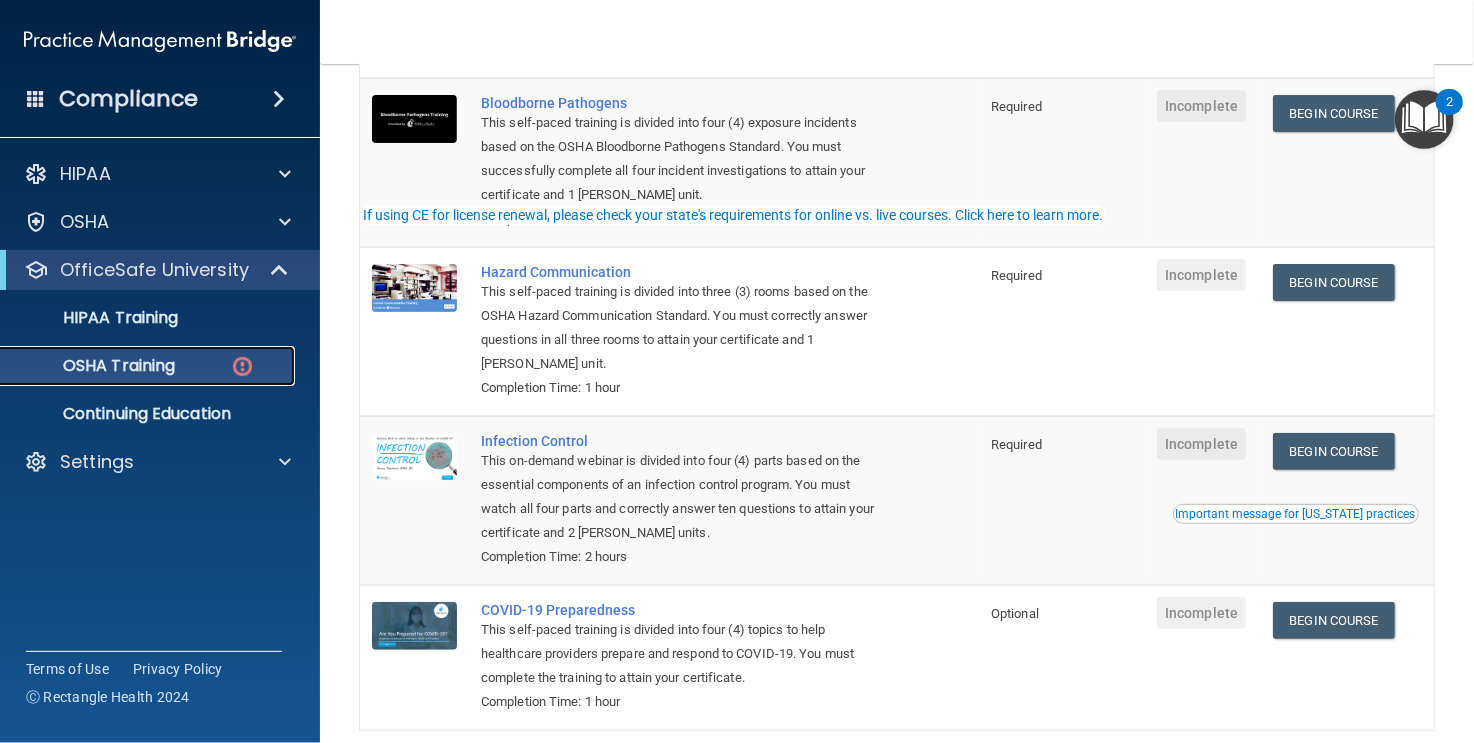 scroll, scrollTop: 295, scrollLeft: 0, axis: vertical 